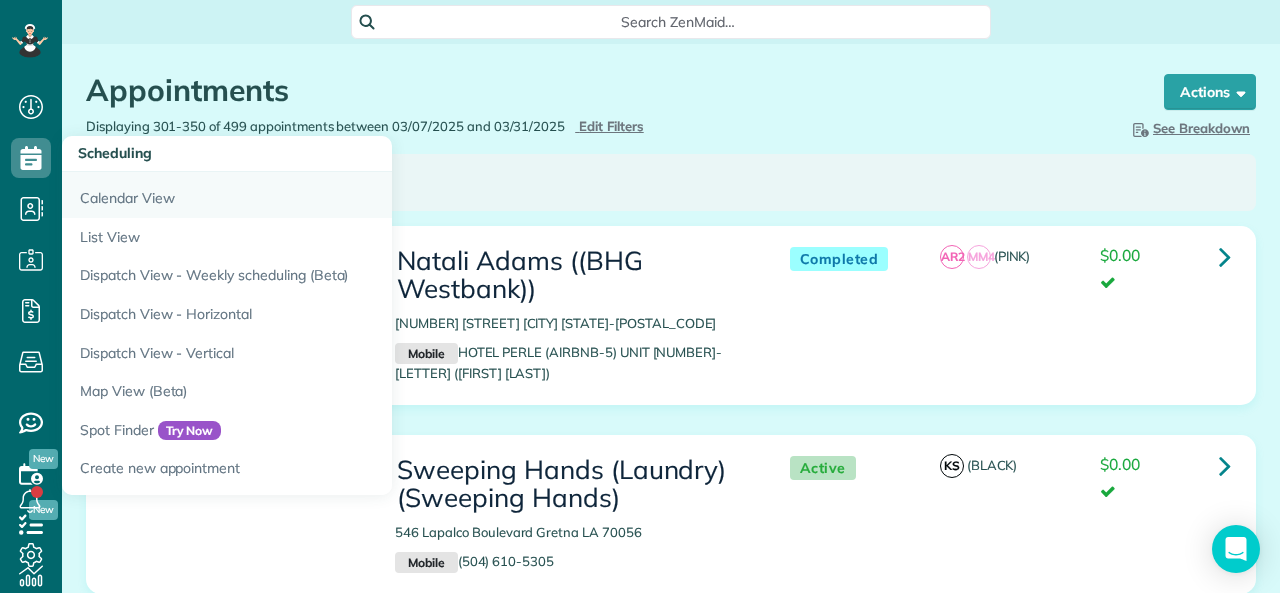 scroll, scrollTop: 0, scrollLeft: 0, axis: both 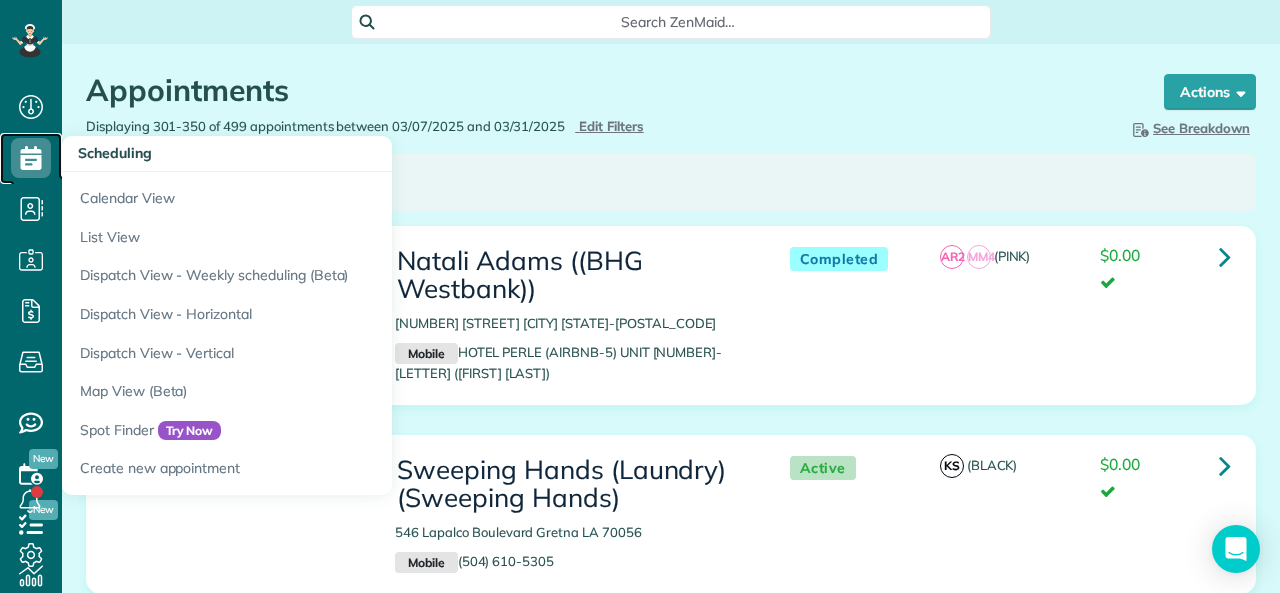 click 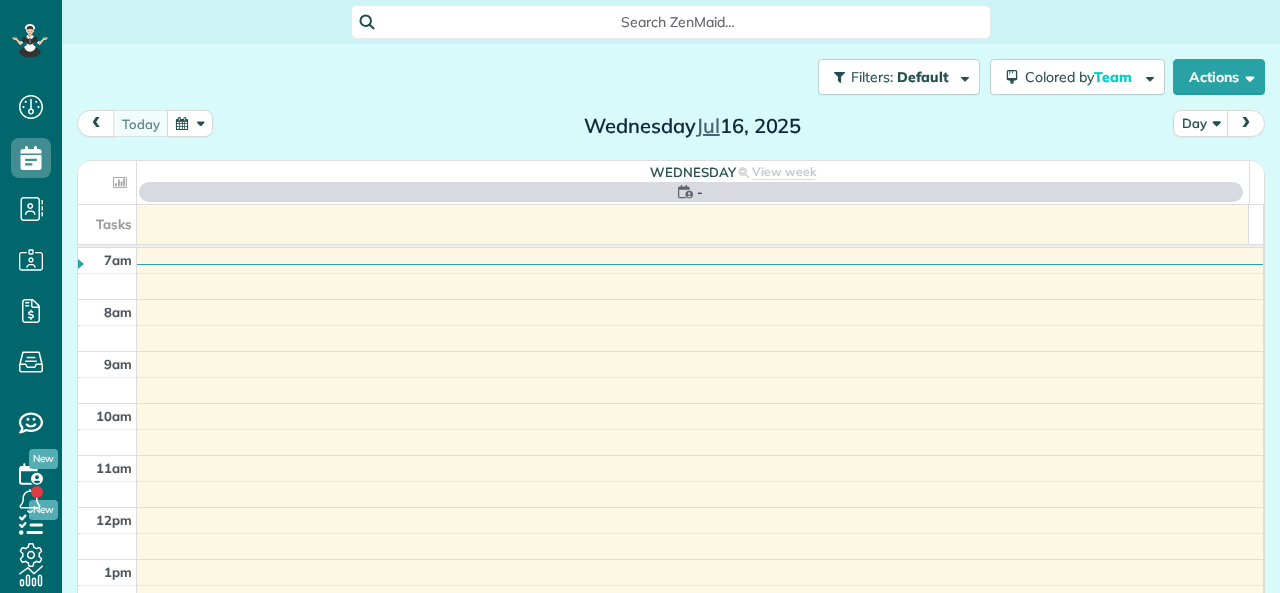 scroll, scrollTop: 0, scrollLeft: 0, axis: both 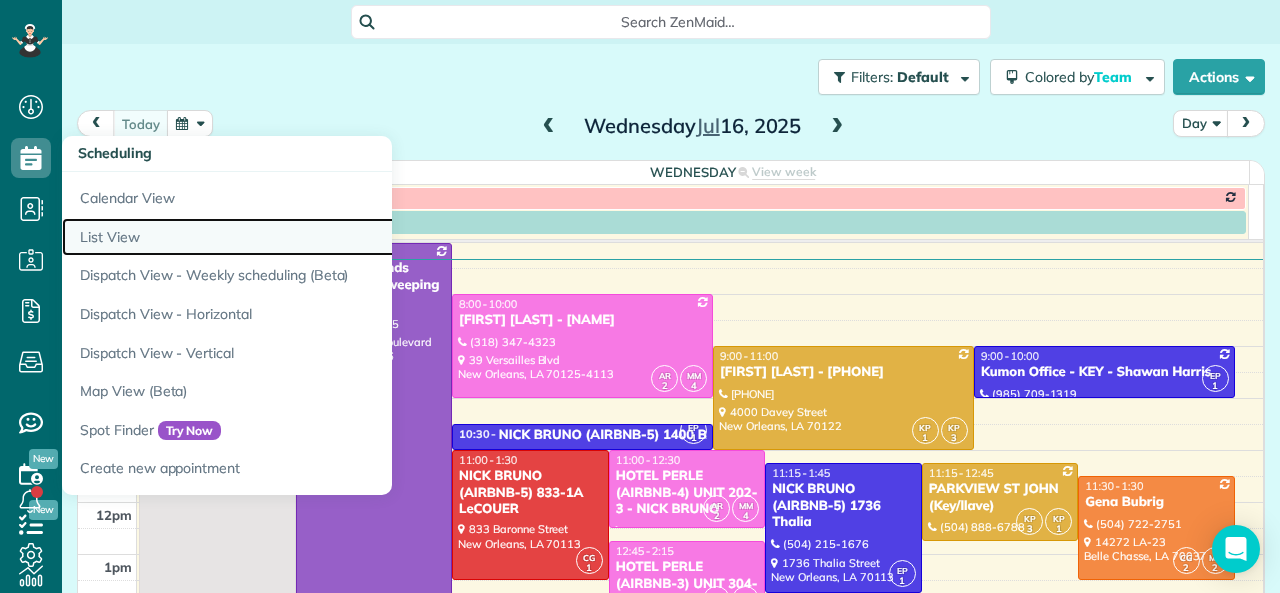 click on "List View" at bounding box center (312, 237) 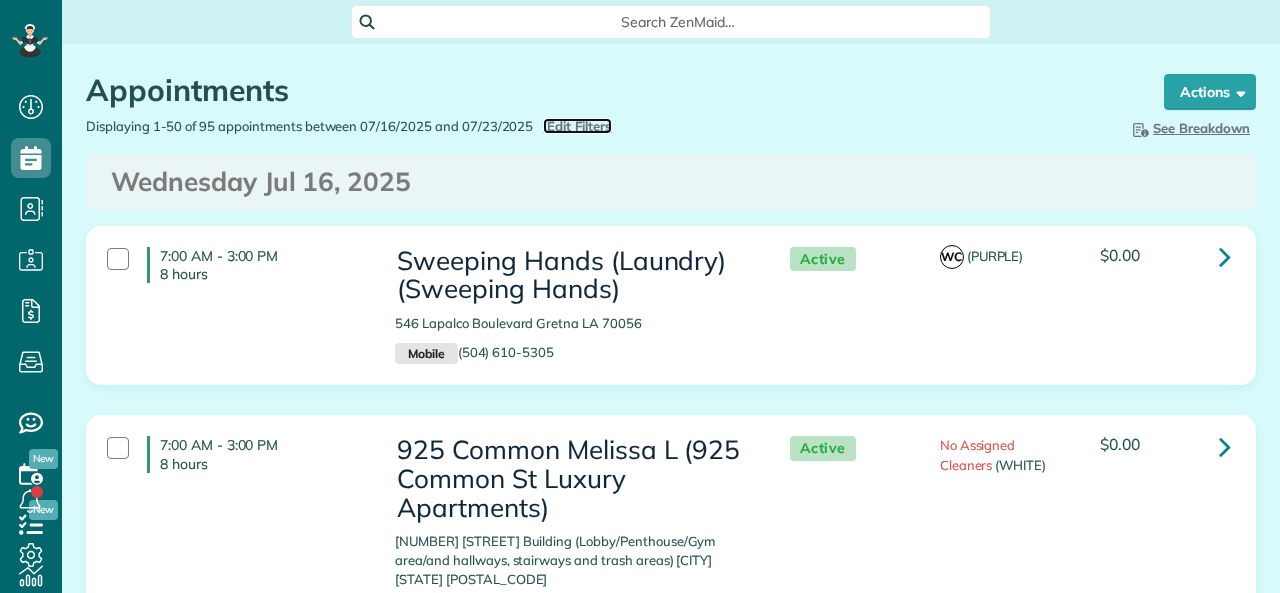 click on "Edit Filters" at bounding box center (579, 126) 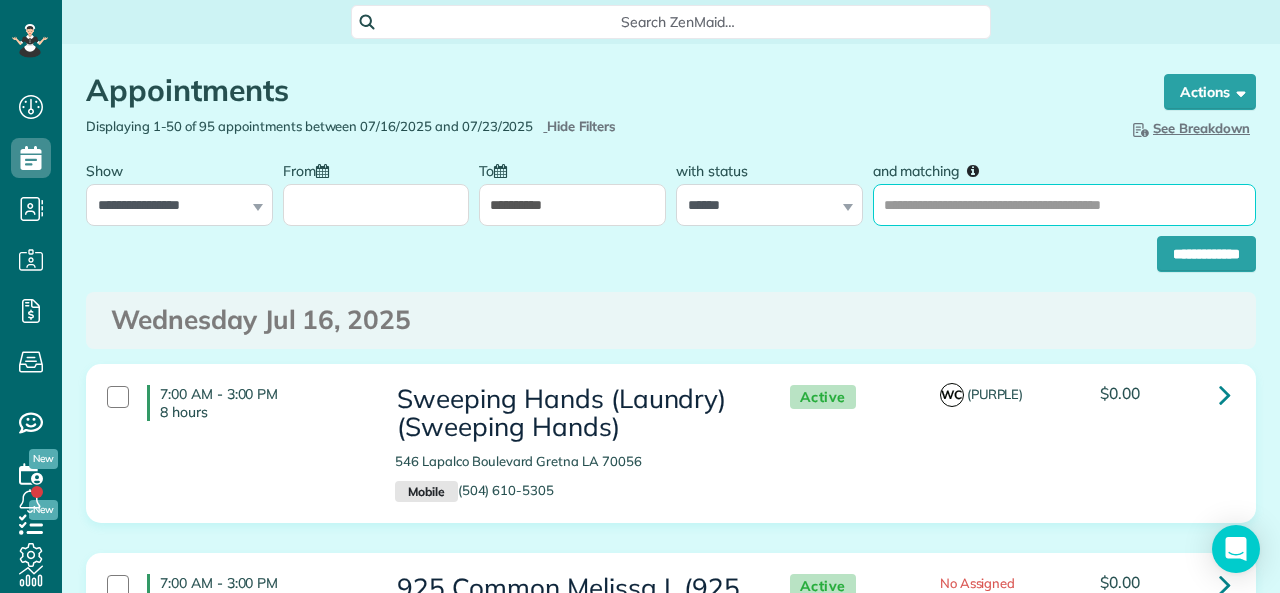 click on "and matching" at bounding box center (1064, 205) 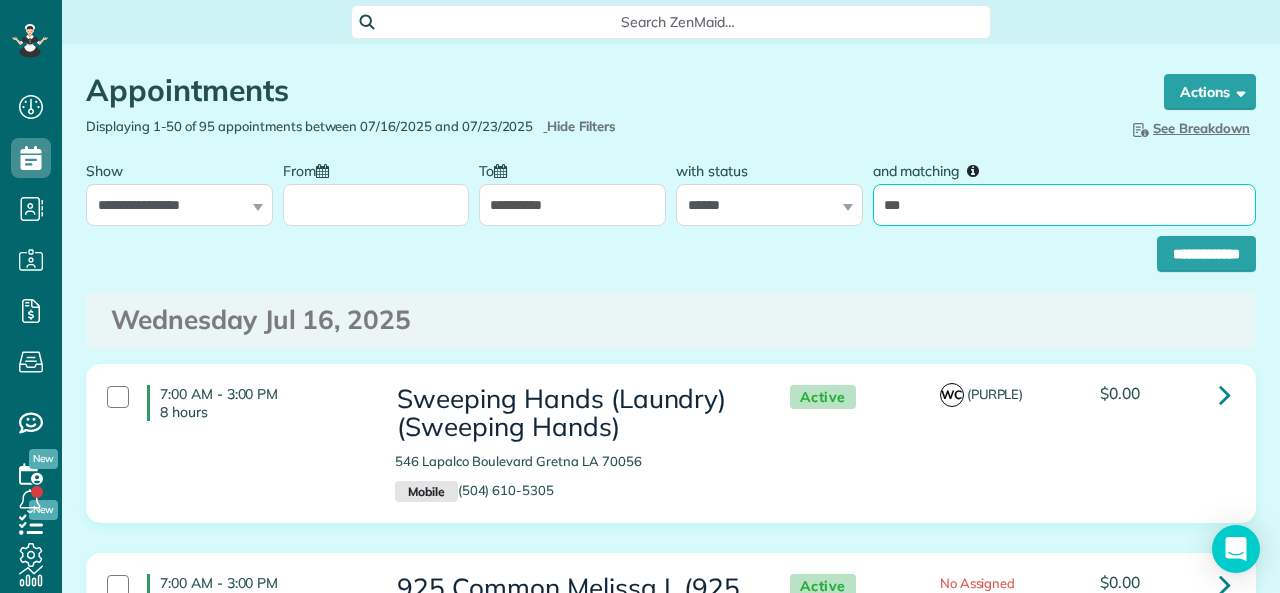 type on "*****" 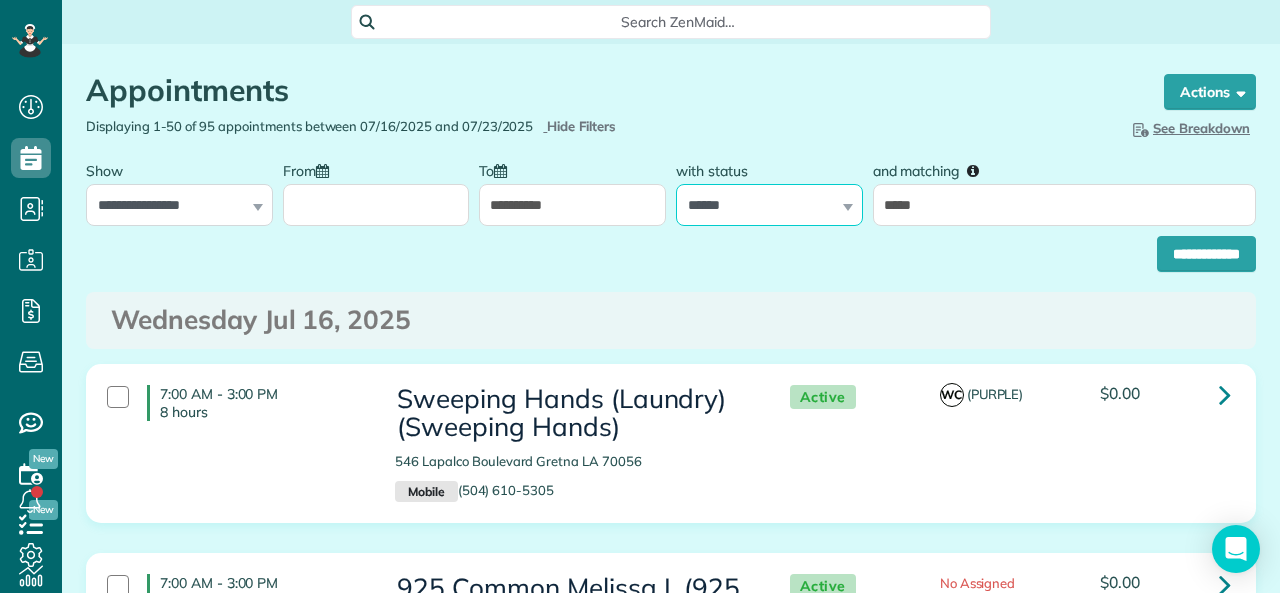 click on "**********" at bounding box center [769, 205] 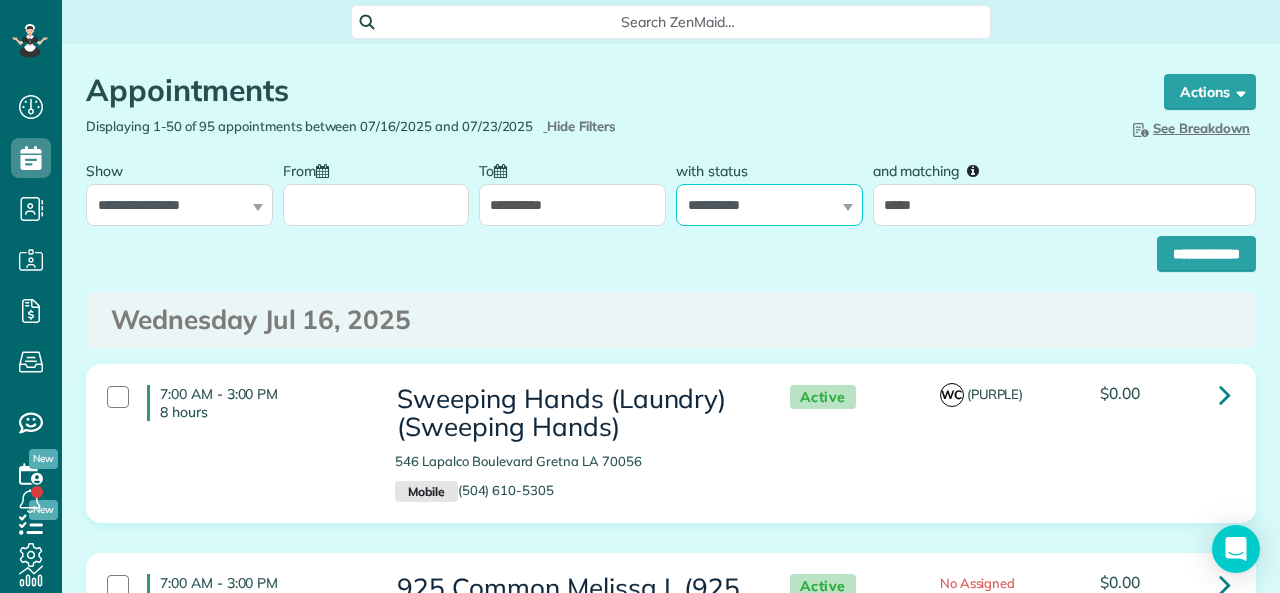 click on "**********" at bounding box center (769, 205) 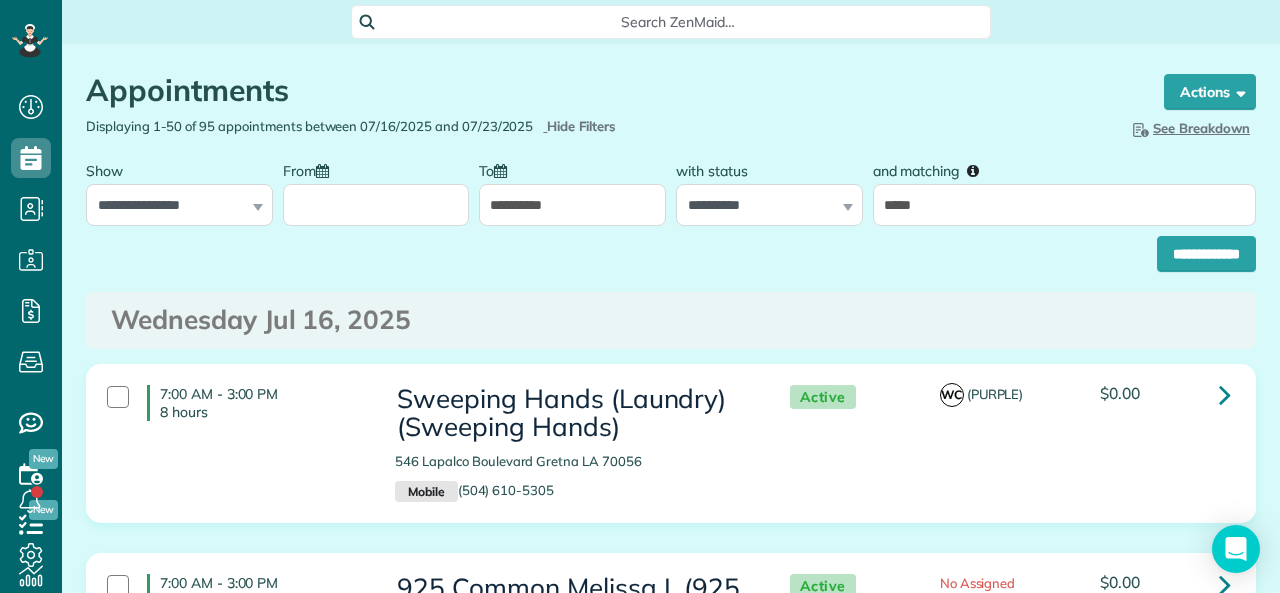 click on "**********" at bounding box center (572, 205) 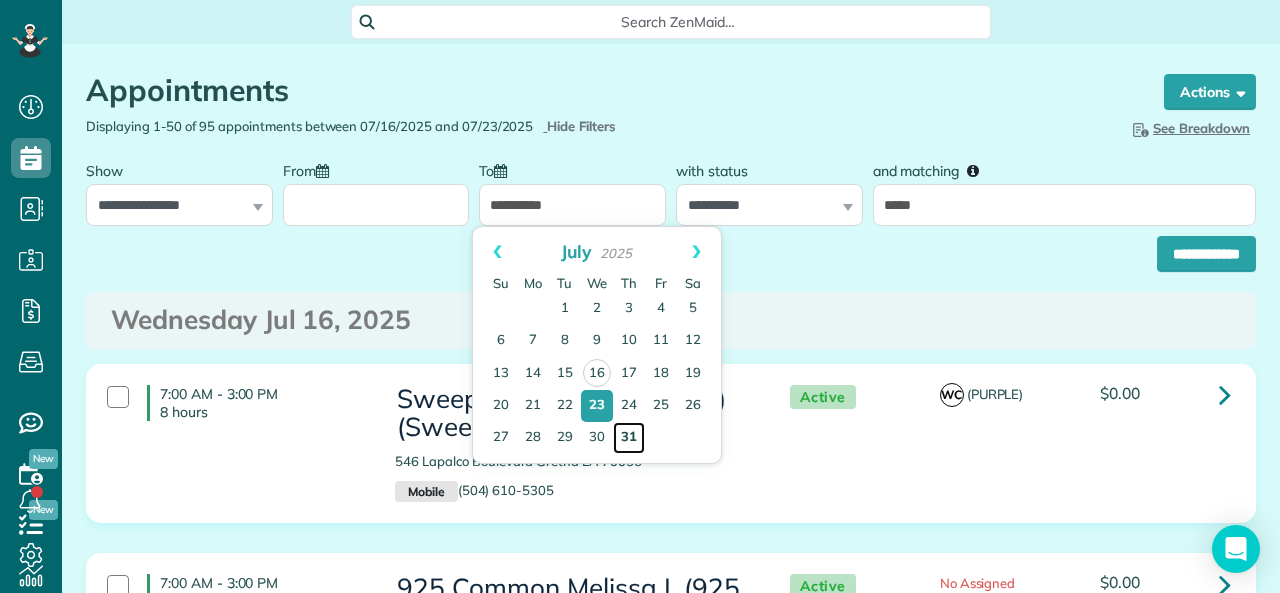 click on "31" at bounding box center (629, 438) 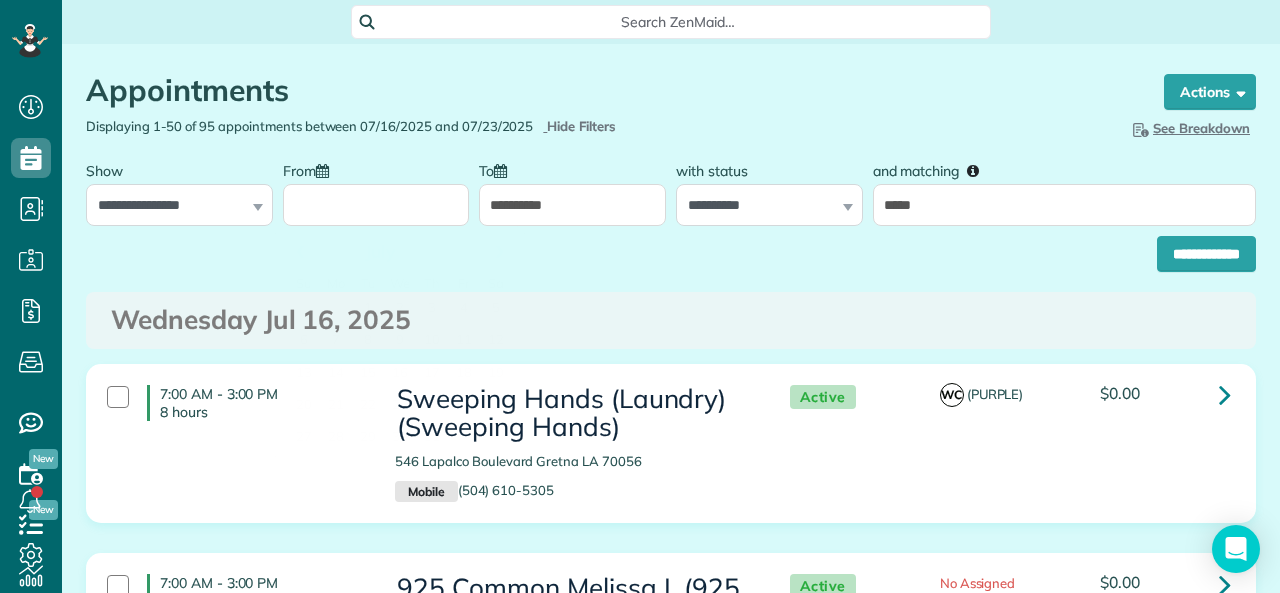 click on "From" at bounding box center [376, 205] 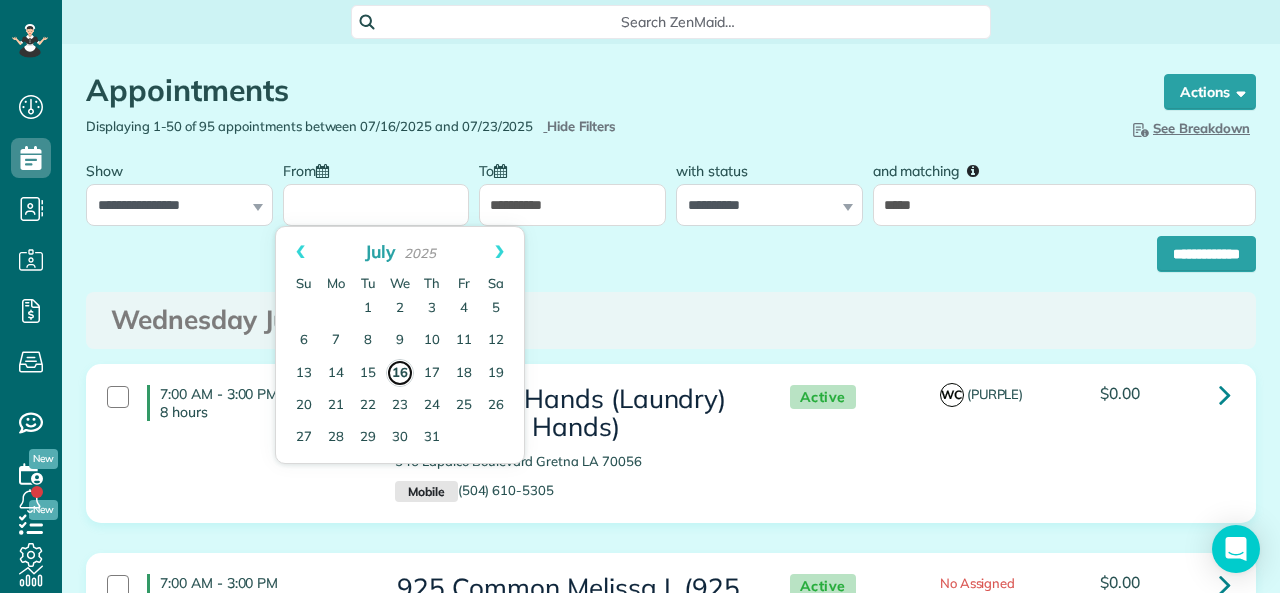click on "16" at bounding box center (400, 373) 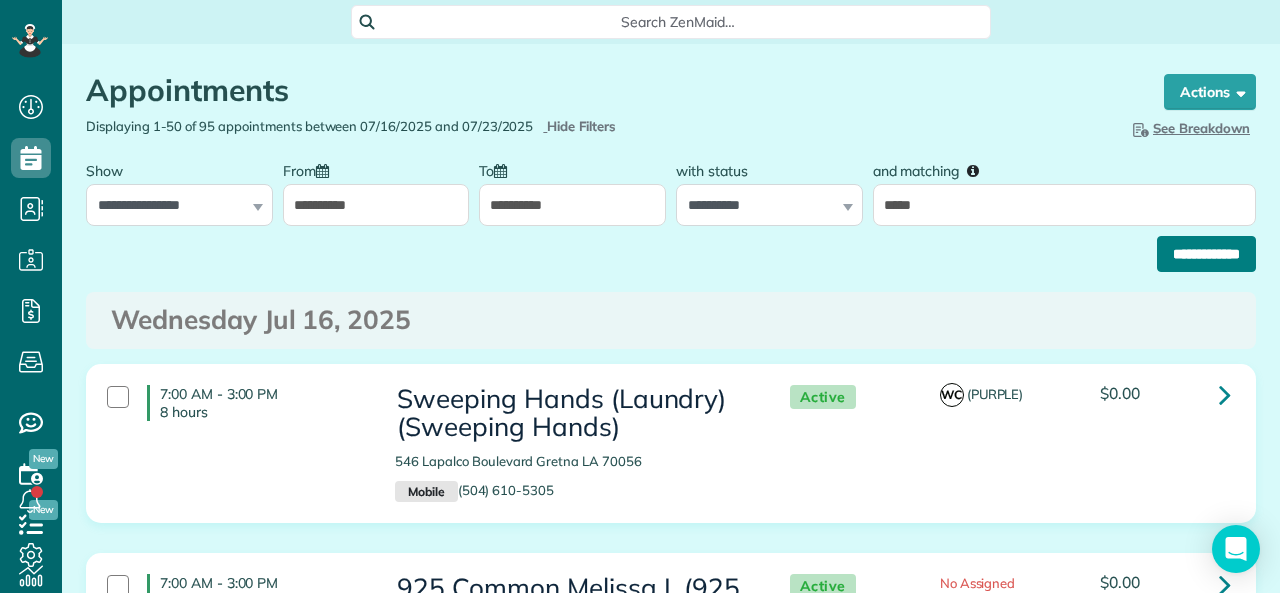 click on "**********" at bounding box center (1206, 254) 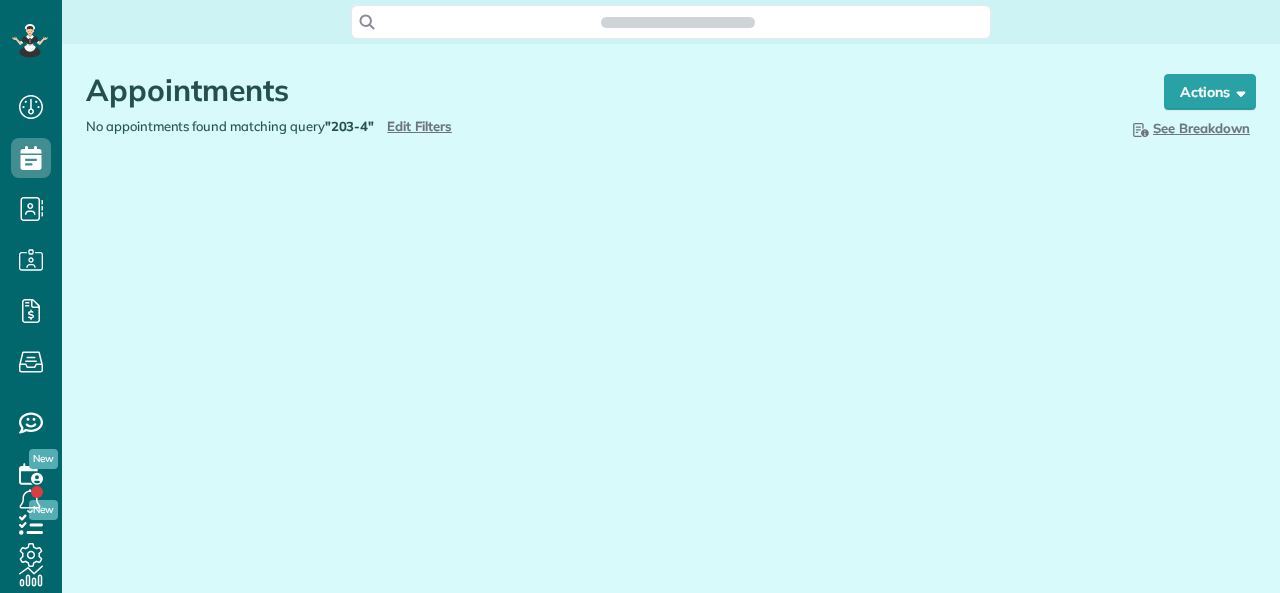 scroll, scrollTop: 0, scrollLeft: 0, axis: both 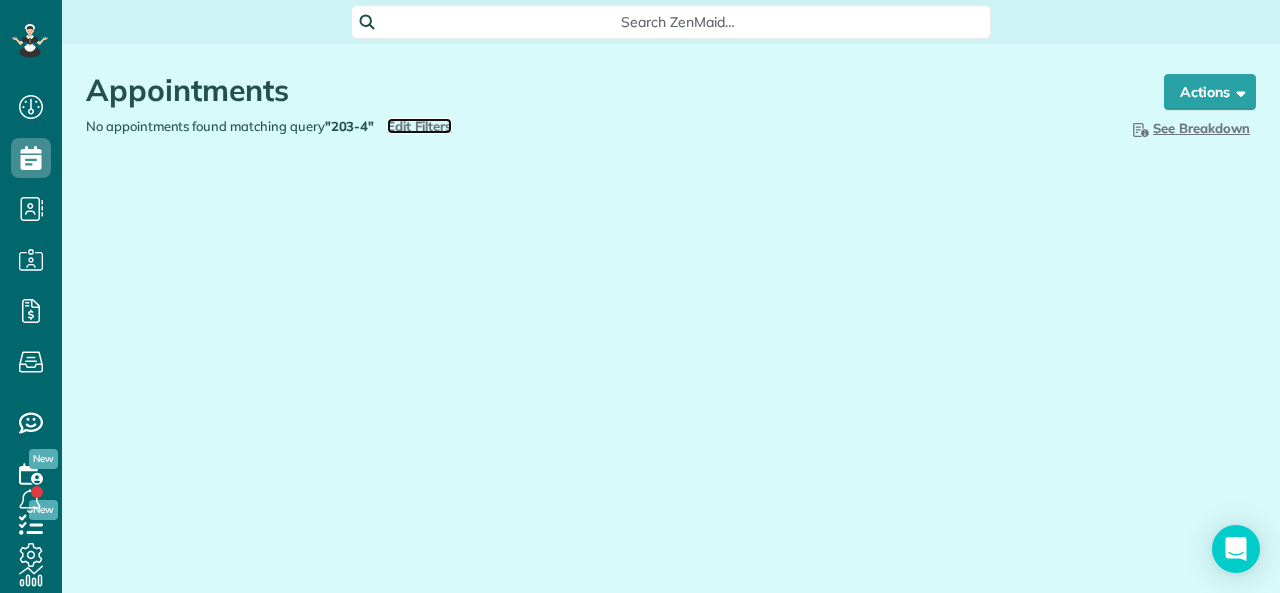 click on "Edit Filters" at bounding box center [419, 126] 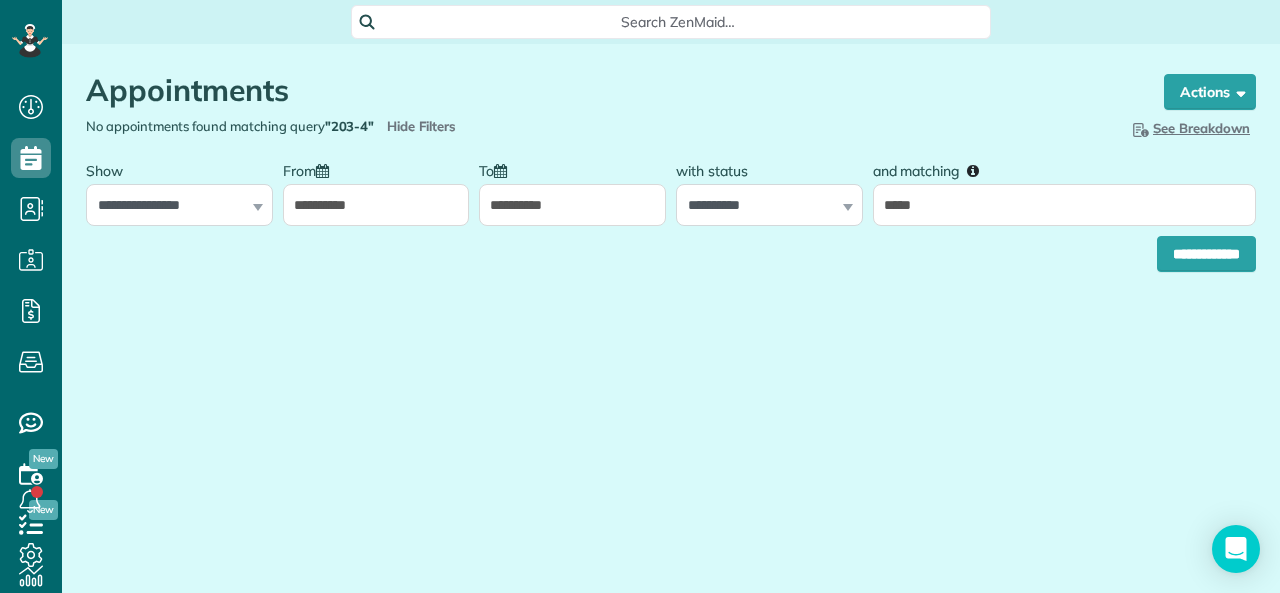 click on "**********" at bounding box center [572, 205] 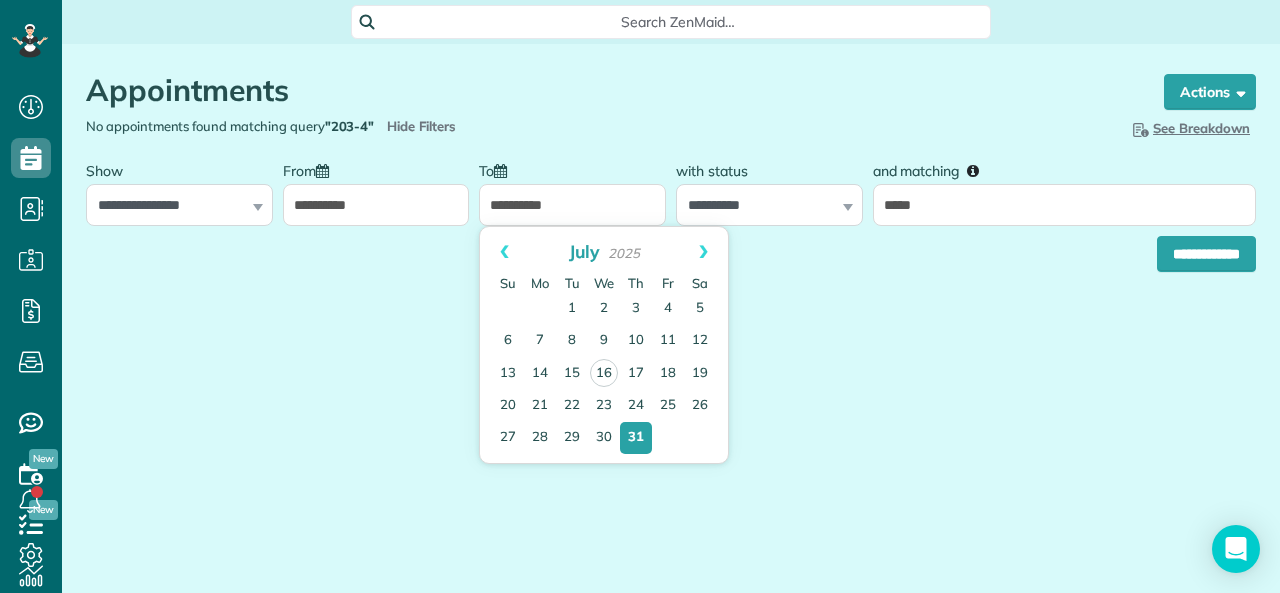 click on "**********" at bounding box center [376, 205] 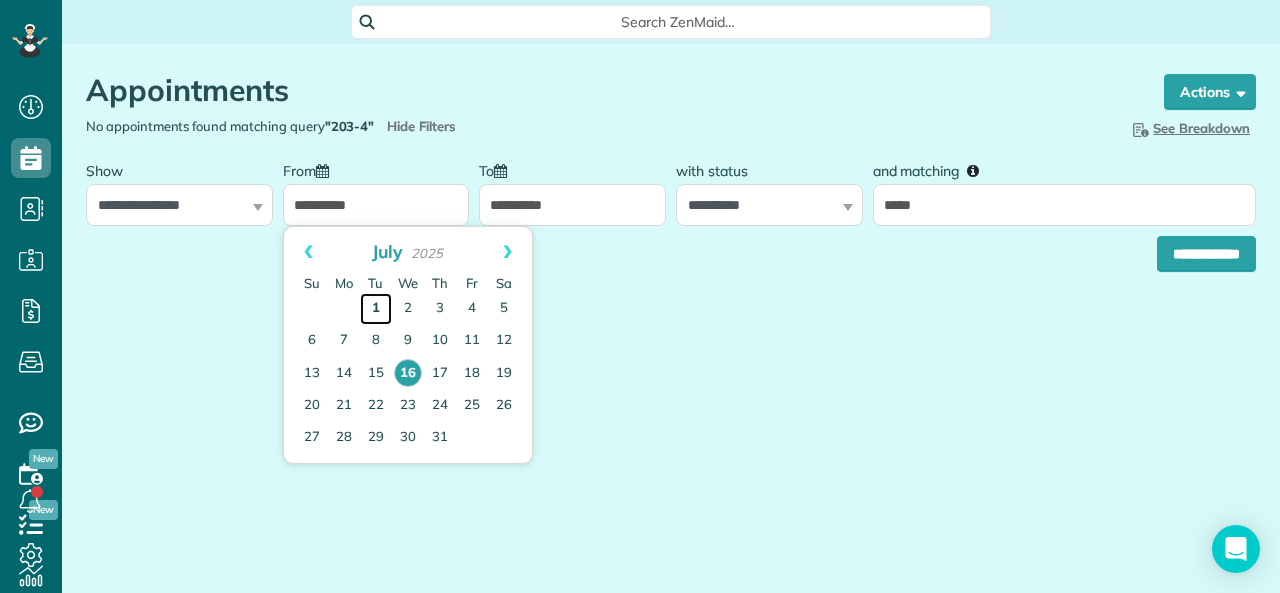 click on "1" at bounding box center (376, 309) 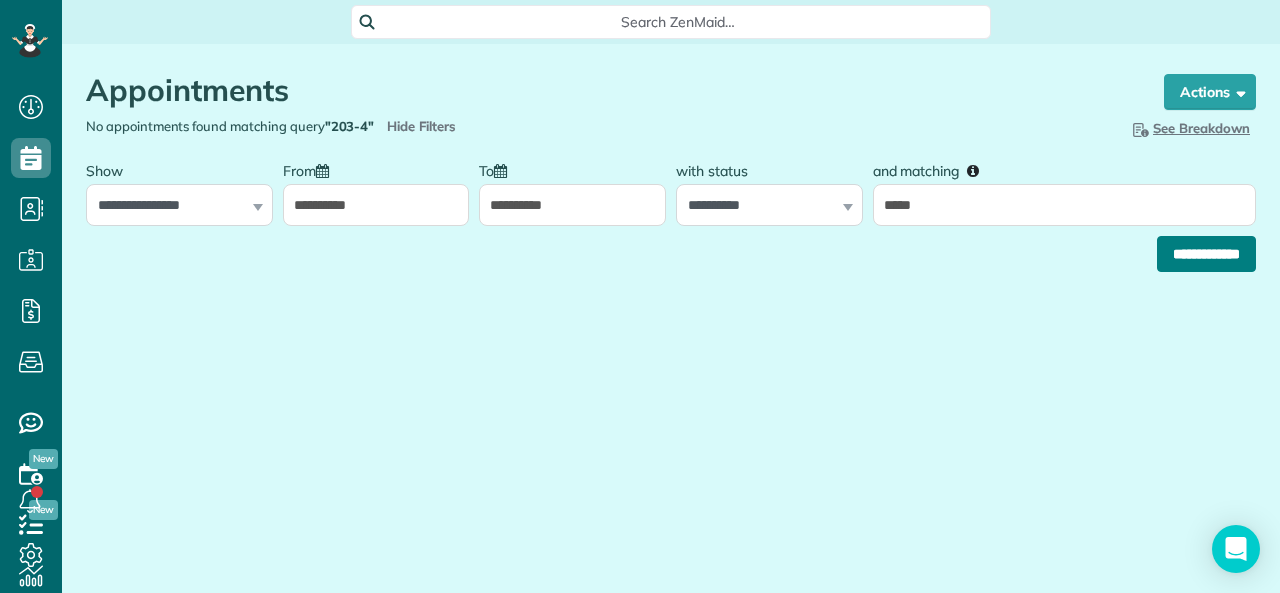 click on "**********" at bounding box center [1206, 254] 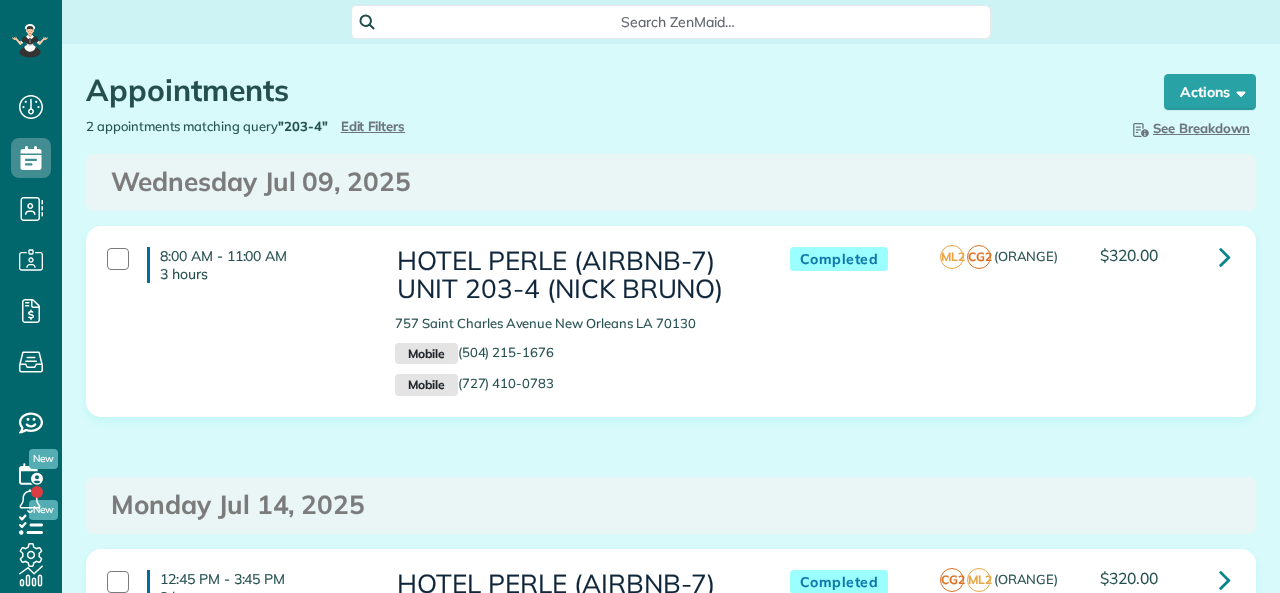 scroll, scrollTop: 0, scrollLeft: 0, axis: both 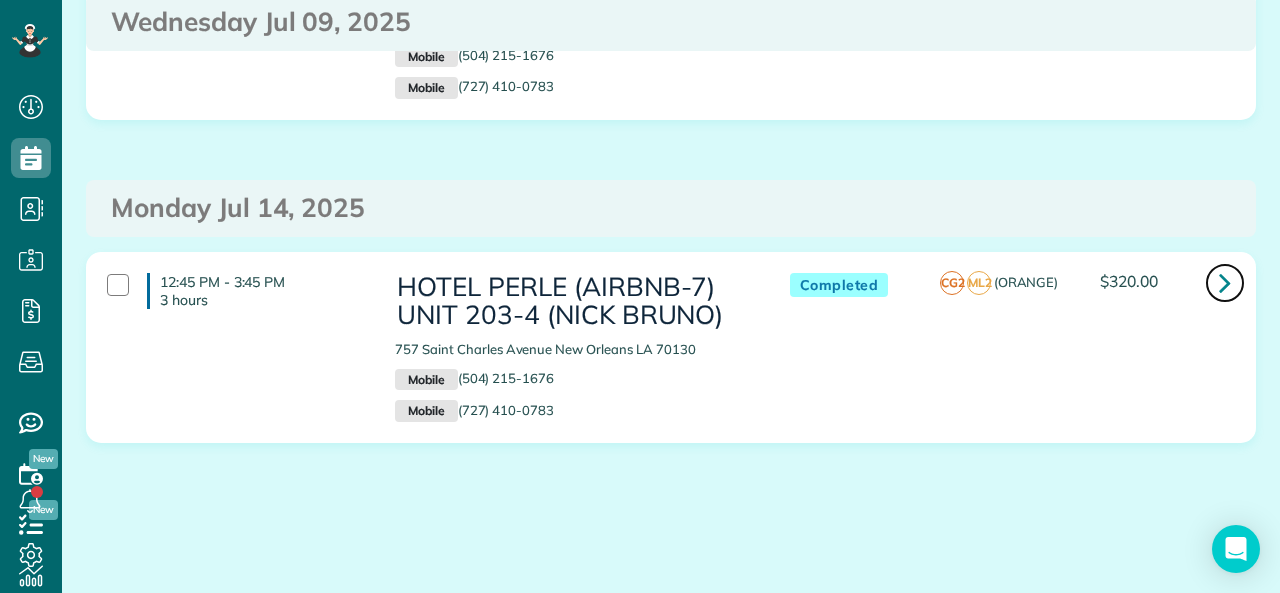 click at bounding box center [1225, 282] 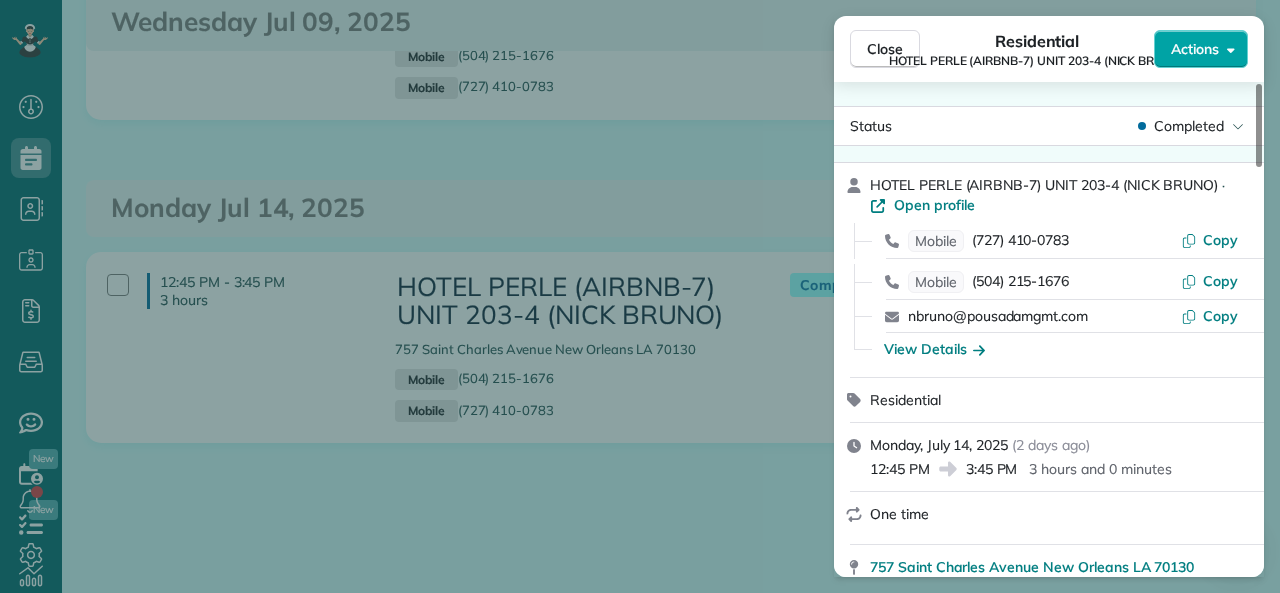 click on "Actions" at bounding box center [1195, 49] 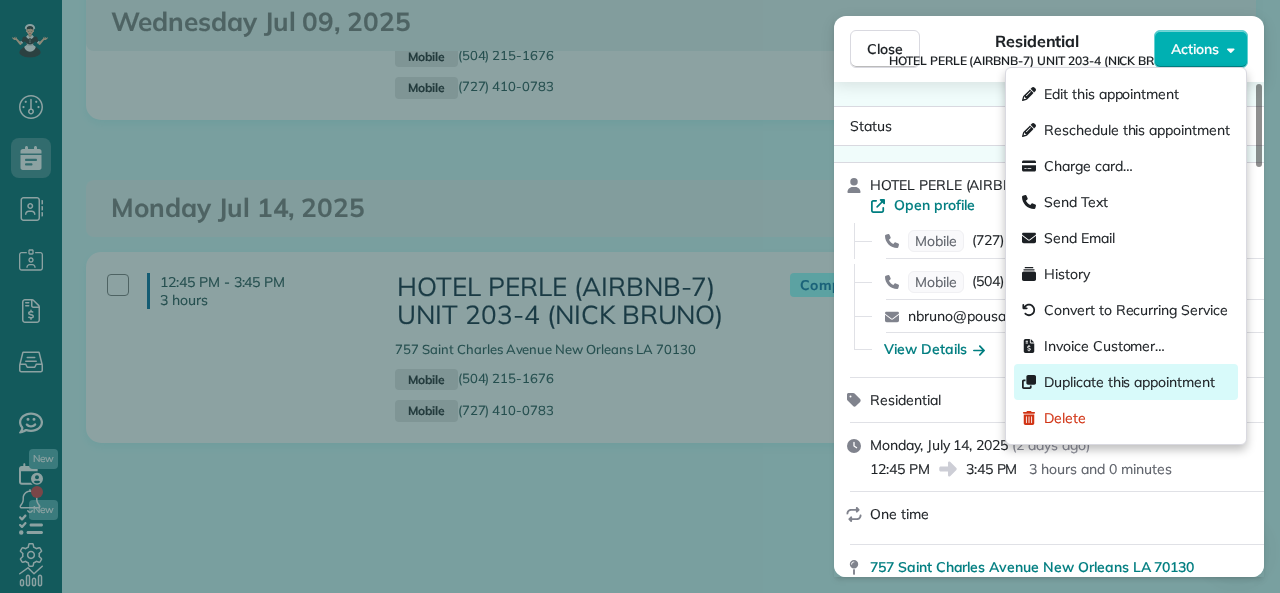click on "Duplicate this appointment" at bounding box center [1126, 382] 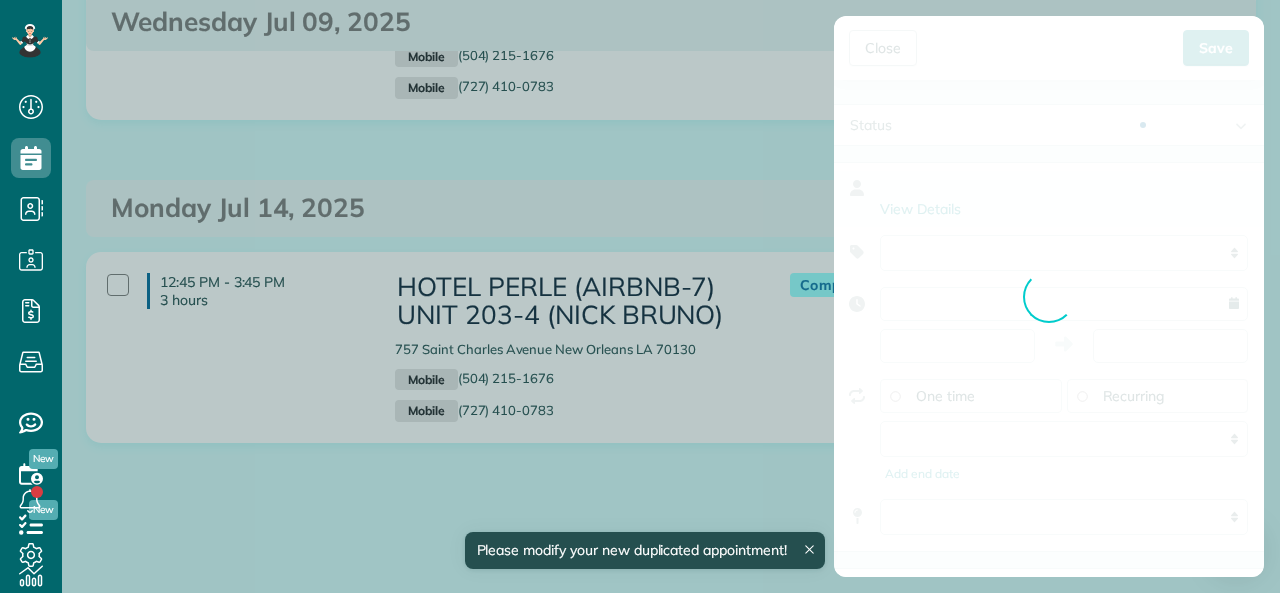 type on "**********" 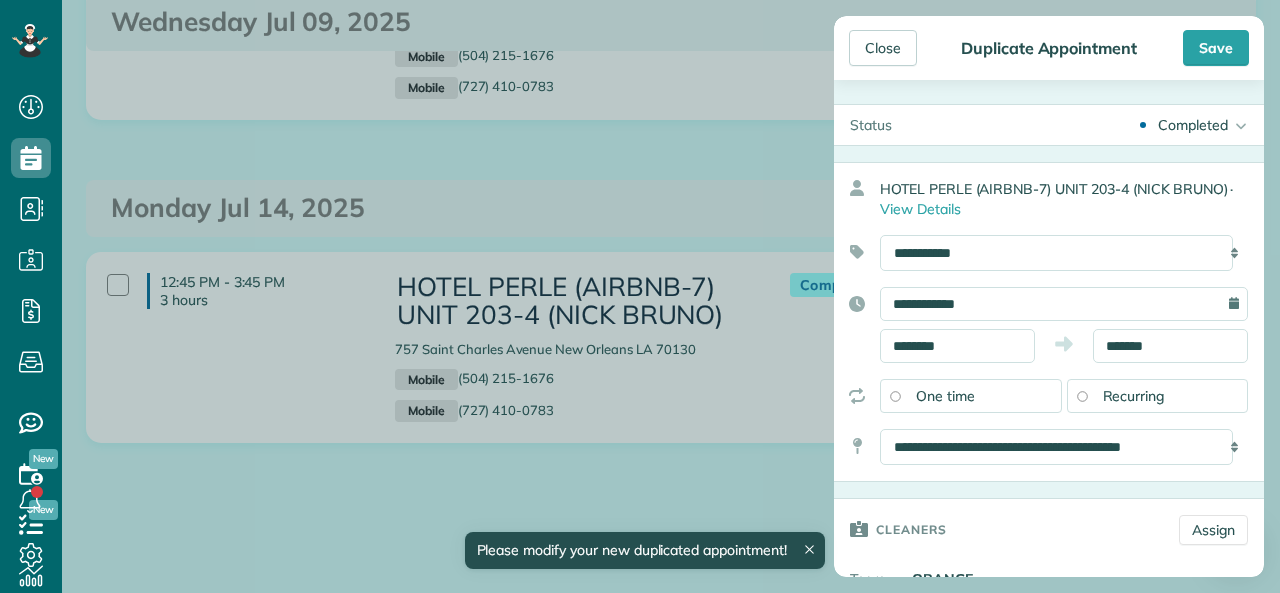 click on "Completed" at bounding box center (1193, 125) 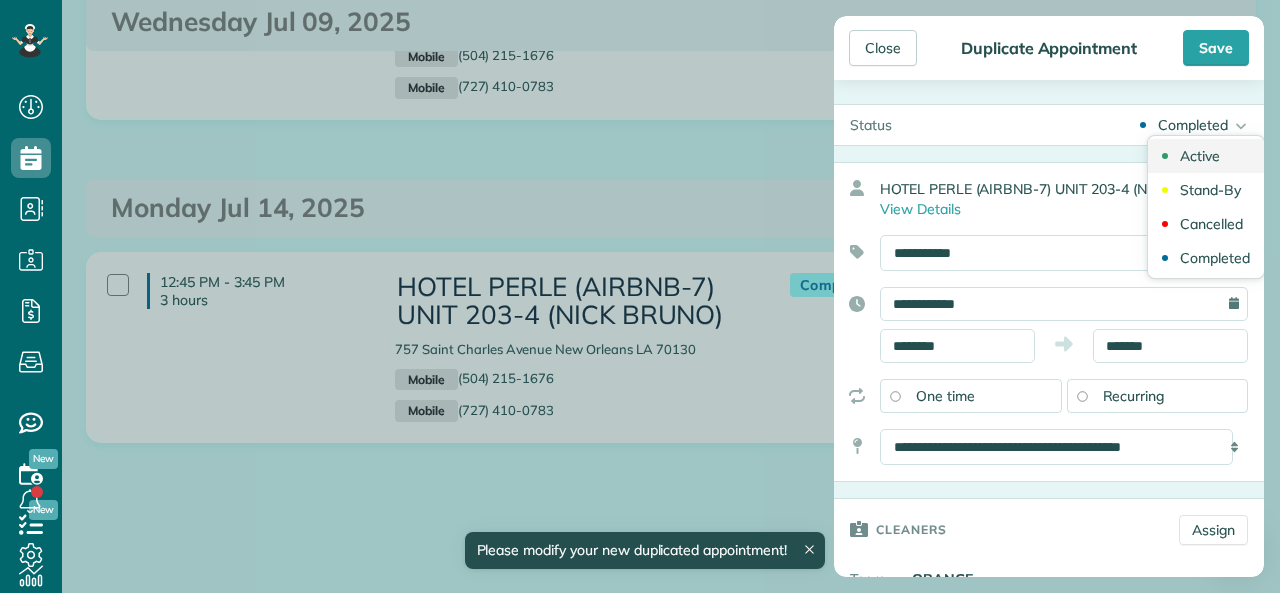 click on "Active" at bounding box center (1200, 156) 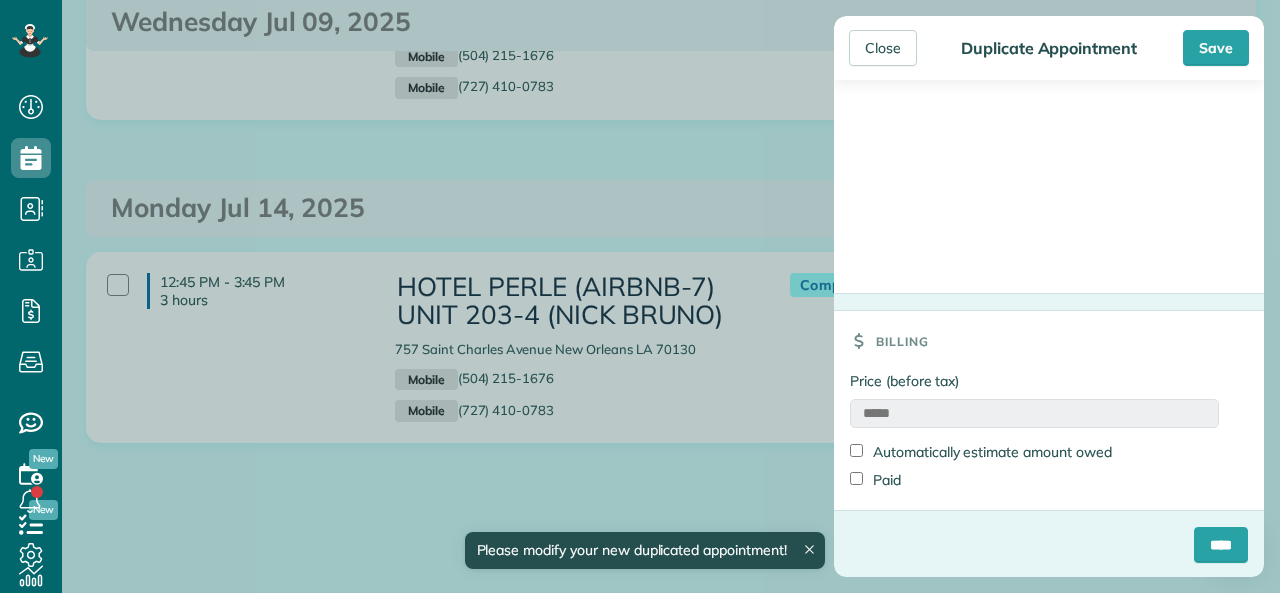 scroll, scrollTop: 2355, scrollLeft: 0, axis: vertical 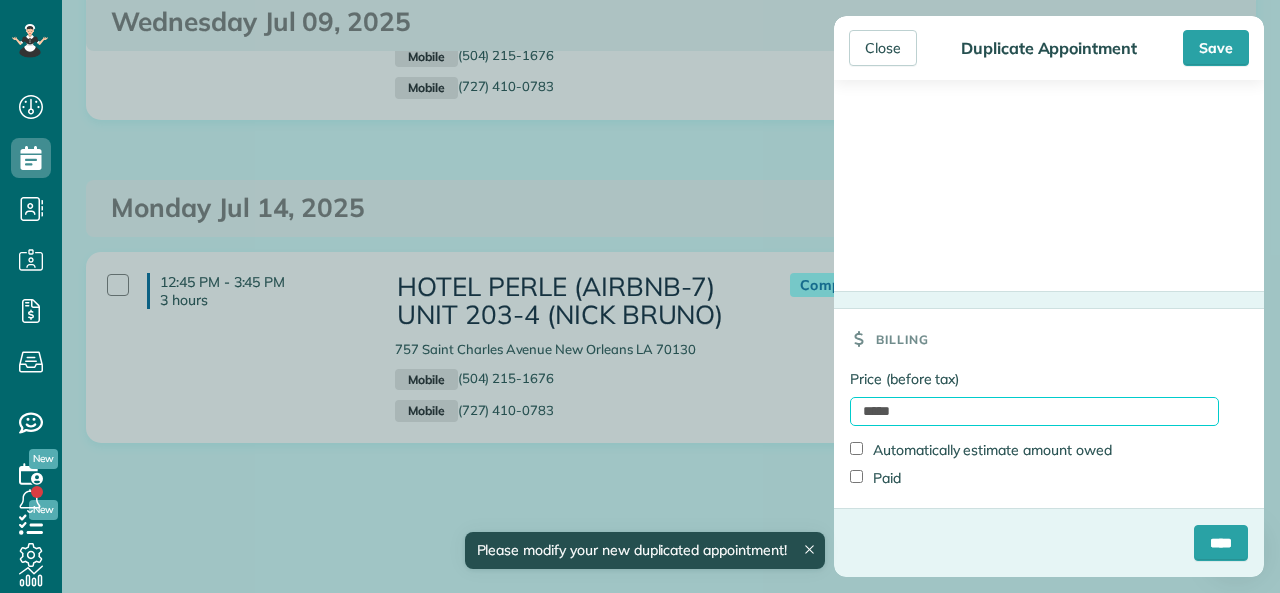 click on "*****" at bounding box center (1034, 411) 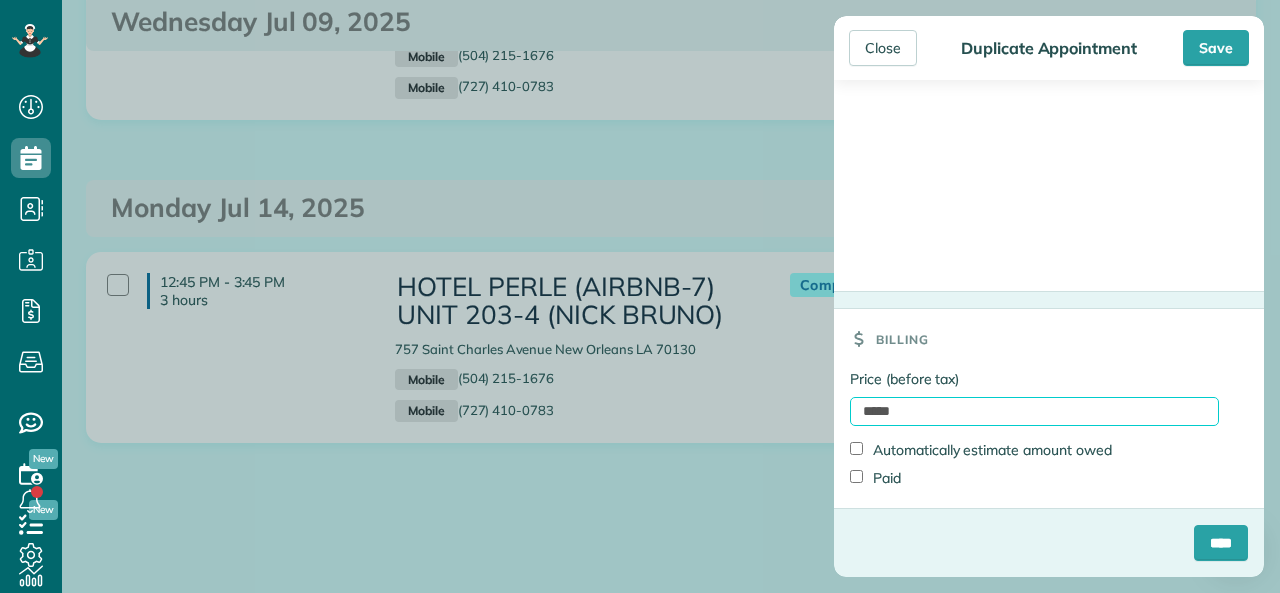 click on "*****" at bounding box center [1034, 411] 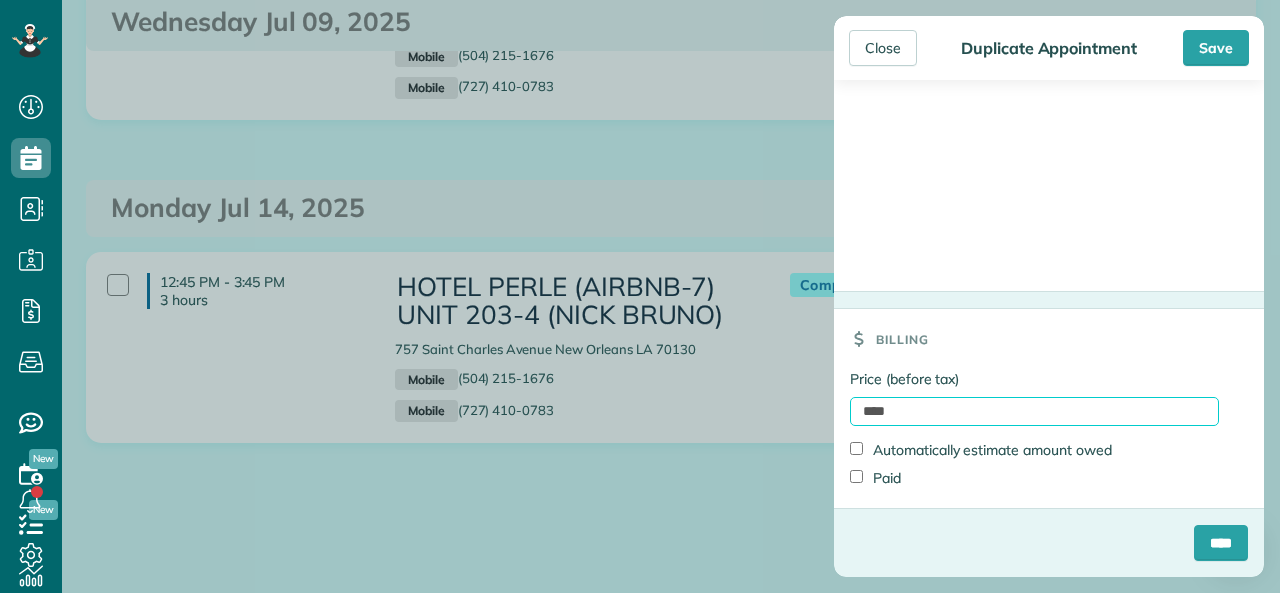 type on "*******" 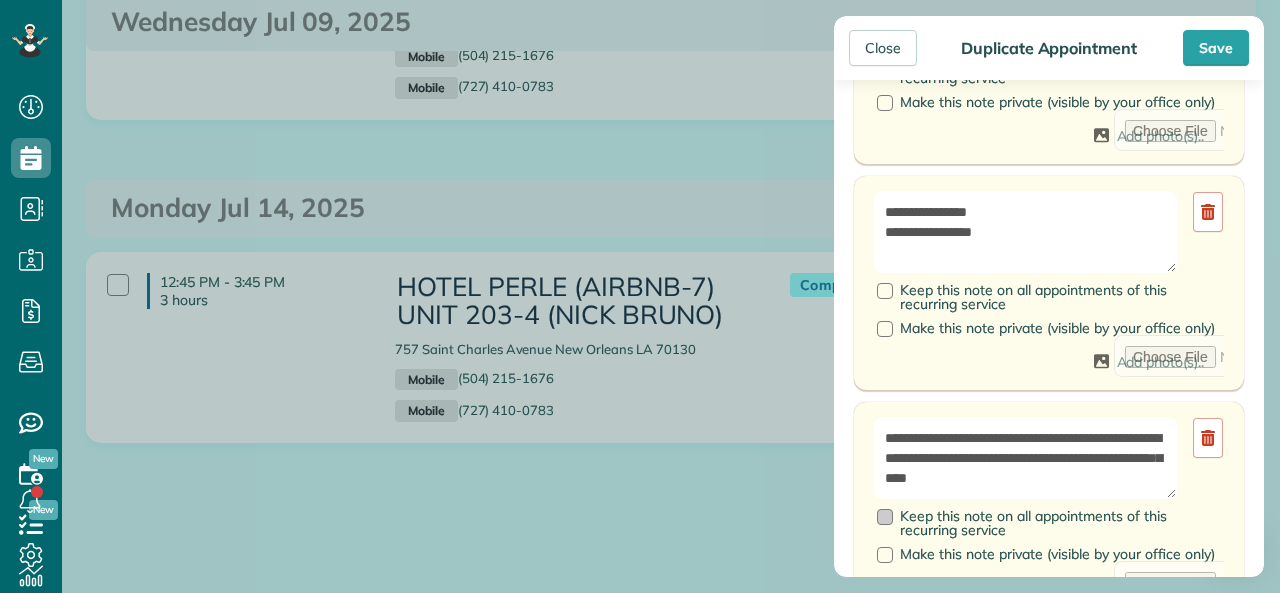 scroll, scrollTop: 1055, scrollLeft: 0, axis: vertical 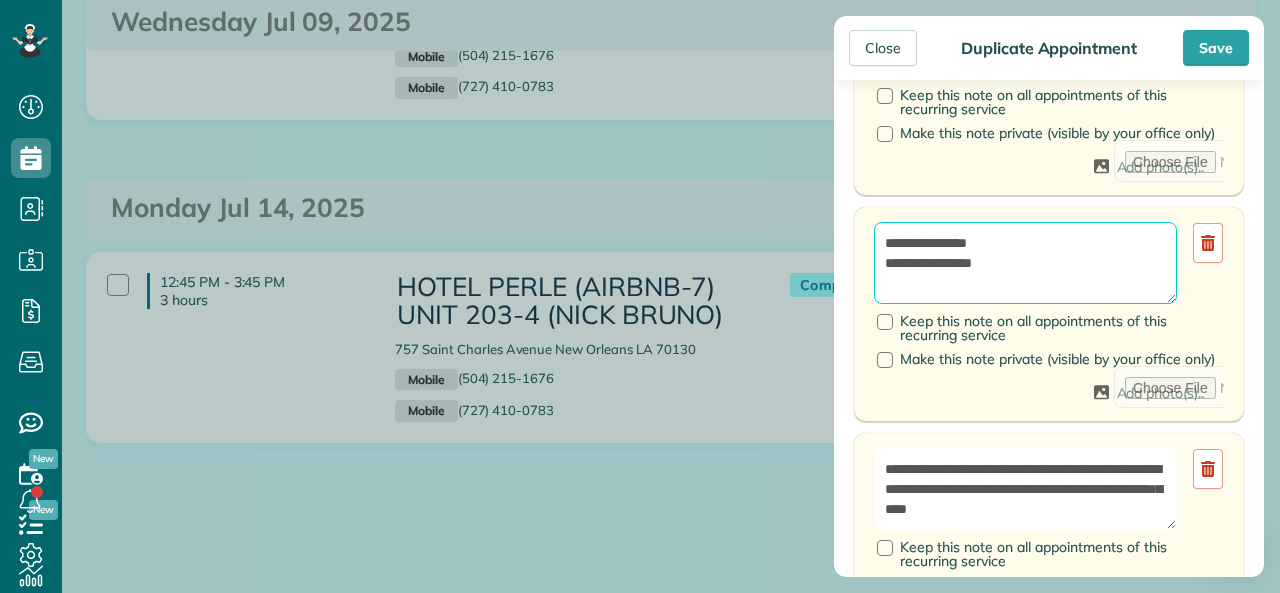 drag, startPoint x: 979, startPoint y: 255, endPoint x: 998, endPoint y: 256, distance: 19.026299 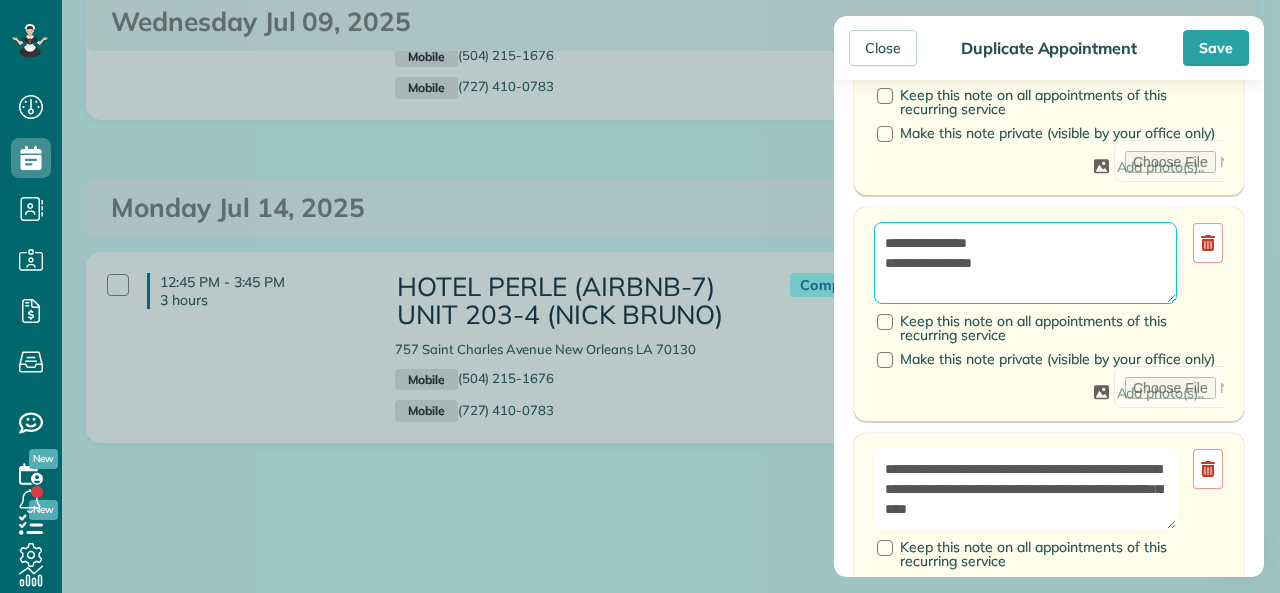 click on "**********" at bounding box center (1025, 263) 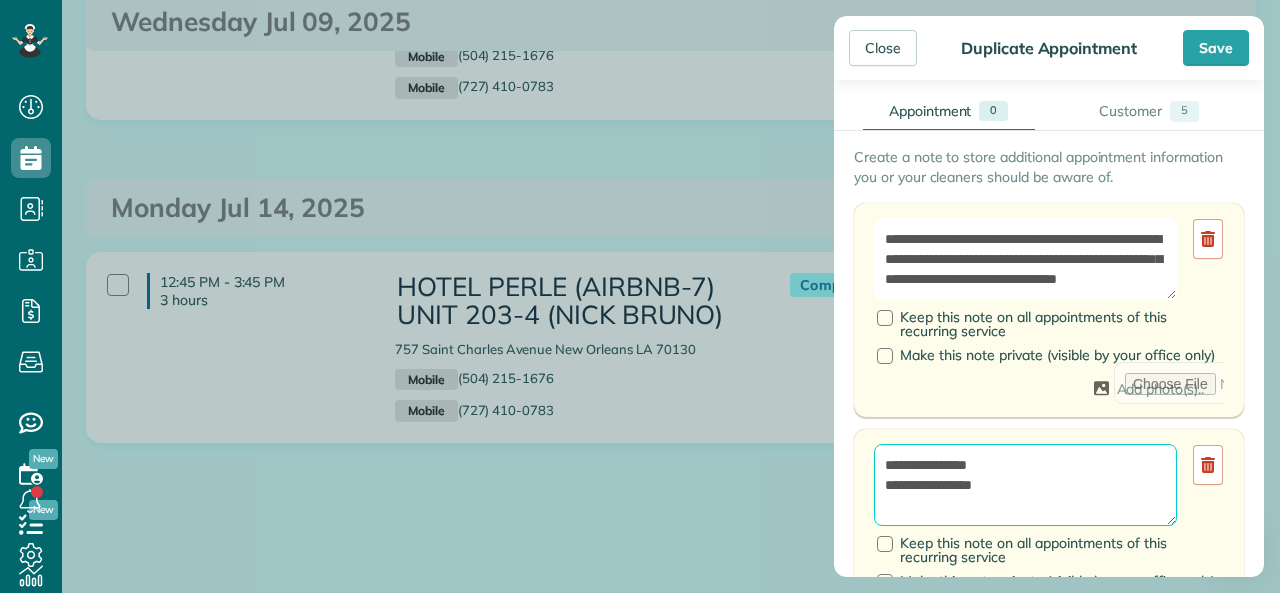 scroll, scrollTop: 755, scrollLeft: 0, axis: vertical 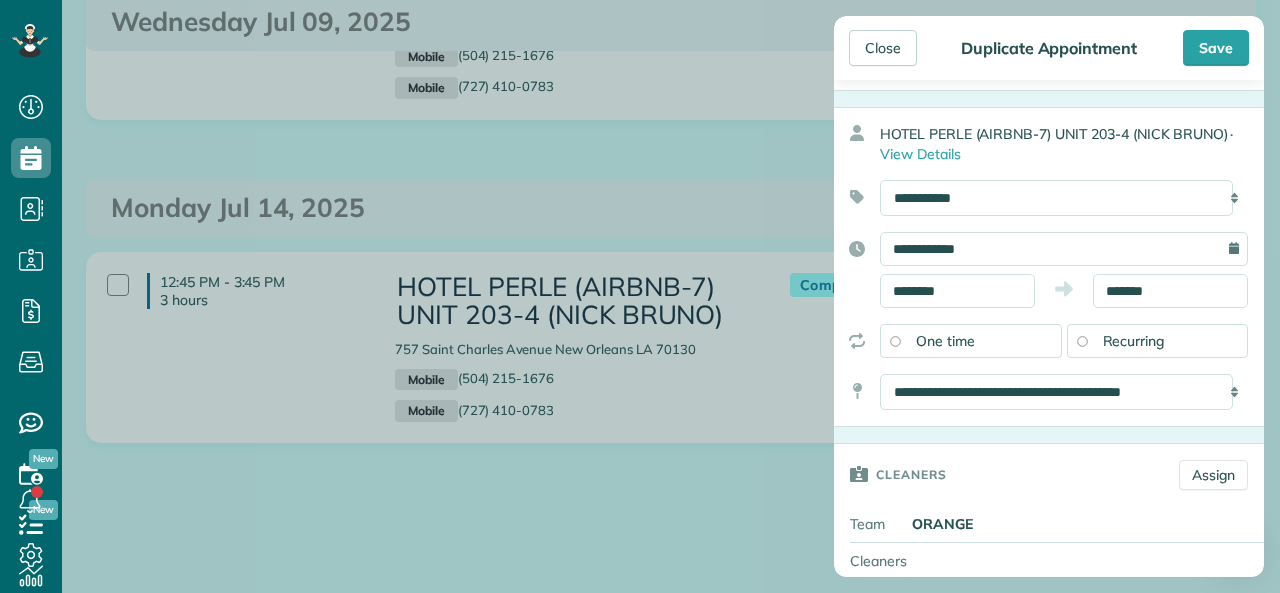 type on "**********" 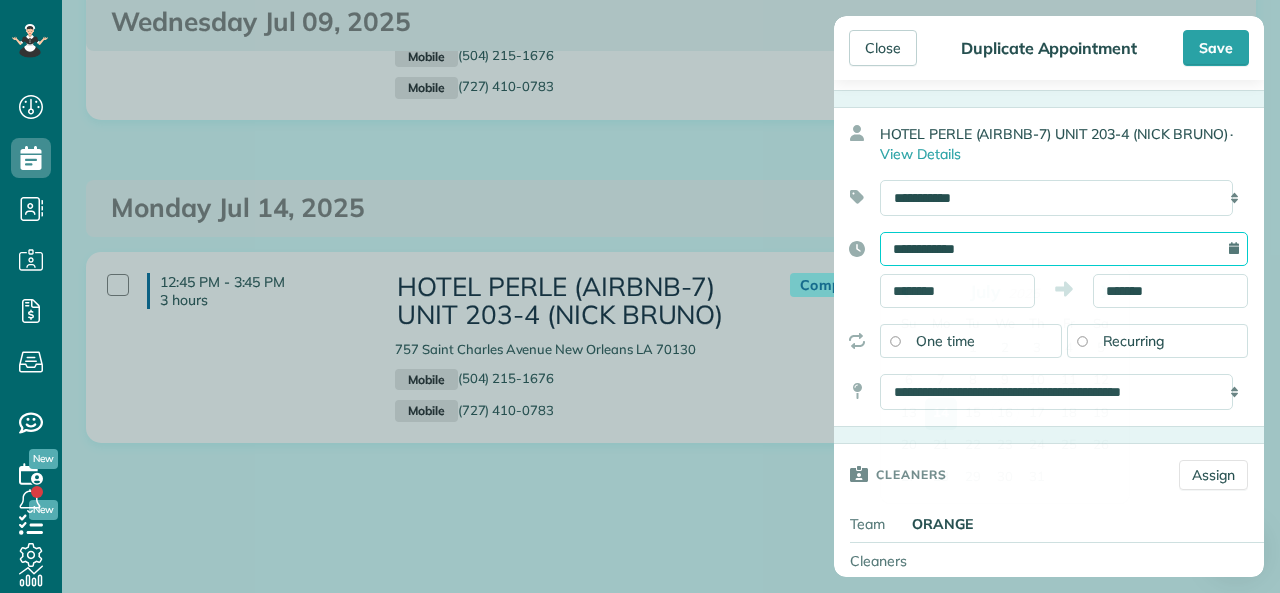 click on "**********" at bounding box center (1064, 249) 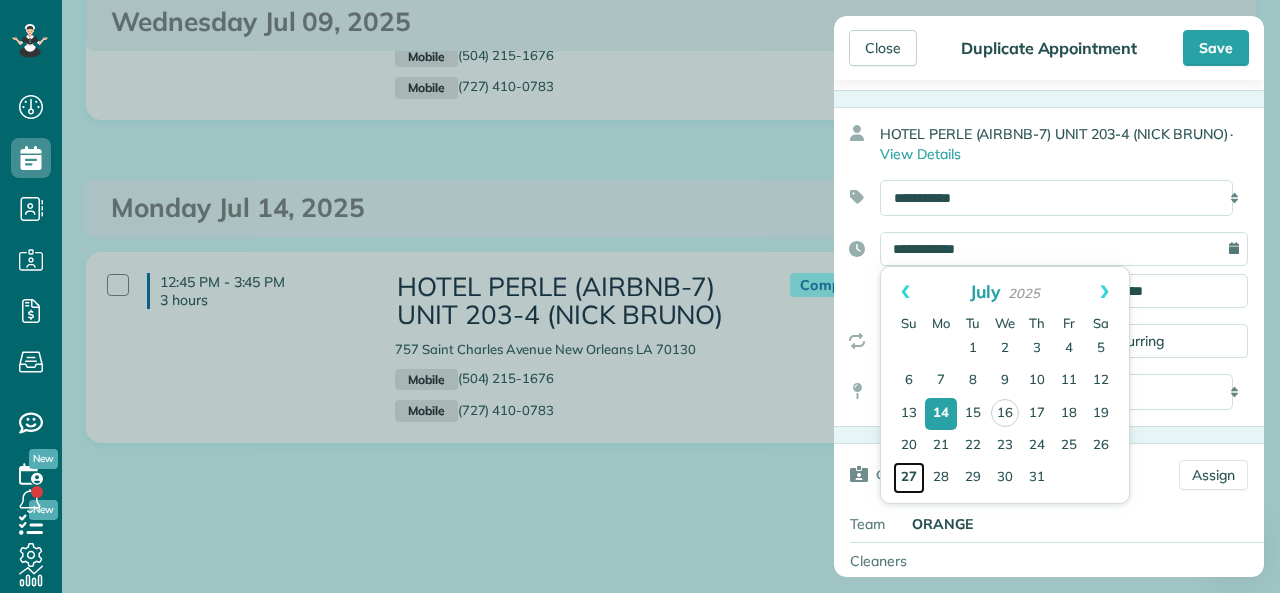 click on "27" at bounding box center [909, 478] 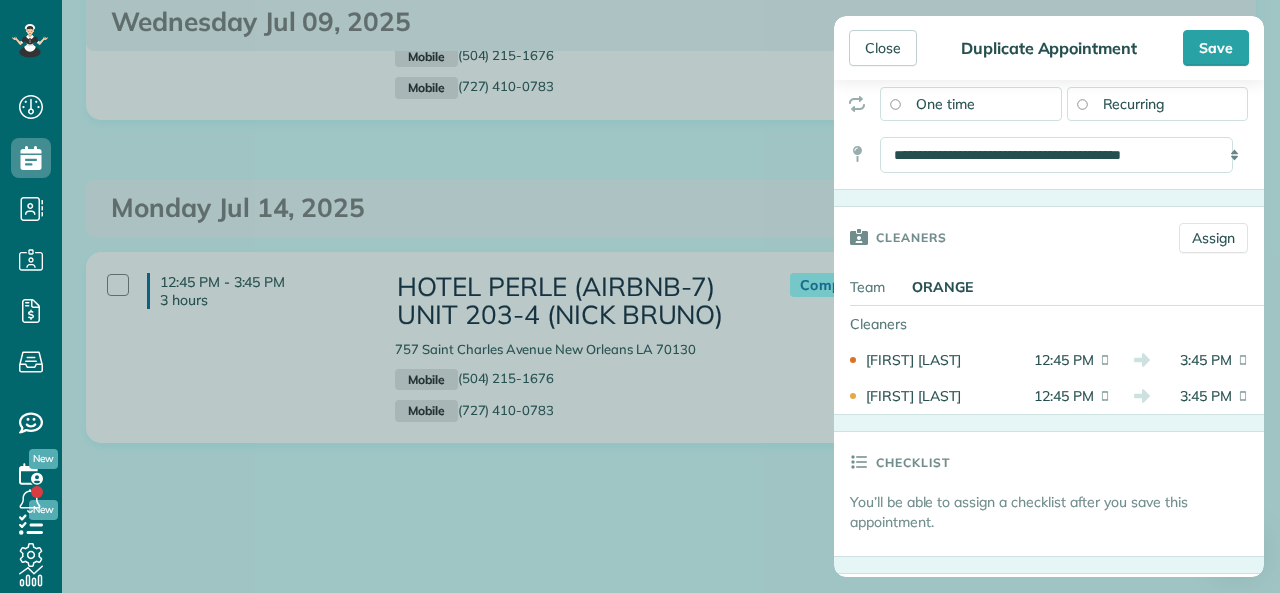 scroll, scrollTop: 355, scrollLeft: 0, axis: vertical 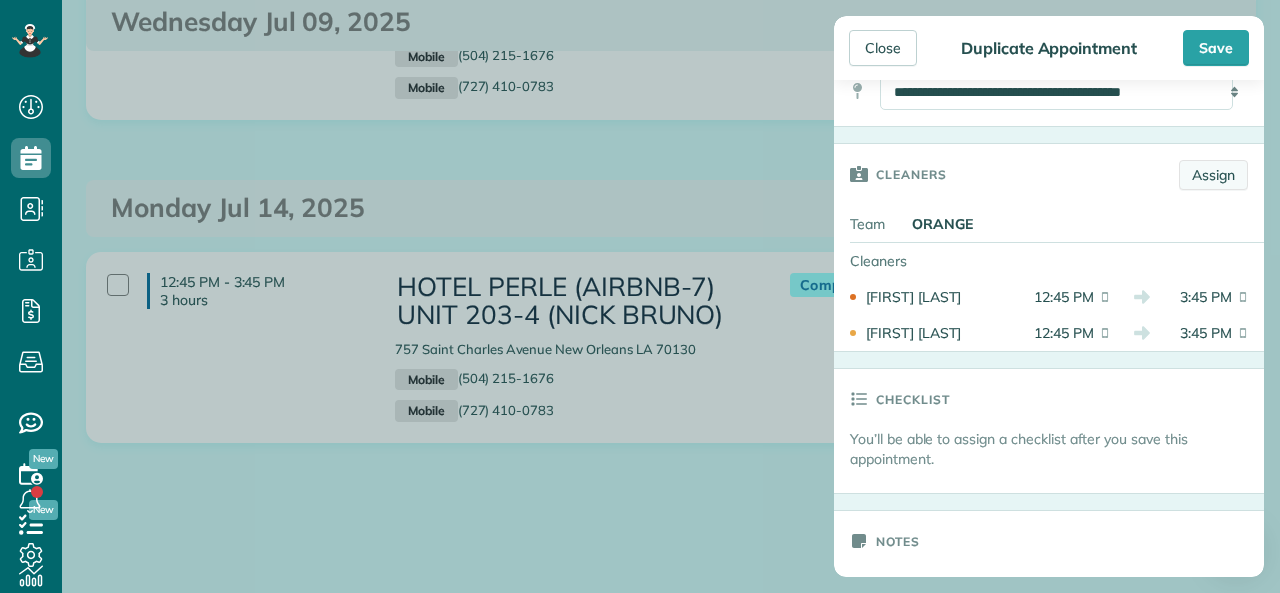 click on "Assign" at bounding box center (1213, 175) 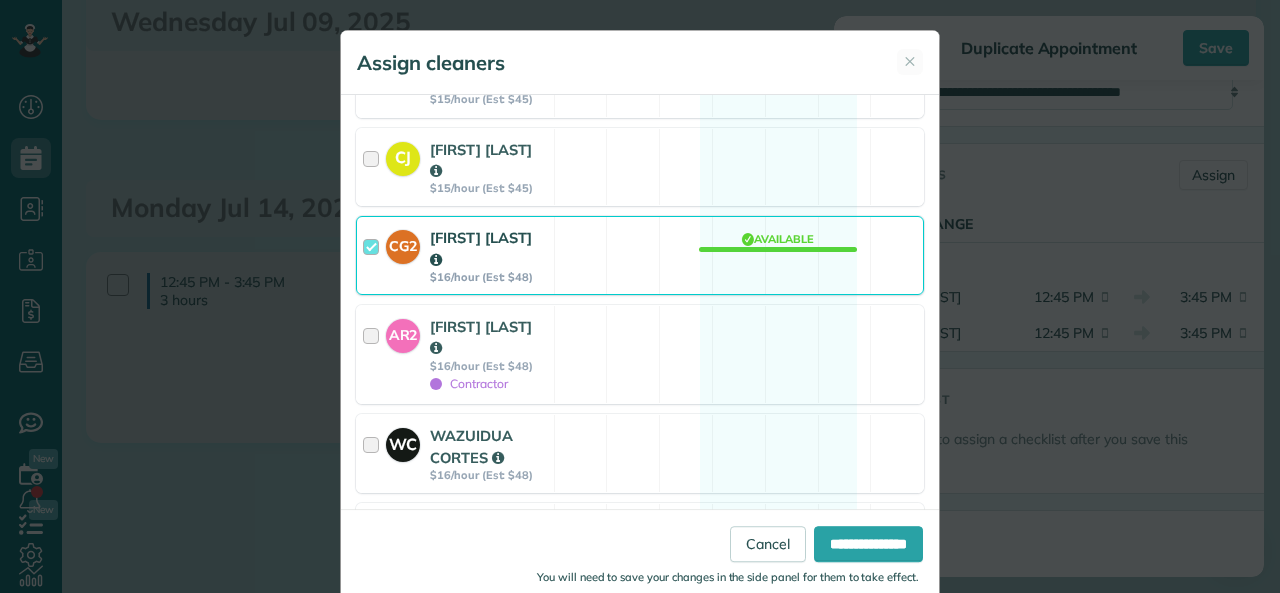 click at bounding box center [374, 255] 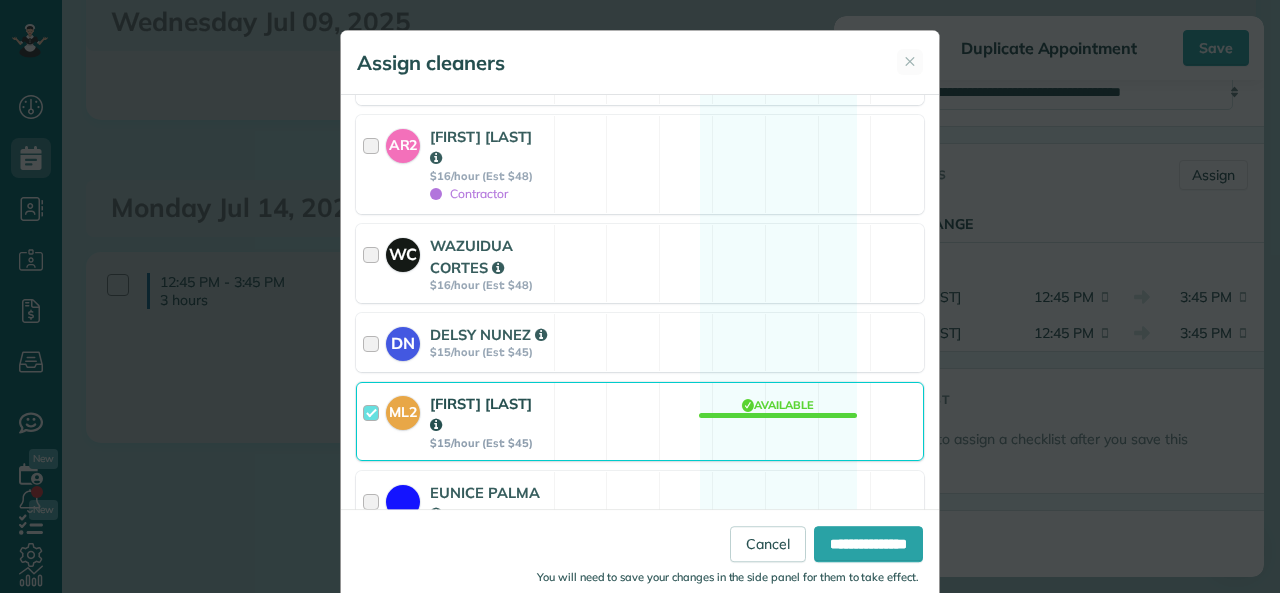 scroll, scrollTop: 1200, scrollLeft: 0, axis: vertical 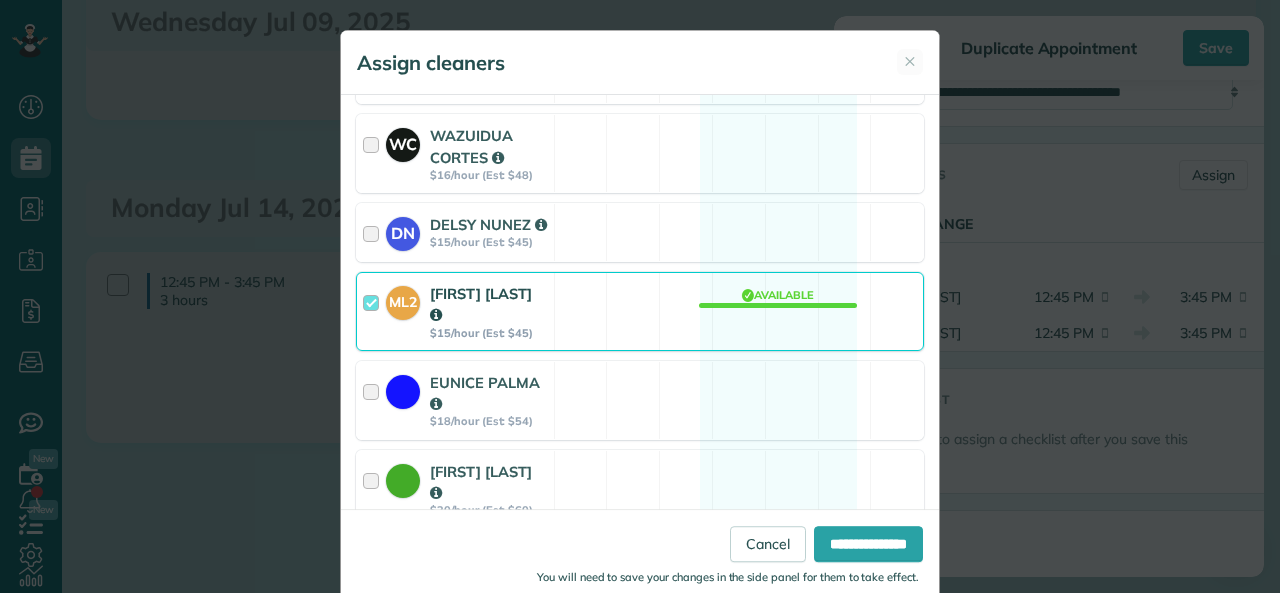click at bounding box center [374, 311] 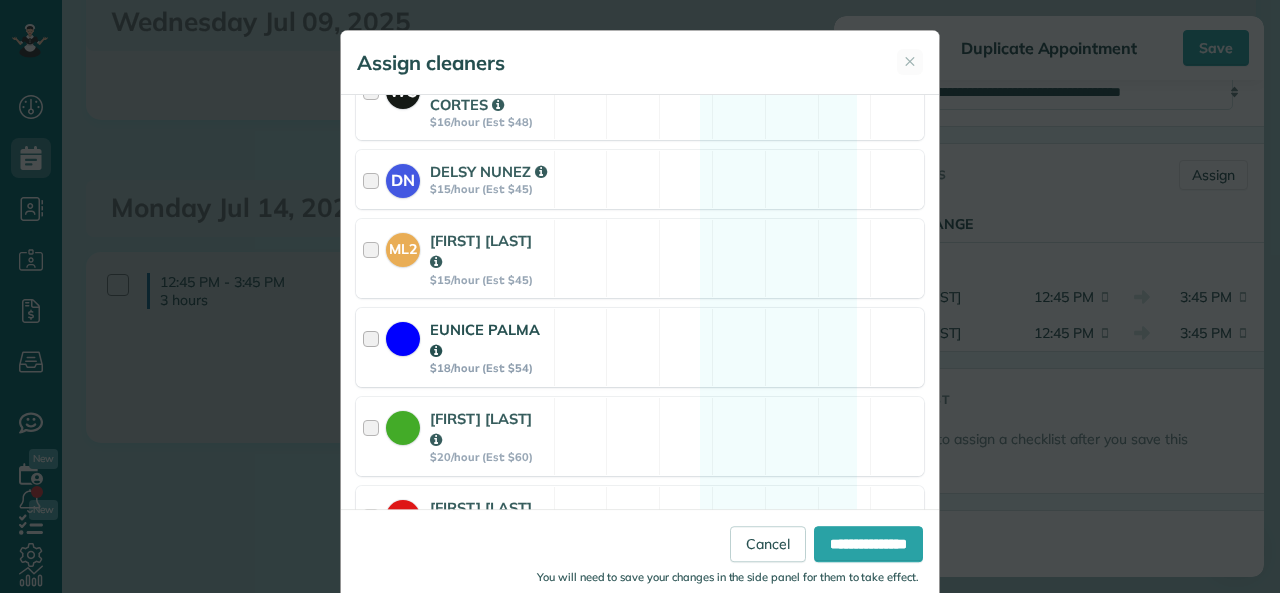scroll, scrollTop: 1282, scrollLeft: 0, axis: vertical 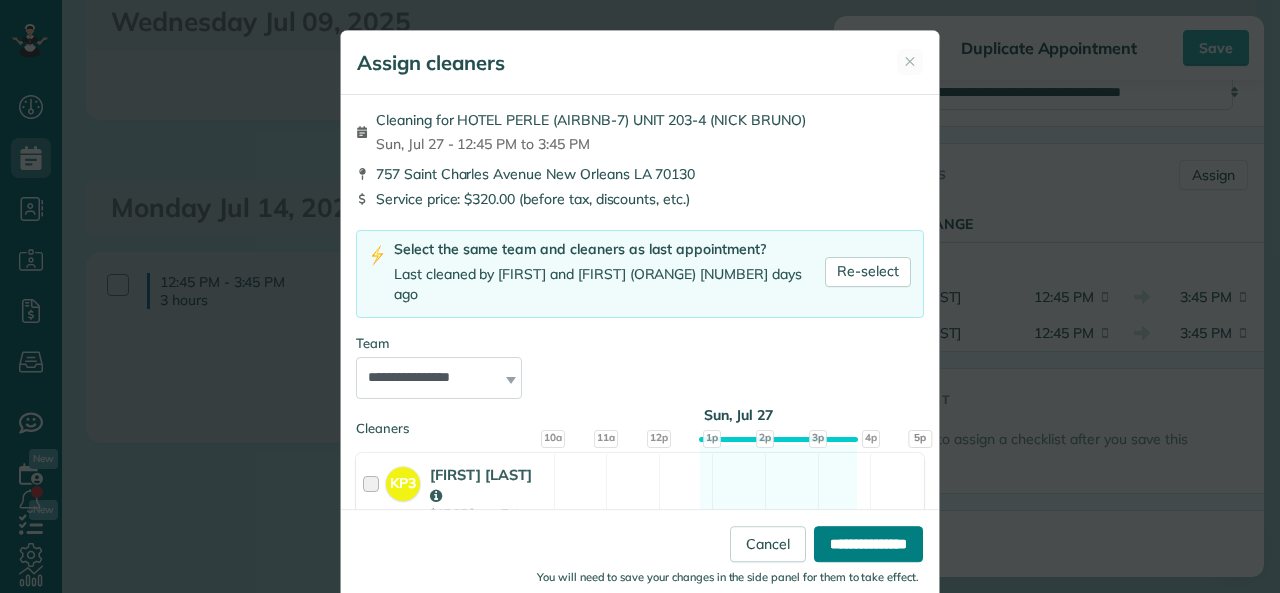 click on "**********" at bounding box center (868, 544) 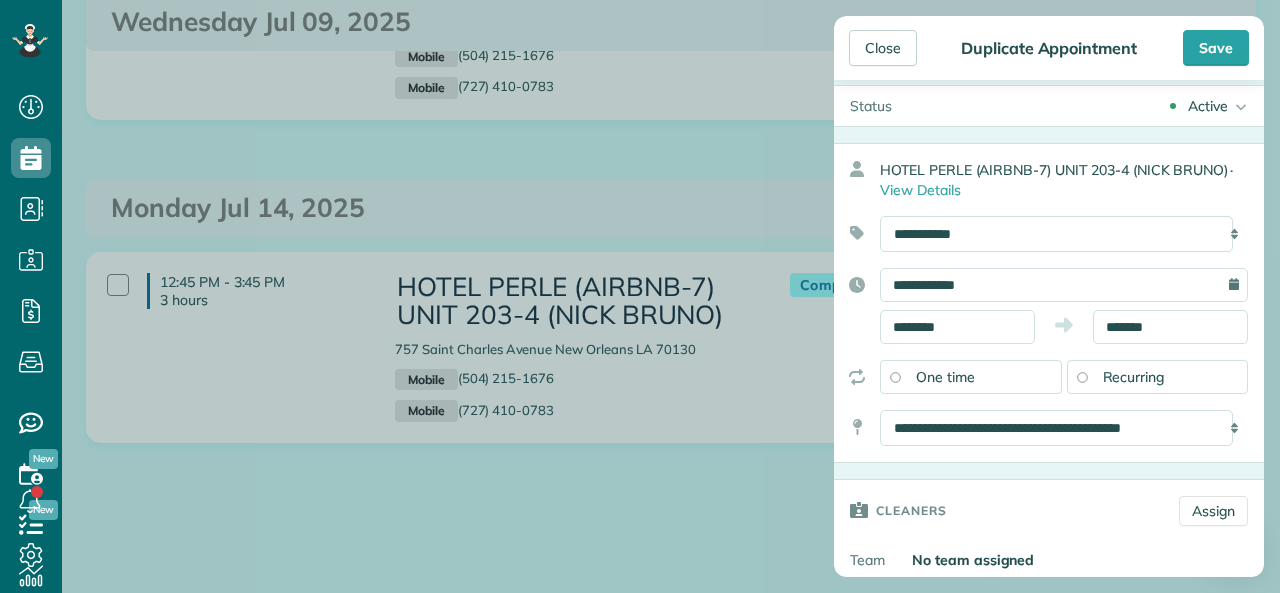 scroll, scrollTop: 0, scrollLeft: 0, axis: both 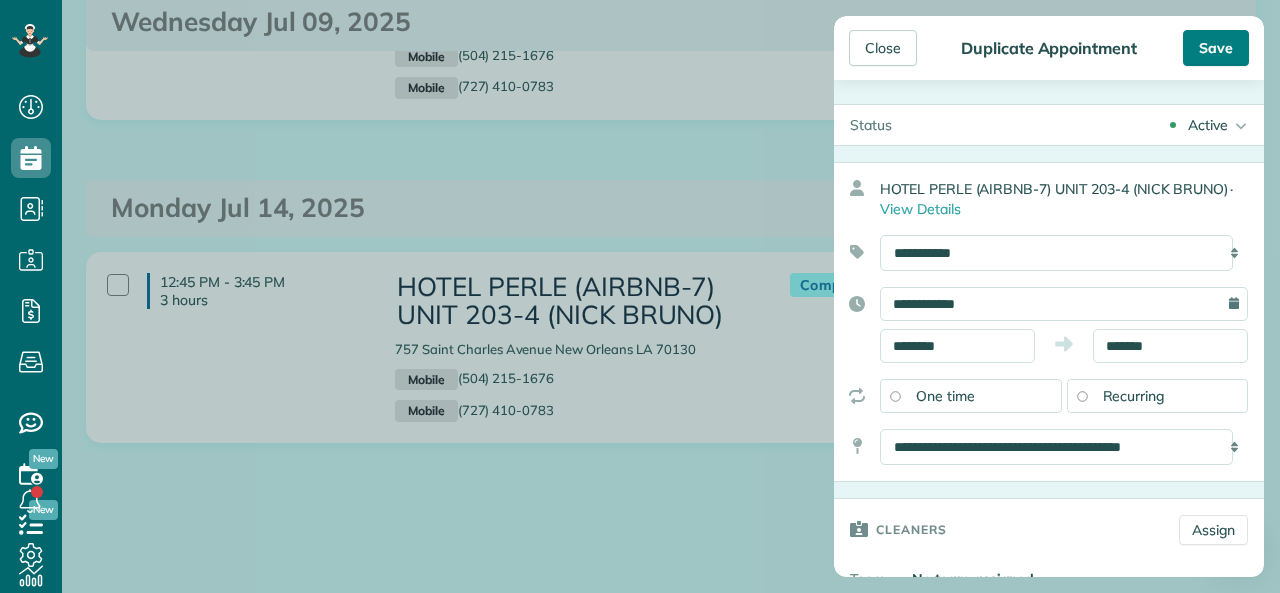 click on "Save" at bounding box center [1216, 48] 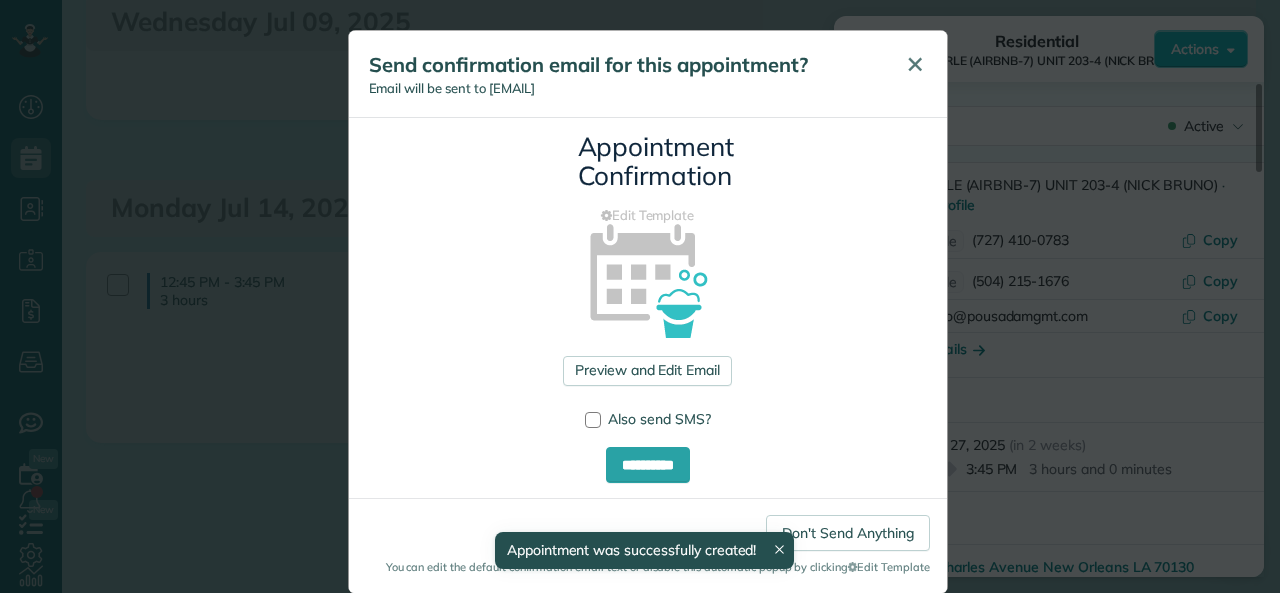 click on "✕" at bounding box center [915, 65] 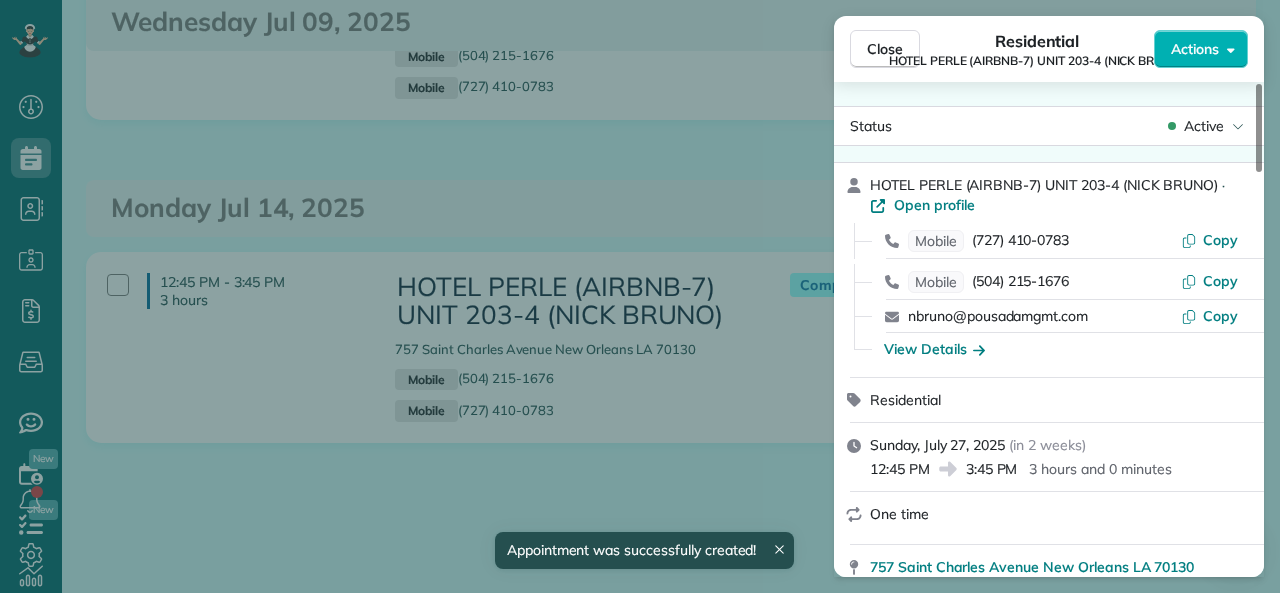 drag, startPoint x: 896, startPoint y: 48, endPoint x: 828, endPoint y: 133, distance: 108.85311 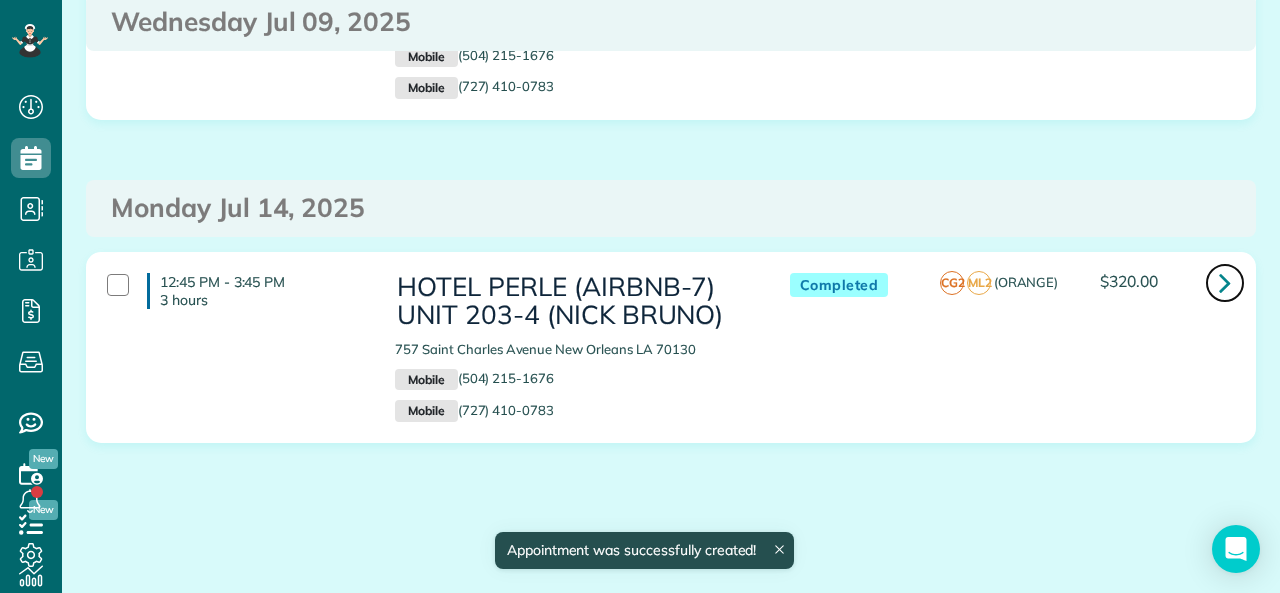 click at bounding box center (1225, 283) 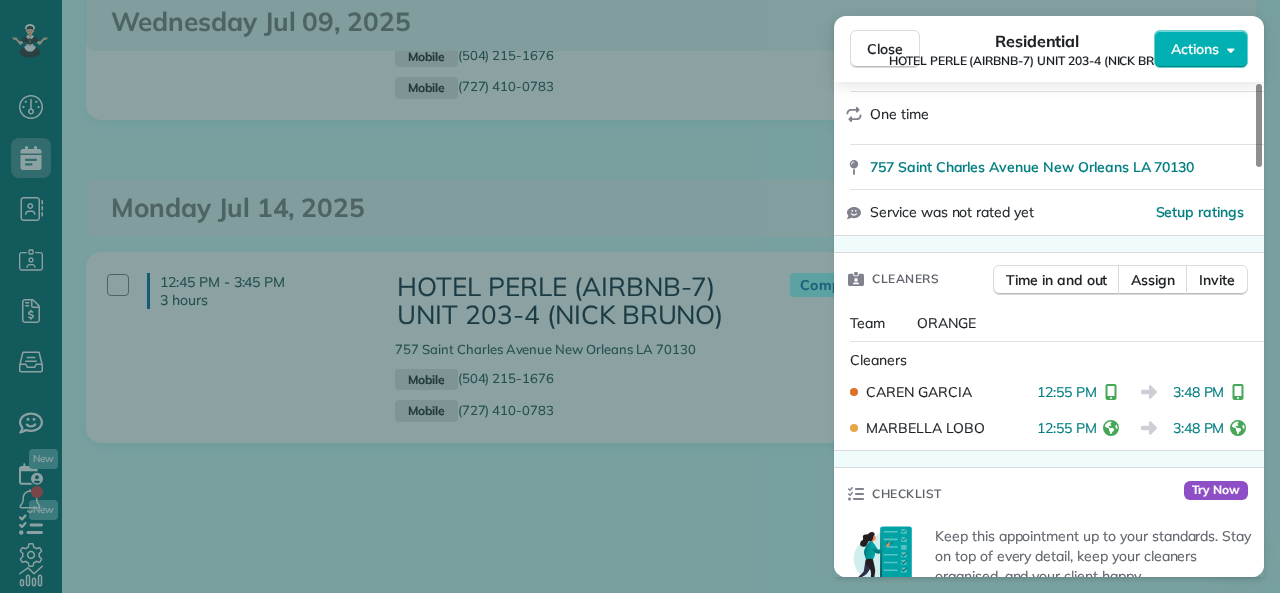 scroll, scrollTop: 500, scrollLeft: 0, axis: vertical 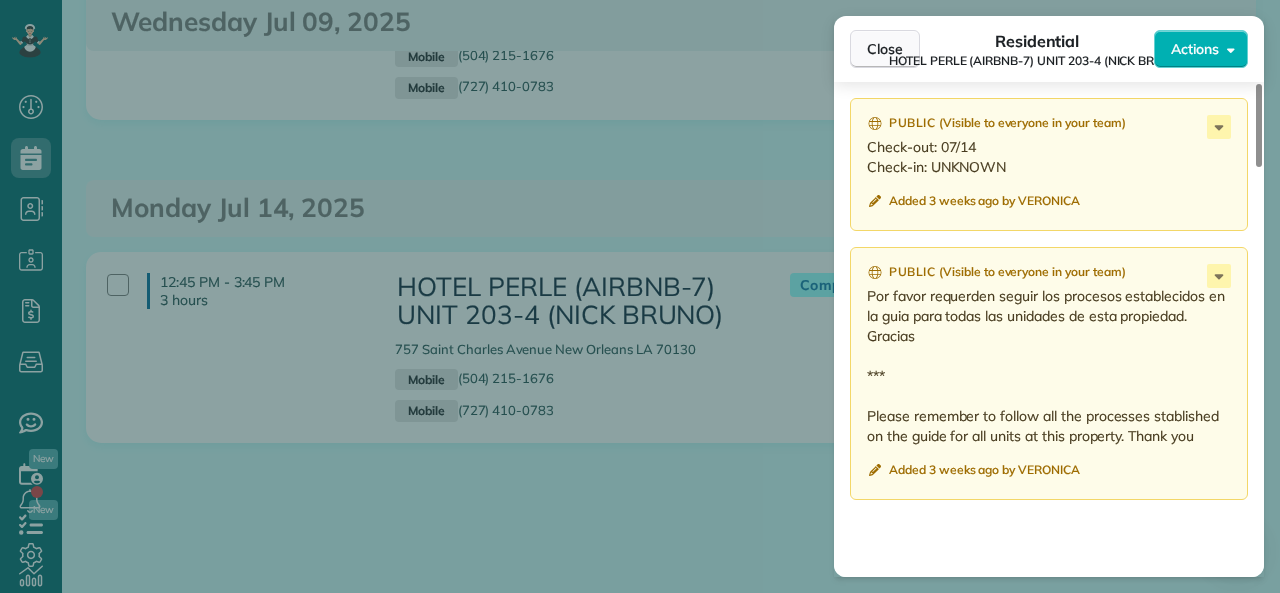 click on "Close" at bounding box center (885, 49) 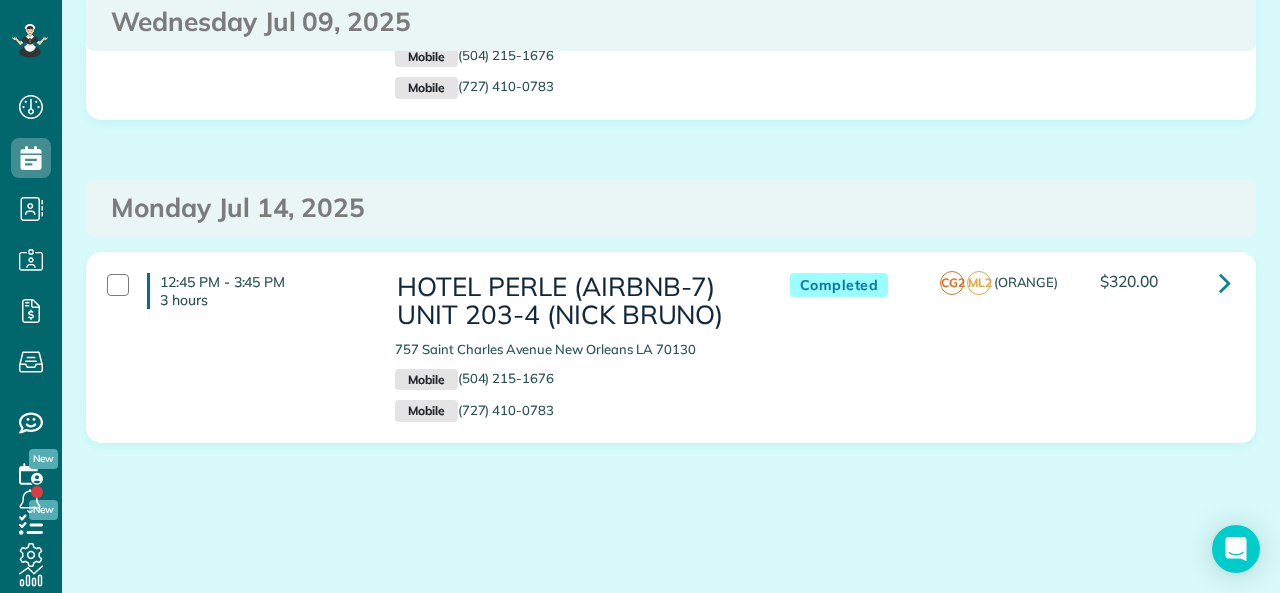 scroll, scrollTop: 0, scrollLeft: 0, axis: both 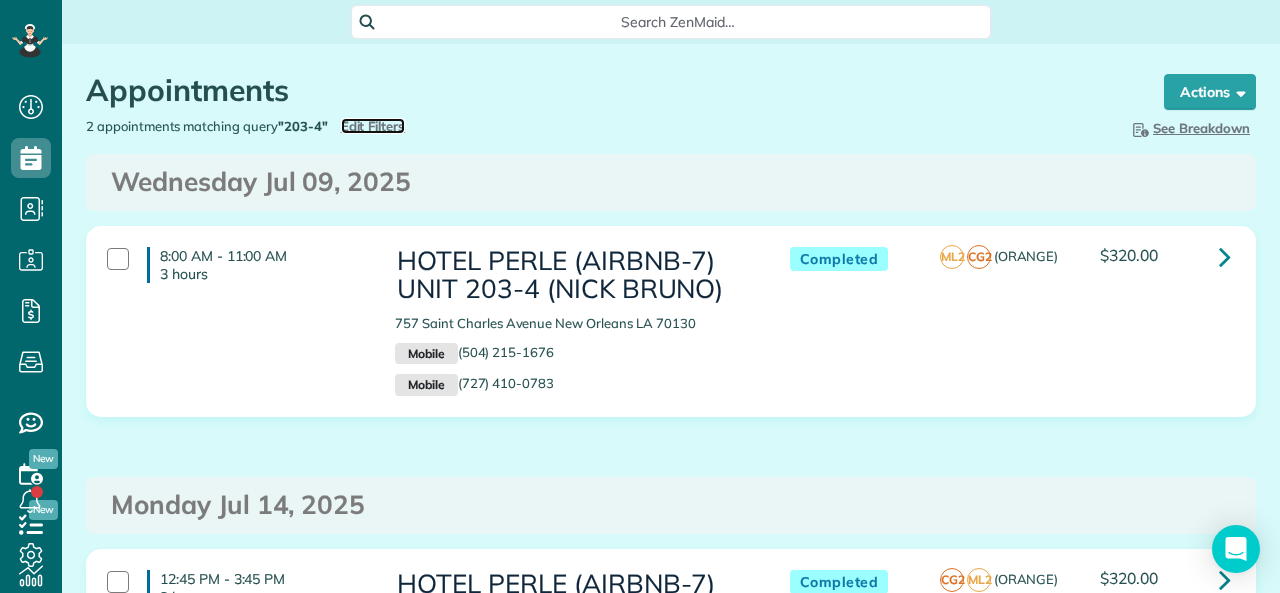 drag, startPoint x: 379, startPoint y: 122, endPoint x: 394, endPoint y: 121, distance: 15.033297 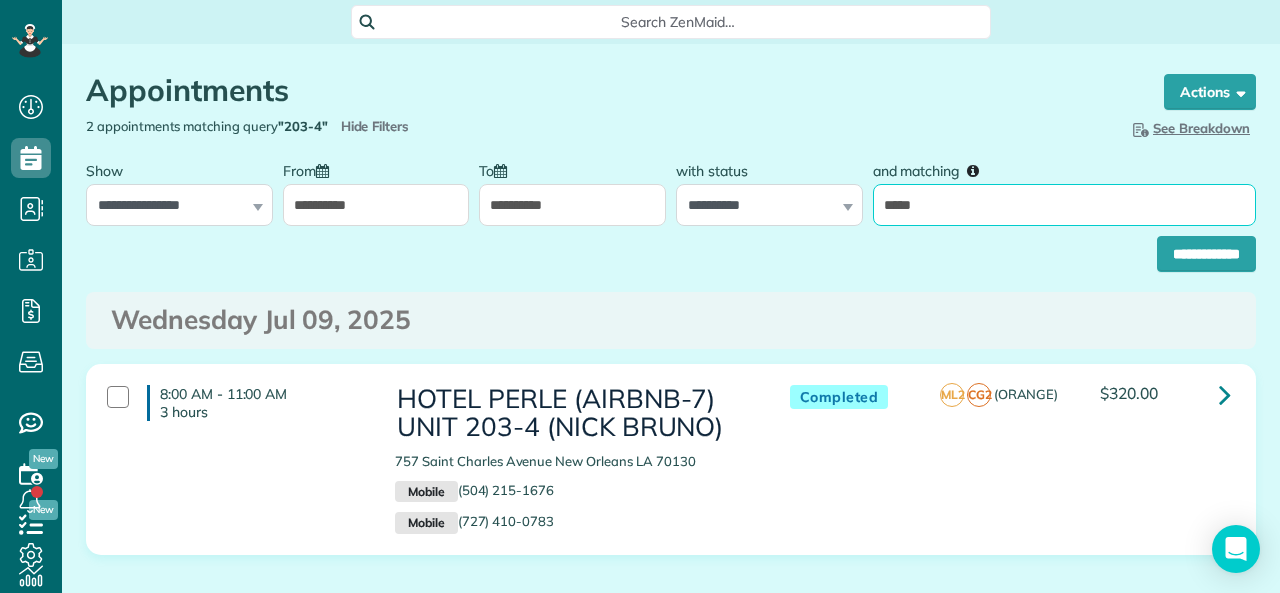 click on "*****" at bounding box center (1064, 205) 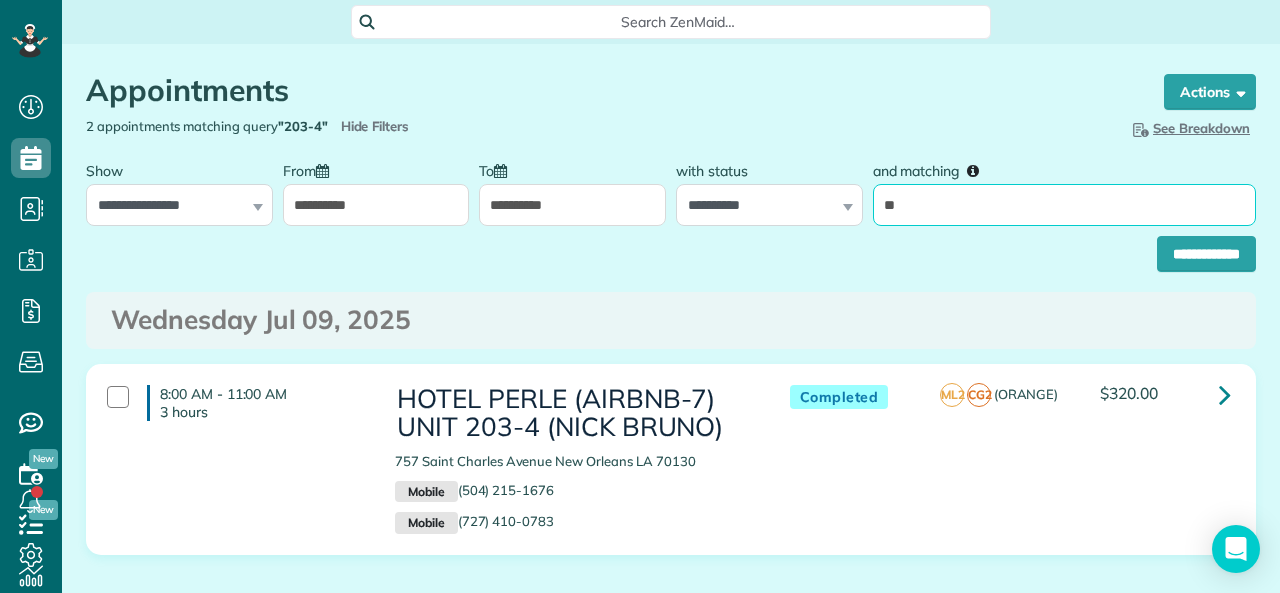 type on "*****" 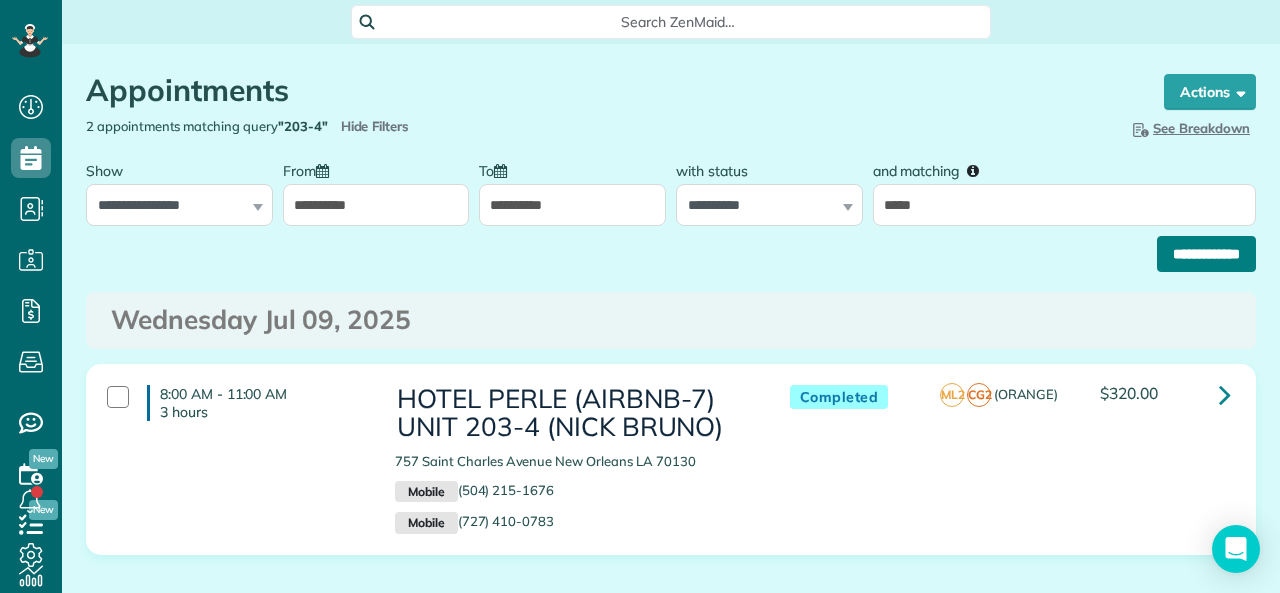 click on "**********" at bounding box center (1206, 254) 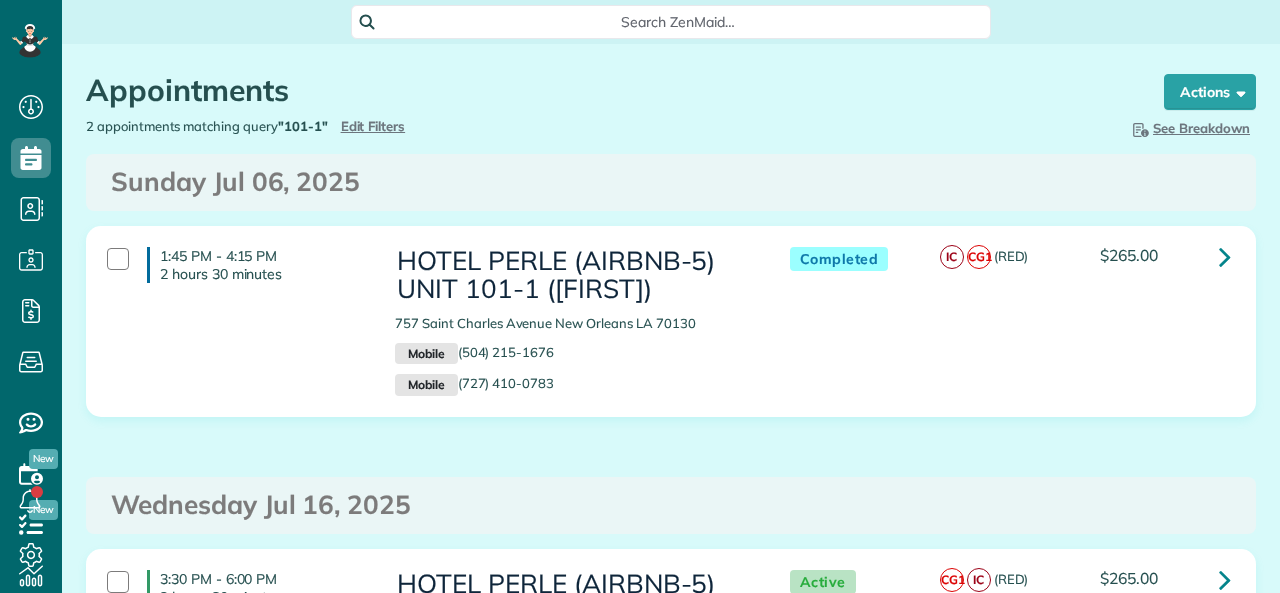 scroll, scrollTop: 0, scrollLeft: 0, axis: both 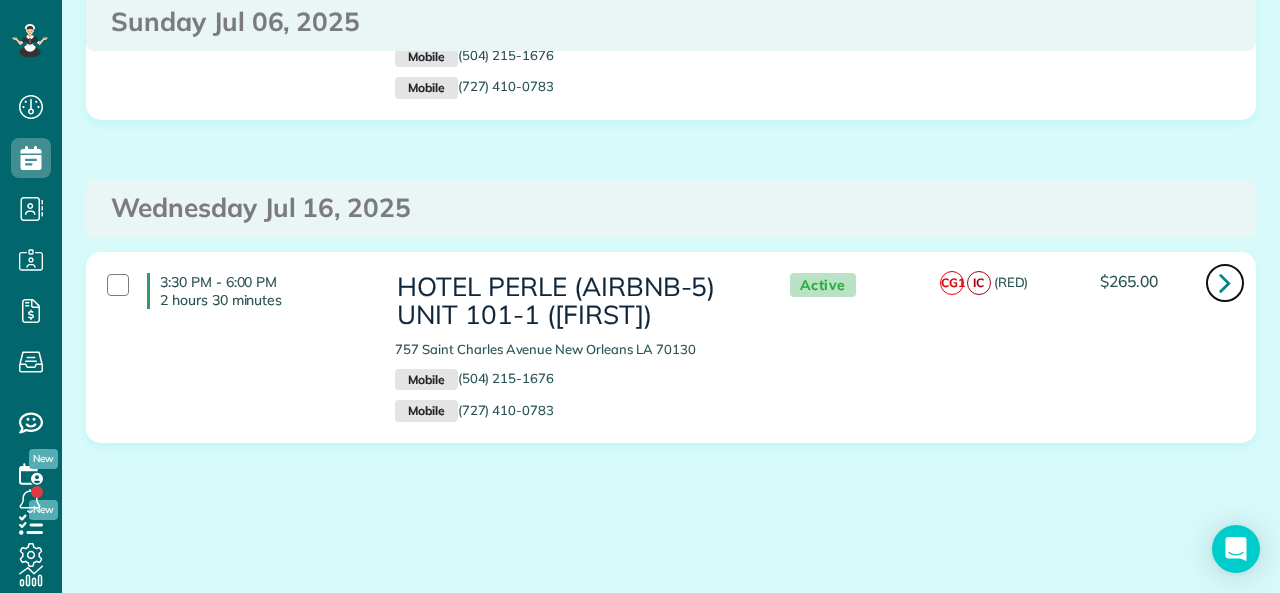 click at bounding box center [1225, 283] 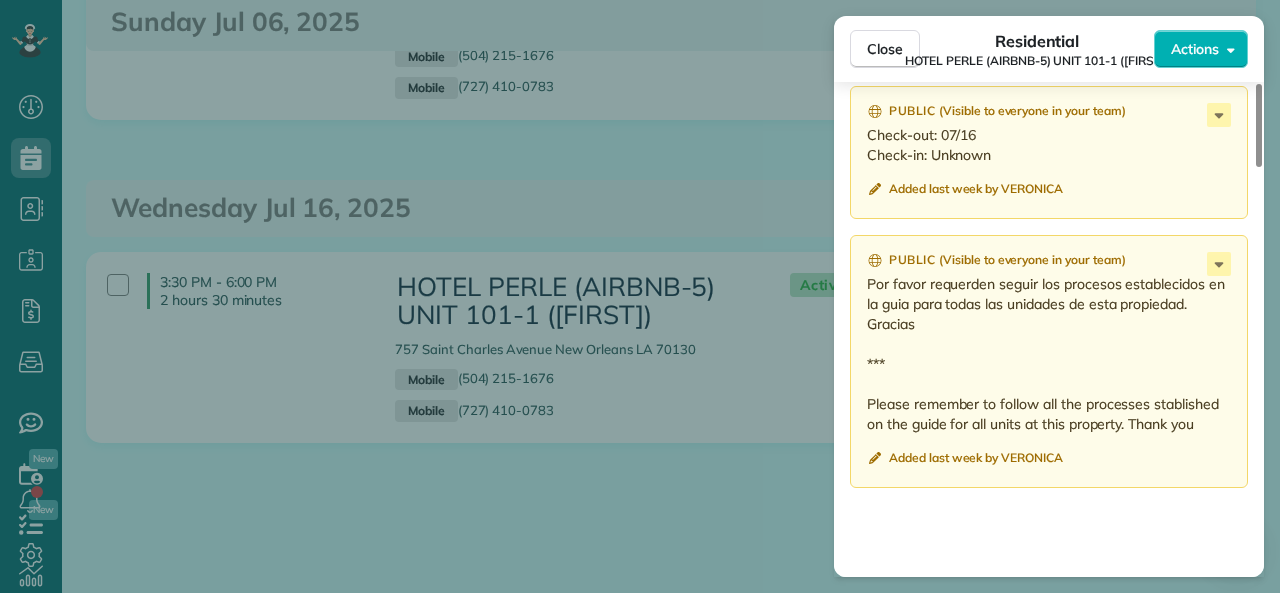 scroll, scrollTop: 1900, scrollLeft: 0, axis: vertical 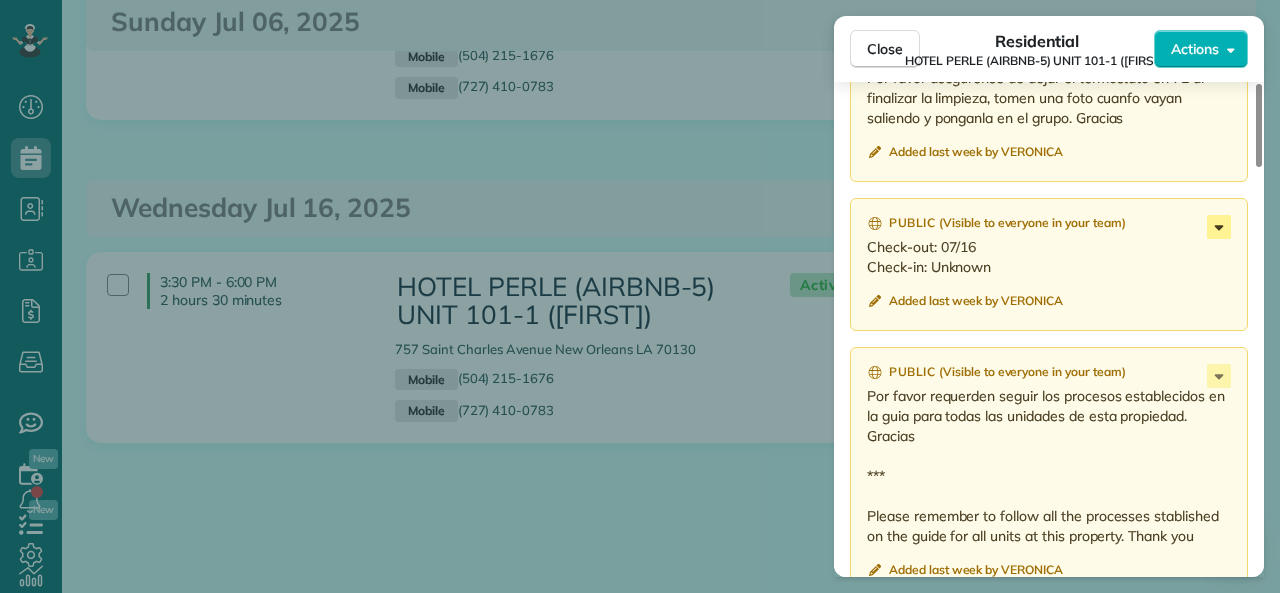 click 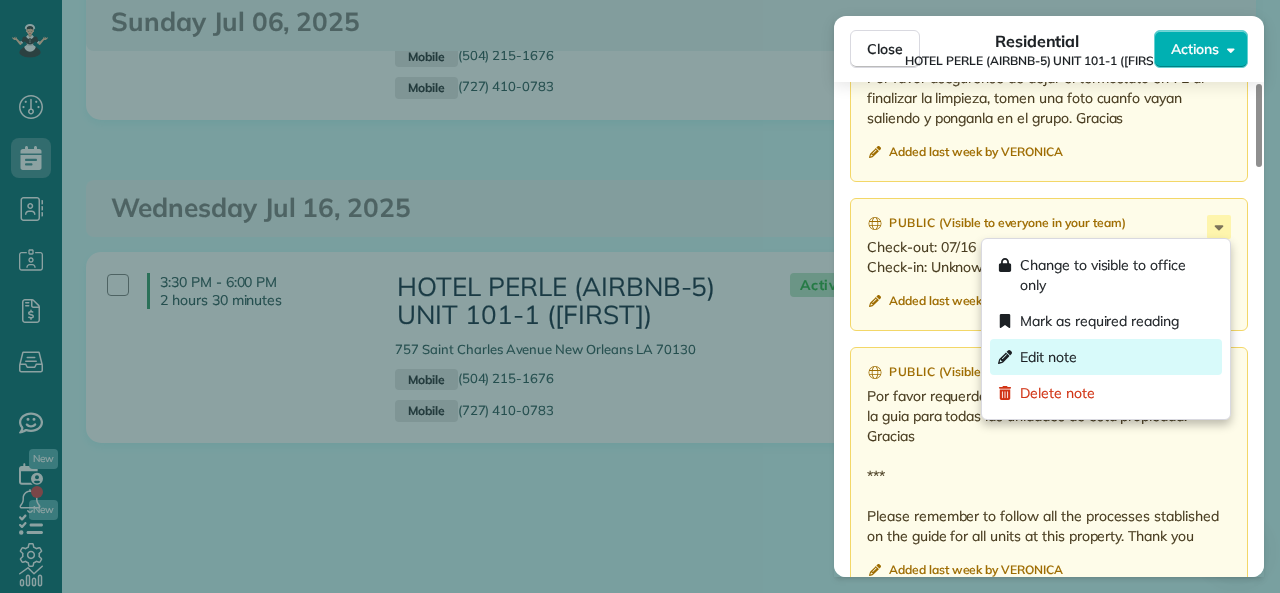 click on "Edit note" at bounding box center (1048, 357) 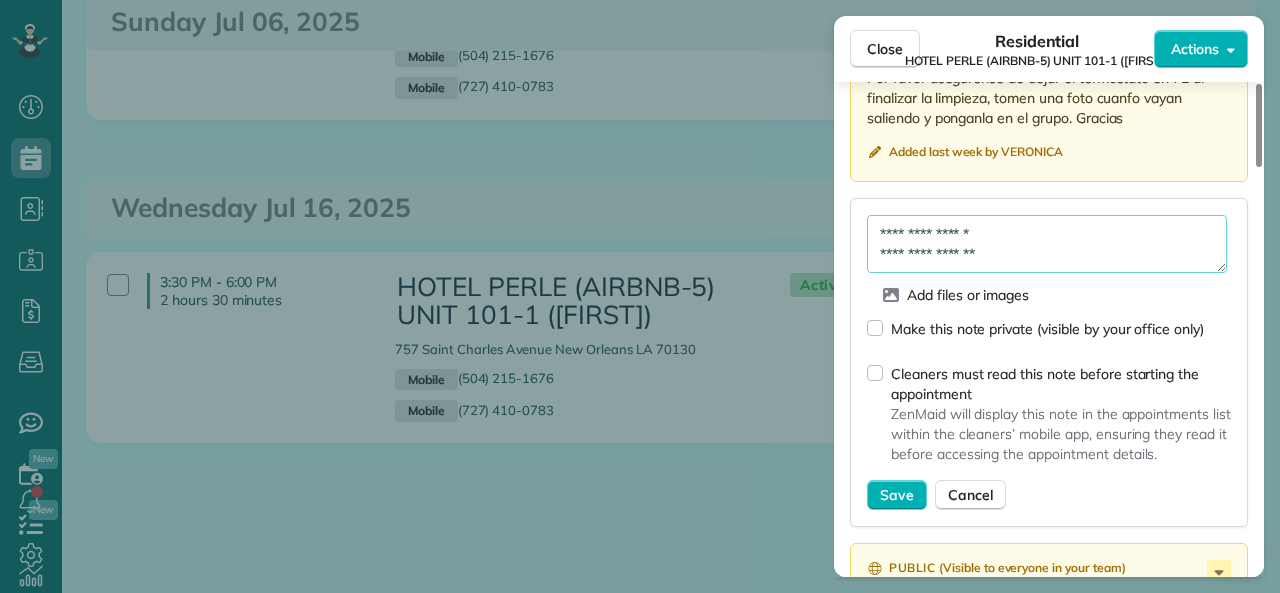 drag, startPoint x: 1011, startPoint y: 248, endPoint x: 947, endPoint y: 258, distance: 64.77654 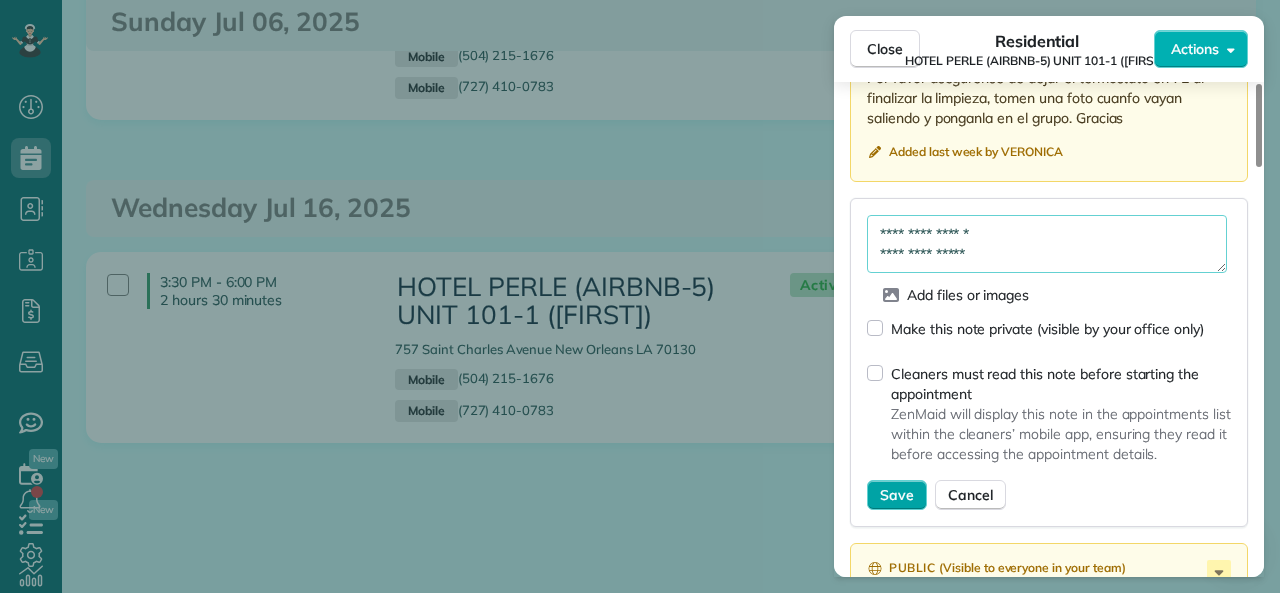 type on "**********" 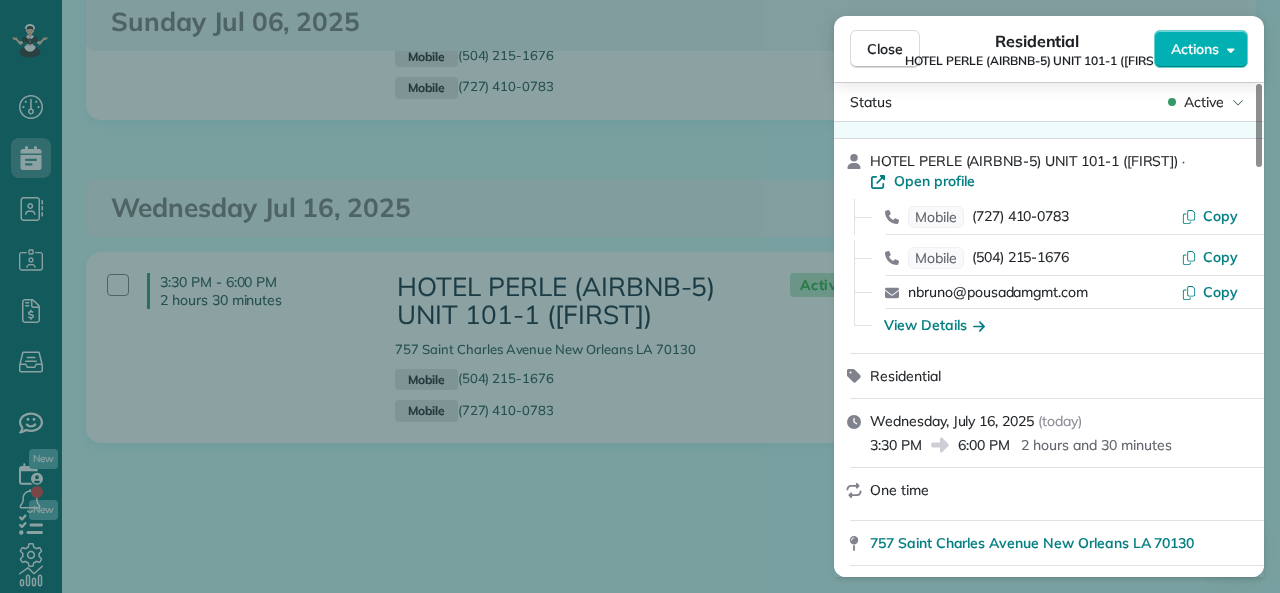 scroll, scrollTop: 0, scrollLeft: 0, axis: both 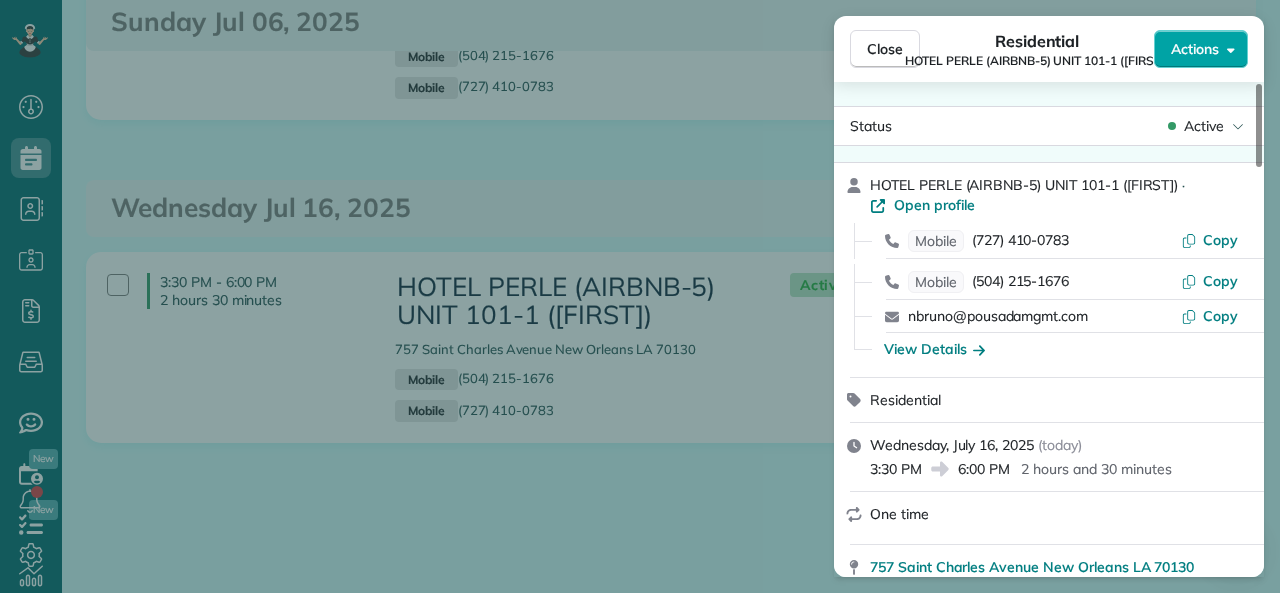 click on "Actions" at bounding box center [1195, 49] 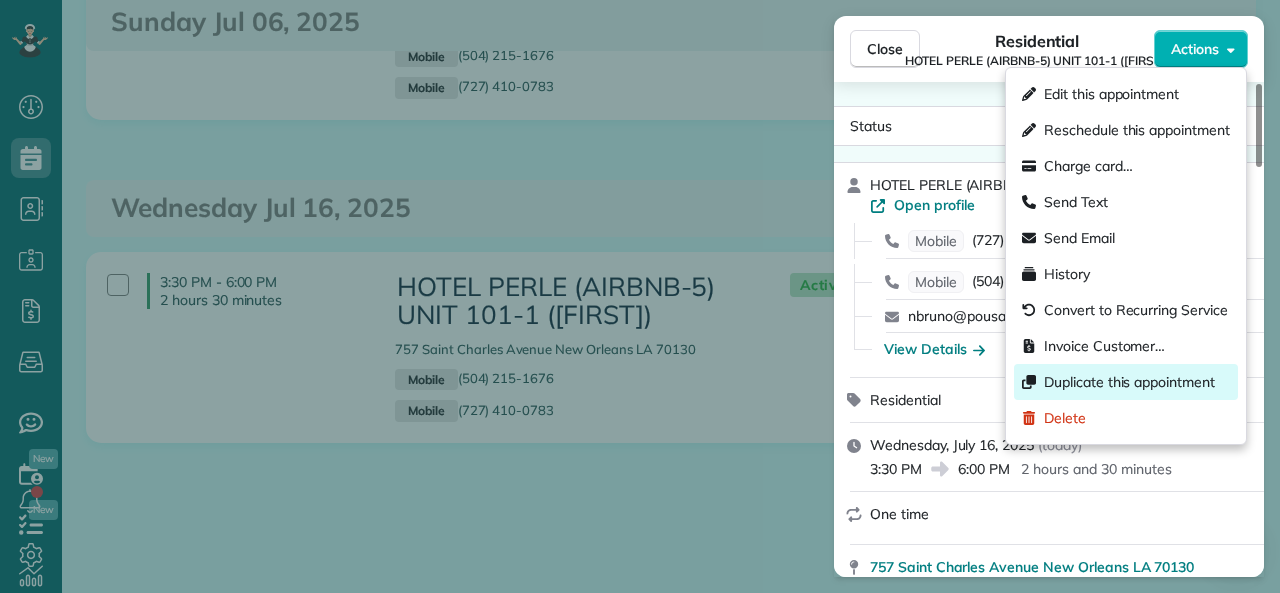 click on "Duplicate this appointment" at bounding box center [1129, 382] 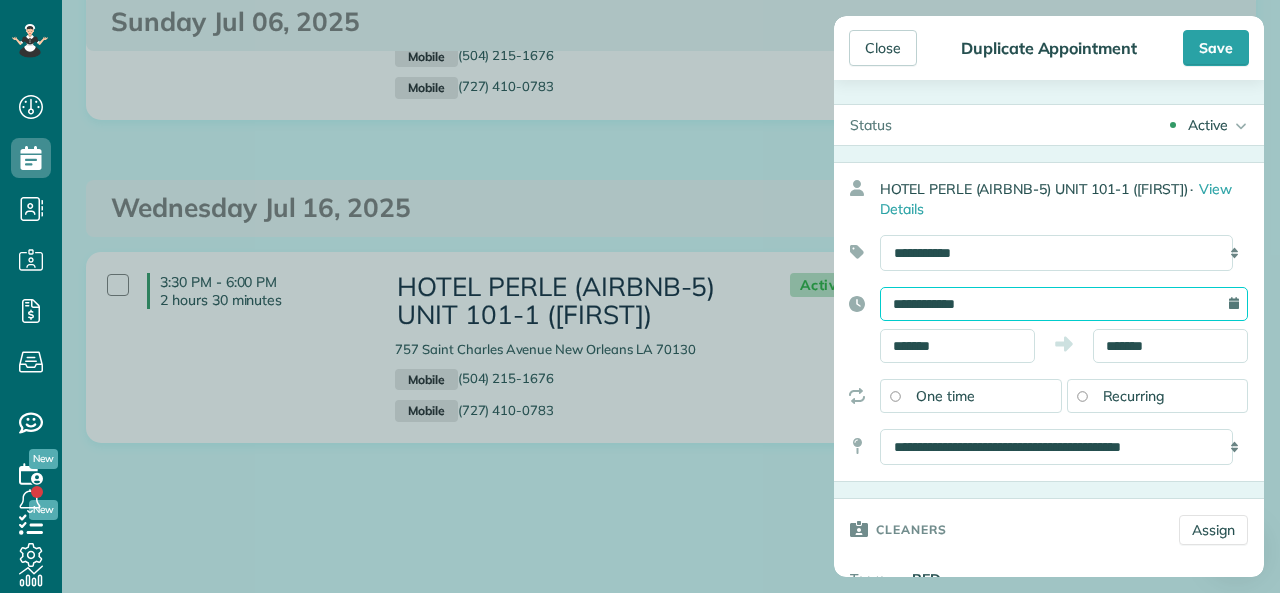 click on "**********" at bounding box center [1064, 304] 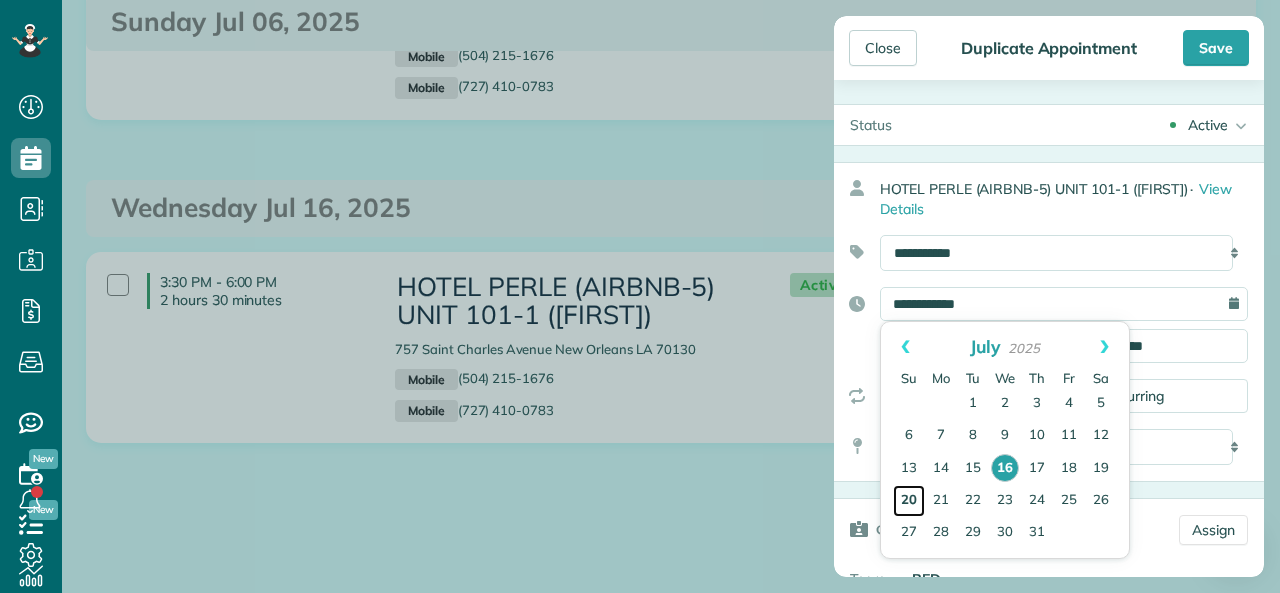 click on "20" at bounding box center [909, 501] 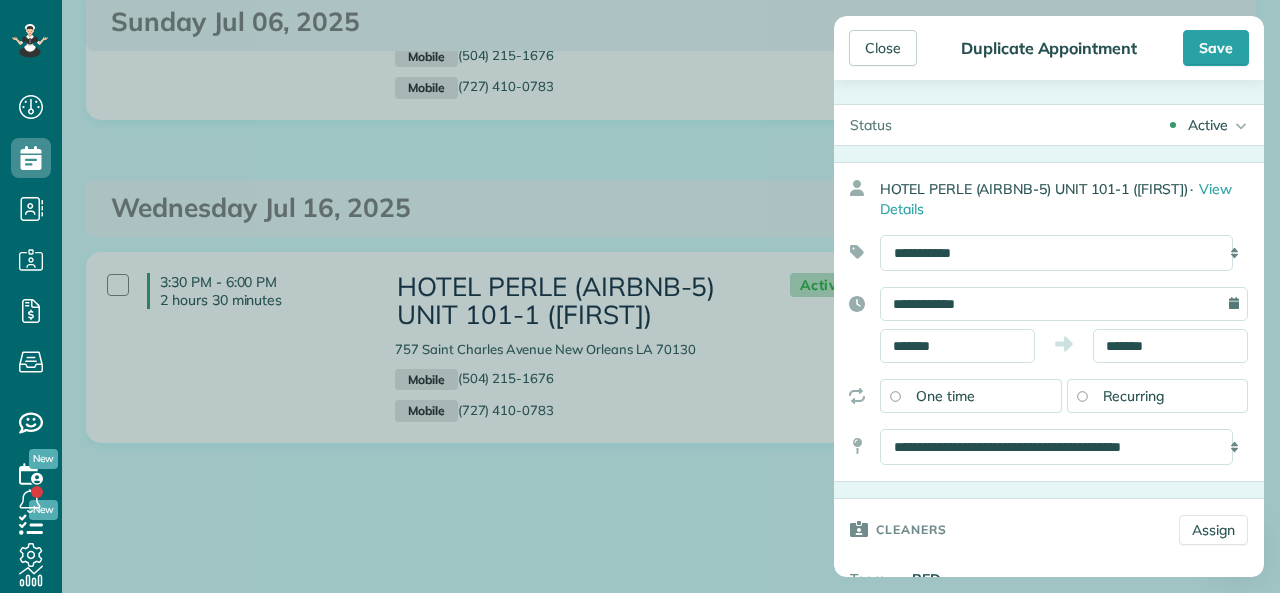 click on "Active" at bounding box center [1208, 125] 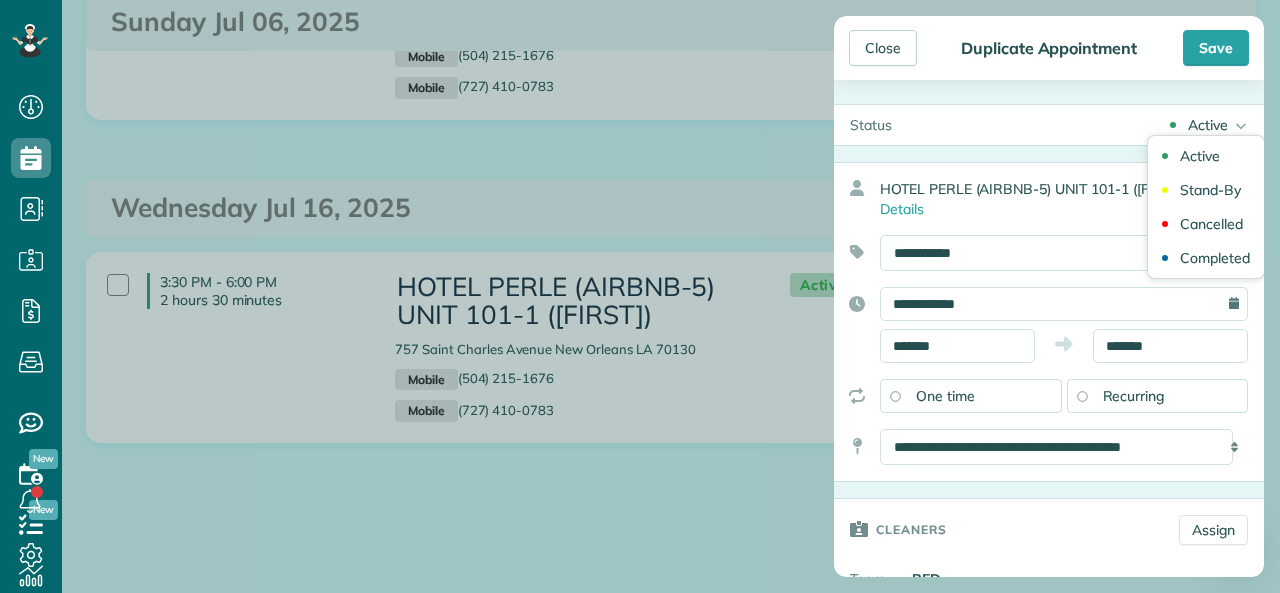 click on "Active" at bounding box center (1208, 125) 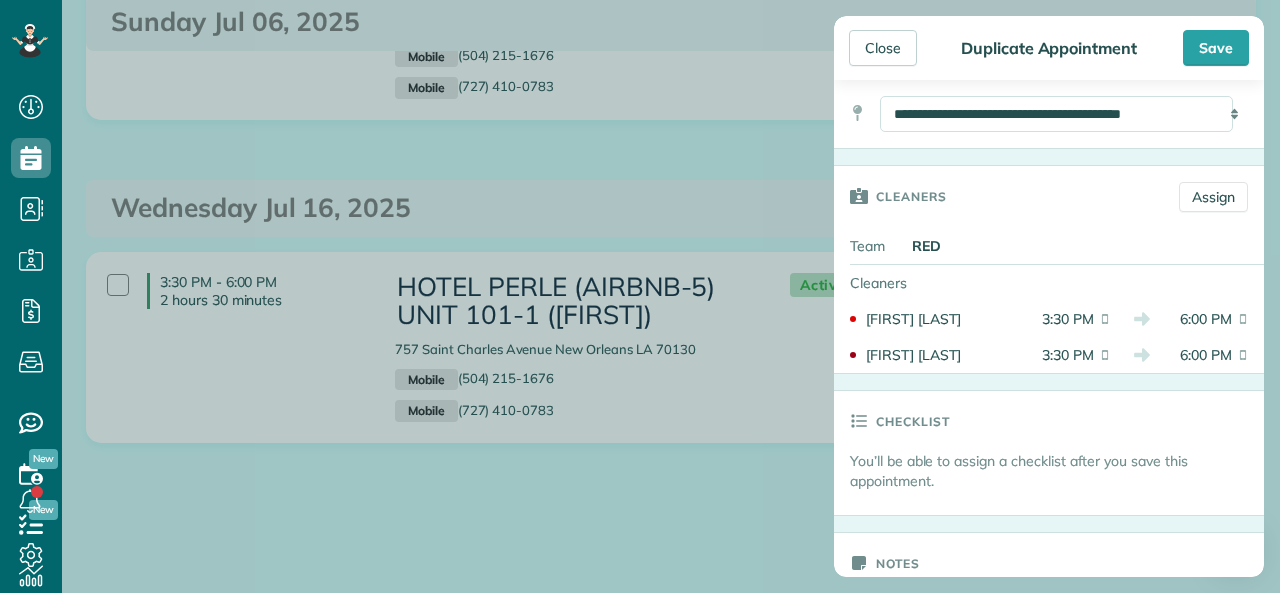 scroll, scrollTop: 300, scrollLeft: 0, axis: vertical 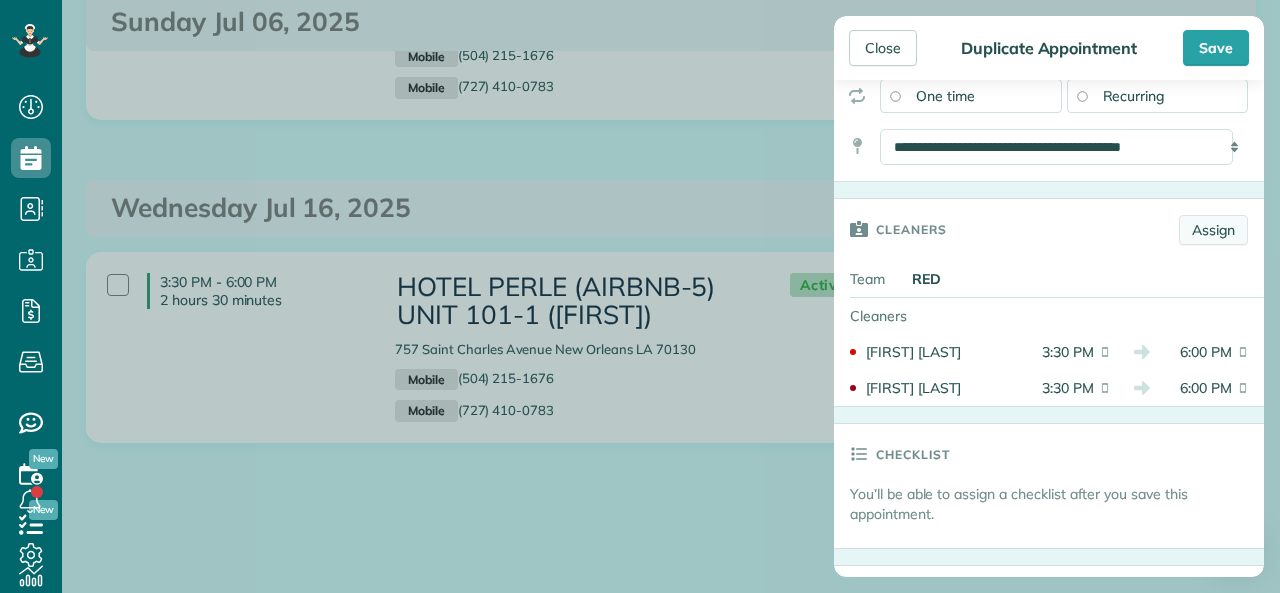 click on "Assign" at bounding box center [1213, 230] 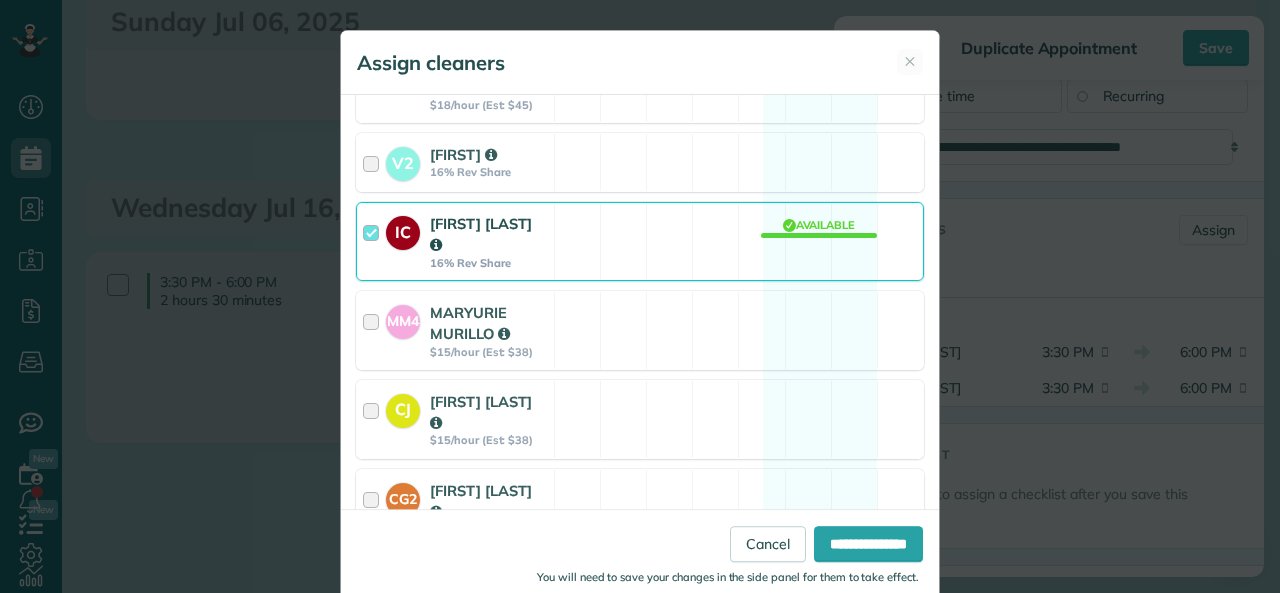 click at bounding box center [374, 241] 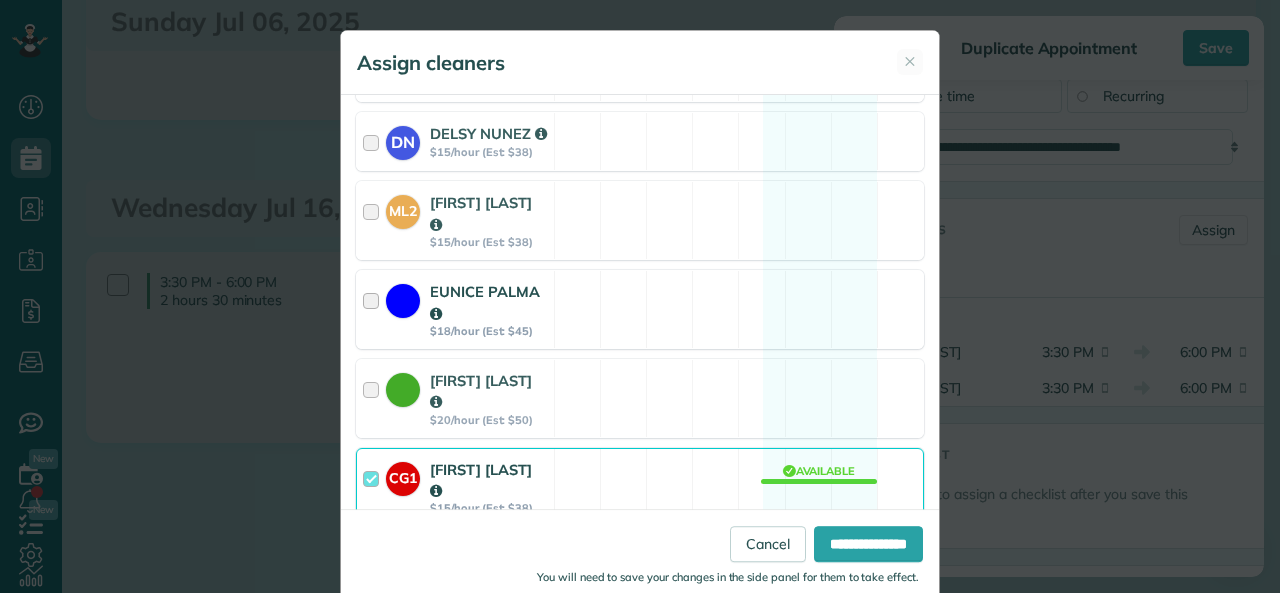 scroll, scrollTop: 1255, scrollLeft: 0, axis: vertical 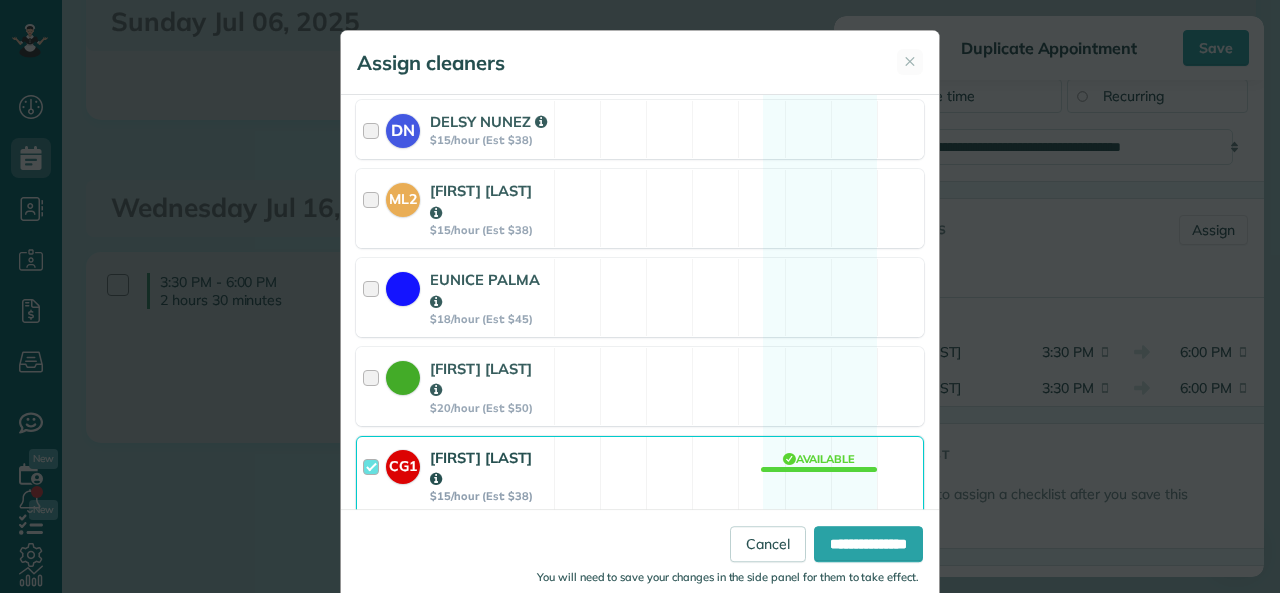 click at bounding box center [374, 475] 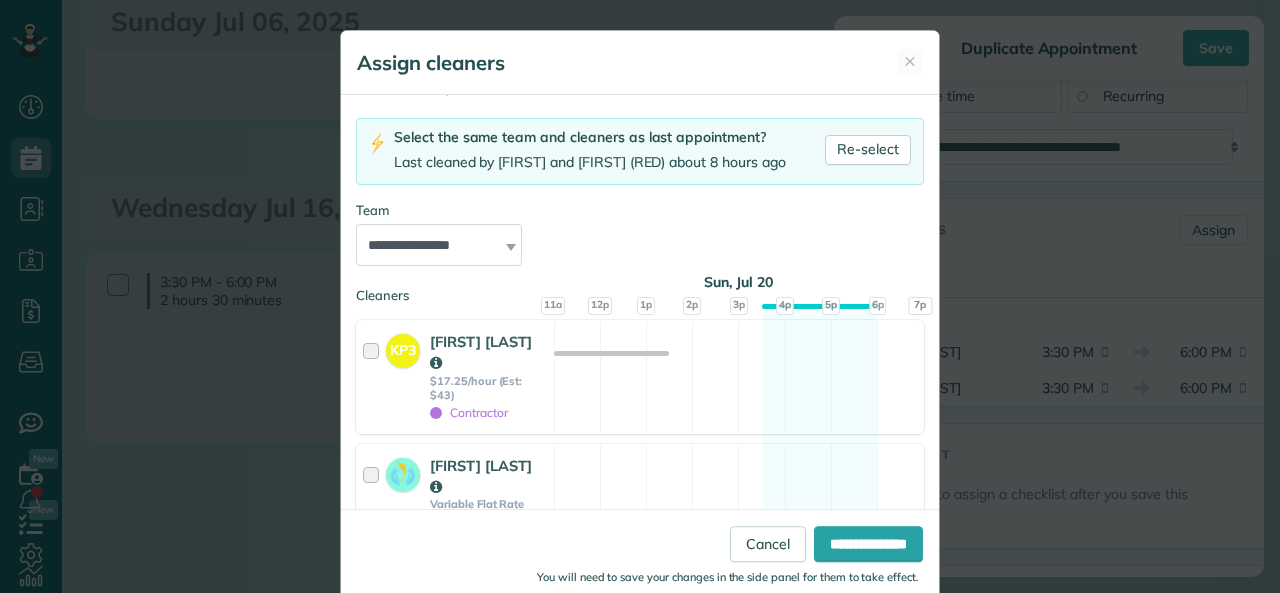 scroll, scrollTop: 0, scrollLeft: 0, axis: both 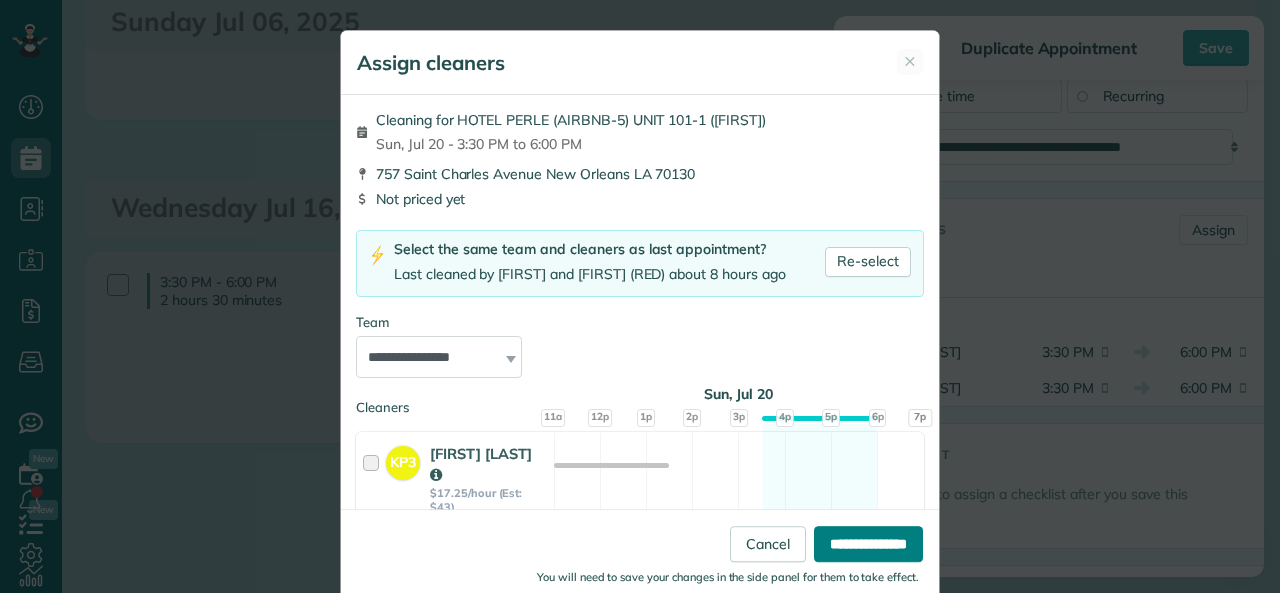 click on "**********" at bounding box center (868, 544) 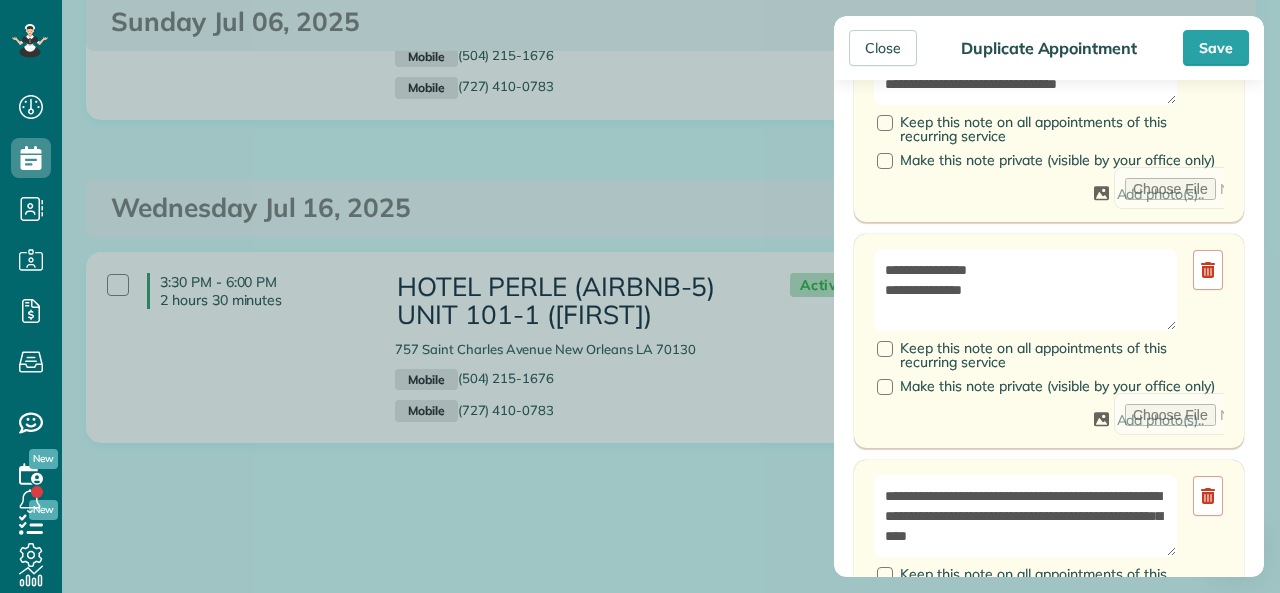 scroll, scrollTop: 1000, scrollLeft: 0, axis: vertical 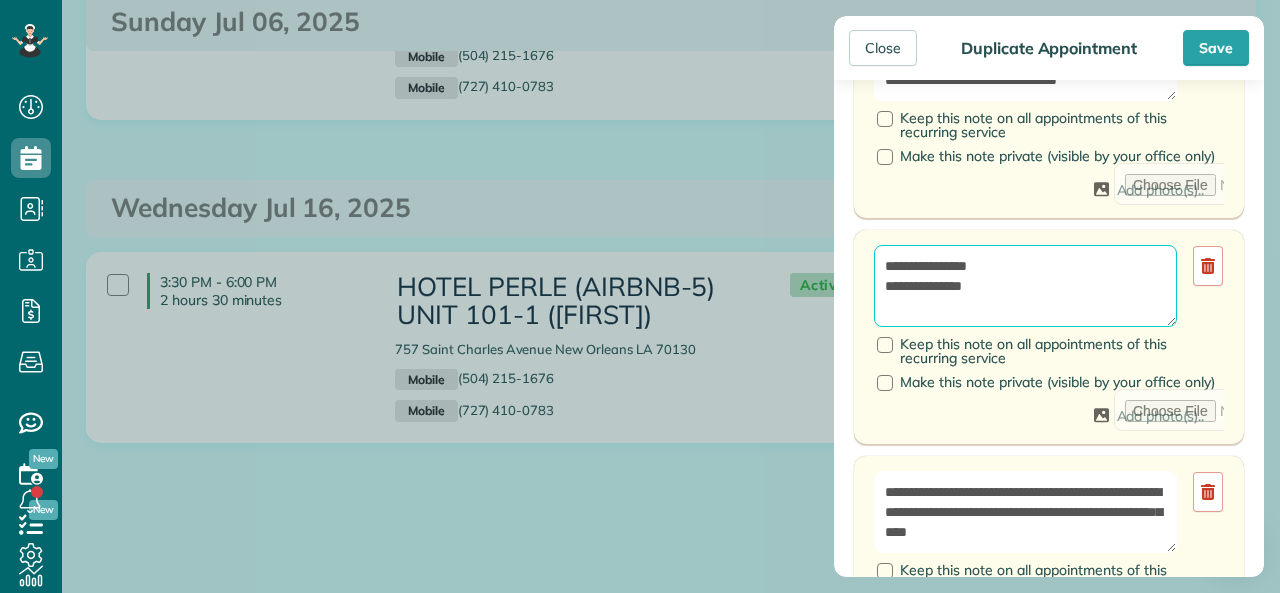 drag, startPoint x: 981, startPoint y: 287, endPoint x: 1005, endPoint y: 285, distance: 24.083189 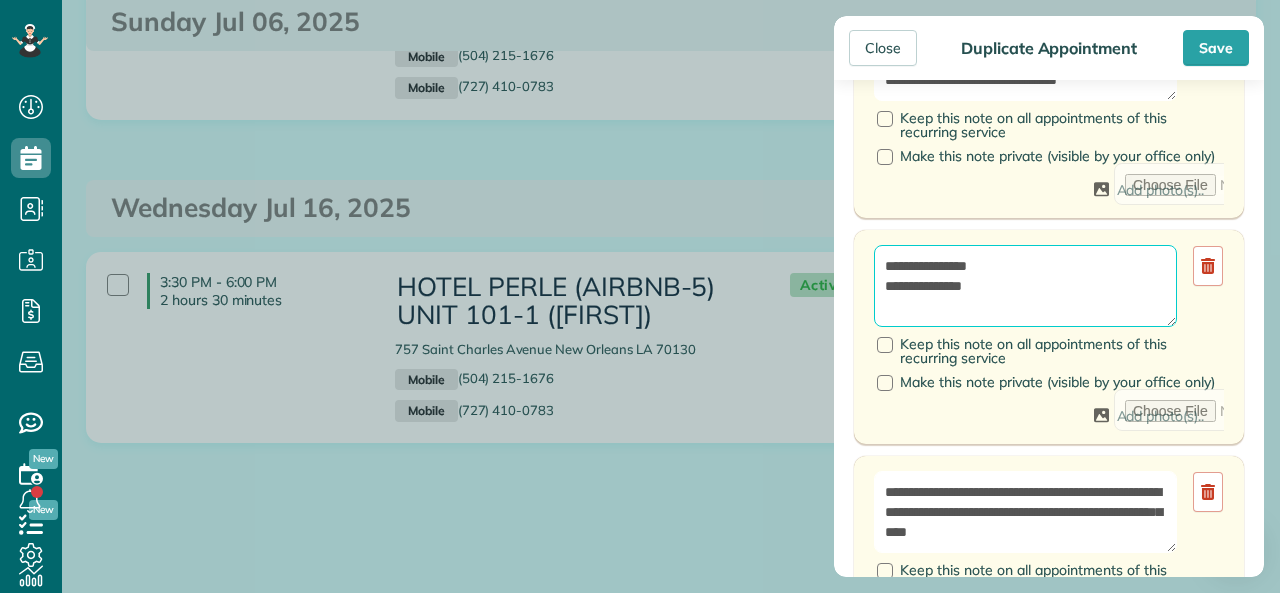 click on "**********" at bounding box center [1025, 286] 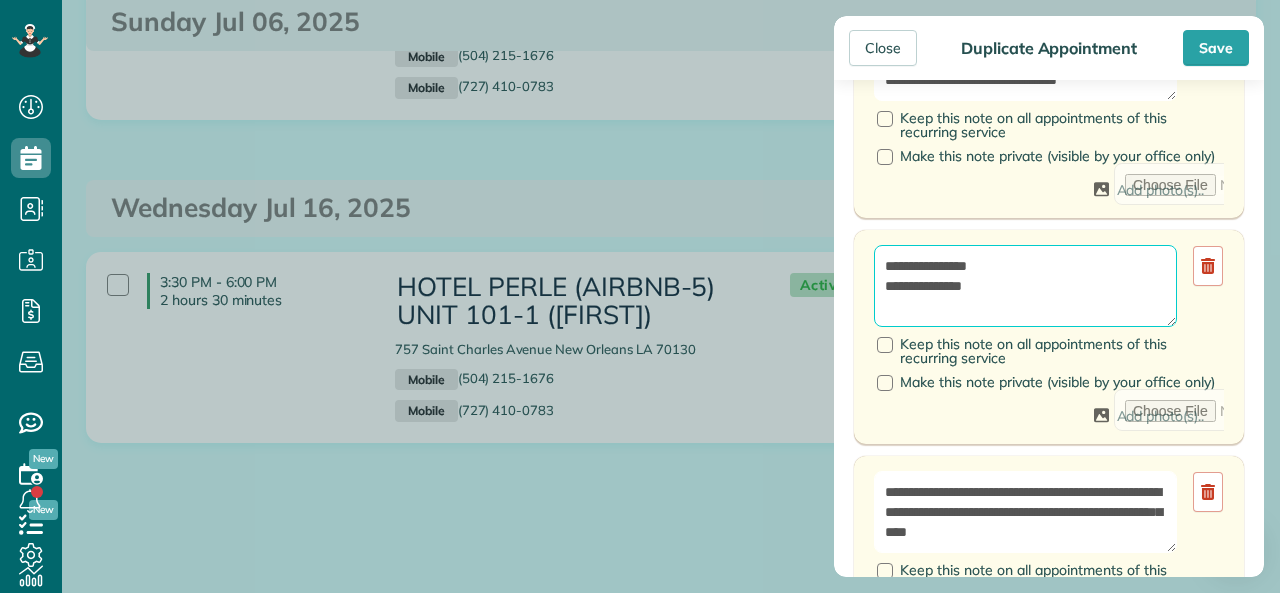 drag, startPoint x: 949, startPoint y: 300, endPoint x: 994, endPoint y: 301, distance: 45.01111 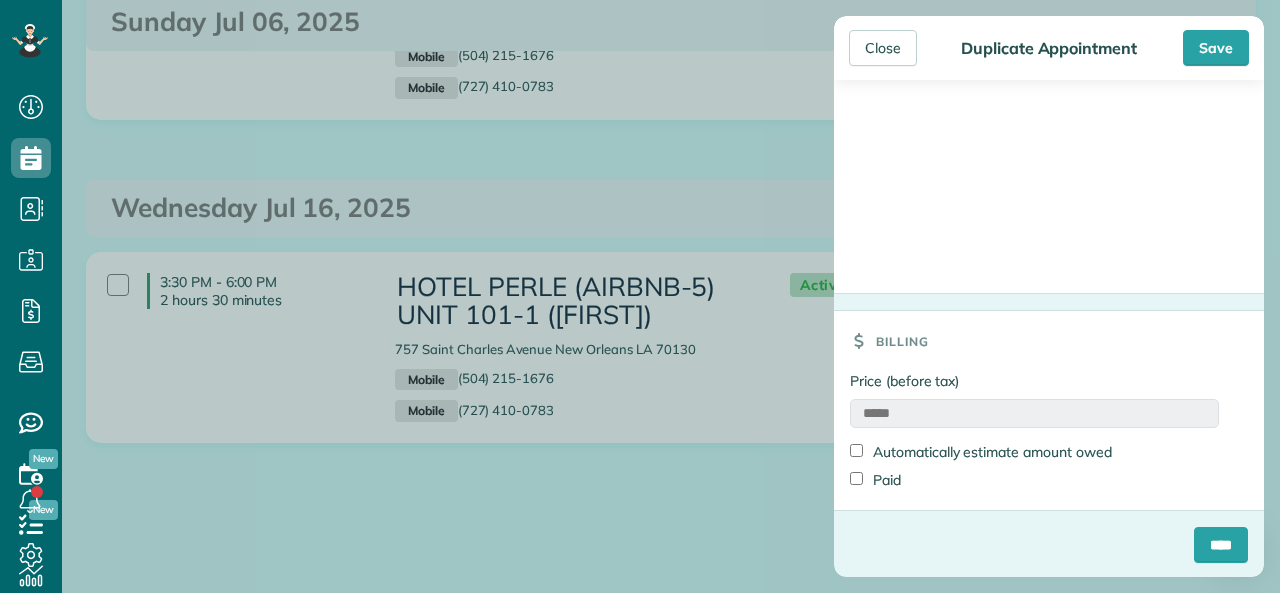scroll, scrollTop: 2323, scrollLeft: 0, axis: vertical 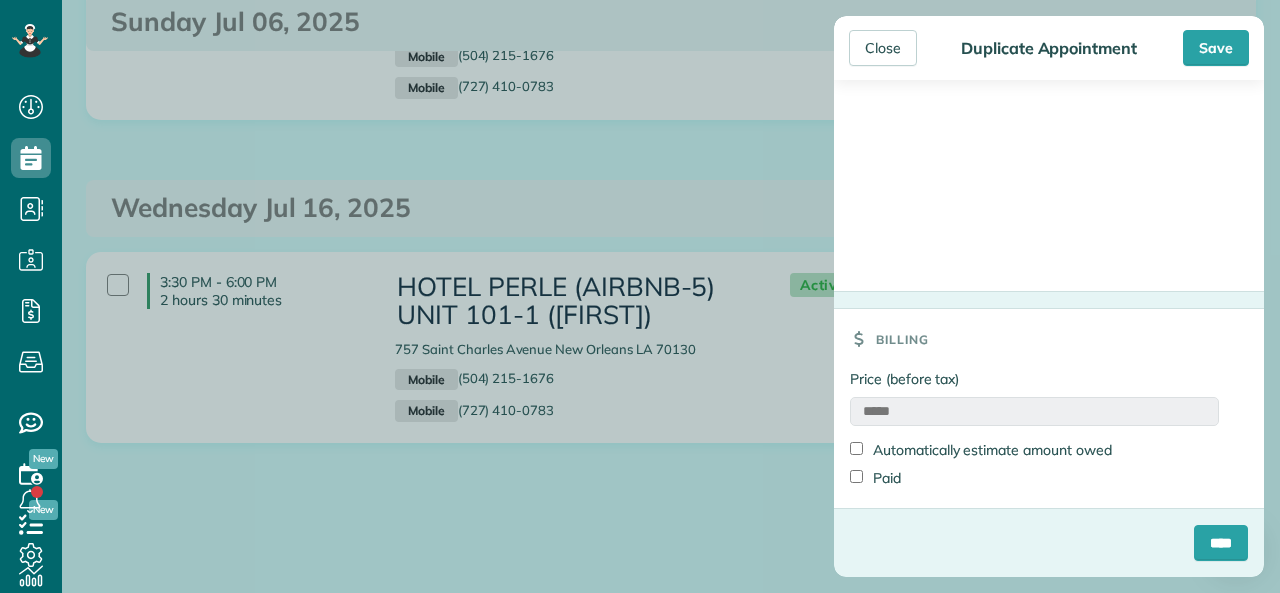 type on "**********" 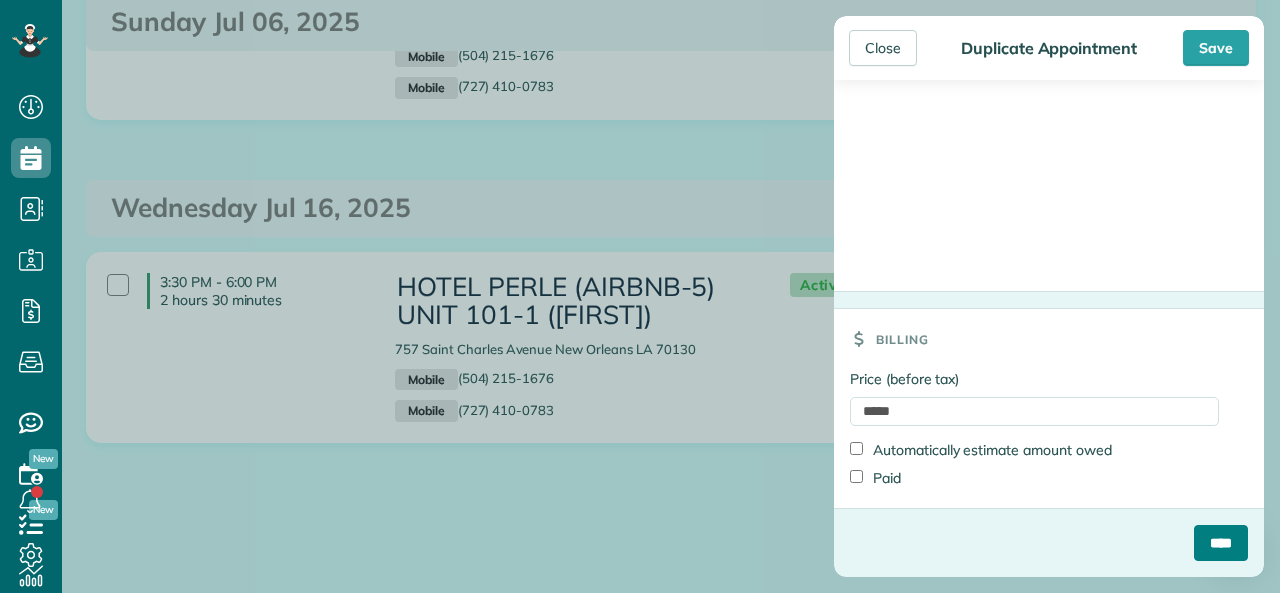 click on "****" at bounding box center [1221, 543] 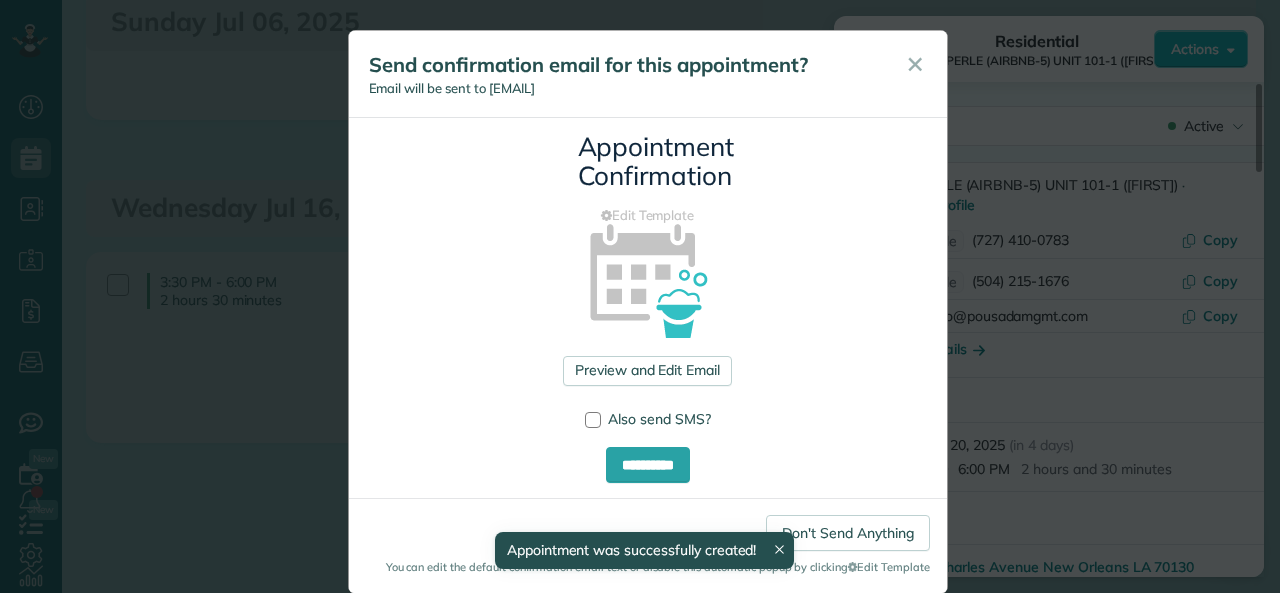 click on "✕" at bounding box center (915, 64) 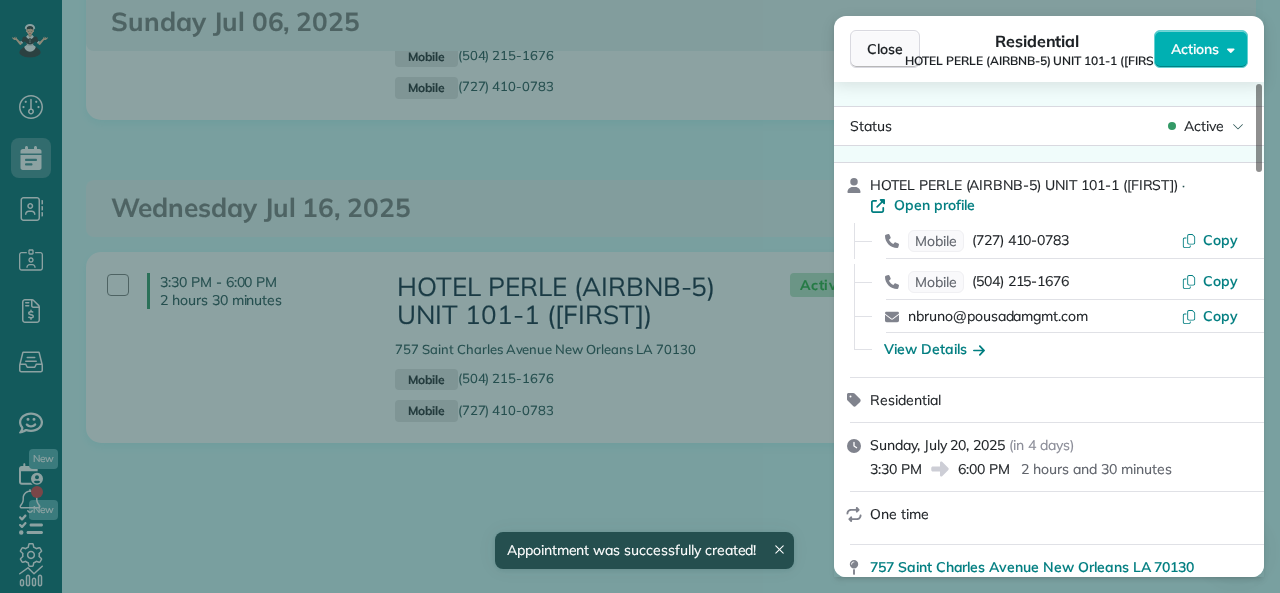 click on "Close" at bounding box center (885, 49) 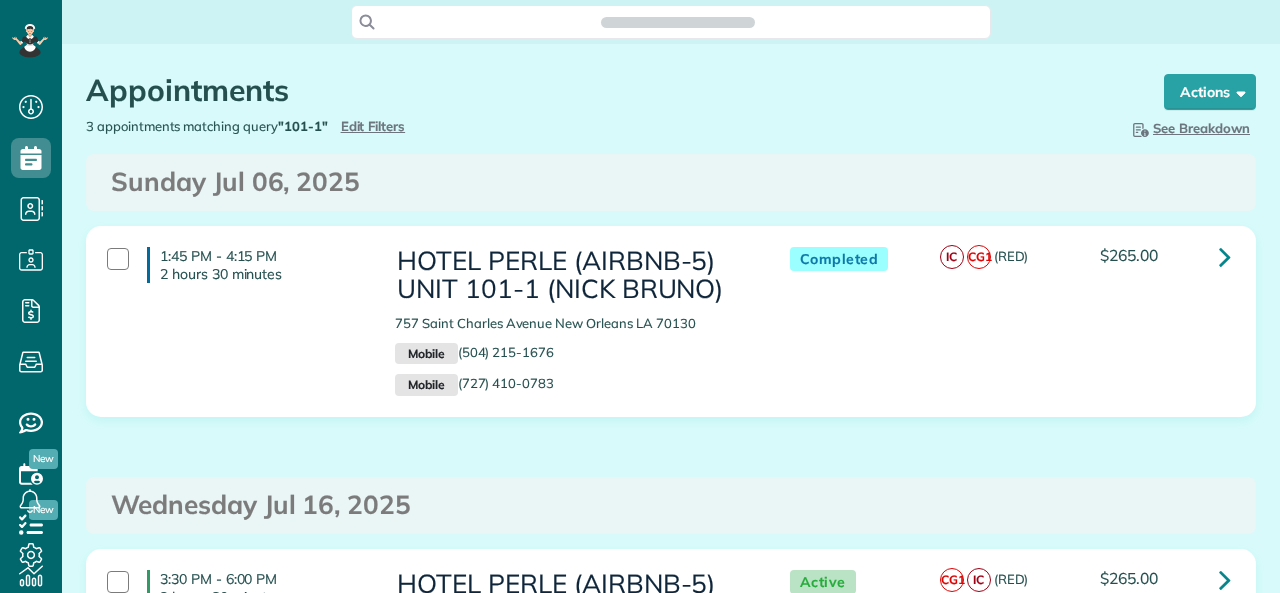 scroll, scrollTop: 0, scrollLeft: 0, axis: both 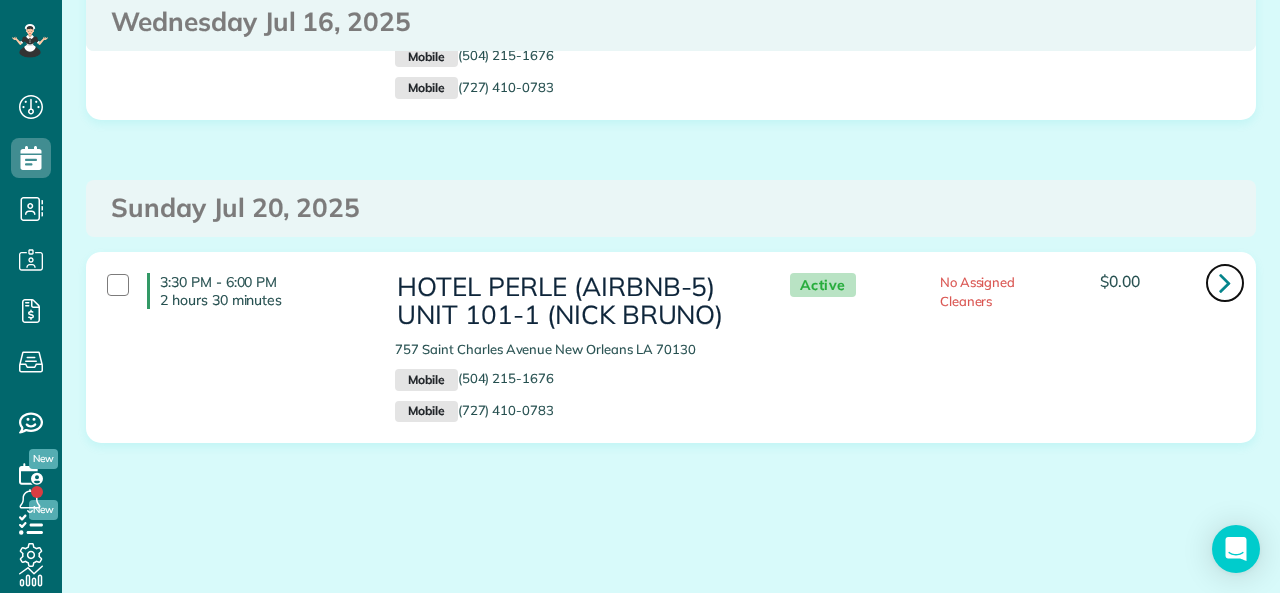 click at bounding box center [1225, 282] 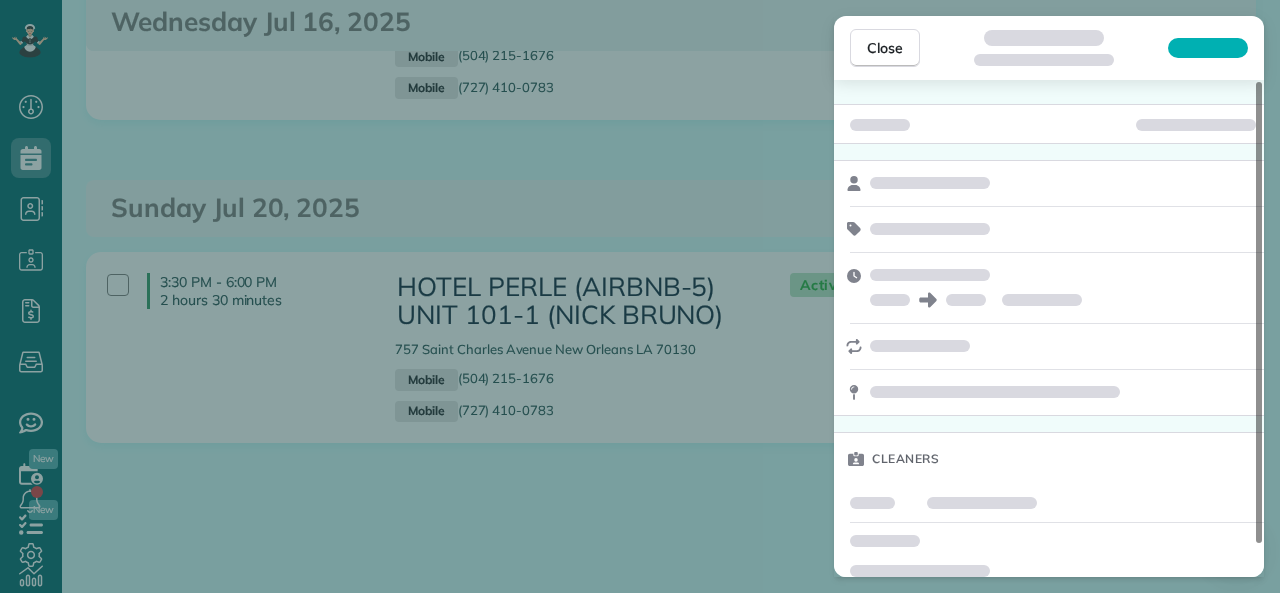 scroll, scrollTop: 34, scrollLeft: 0, axis: vertical 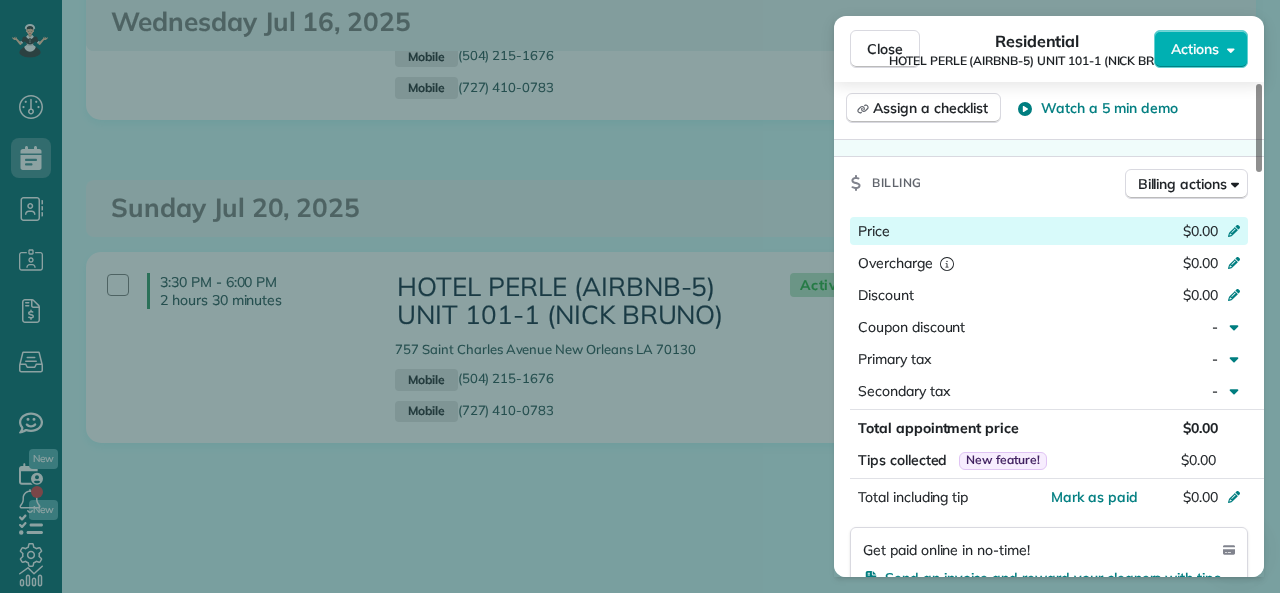 click 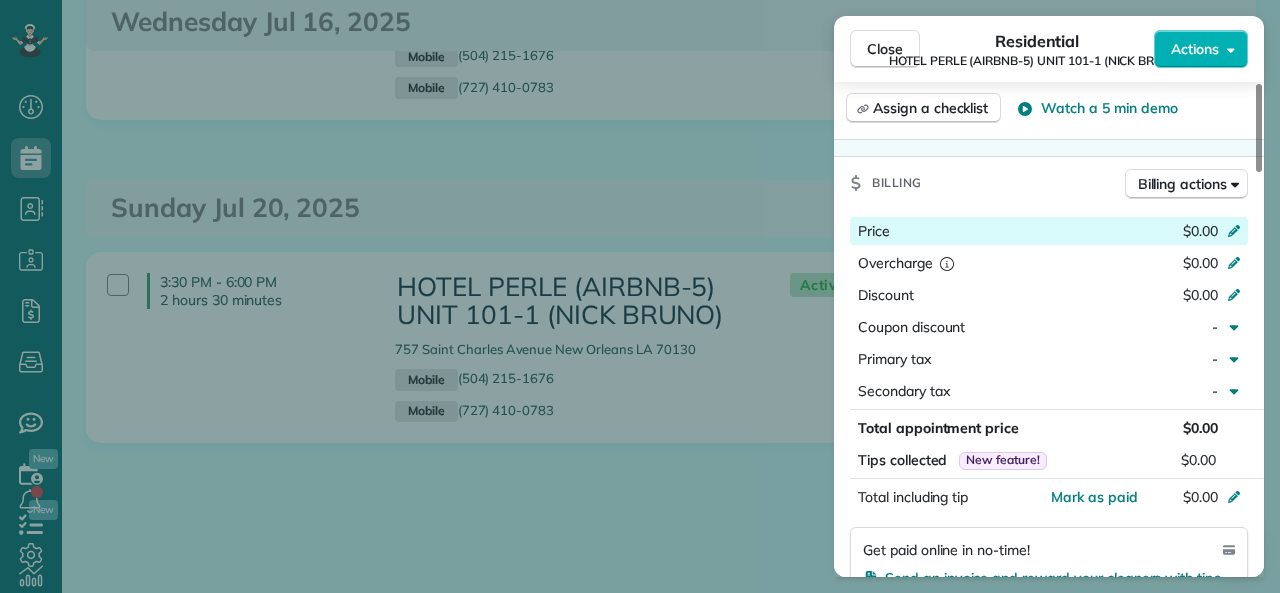 click on "$0.00" at bounding box center [1200, 231] 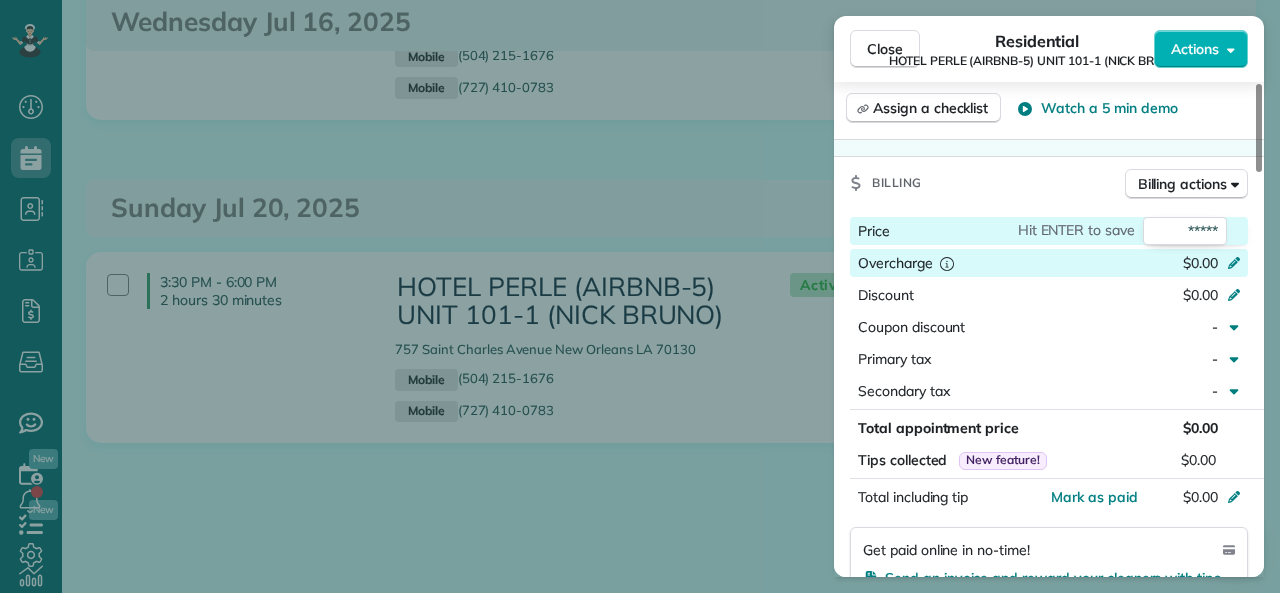 type on "******" 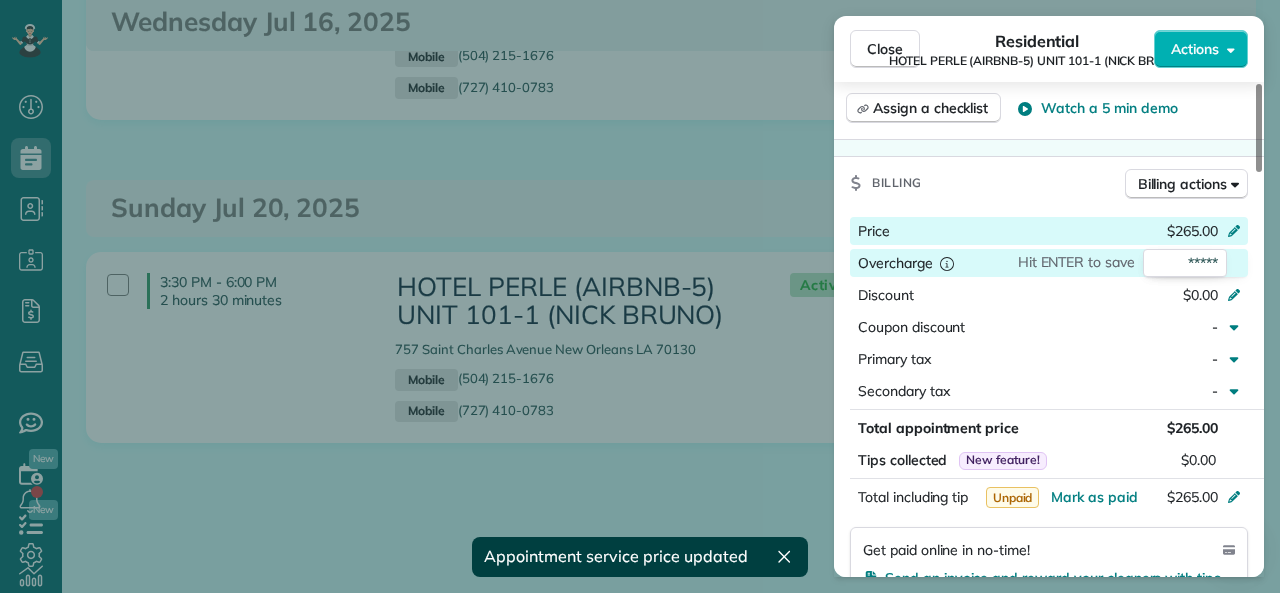 click on "Billing Billing actions" at bounding box center [1049, 183] 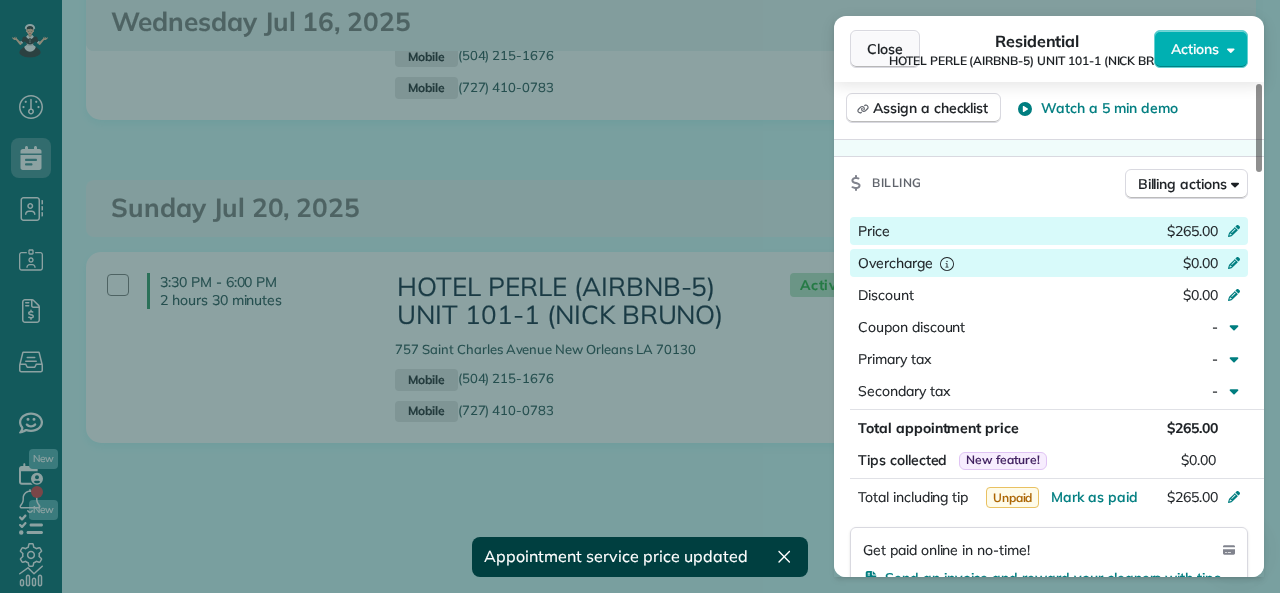 click on "Close" at bounding box center [885, 49] 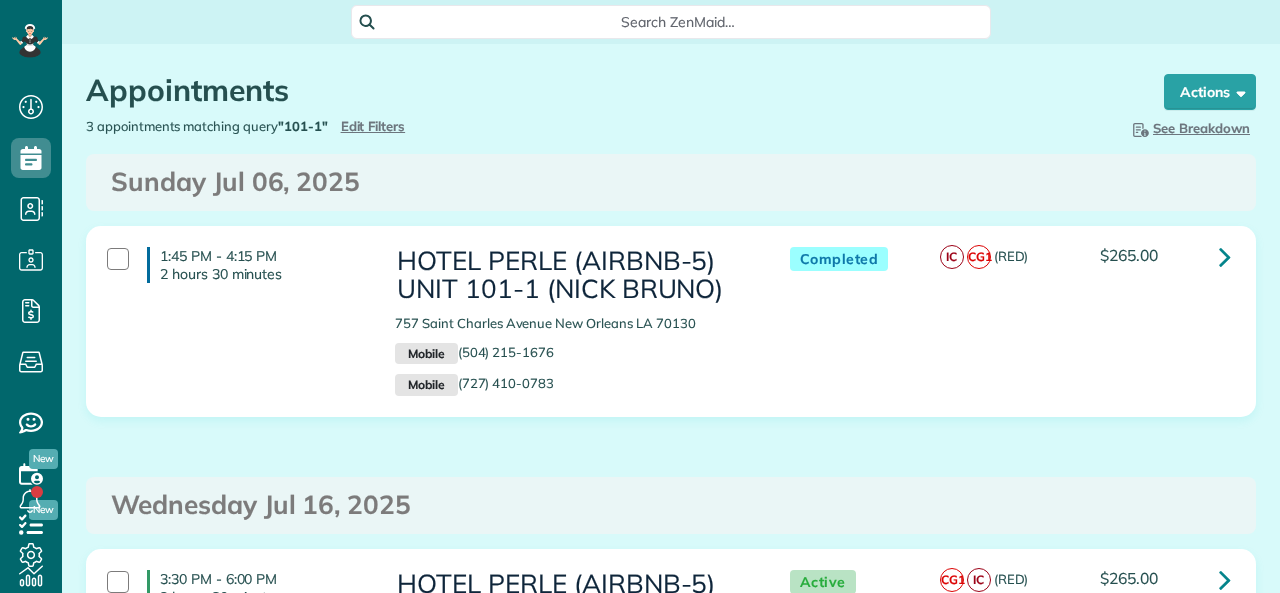 scroll, scrollTop: 0, scrollLeft: 0, axis: both 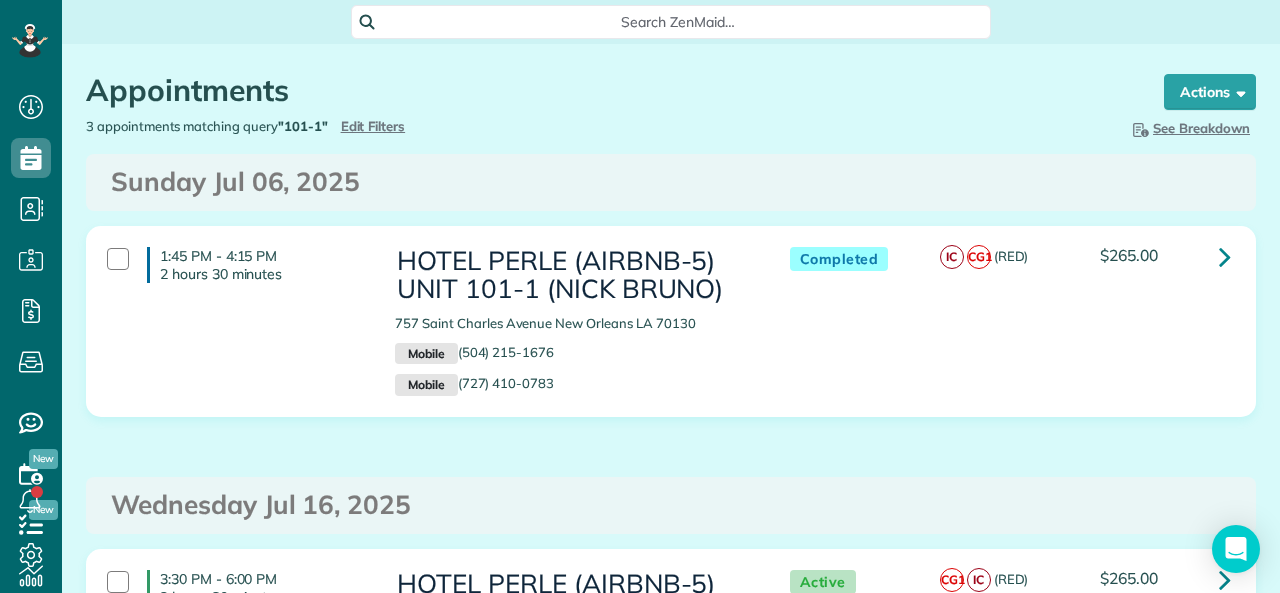 click on "3 appointments
matching query  "101-1"
Hide Filters
Edit Filters" at bounding box center (371, 126) 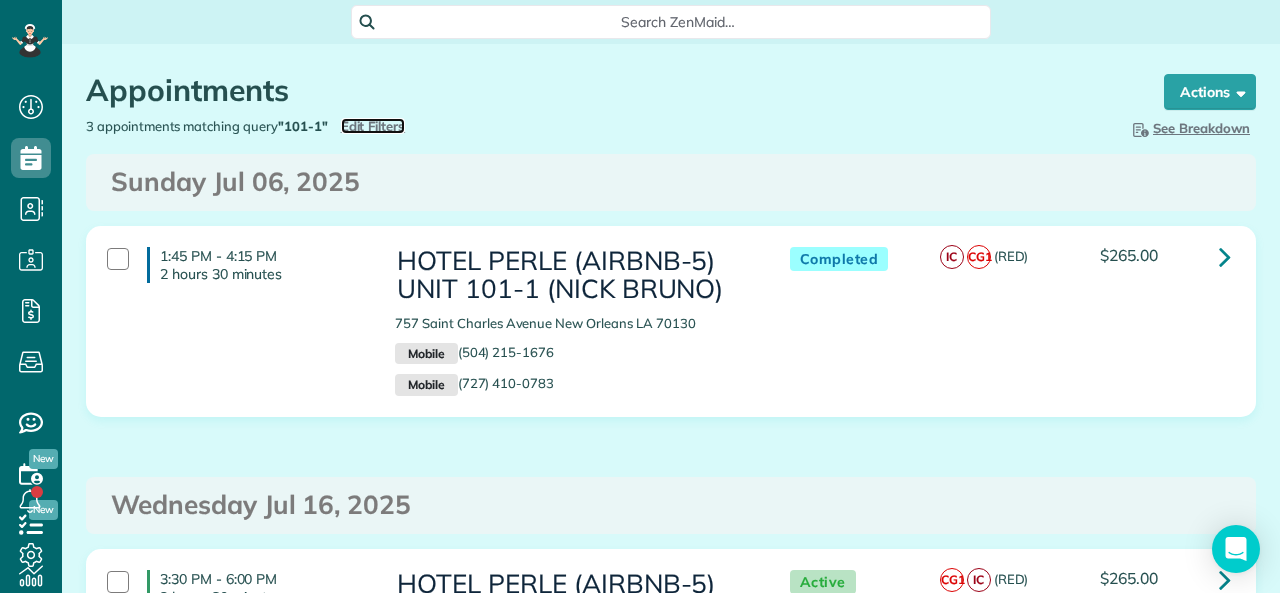 click on "Edit Filters" at bounding box center (373, 126) 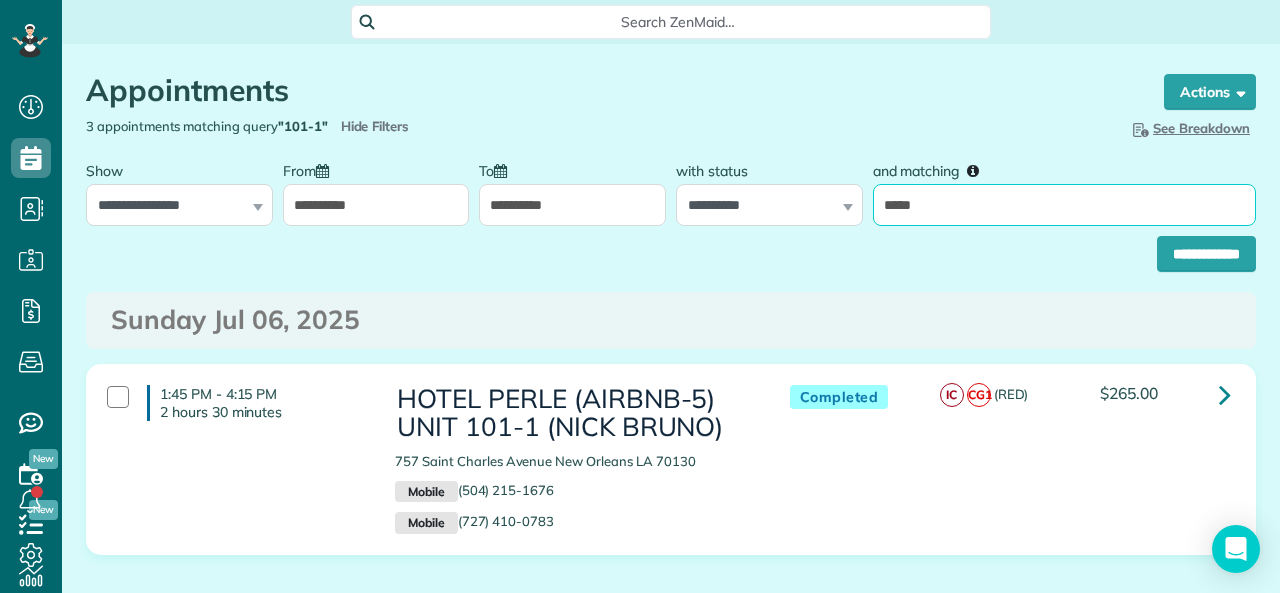 click on "*****" at bounding box center (1064, 205) 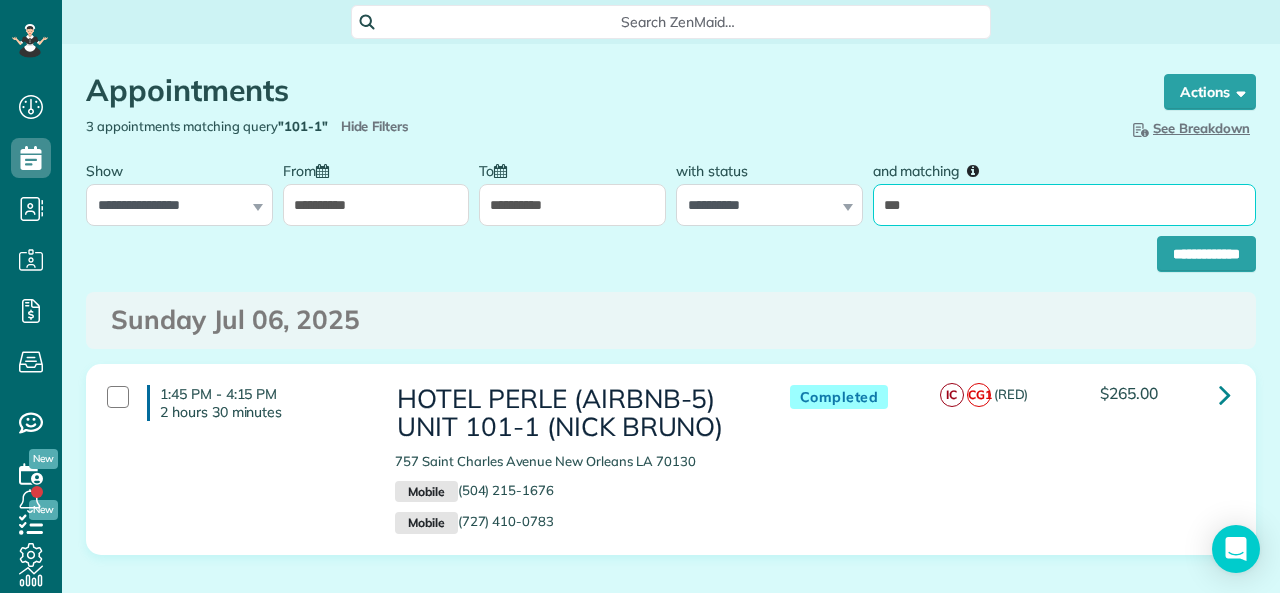 type on "*****" 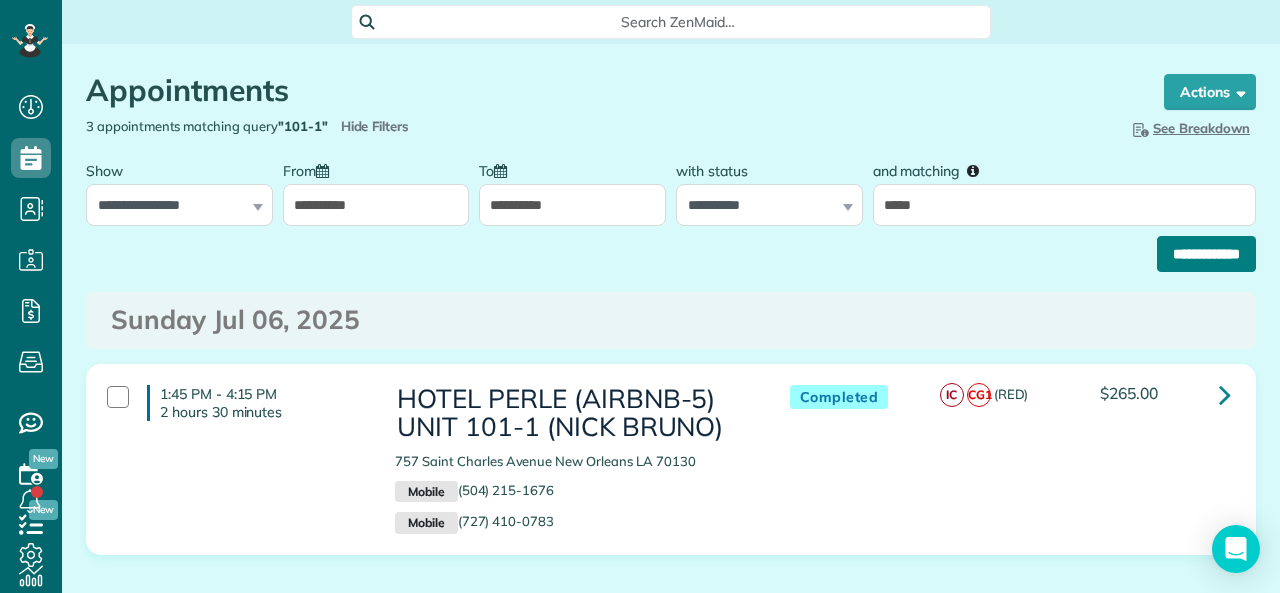 click on "**********" at bounding box center [1206, 254] 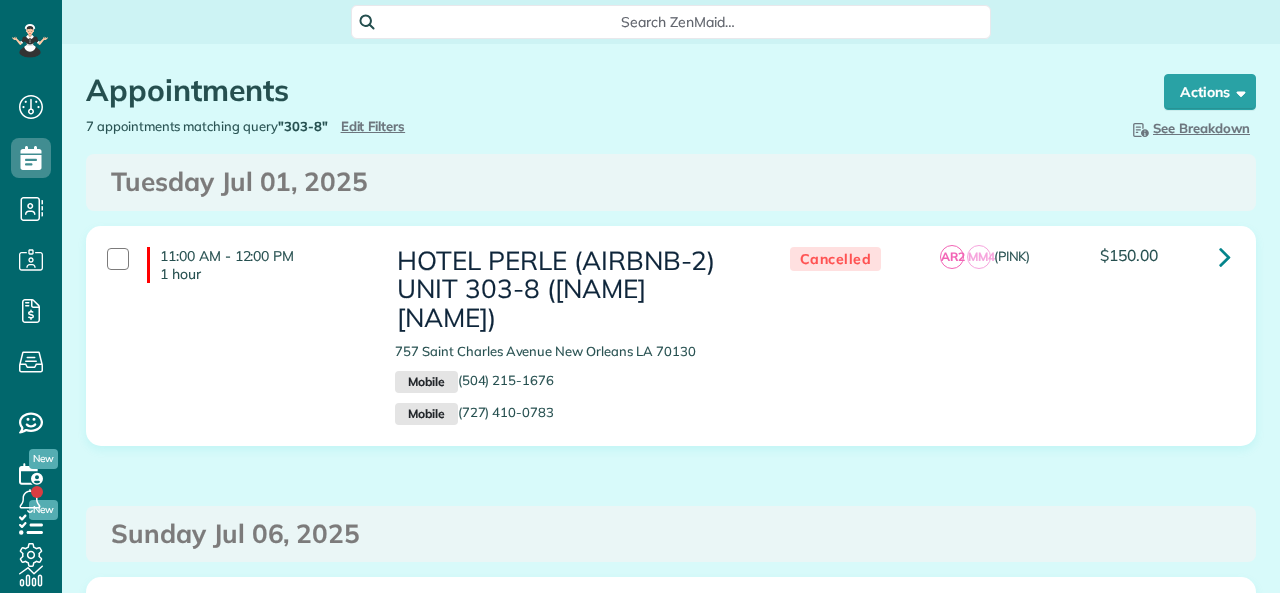 scroll, scrollTop: 0, scrollLeft: 0, axis: both 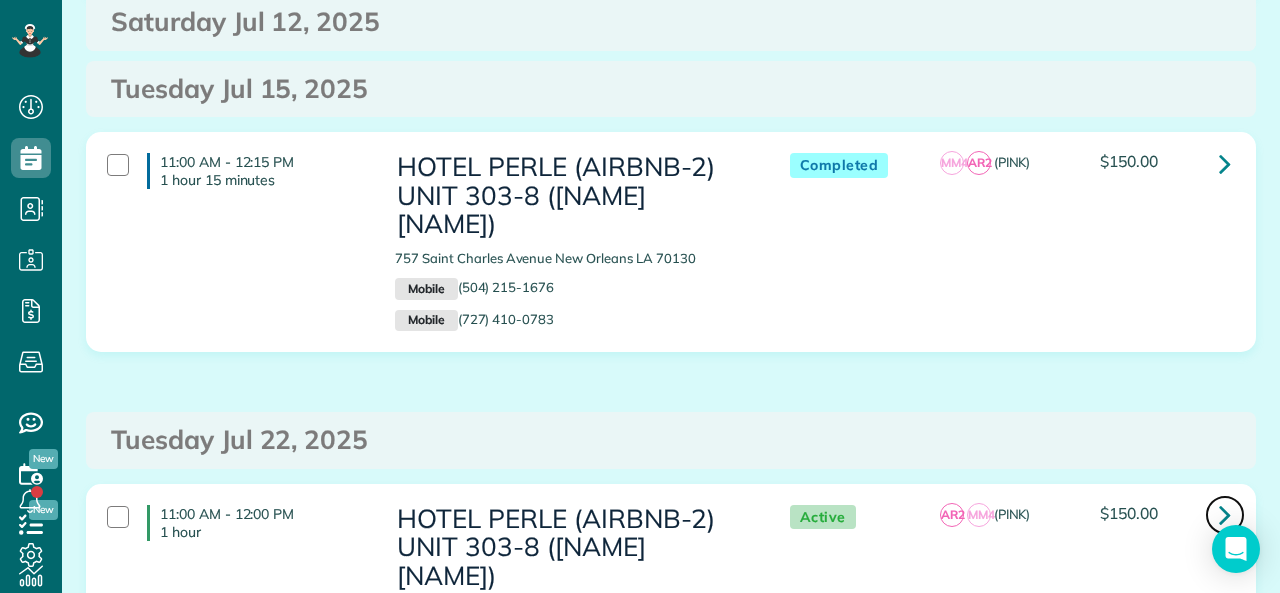 click at bounding box center [1225, 514] 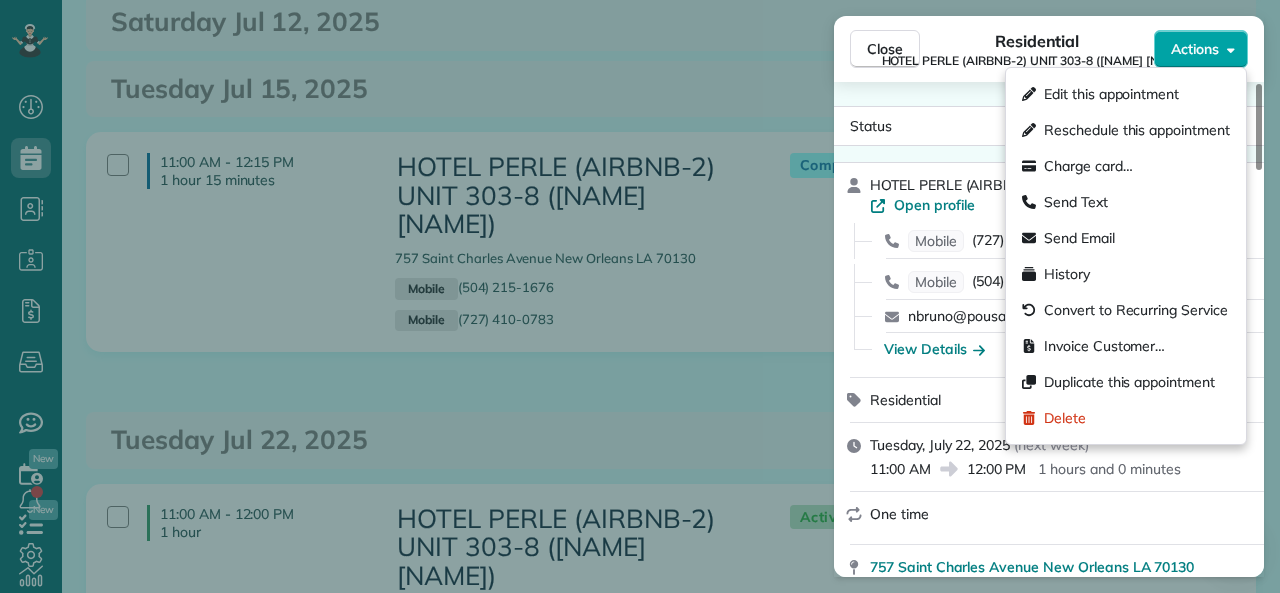 click on "Actions" at bounding box center (1195, 49) 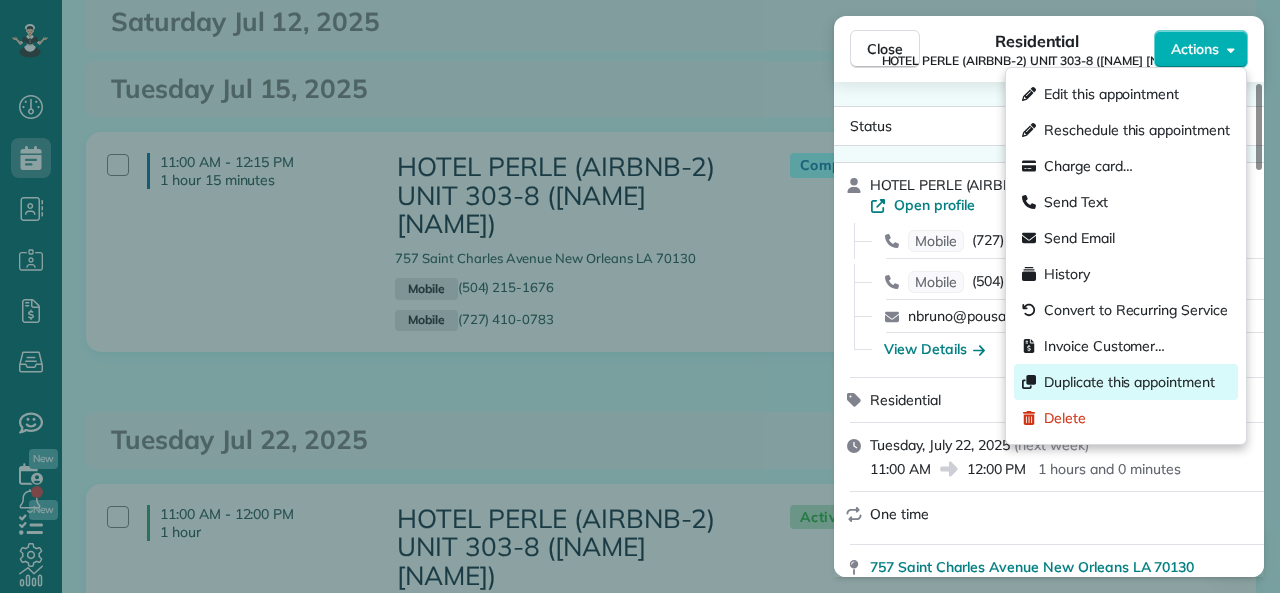 click on "Duplicate this appointment" at bounding box center (1129, 382) 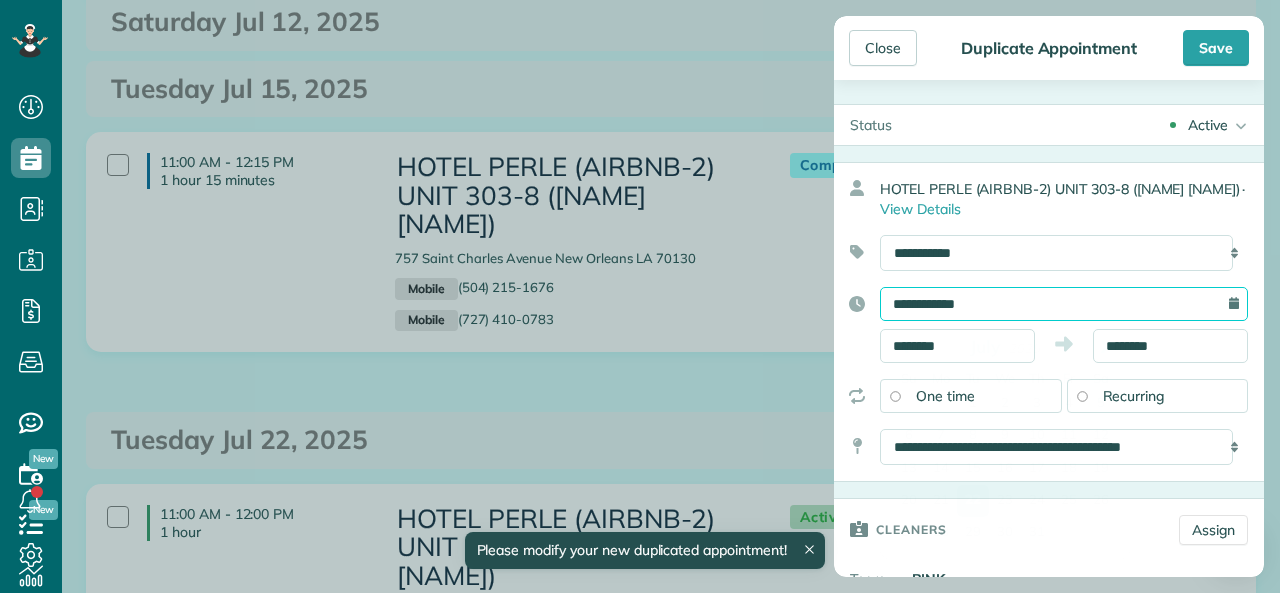 click on "**********" at bounding box center [1064, 304] 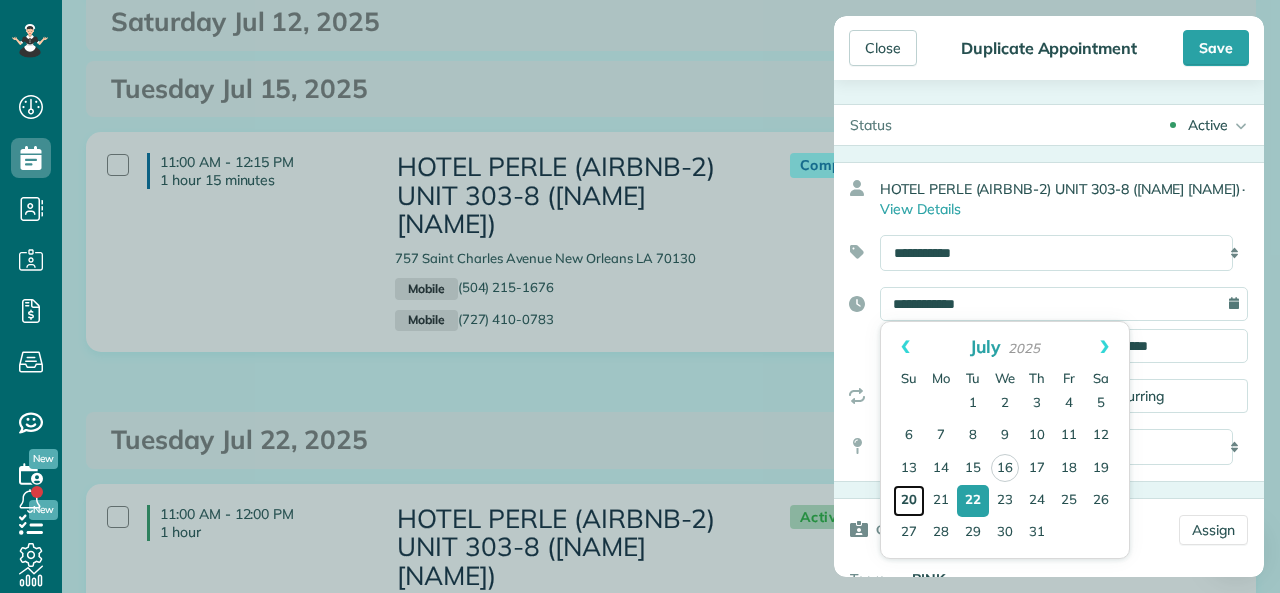 click on "20" at bounding box center [909, 501] 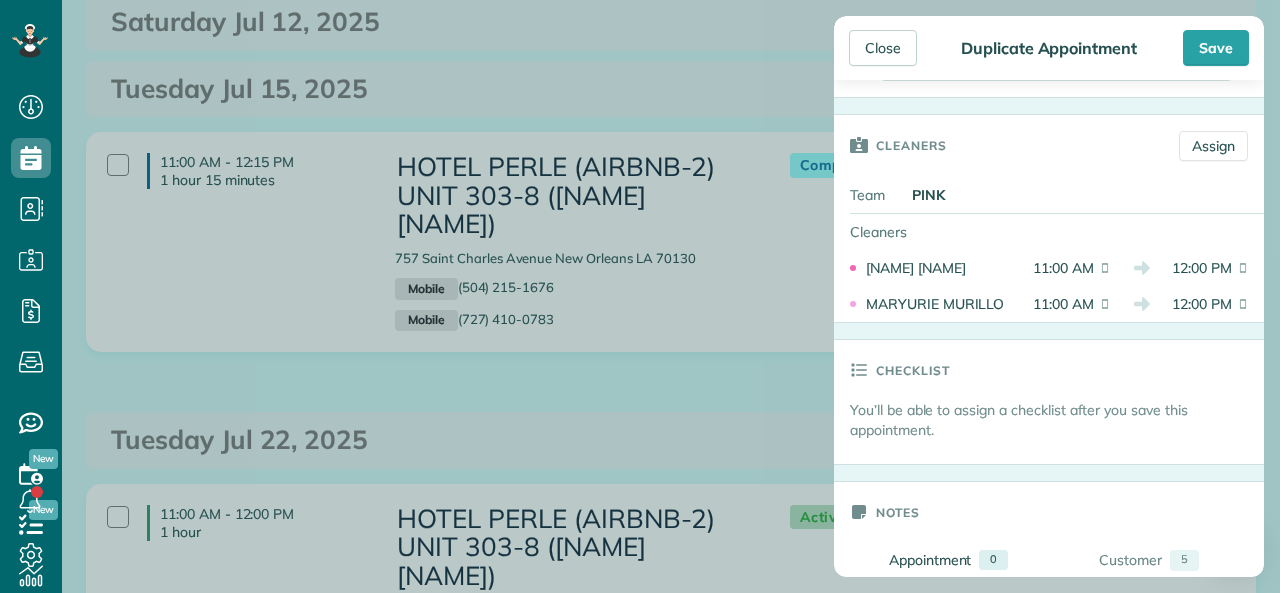 scroll, scrollTop: 400, scrollLeft: 0, axis: vertical 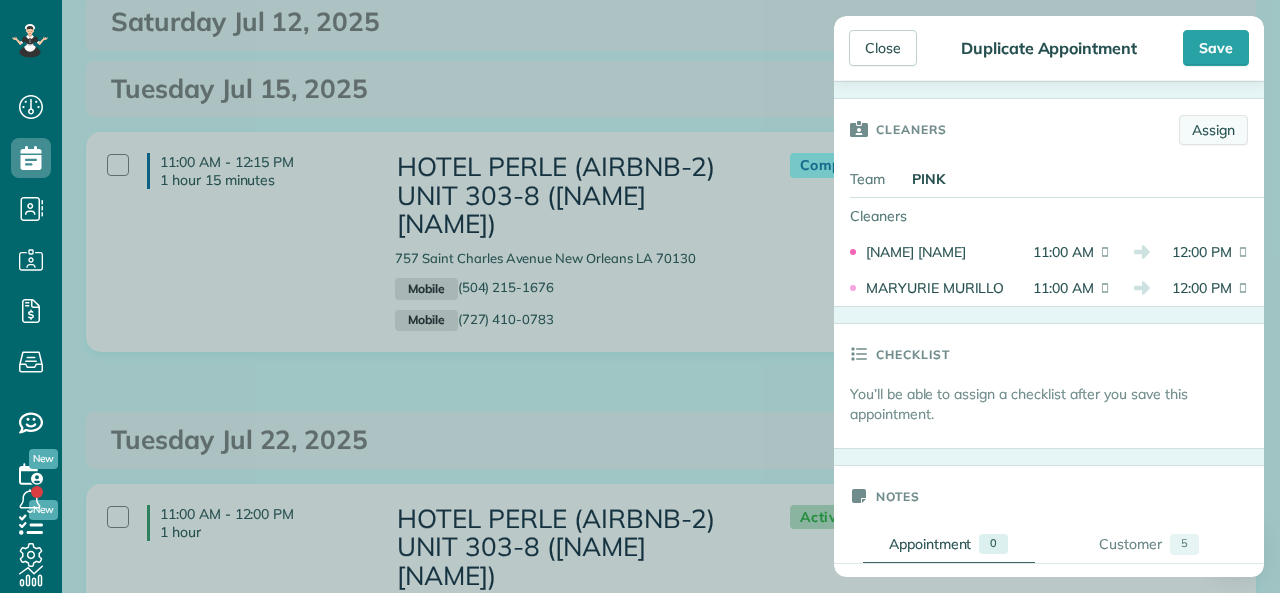 click on "Assign" at bounding box center (1213, 130) 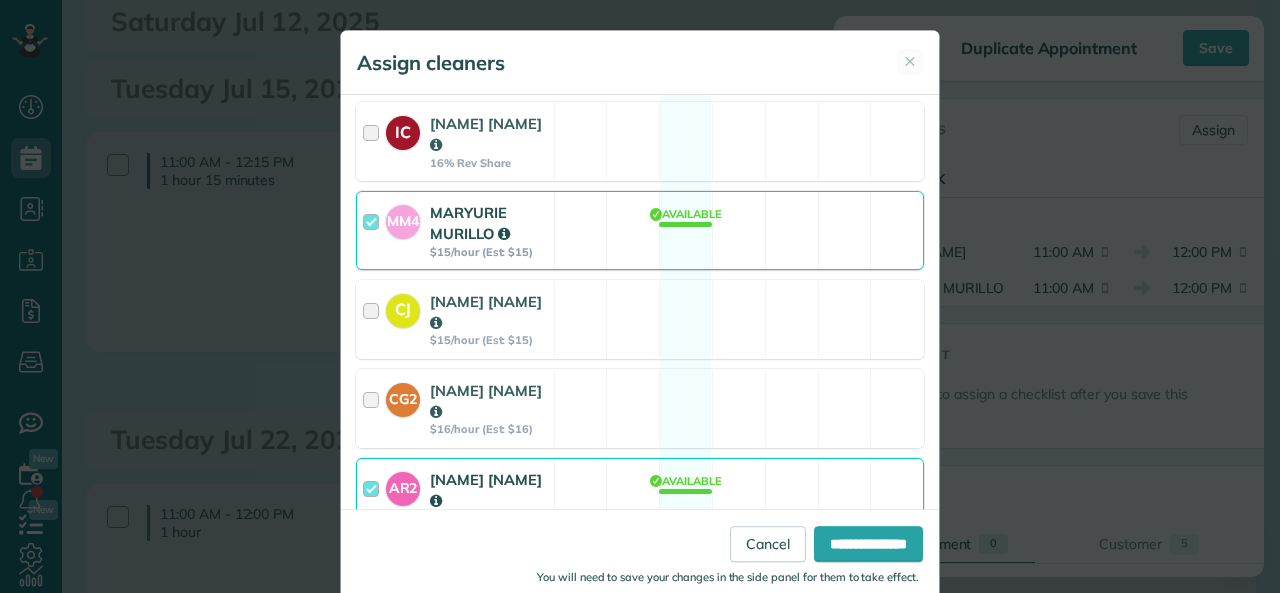 click at bounding box center [374, 230] 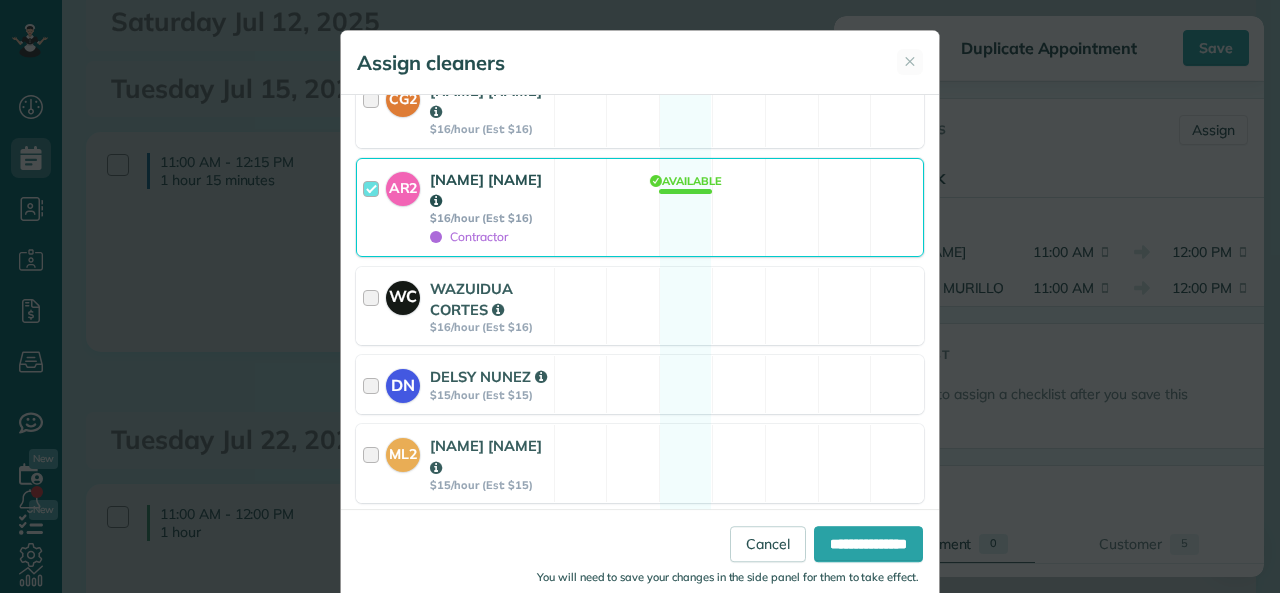 click at bounding box center [374, 207] 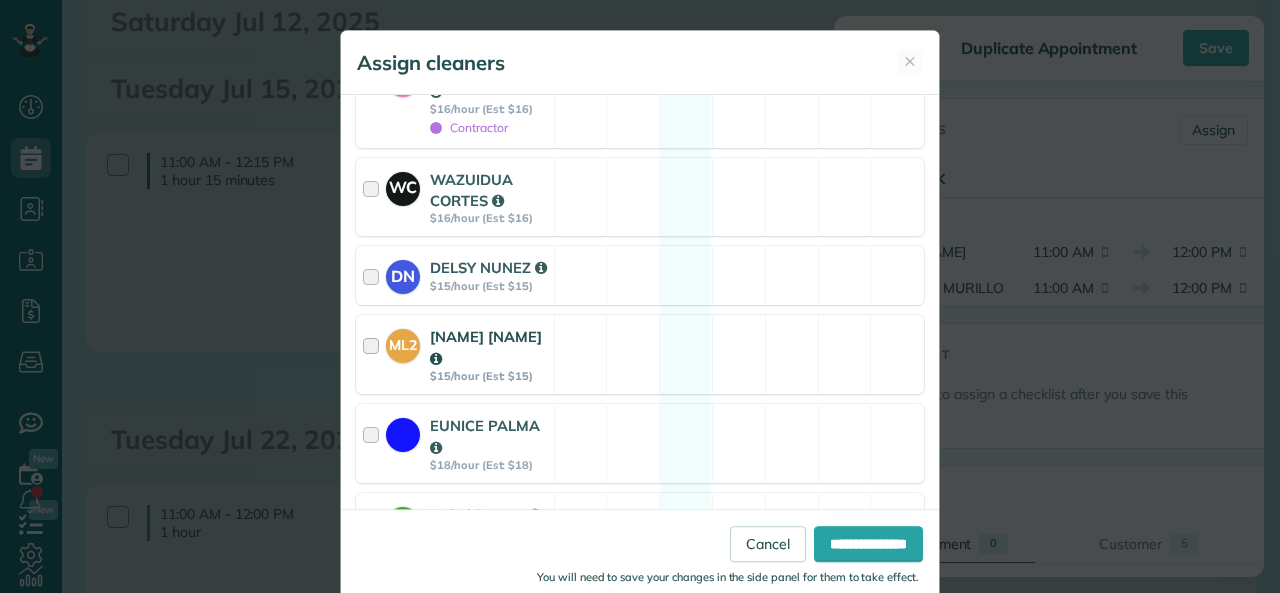 scroll, scrollTop: 1275, scrollLeft: 0, axis: vertical 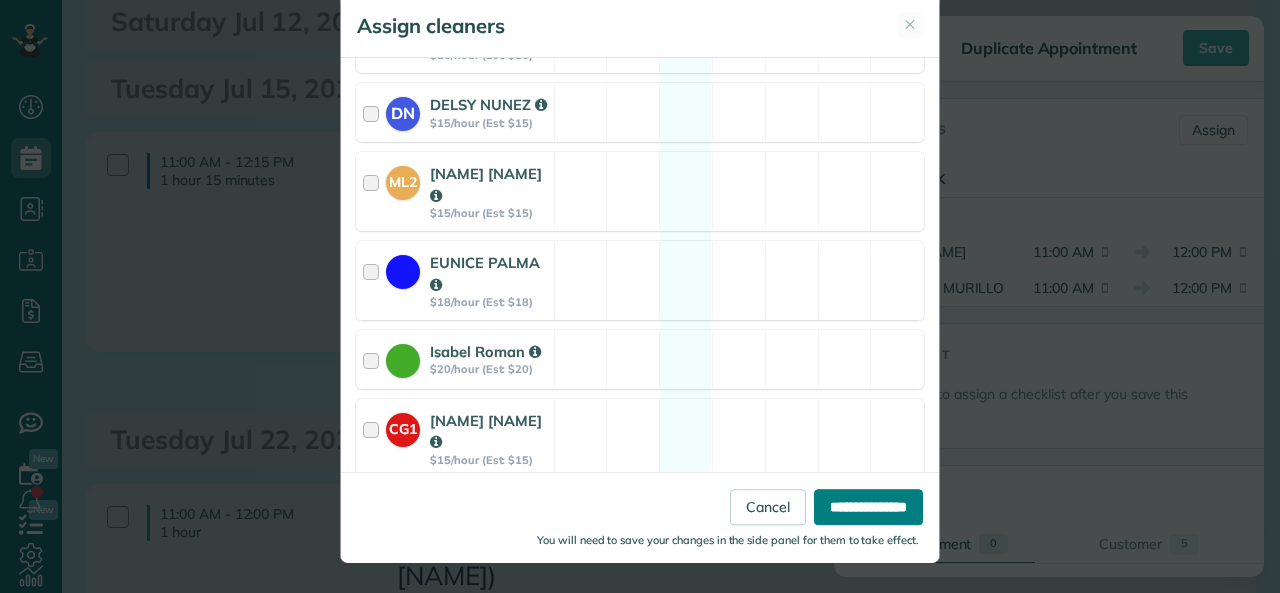 click on "**********" at bounding box center [868, 507] 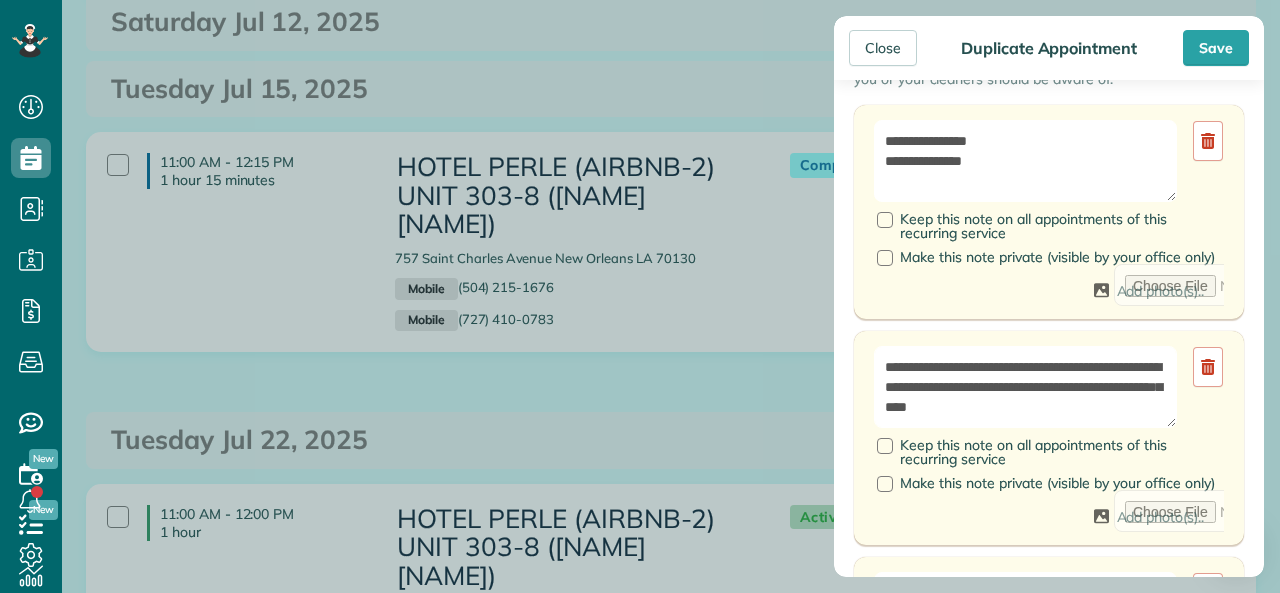 scroll, scrollTop: 900, scrollLeft: 0, axis: vertical 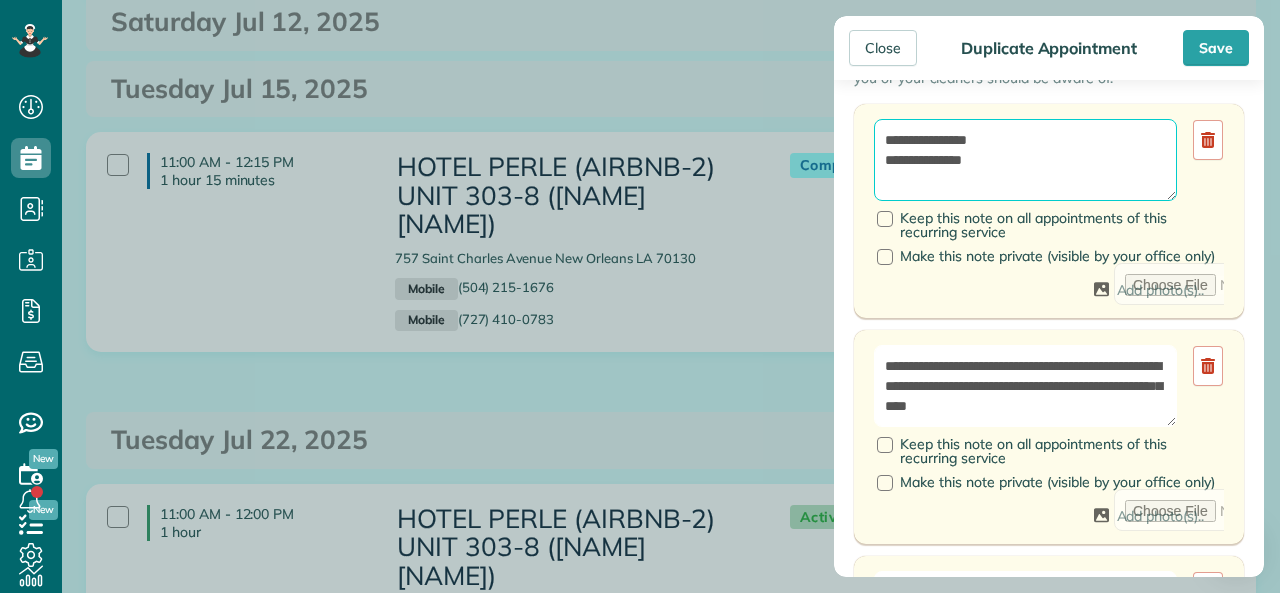 click on "**********" at bounding box center [1025, 160] 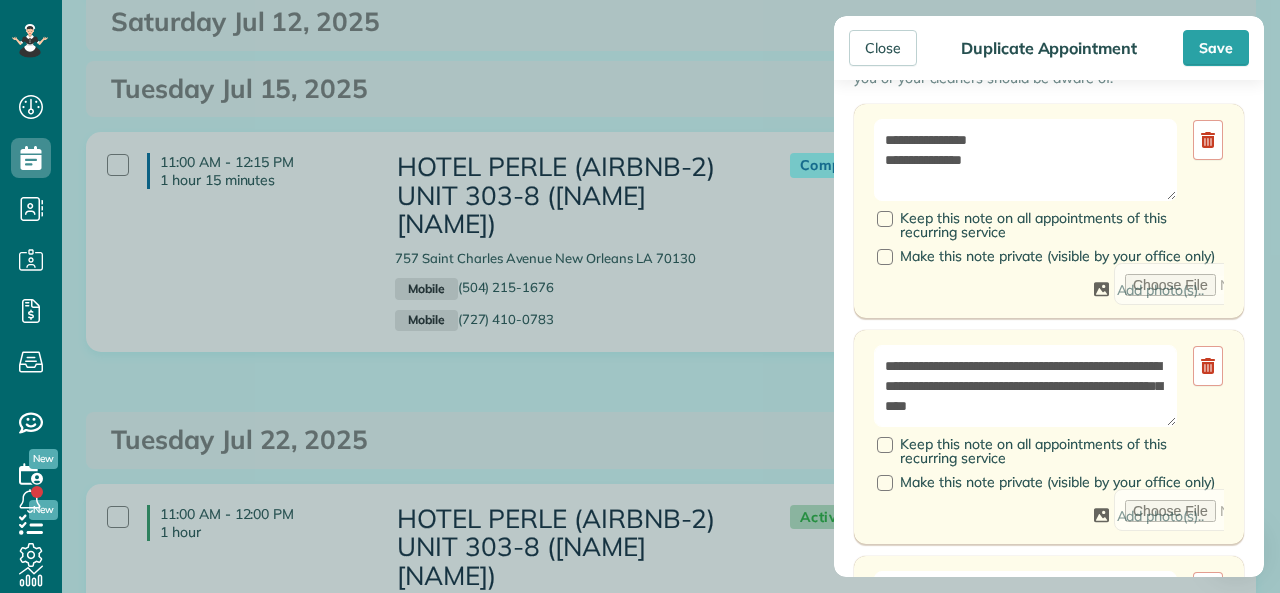 click on "**********" at bounding box center (1049, 437) 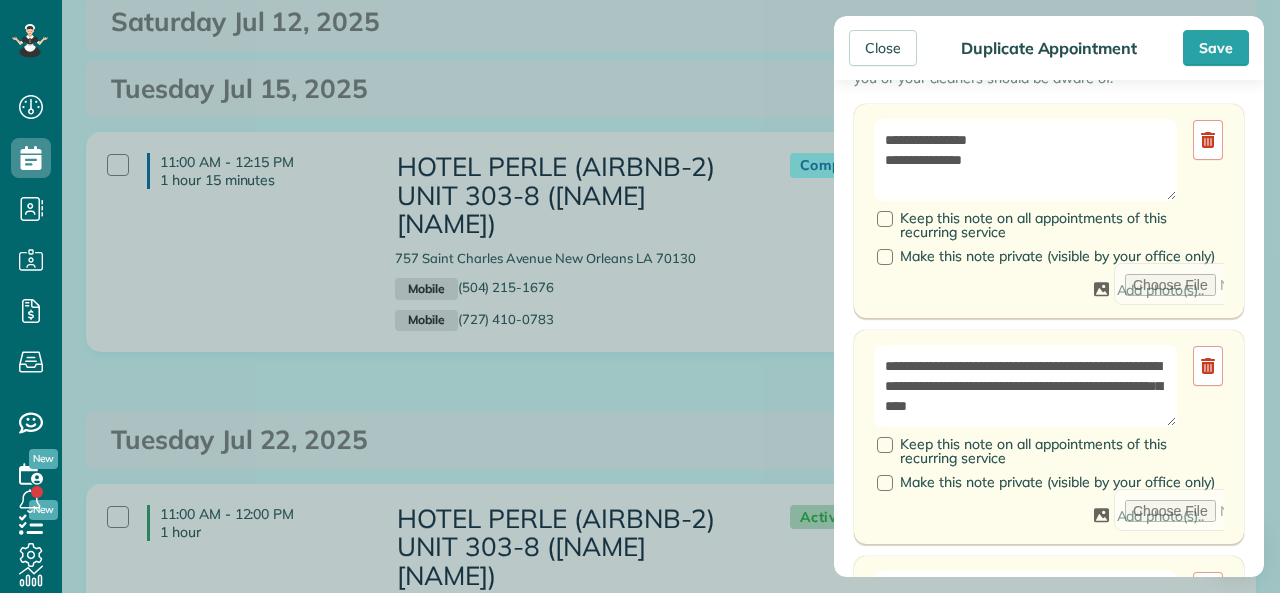 scroll, scrollTop: 800, scrollLeft: 0, axis: vertical 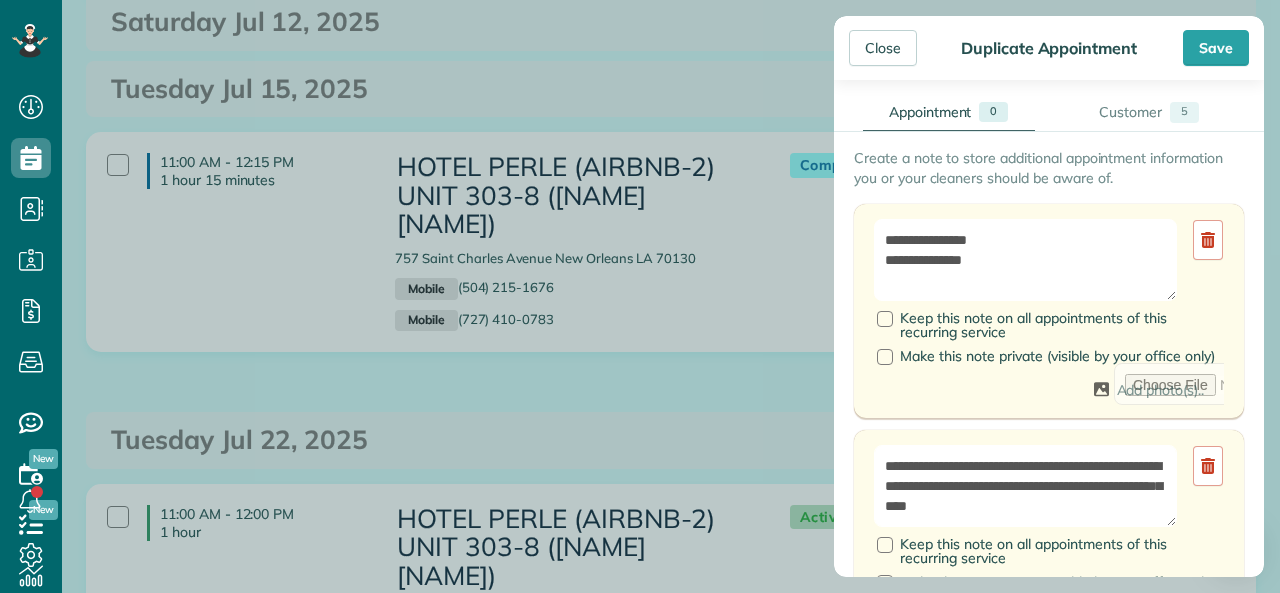 click on "Create a note to store additional appointment information you or your cleaners should be aware of." at bounding box center [1049, 168] 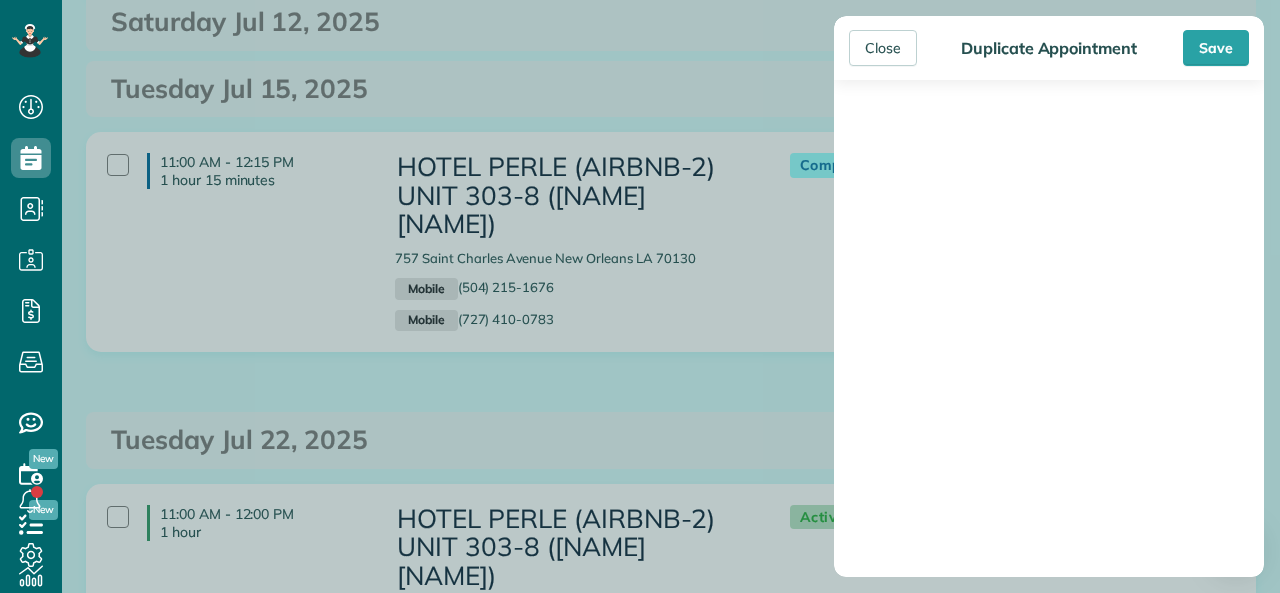 scroll, scrollTop: 2323, scrollLeft: 0, axis: vertical 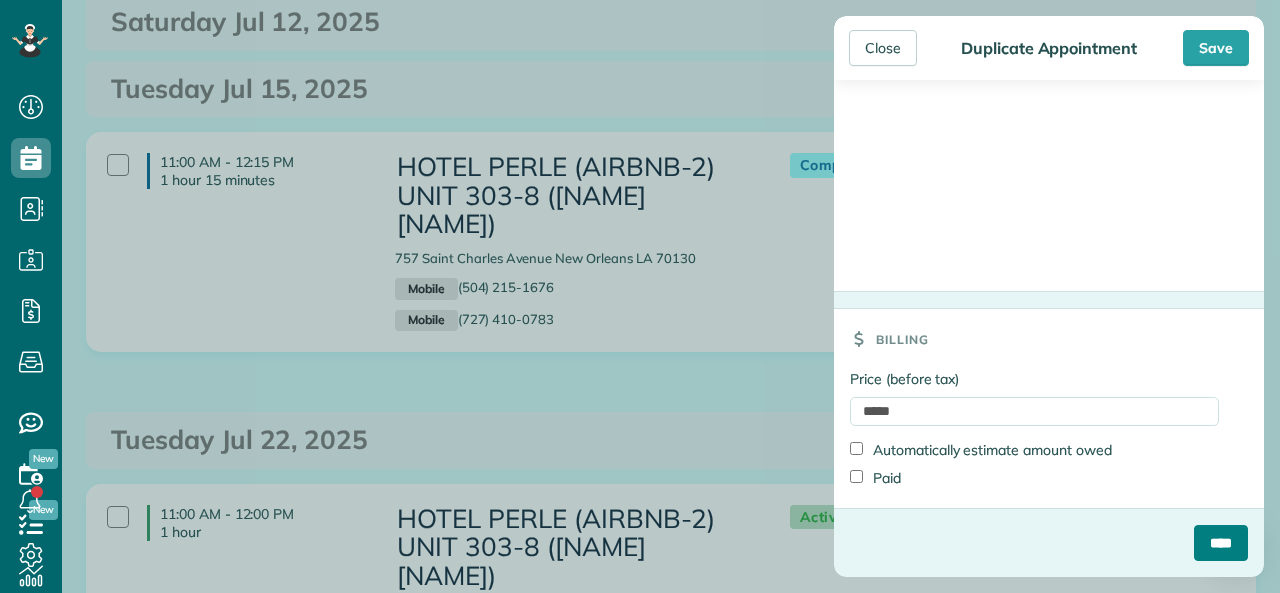 click on "****" at bounding box center [1221, 543] 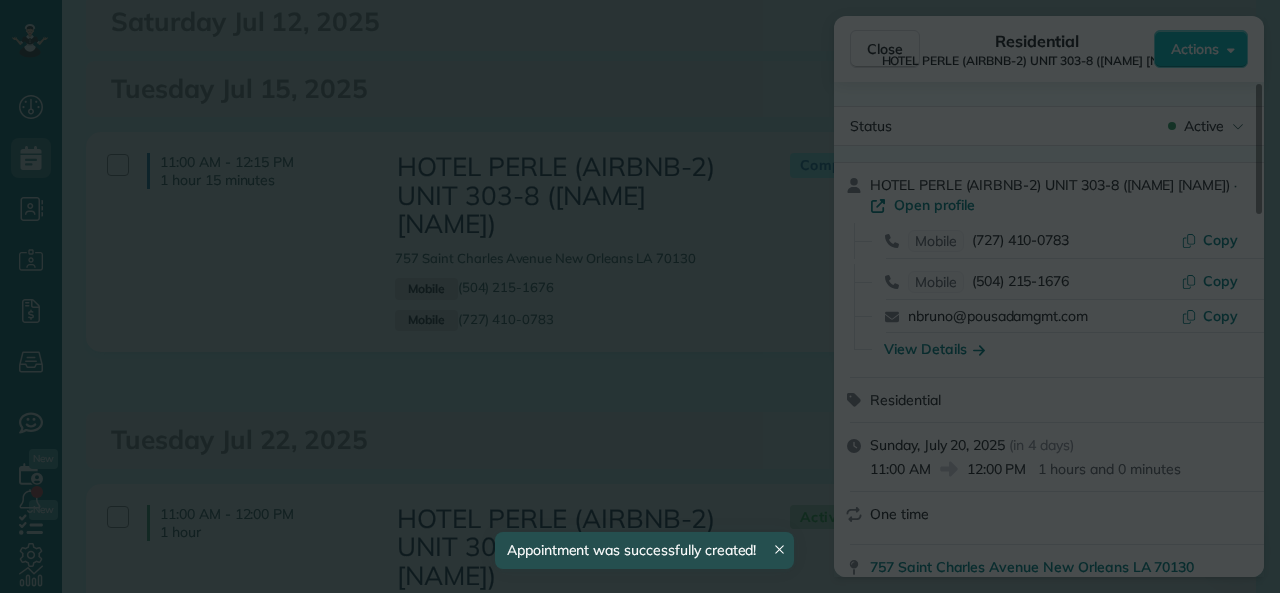 click on "**********" at bounding box center [0, 0] 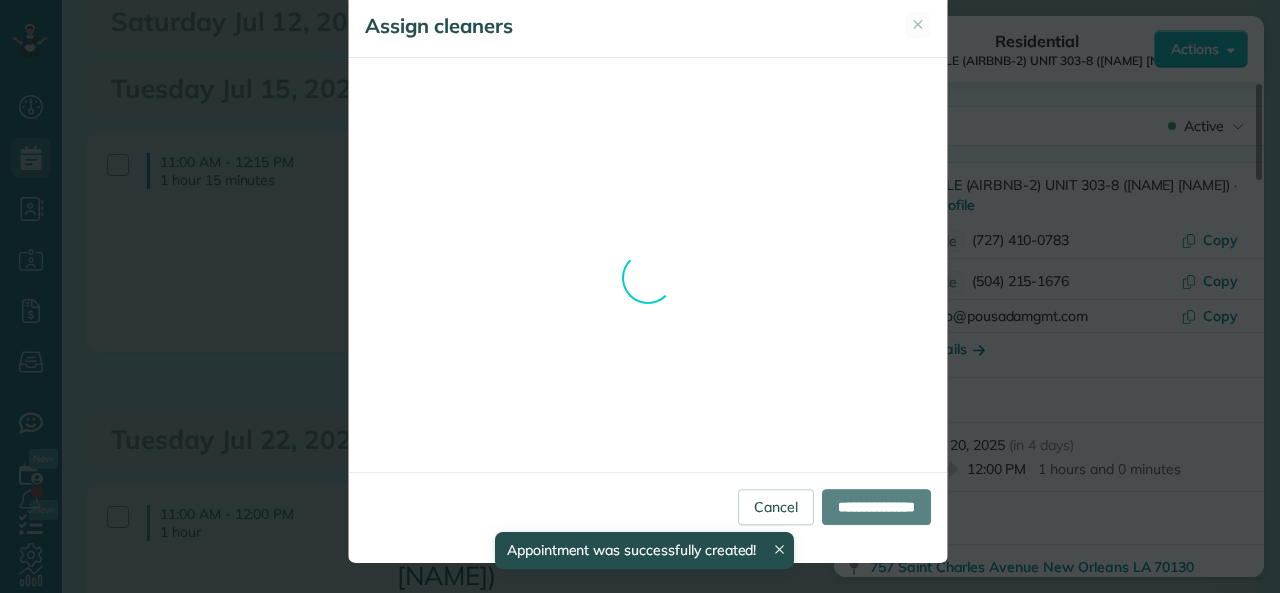 scroll, scrollTop: 0, scrollLeft: 0, axis: both 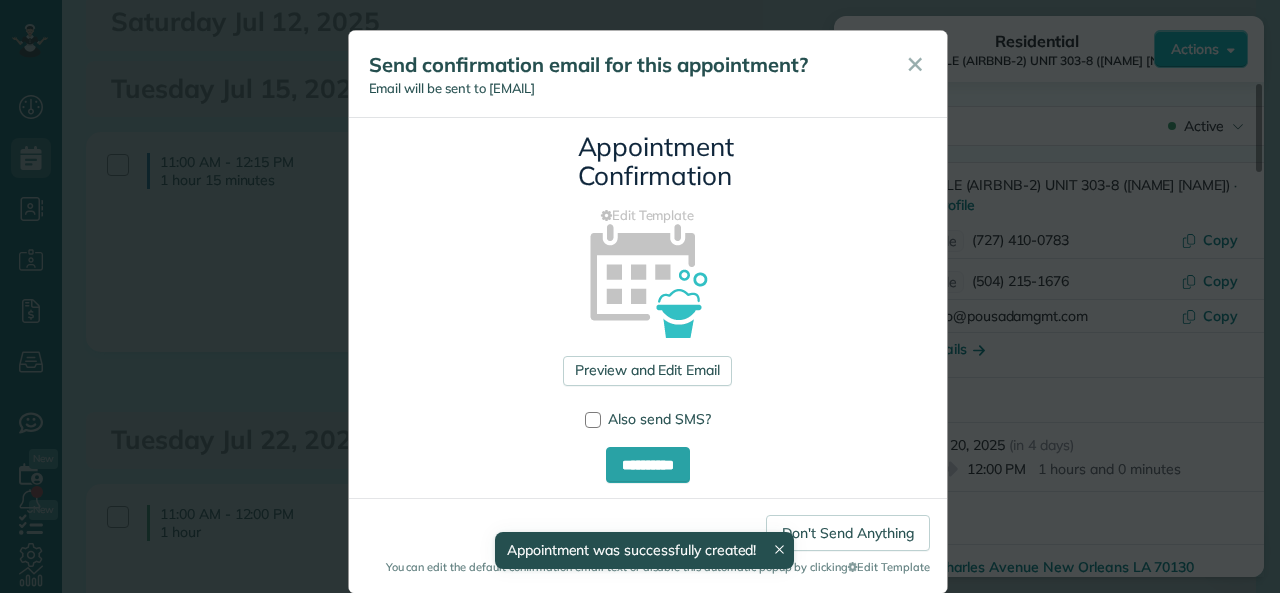 click on "✕" at bounding box center [915, 65] 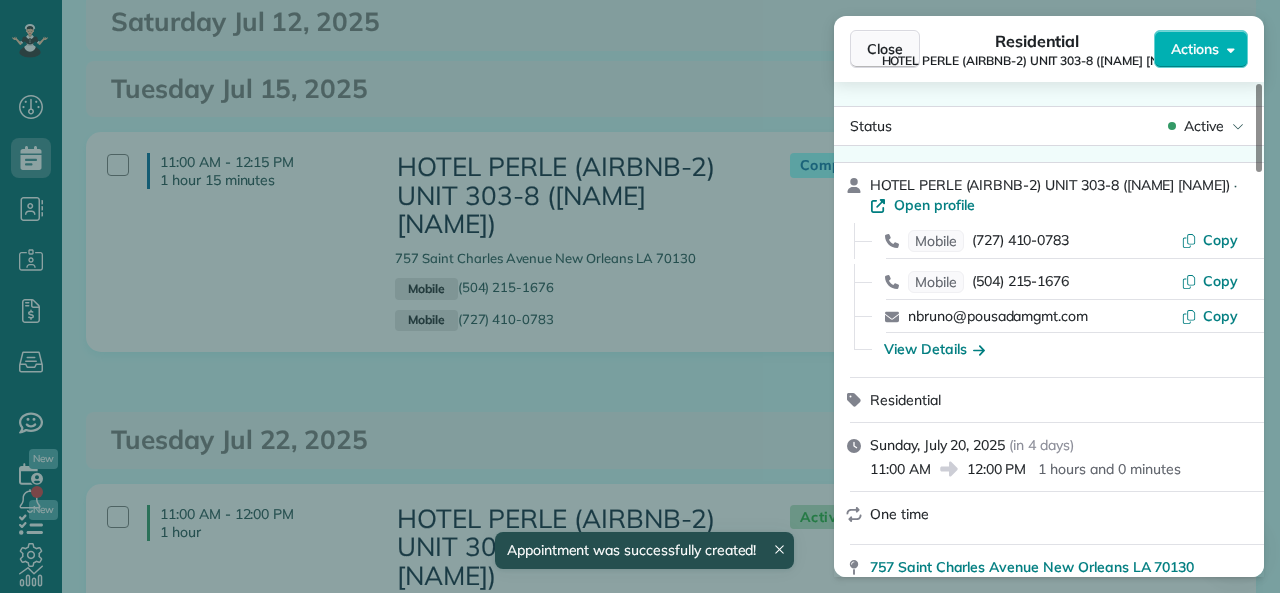 click on "Close" at bounding box center (885, 49) 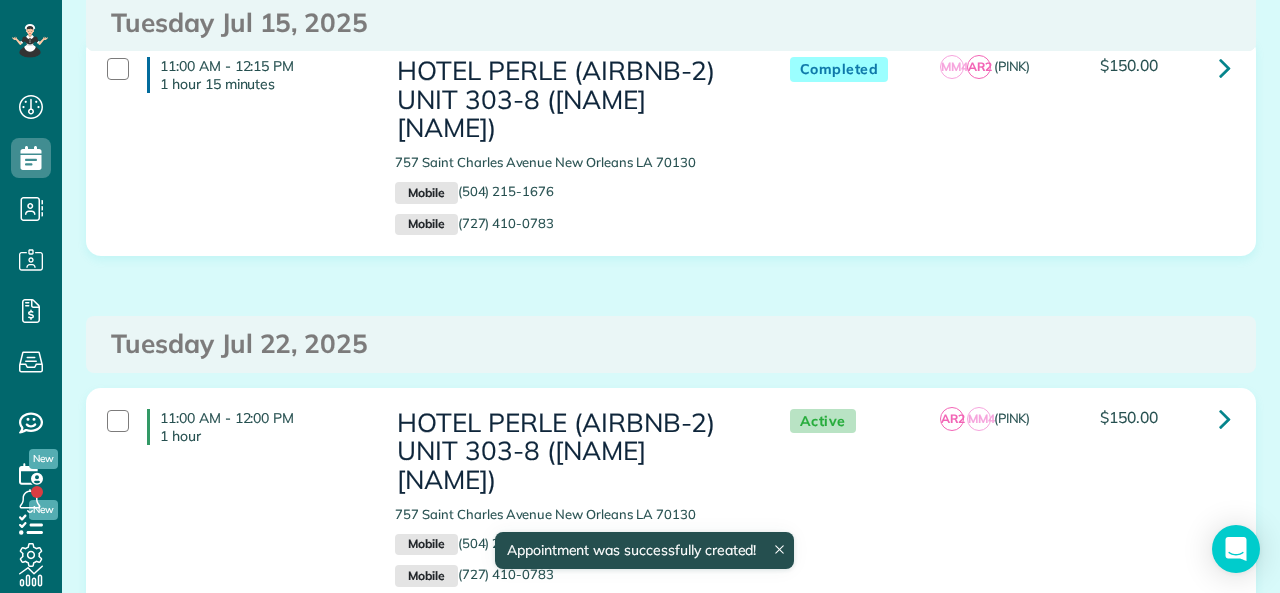 scroll, scrollTop: 1600, scrollLeft: 0, axis: vertical 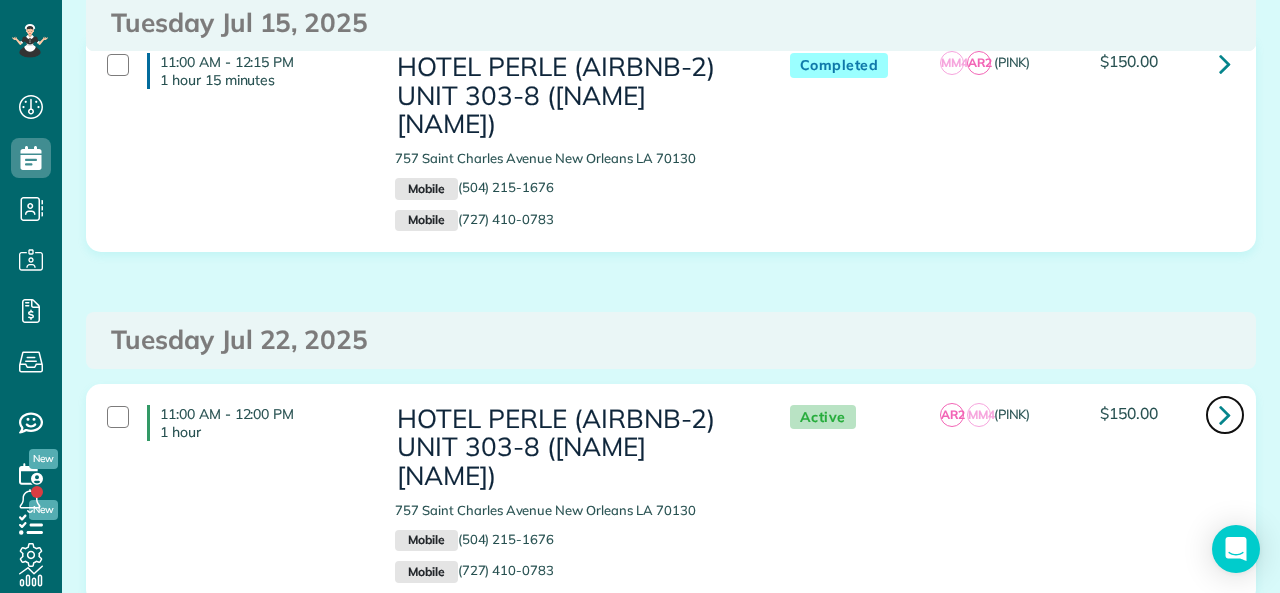 click at bounding box center (1225, 414) 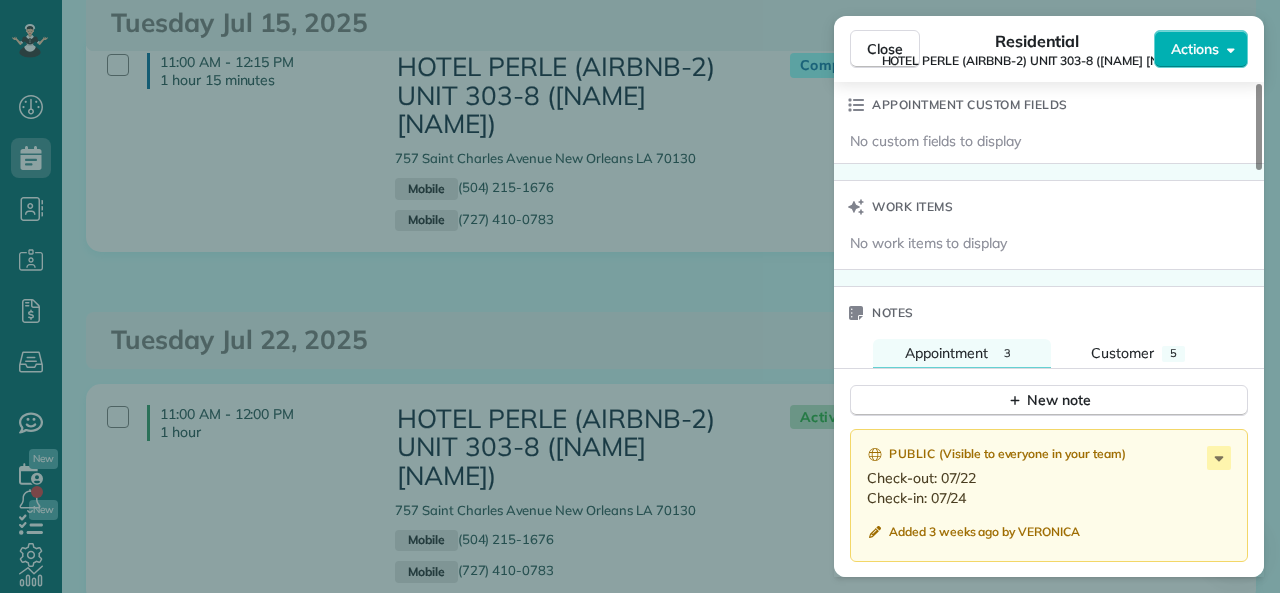scroll, scrollTop: 1800, scrollLeft: 0, axis: vertical 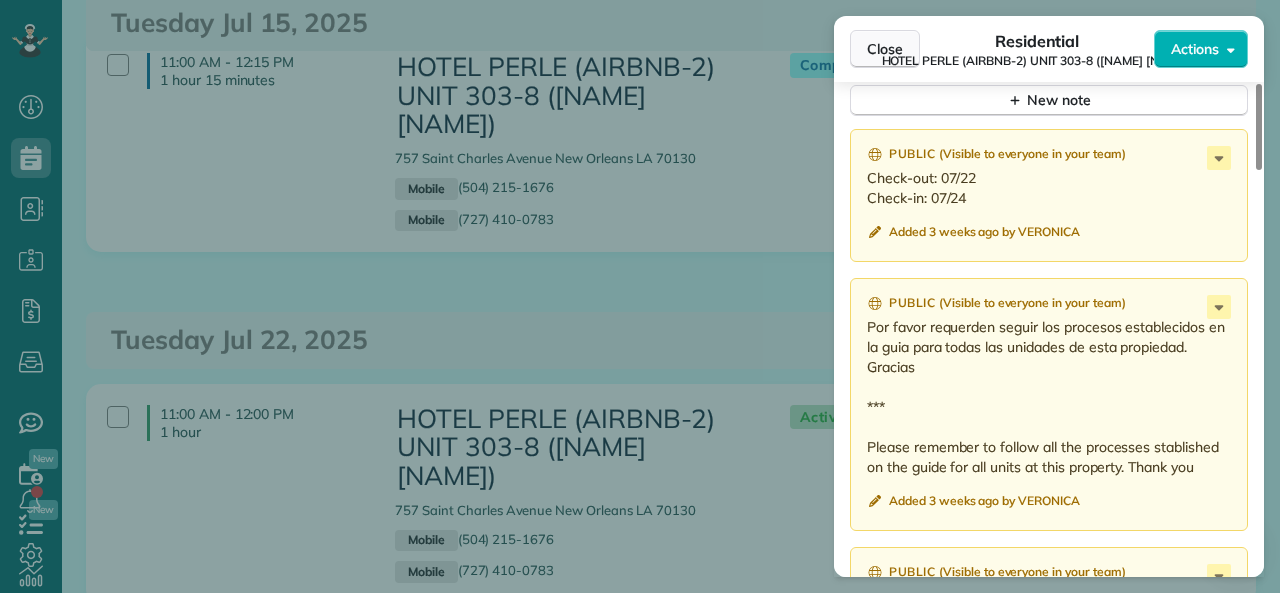 click on "Close" at bounding box center [885, 49] 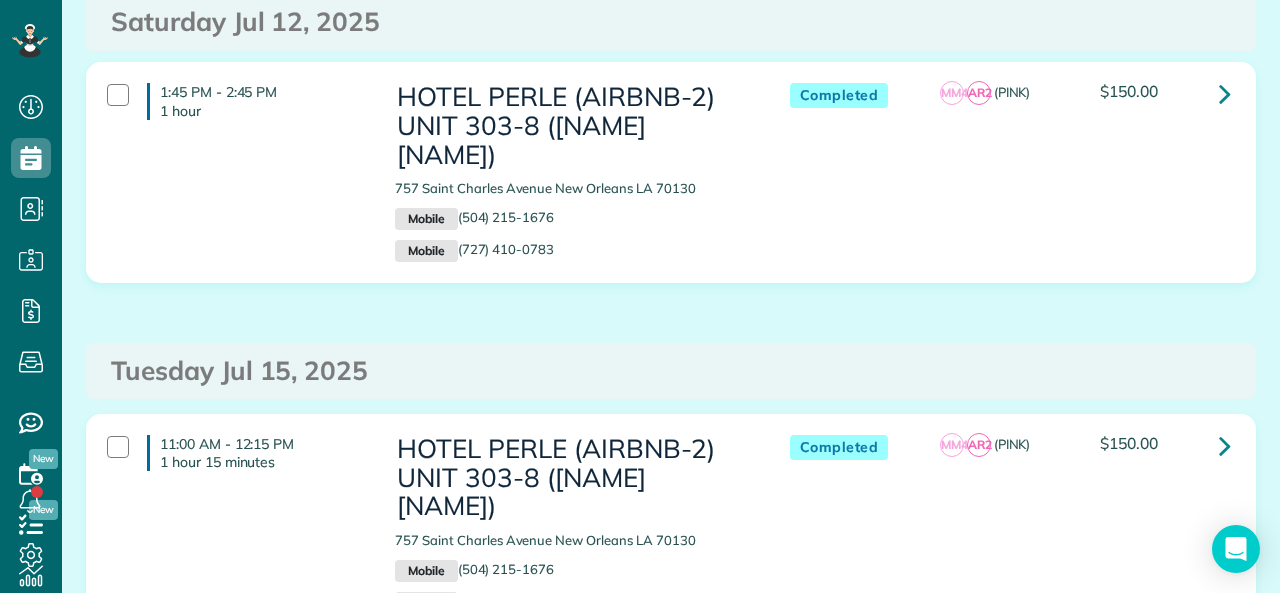 scroll, scrollTop: 1200, scrollLeft: 0, axis: vertical 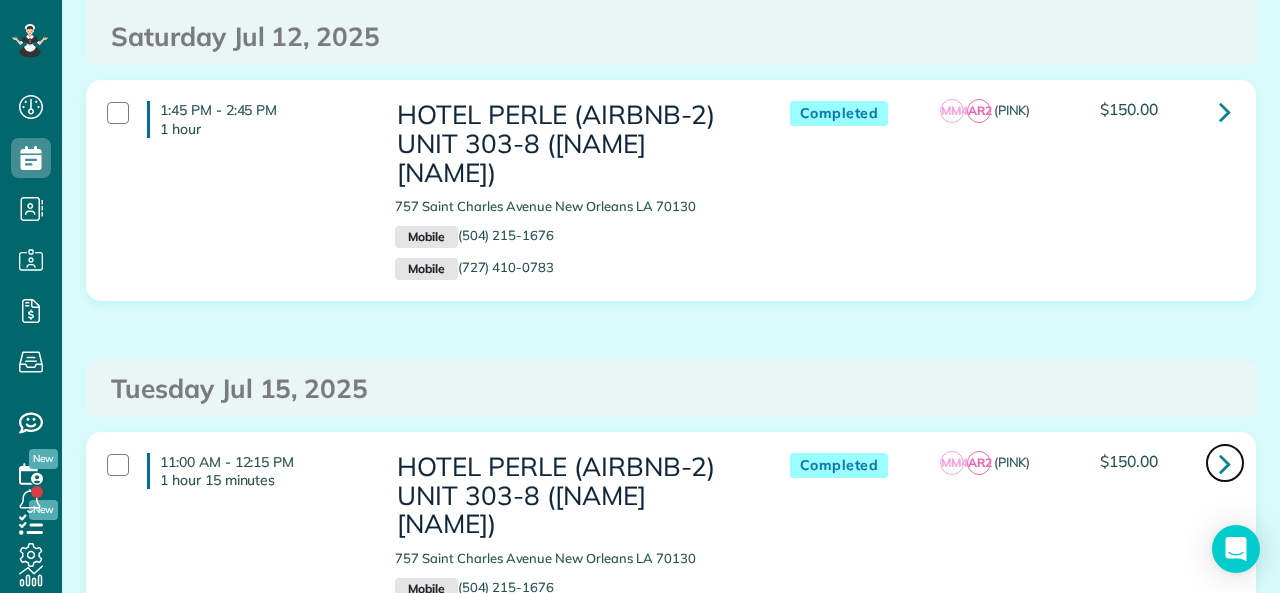 click at bounding box center (1225, 463) 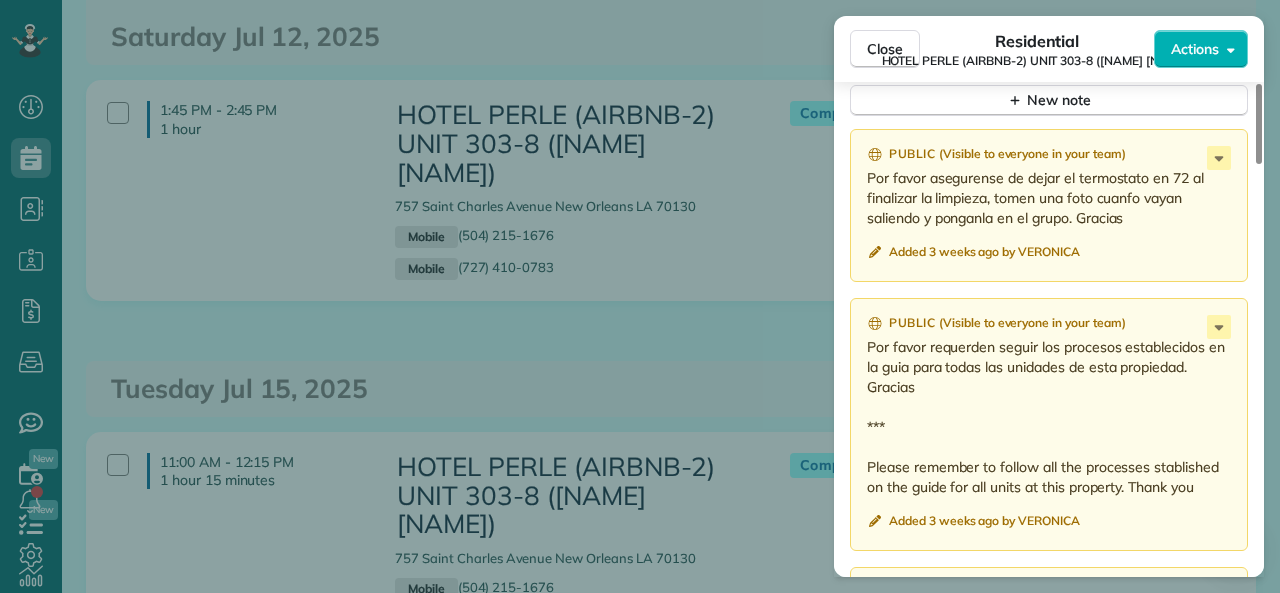scroll, scrollTop: 2000, scrollLeft: 0, axis: vertical 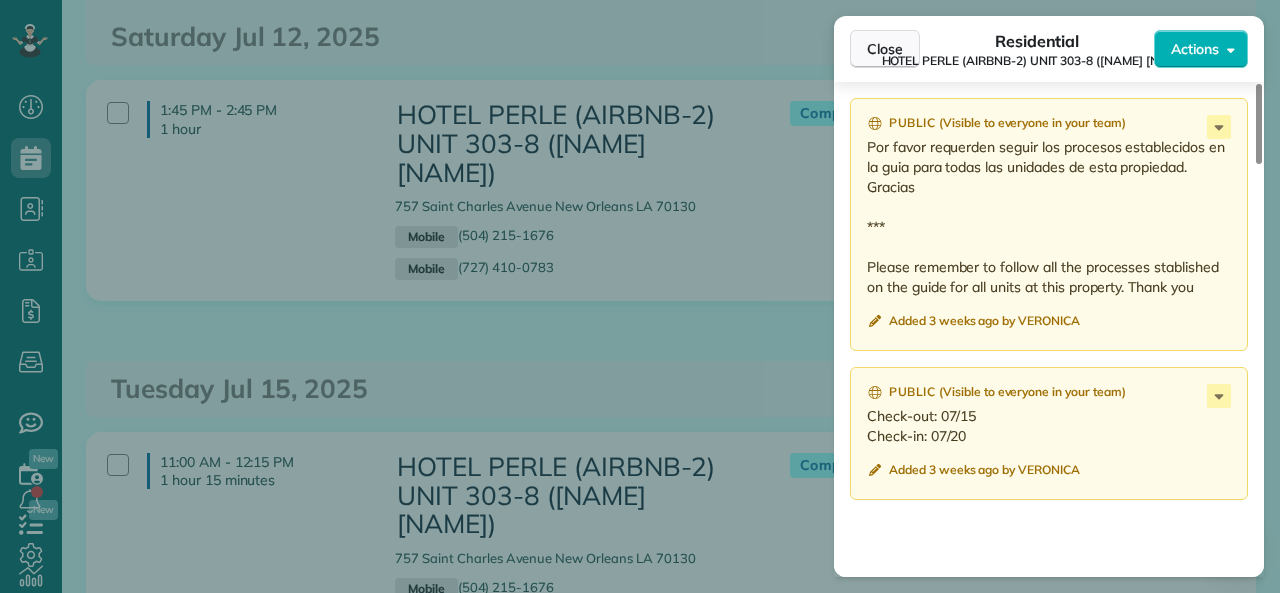 click on "Close" at bounding box center [885, 49] 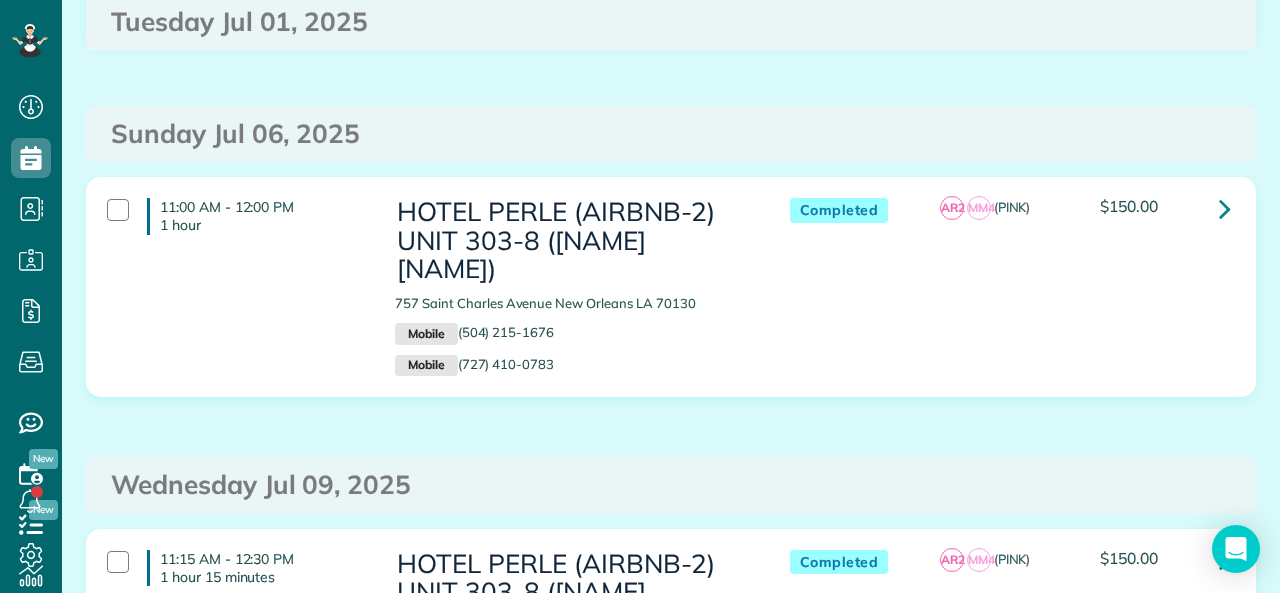 scroll, scrollTop: 0, scrollLeft: 0, axis: both 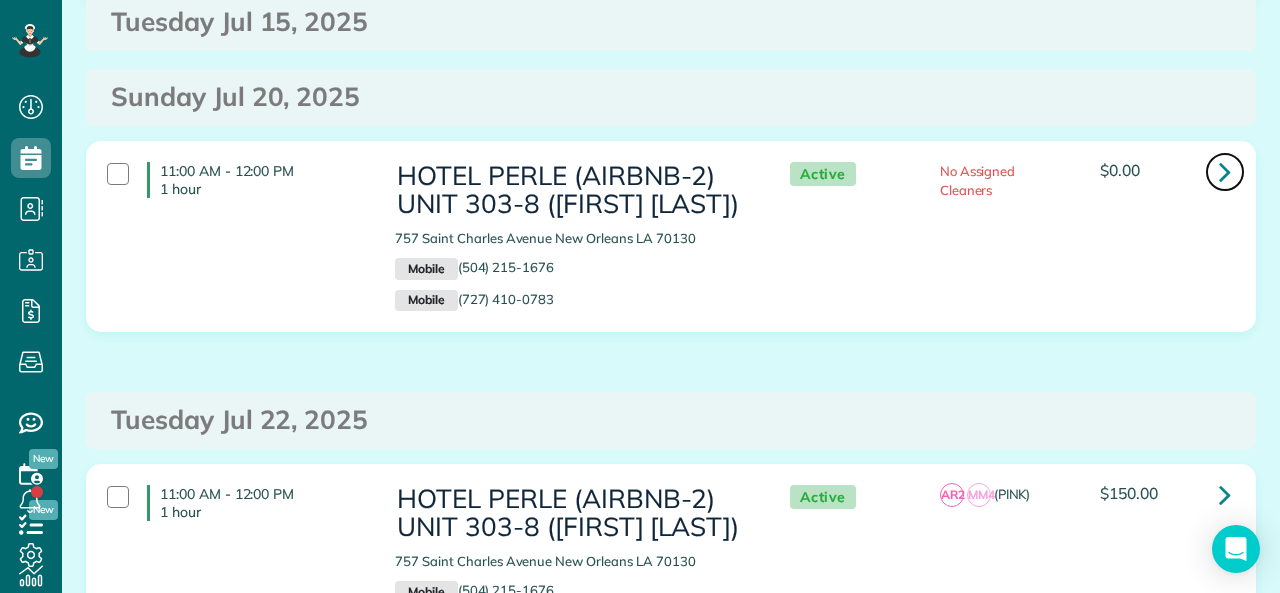 click at bounding box center (1225, 172) 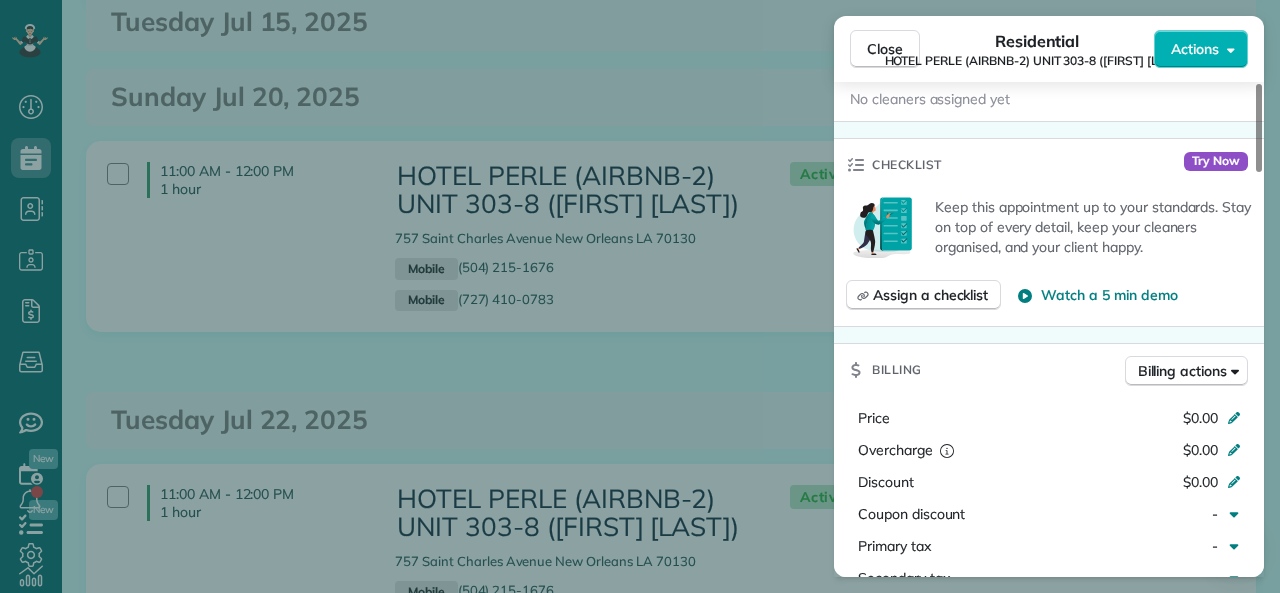 scroll, scrollTop: 800, scrollLeft: 0, axis: vertical 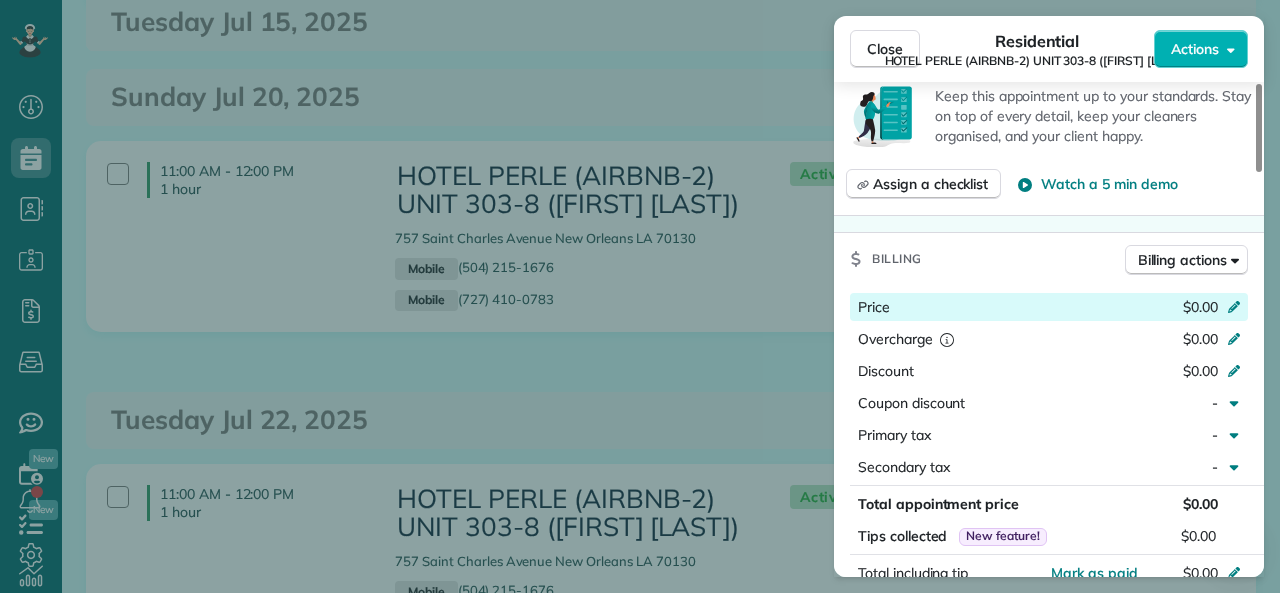click 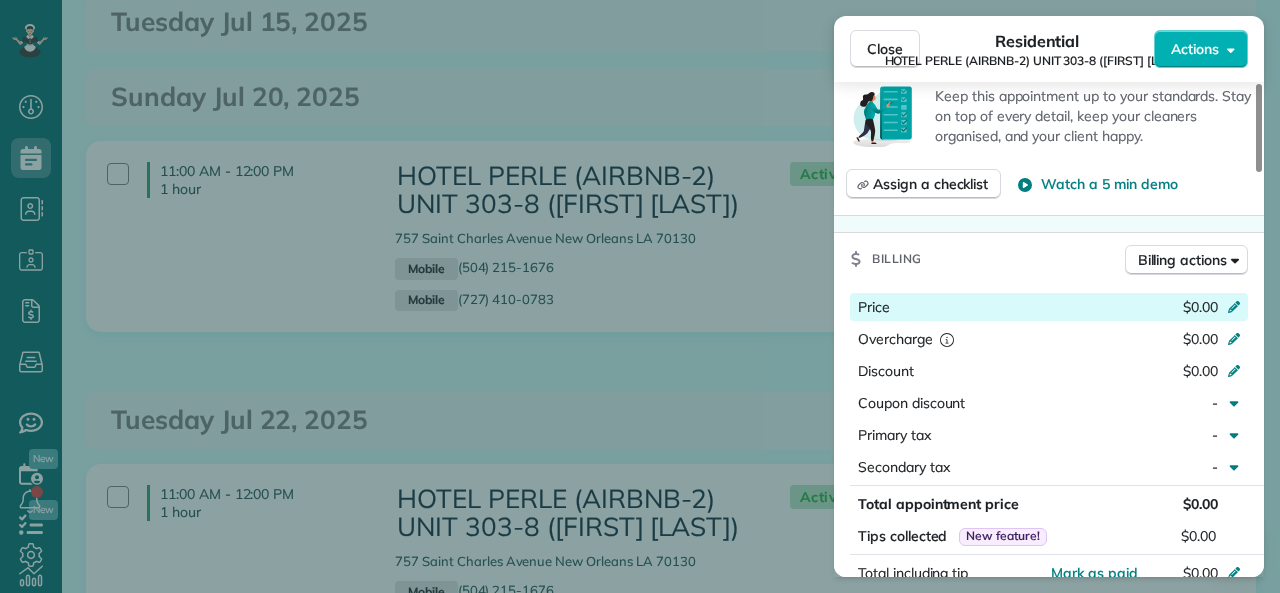 click on "$0.00" at bounding box center [1200, 307] 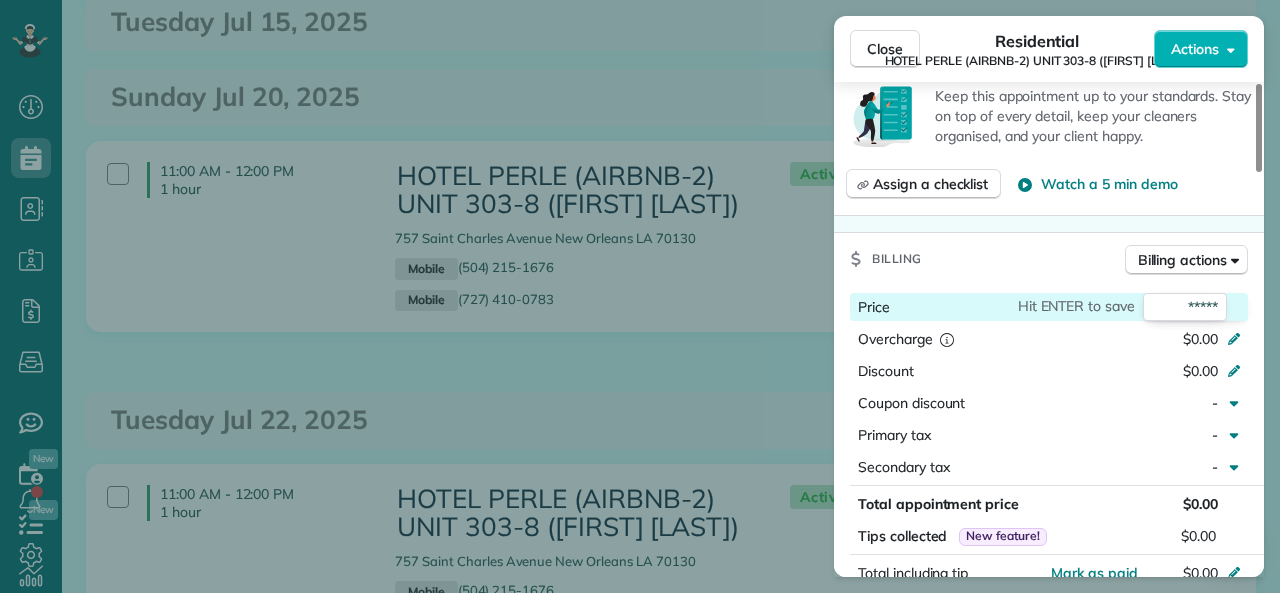 type on "******" 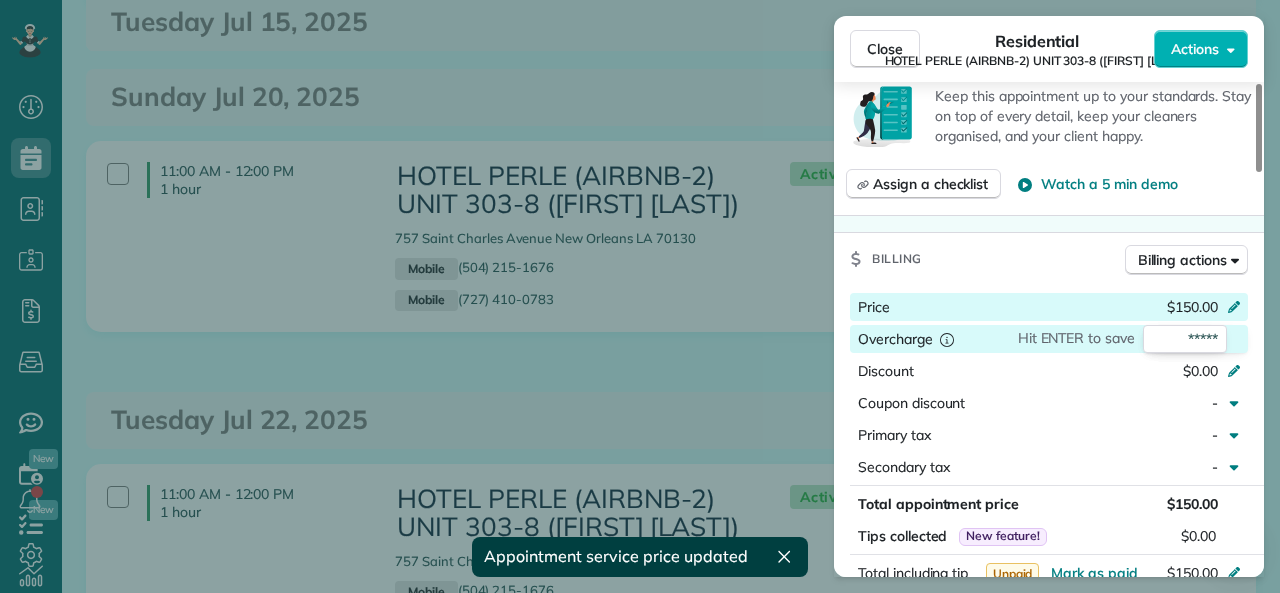click on "Billing Billing actions" at bounding box center [1049, 259] 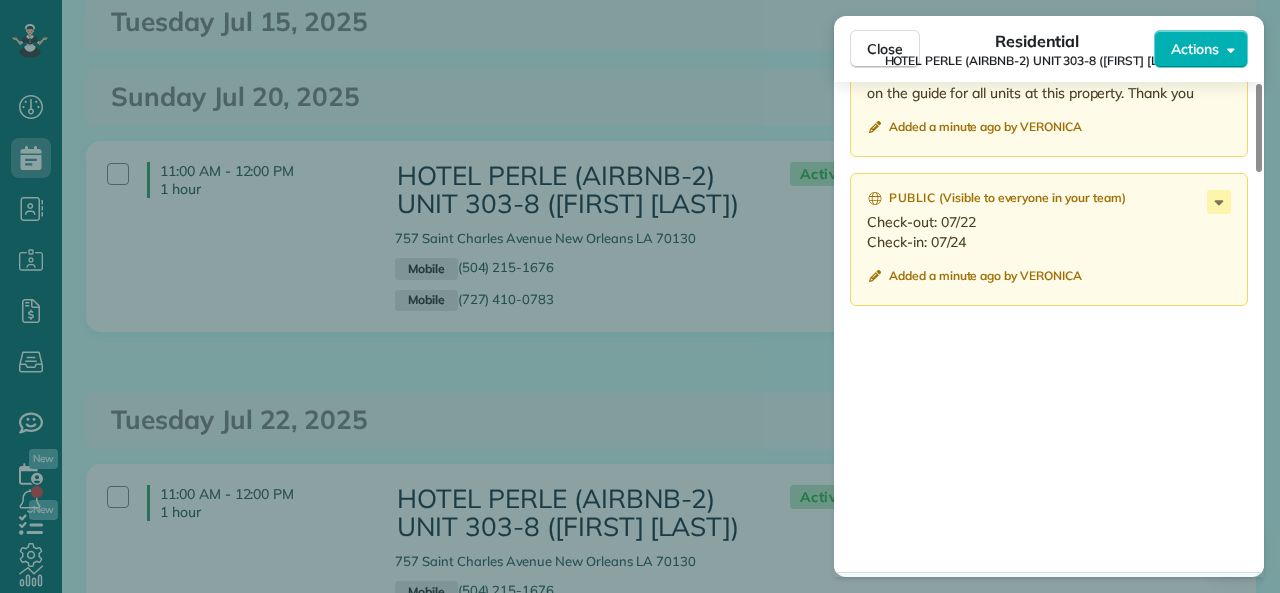 scroll, scrollTop: 2076, scrollLeft: 0, axis: vertical 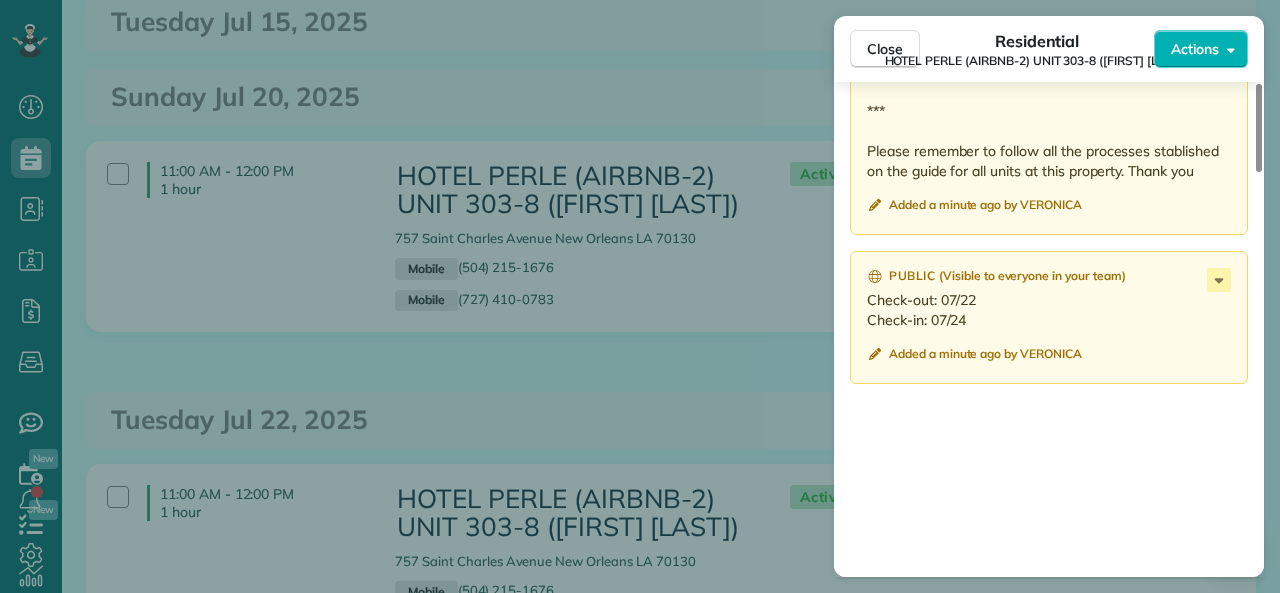 drag, startPoint x: 877, startPoint y: 46, endPoint x: 554, endPoint y: 243, distance: 378.33582 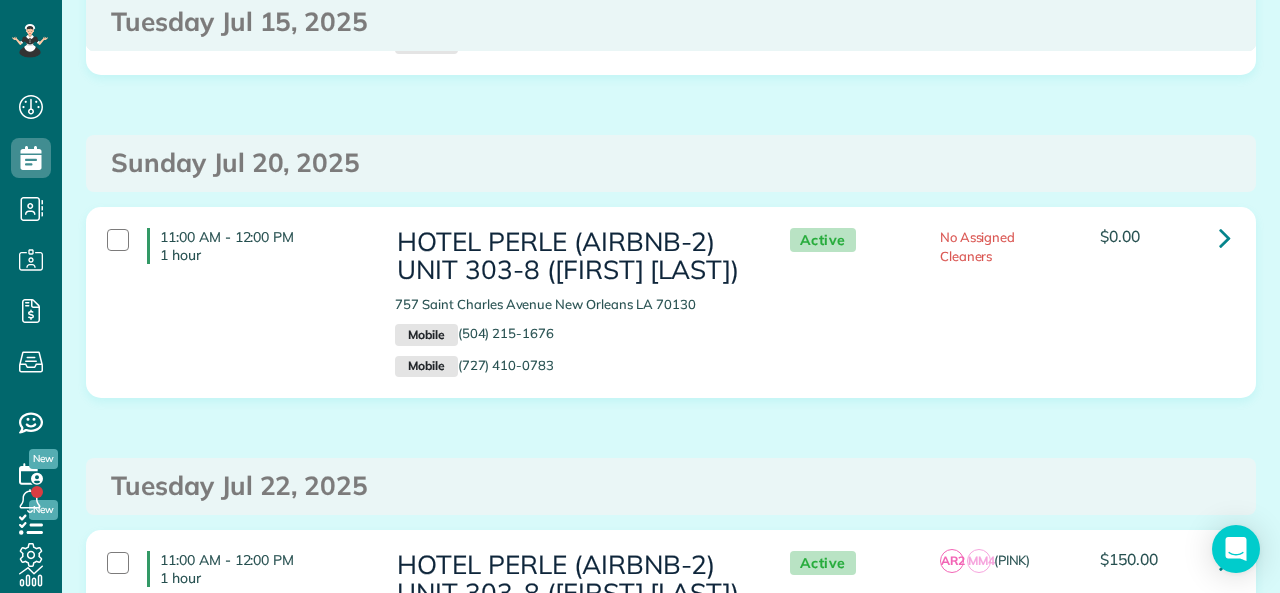 scroll, scrollTop: 1600, scrollLeft: 0, axis: vertical 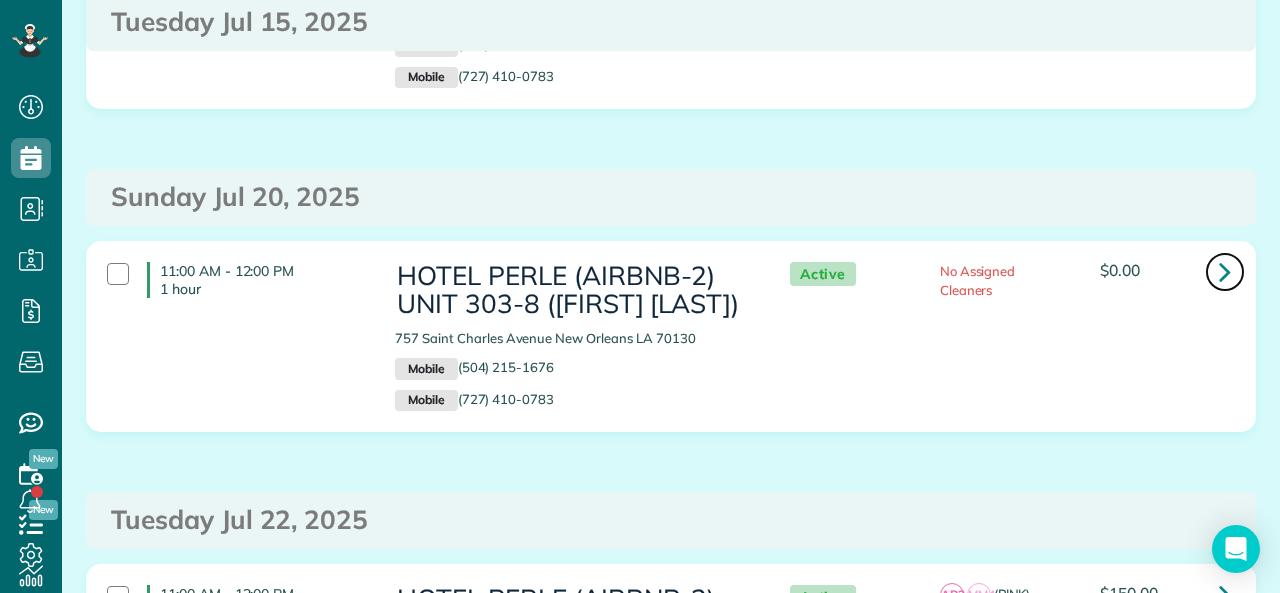click at bounding box center (1225, 271) 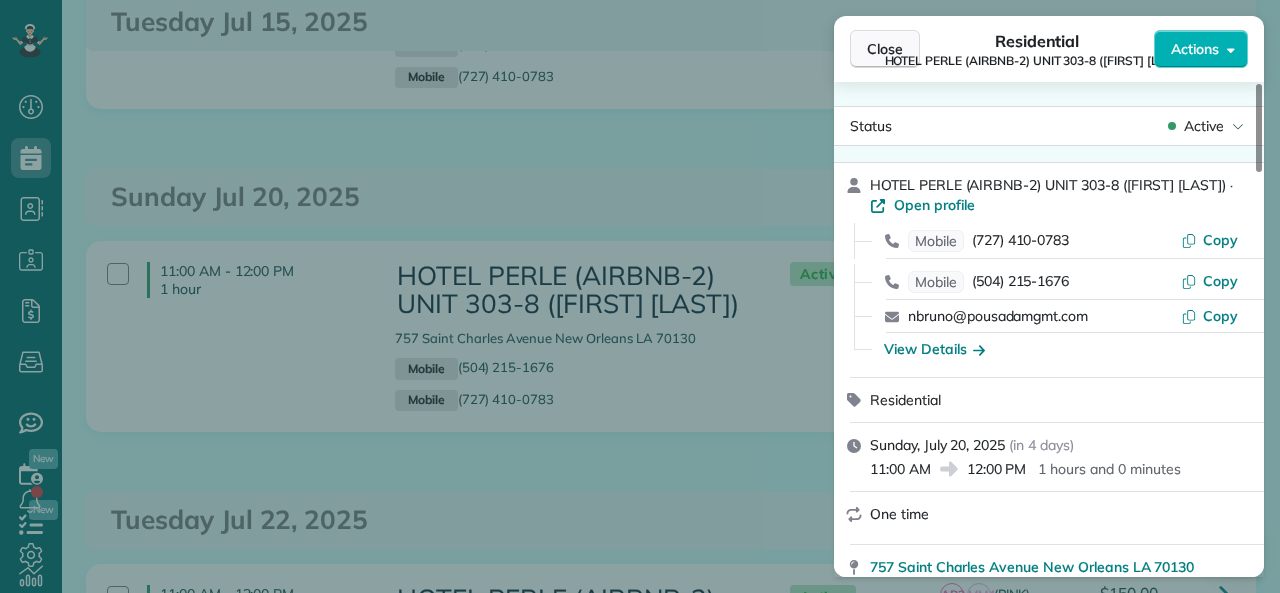 click on "Close" at bounding box center [885, 49] 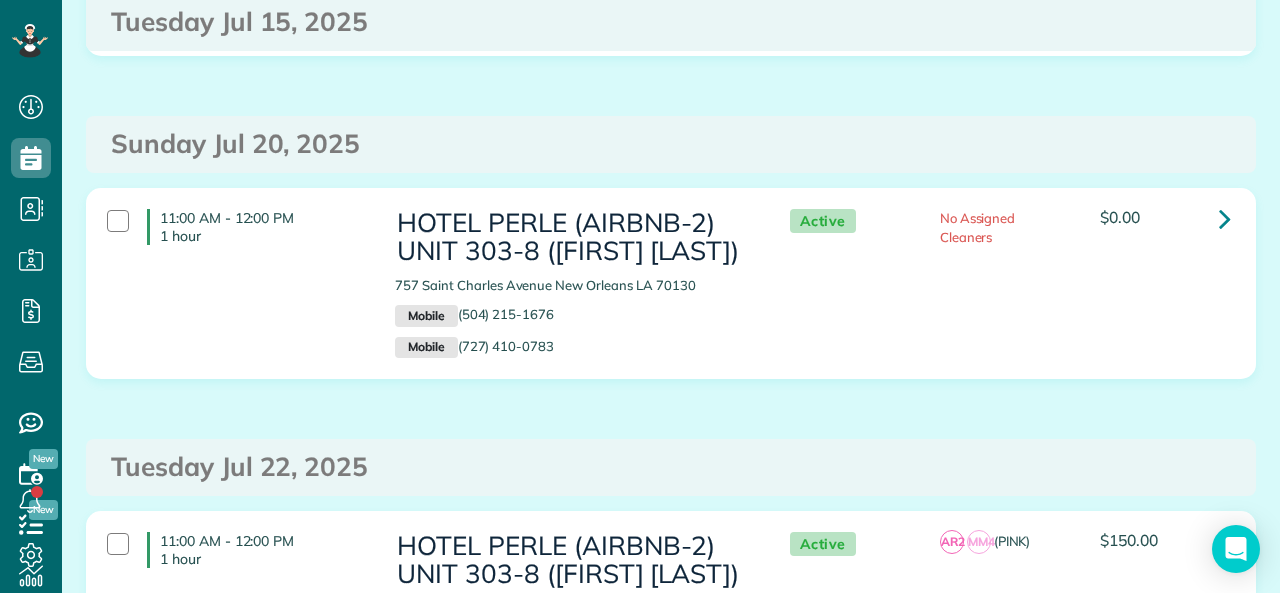 scroll, scrollTop: 1600, scrollLeft: 0, axis: vertical 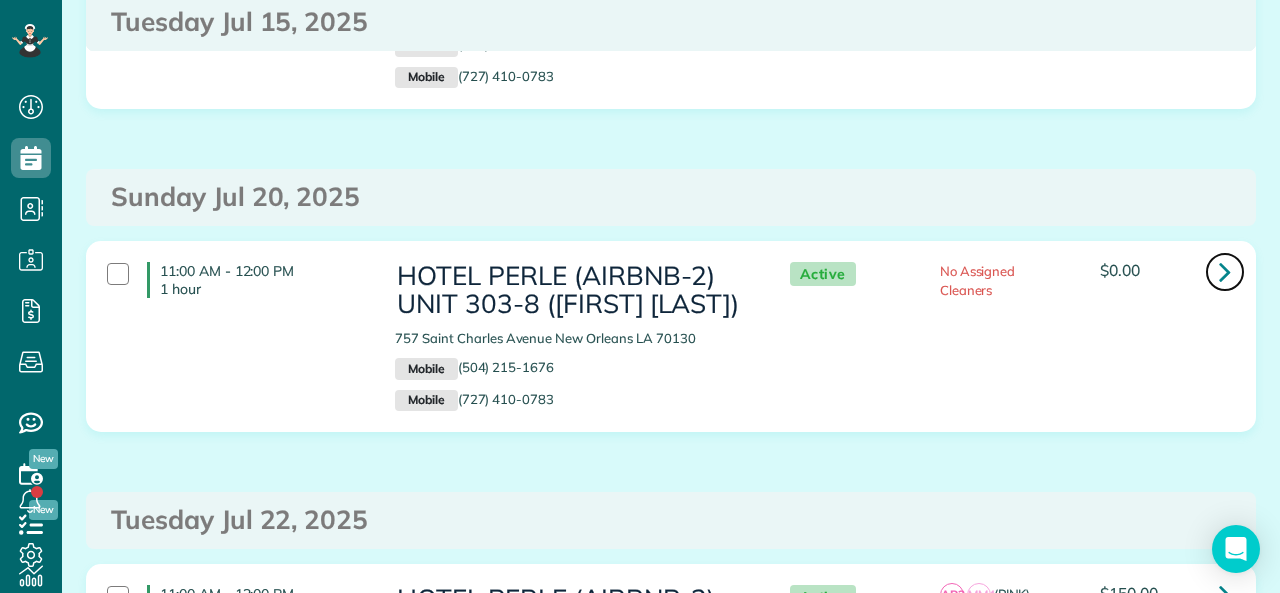 click at bounding box center [1225, 271] 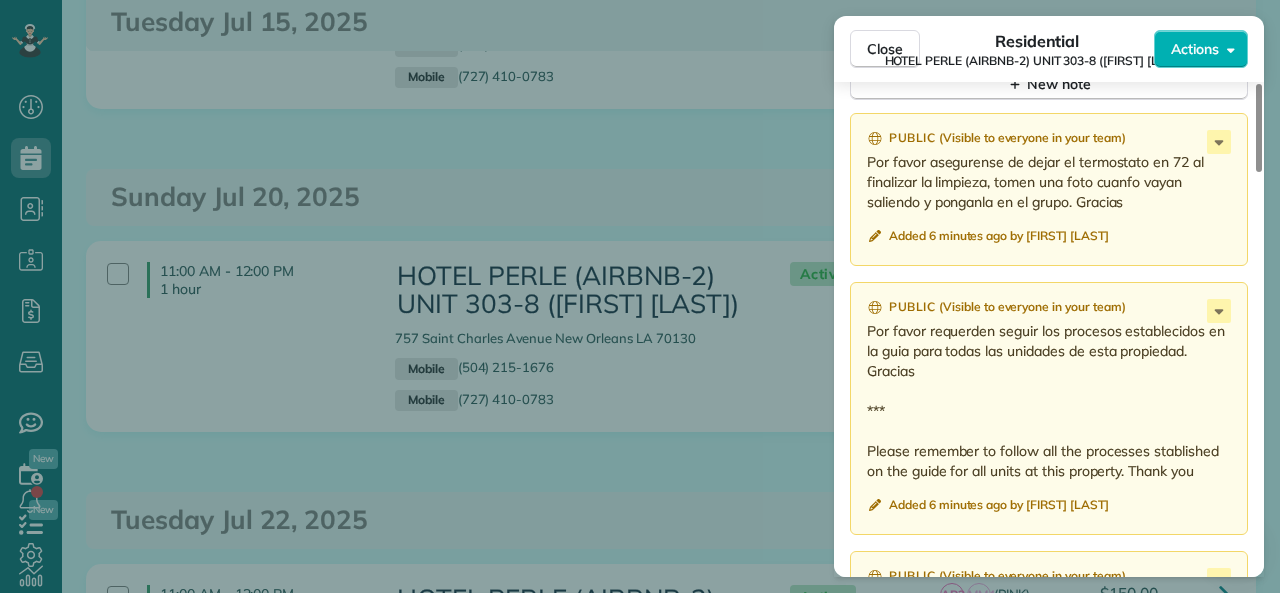 scroll, scrollTop: 2076, scrollLeft: 0, axis: vertical 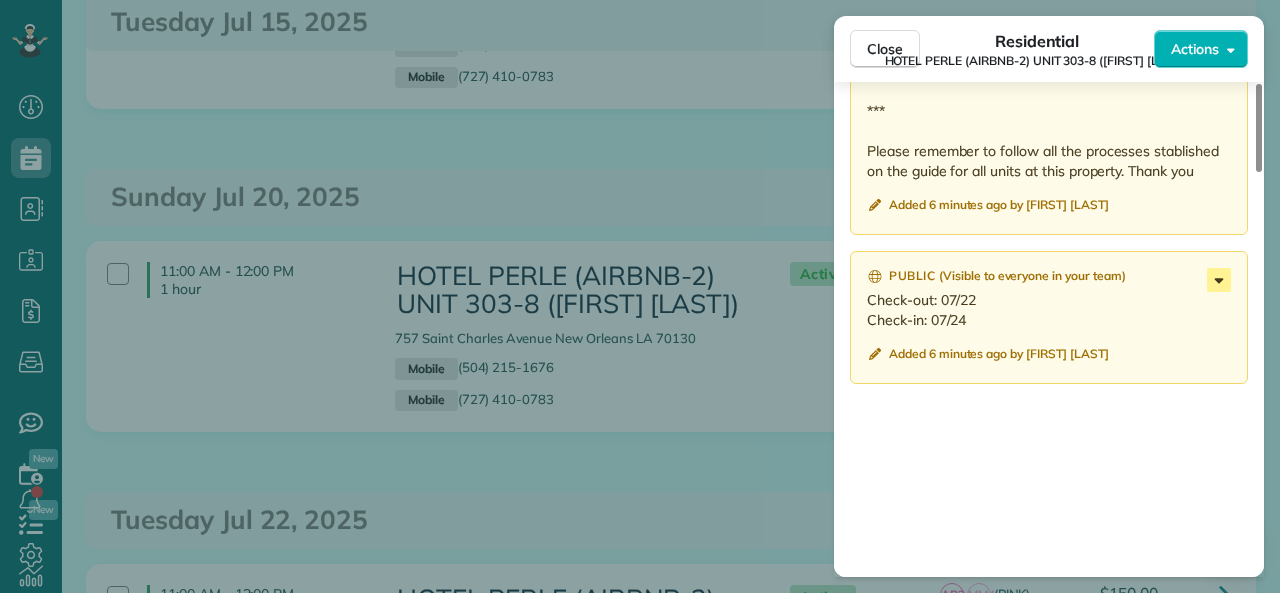 click 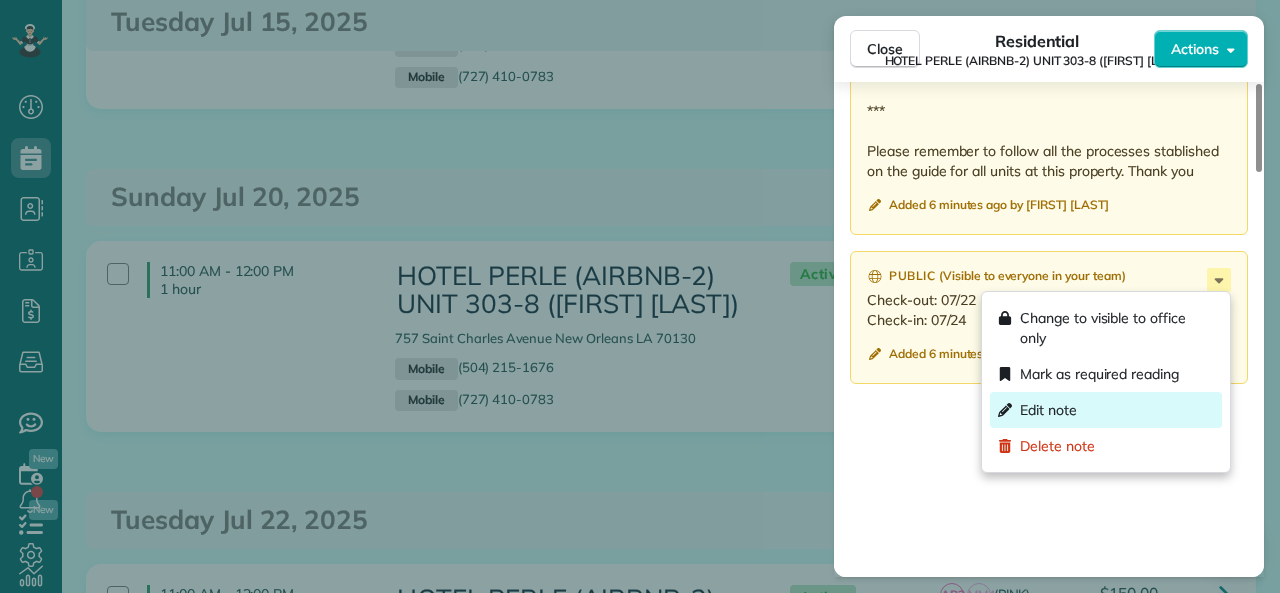 click on "Edit note" at bounding box center (1048, 410) 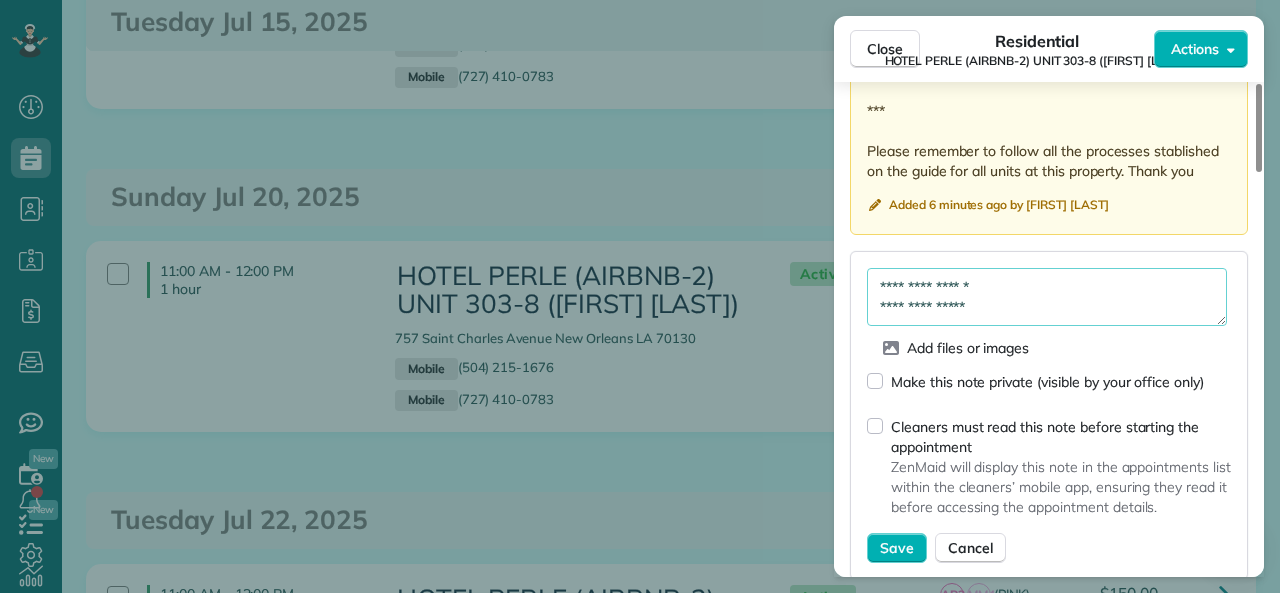 click on "**********" at bounding box center (1047, 297) 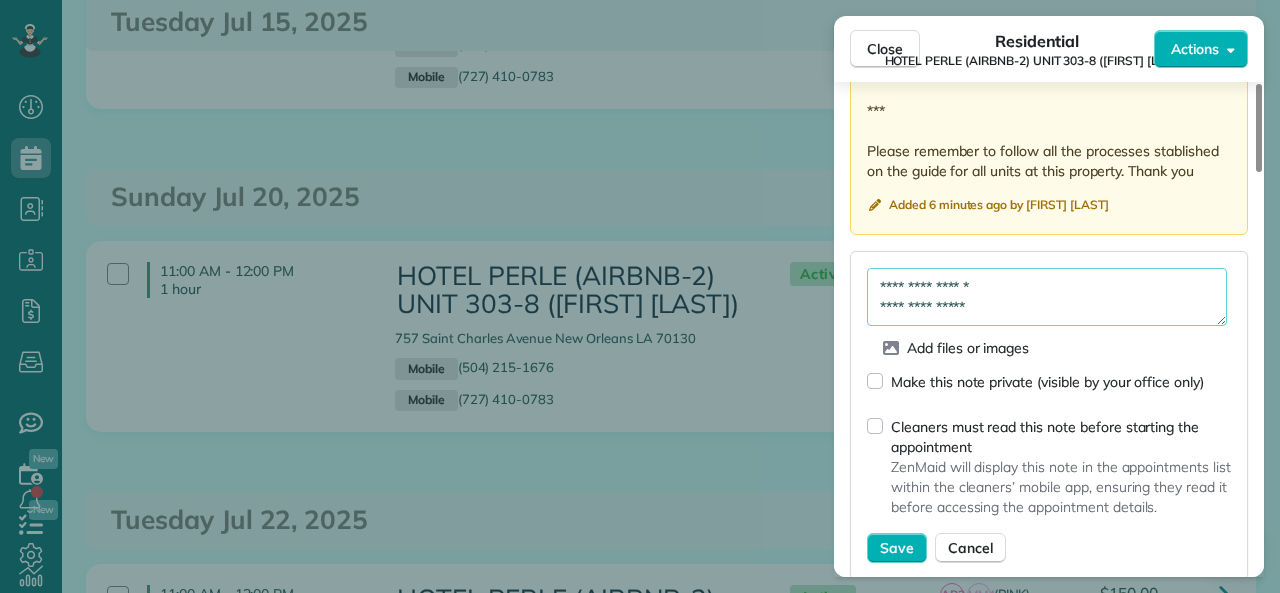 drag, startPoint x: 994, startPoint y: 306, endPoint x: 947, endPoint y: 312, distance: 47.38143 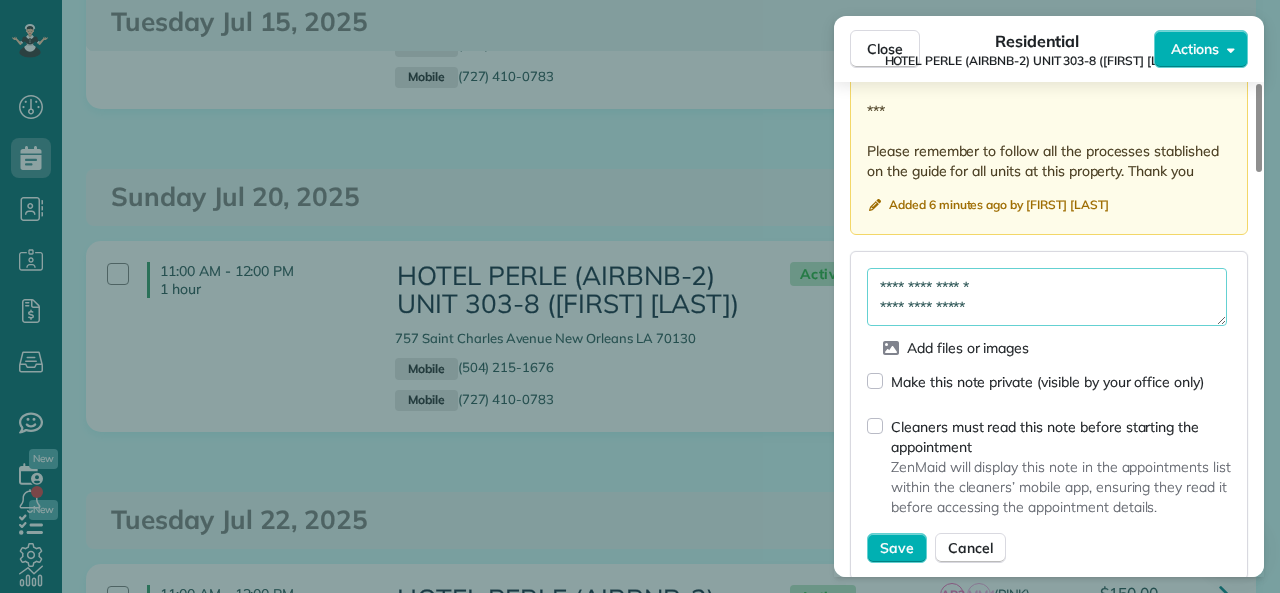 click on "**********" at bounding box center [1047, 297] 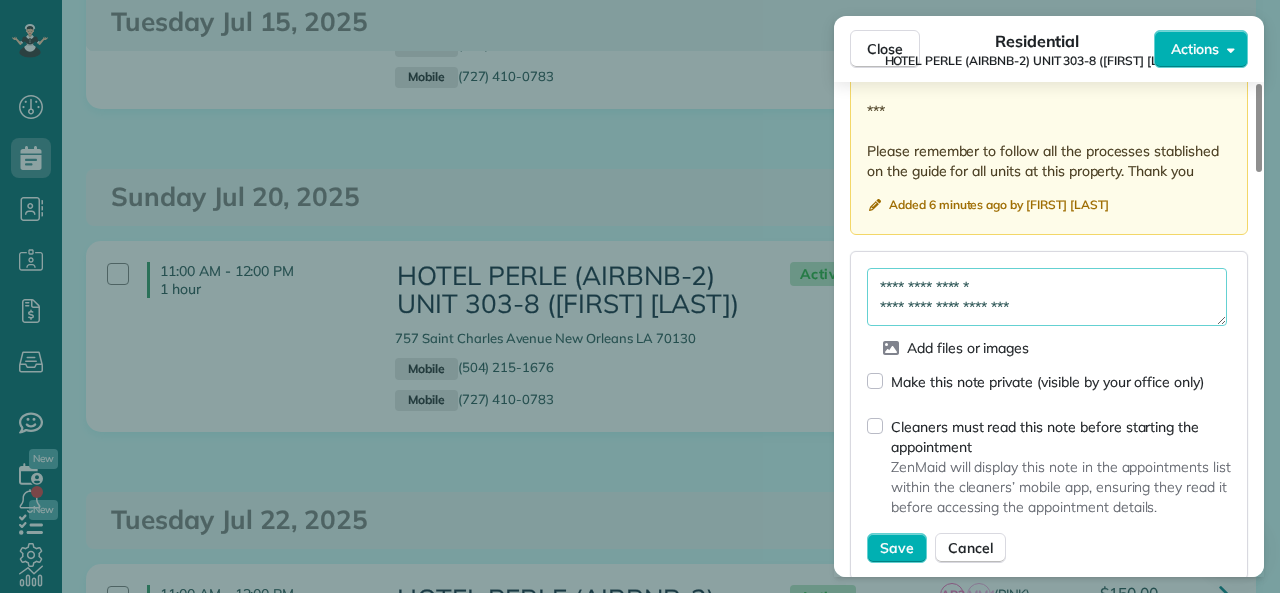 drag, startPoint x: 1064, startPoint y: 308, endPoint x: 943, endPoint y: 317, distance: 121.33425 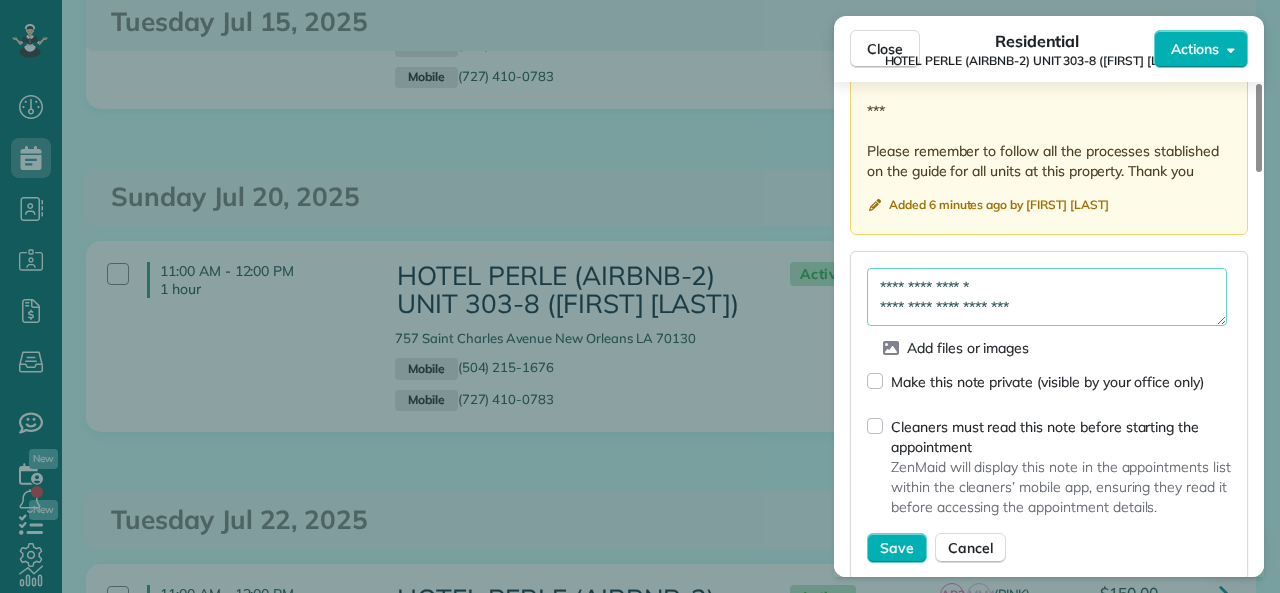click on "**********" at bounding box center [1047, 297] 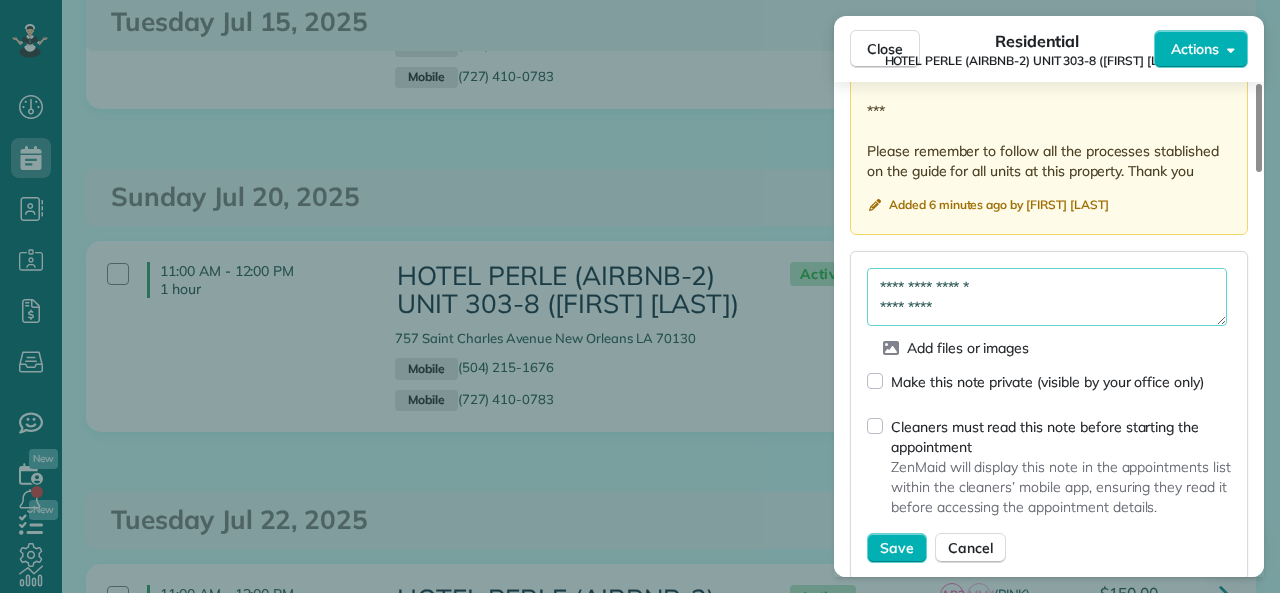 click on "**********" at bounding box center (1047, 297) 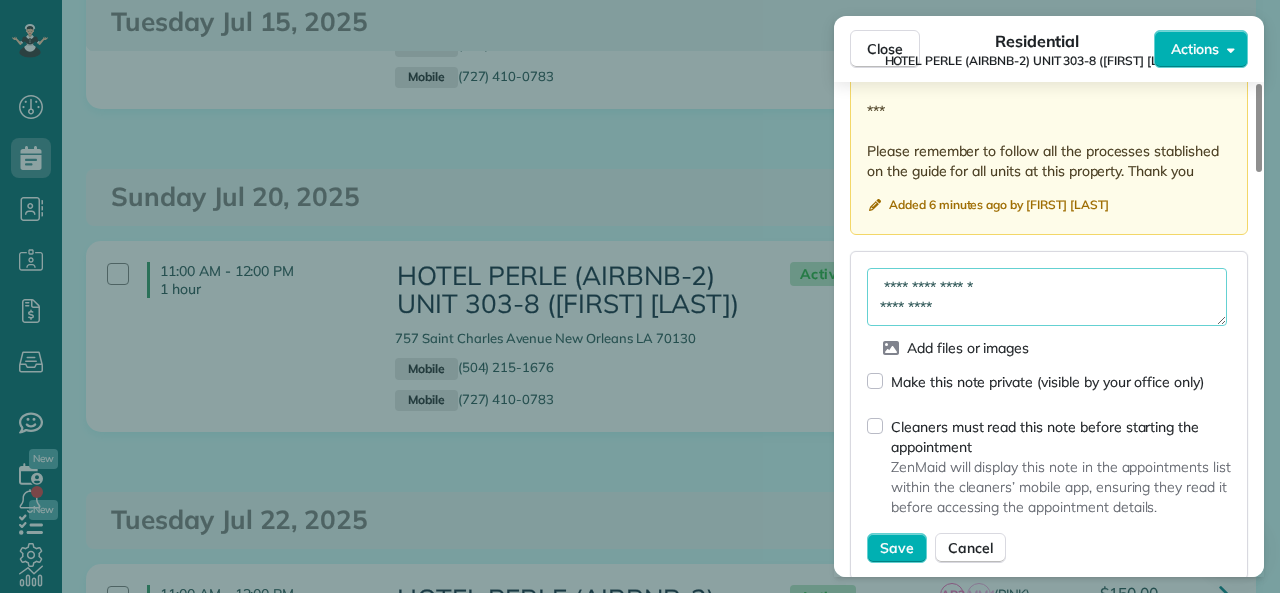 paste on "**********" 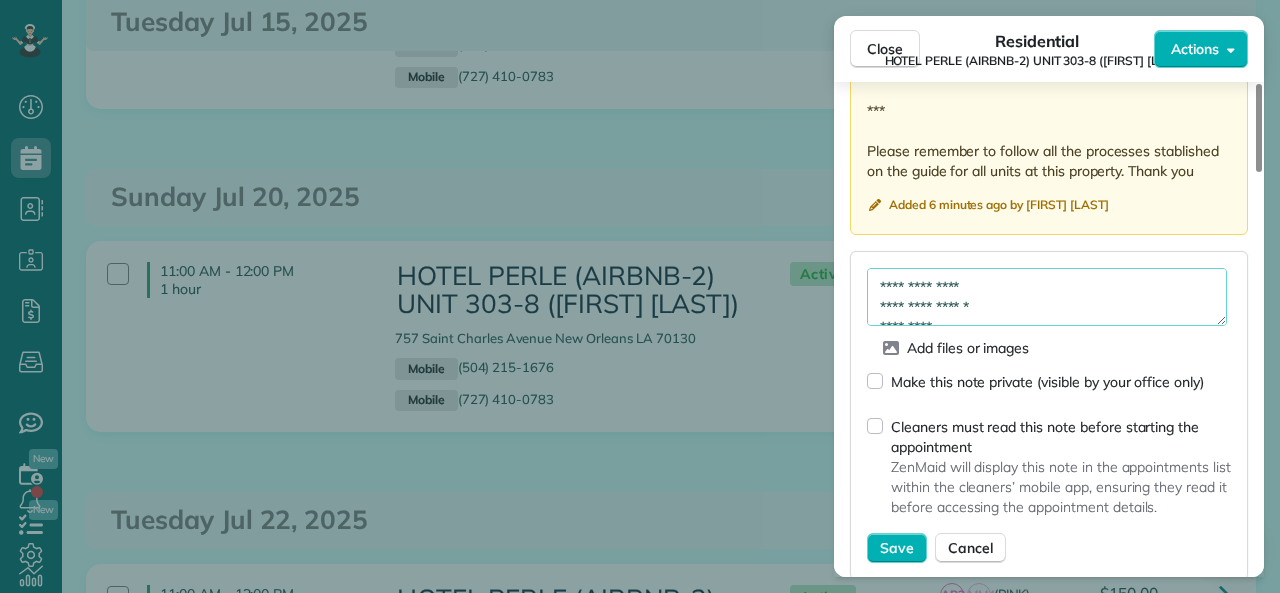 scroll, scrollTop: 20, scrollLeft: 0, axis: vertical 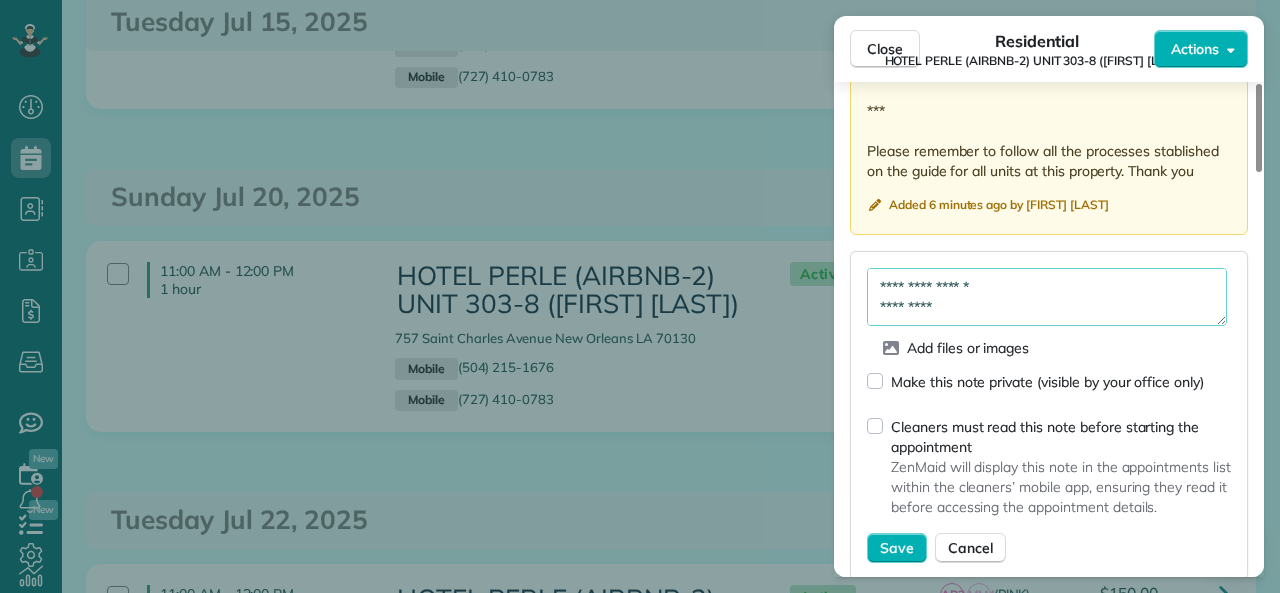 click on "**********" at bounding box center [1047, 297] 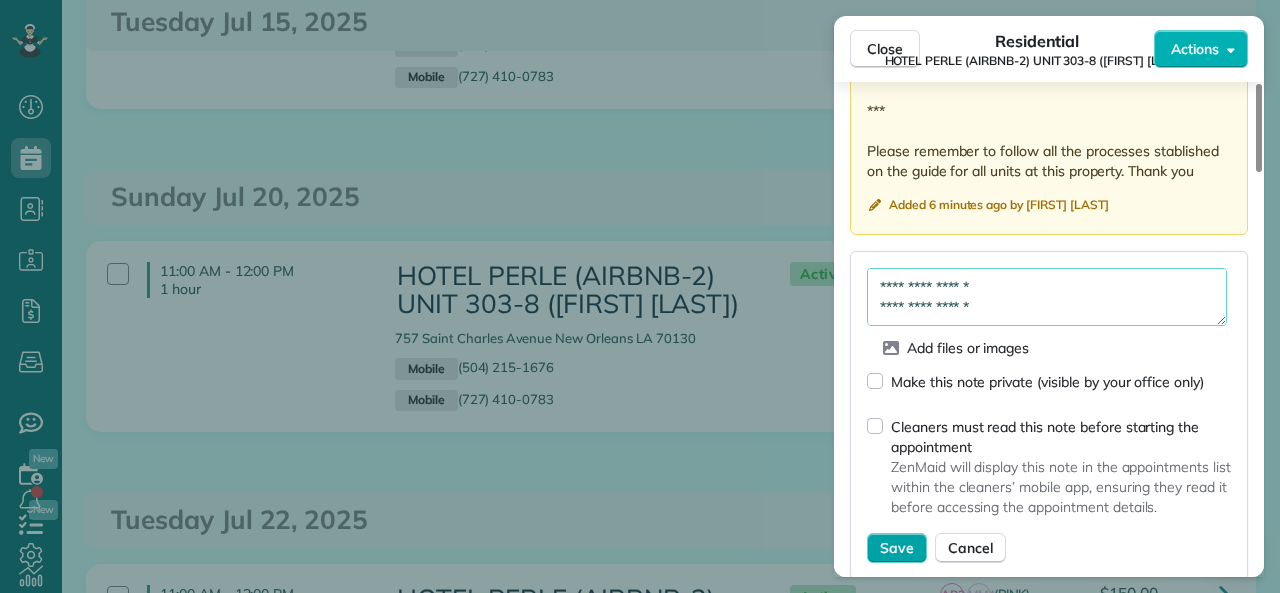 type on "**********" 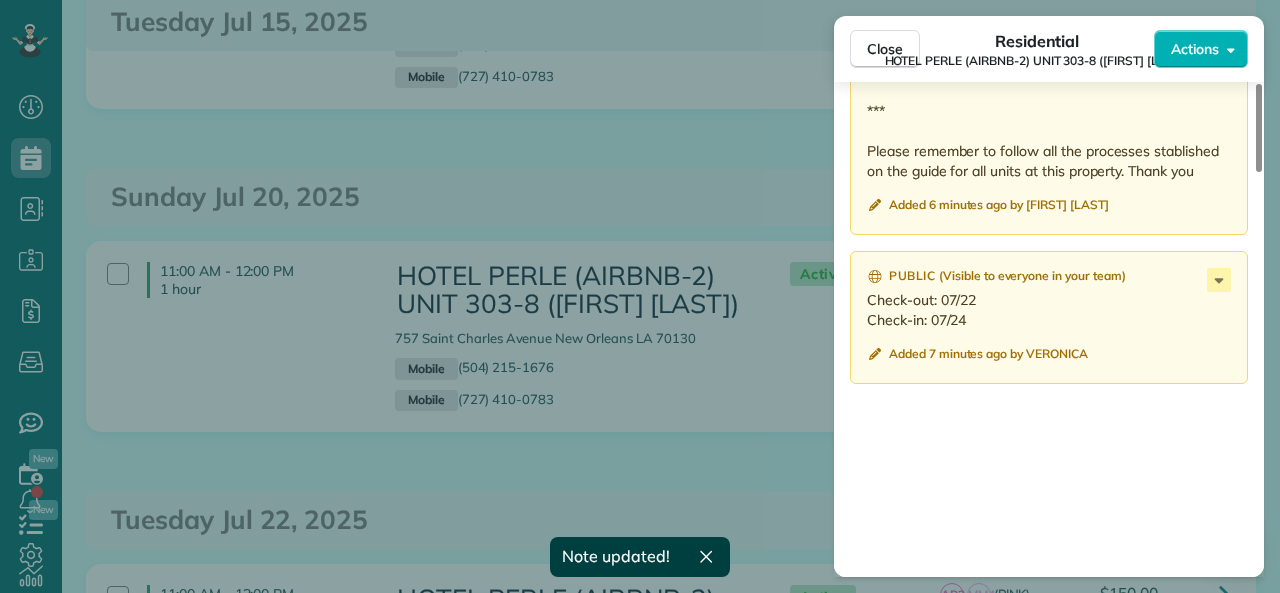 click on "Close" at bounding box center [885, 49] 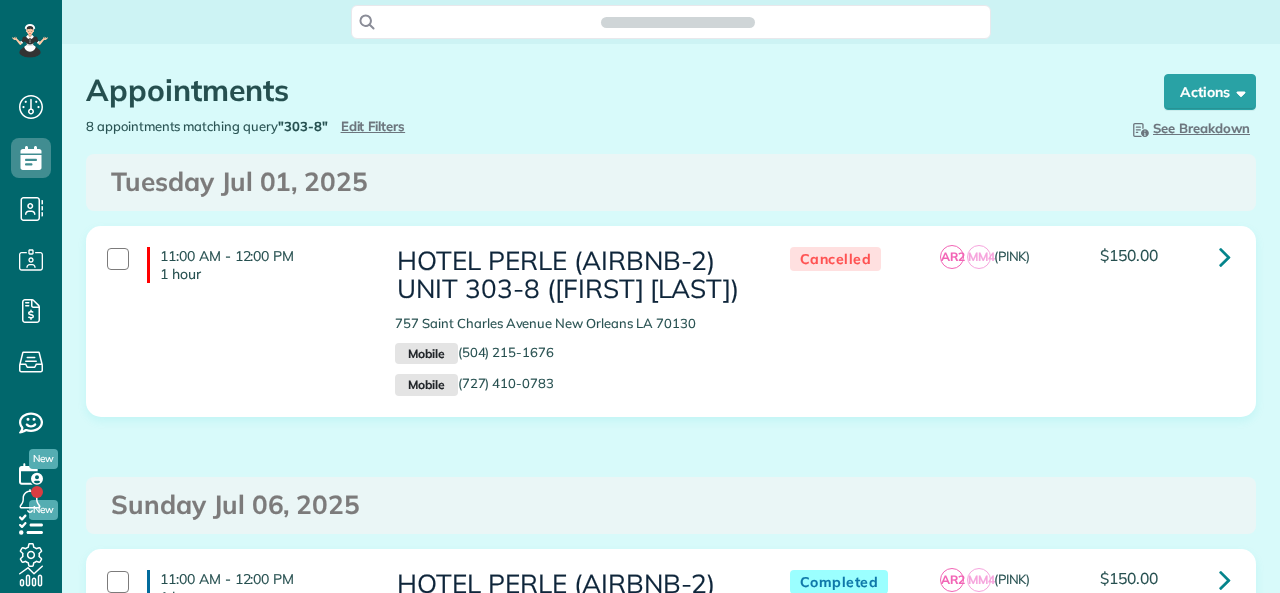 scroll, scrollTop: 0, scrollLeft: 0, axis: both 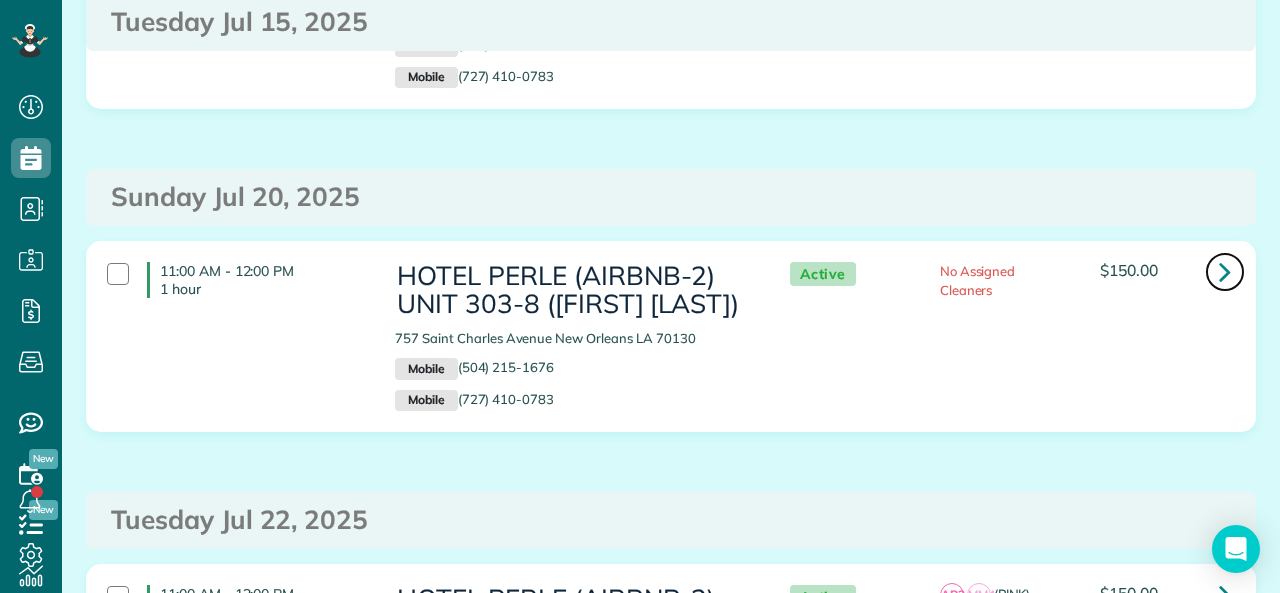 click at bounding box center (1225, 271) 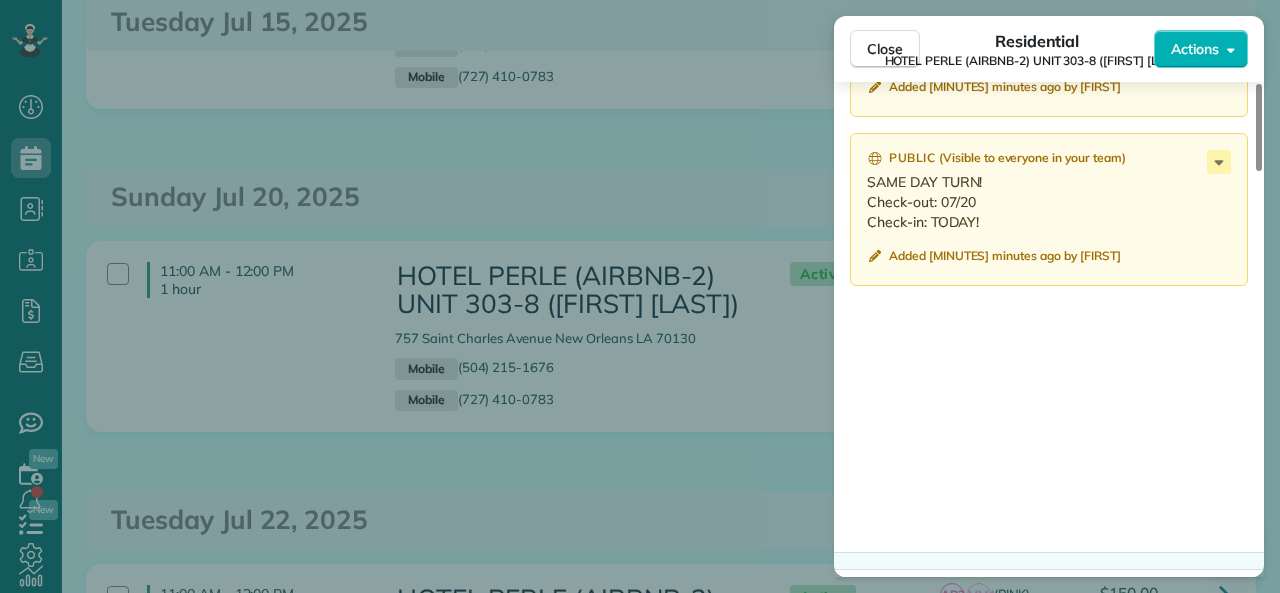 scroll, scrollTop: 2296, scrollLeft: 0, axis: vertical 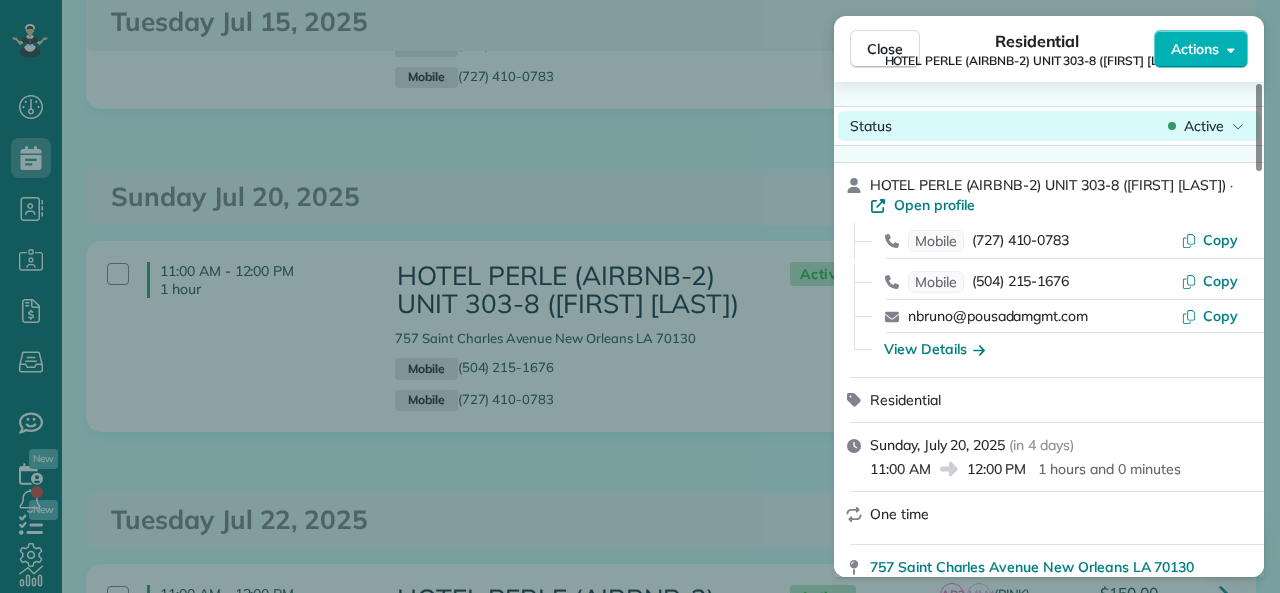 drag, startPoint x: 895, startPoint y: 42, endPoint x: 868, endPoint y: 138, distance: 99.724625 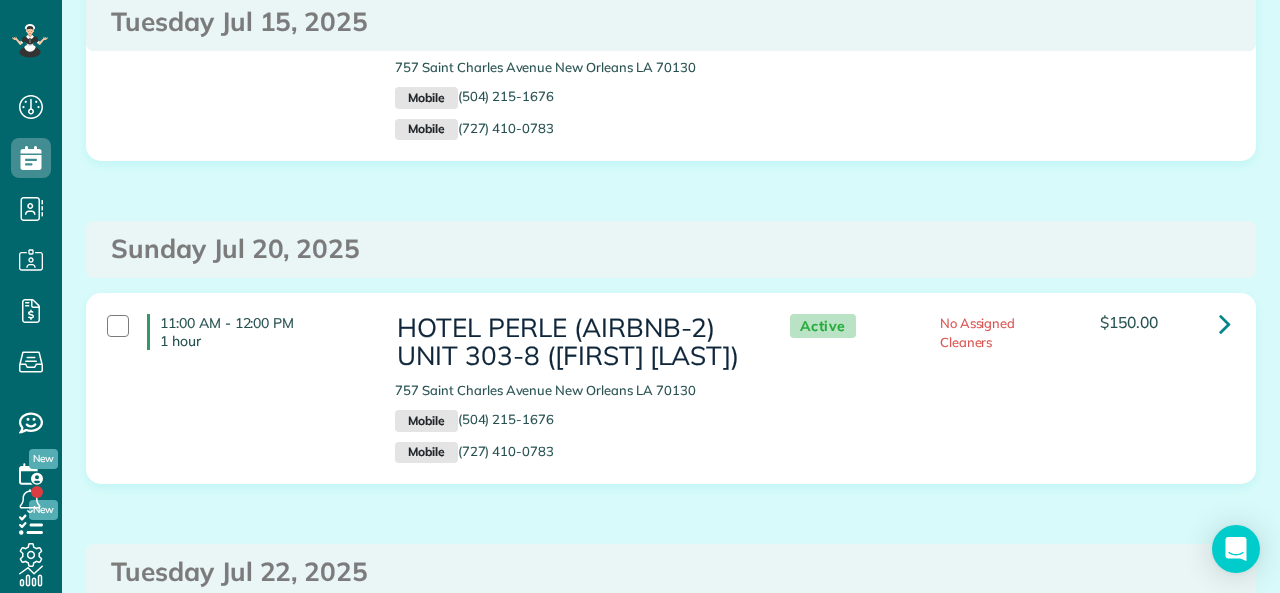 scroll, scrollTop: 1700, scrollLeft: 0, axis: vertical 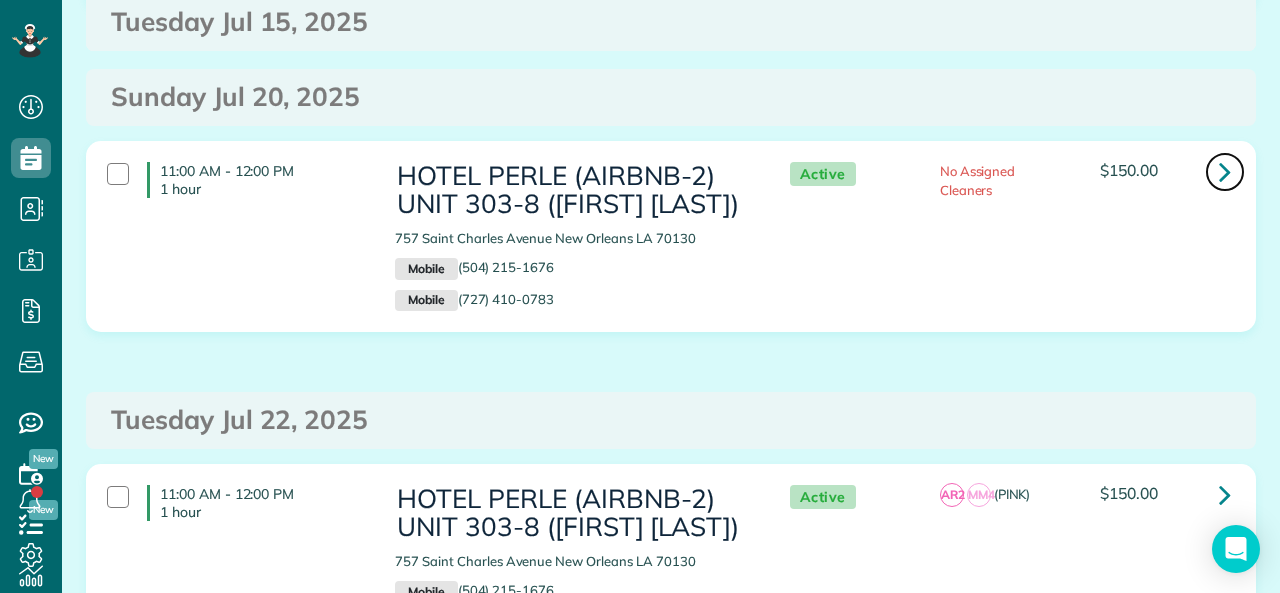 click at bounding box center [1225, 171] 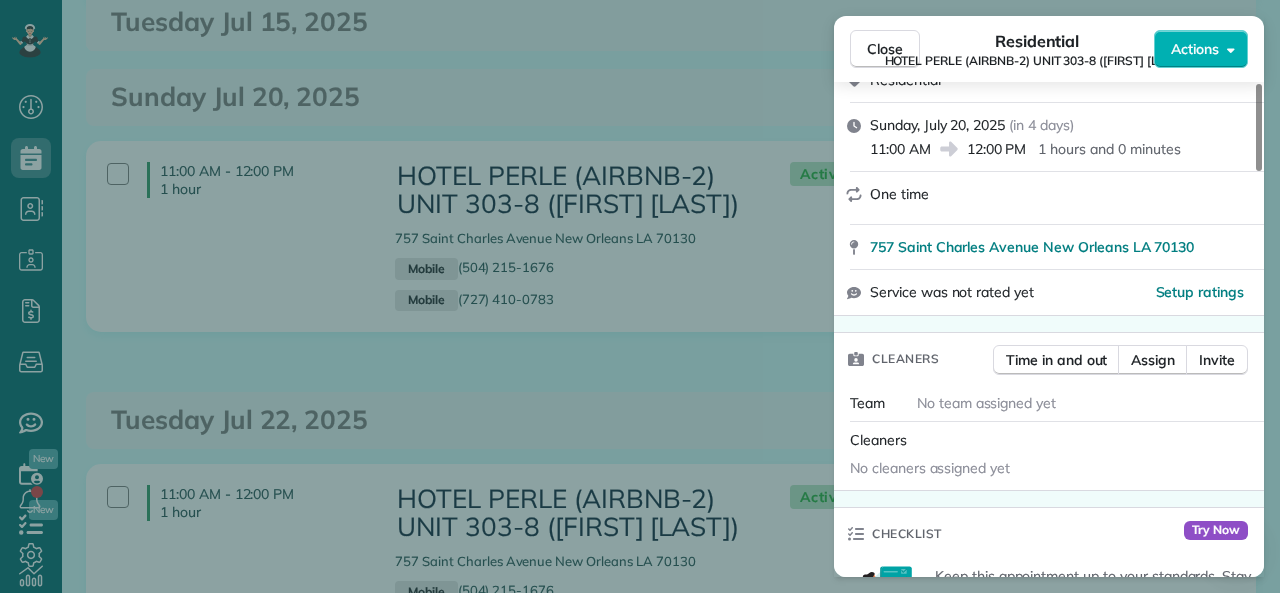scroll, scrollTop: 400, scrollLeft: 0, axis: vertical 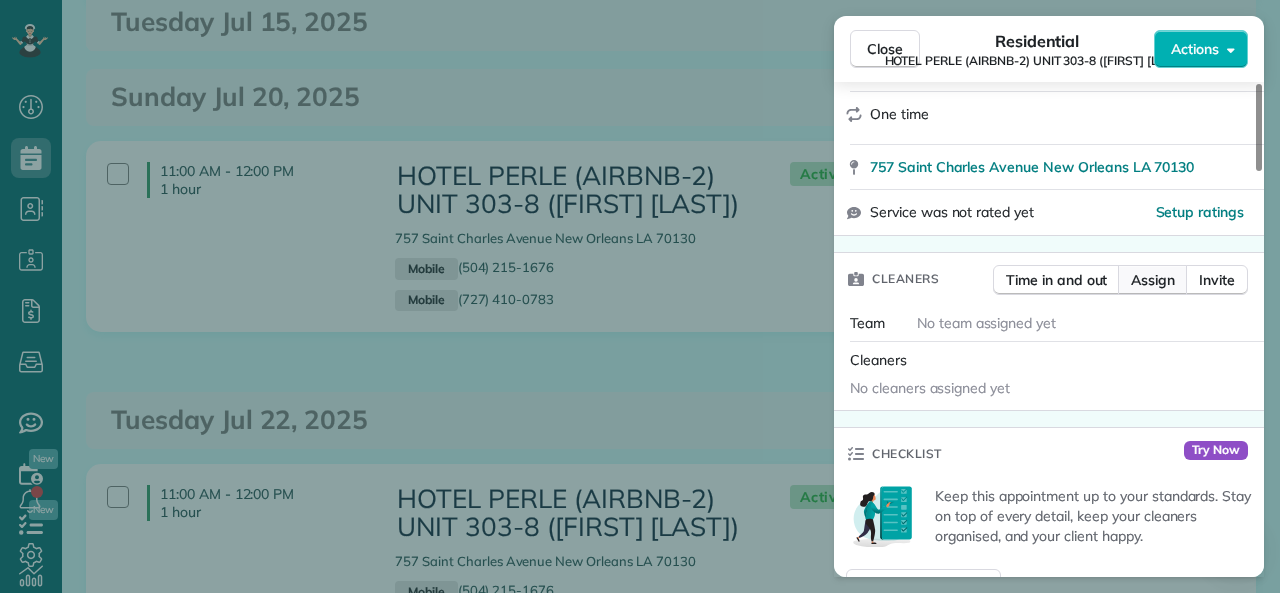 click on "Assign" at bounding box center [1153, 280] 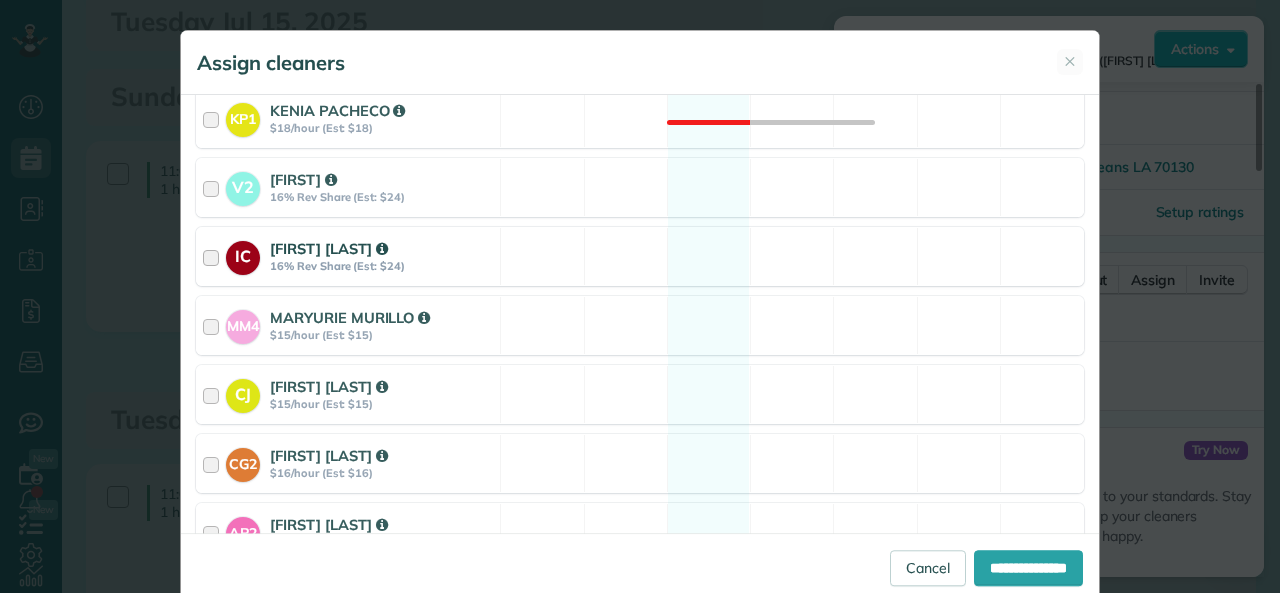 scroll, scrollTop: 600, scrollLeft: 0, axis: vertical 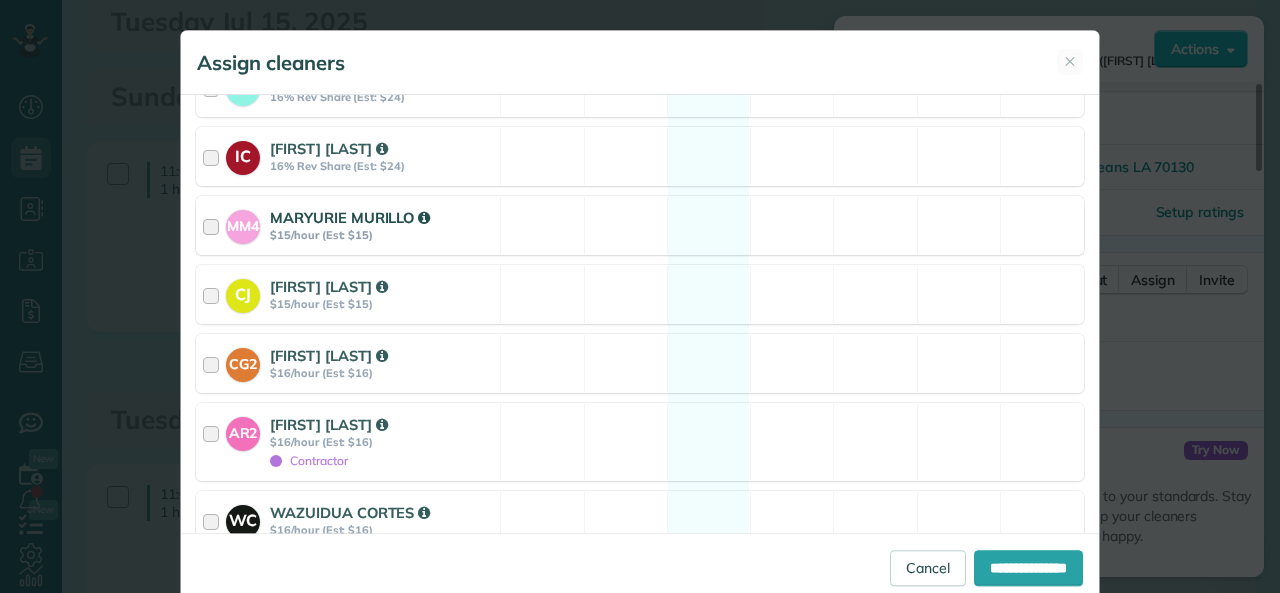click at bounding box center (214, 225) 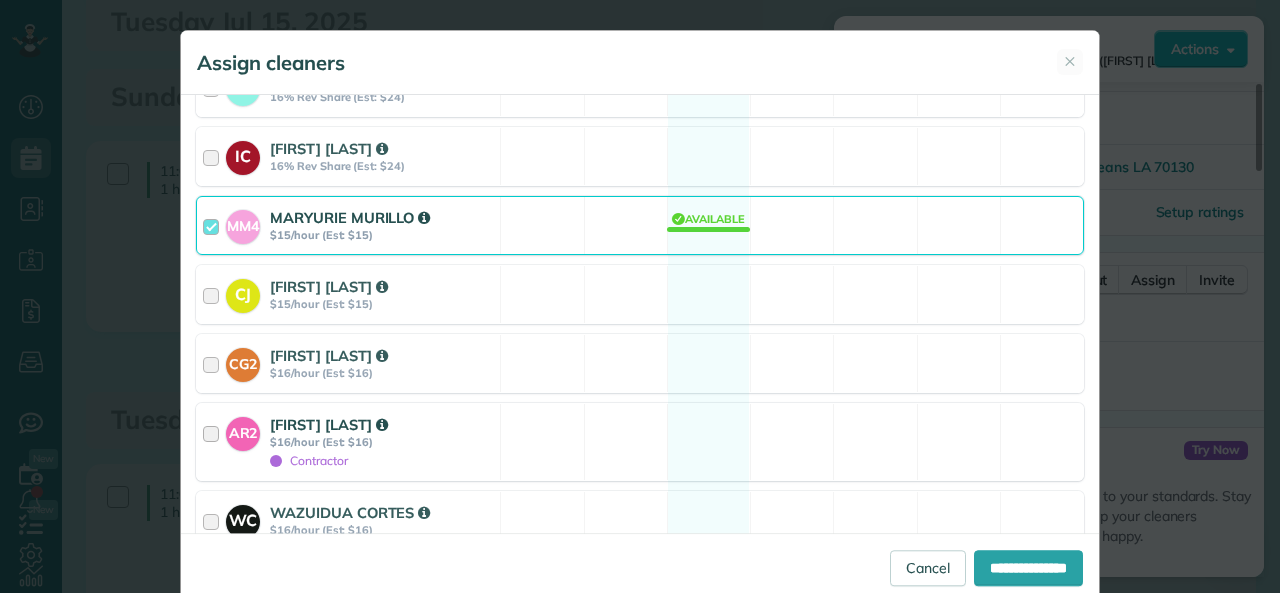 click at bounding box center (214, 442) 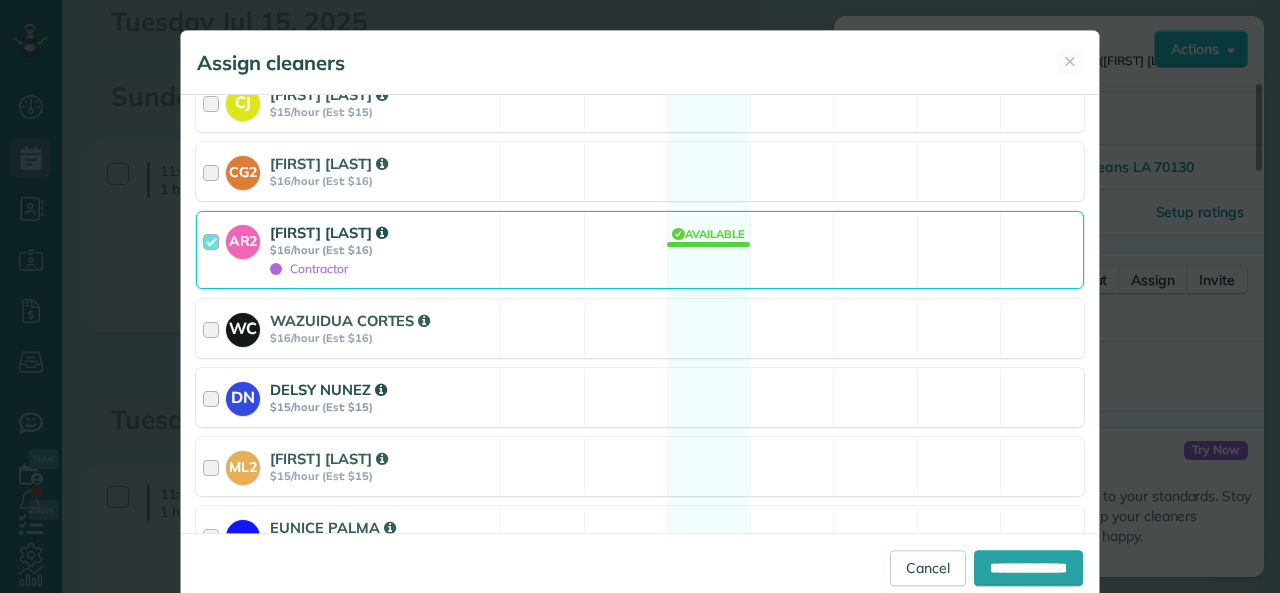 scroll, scrollTop: 800, scrollLeft: 0, axis: vertical 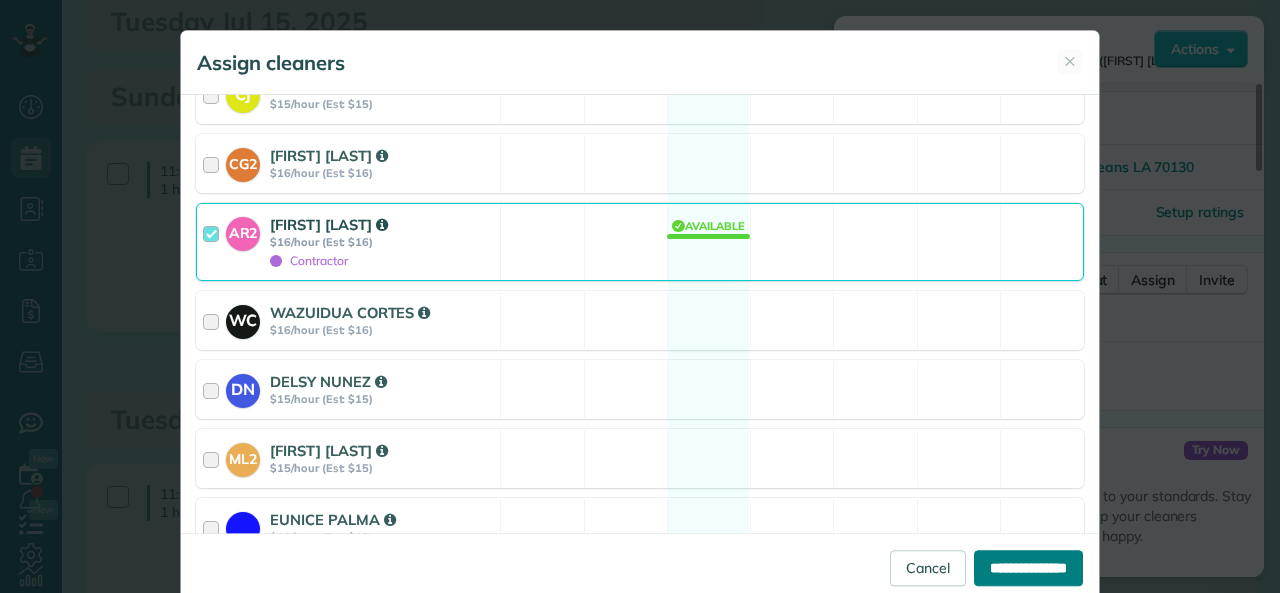 click on "**********" at bounding box center (1028, 568) 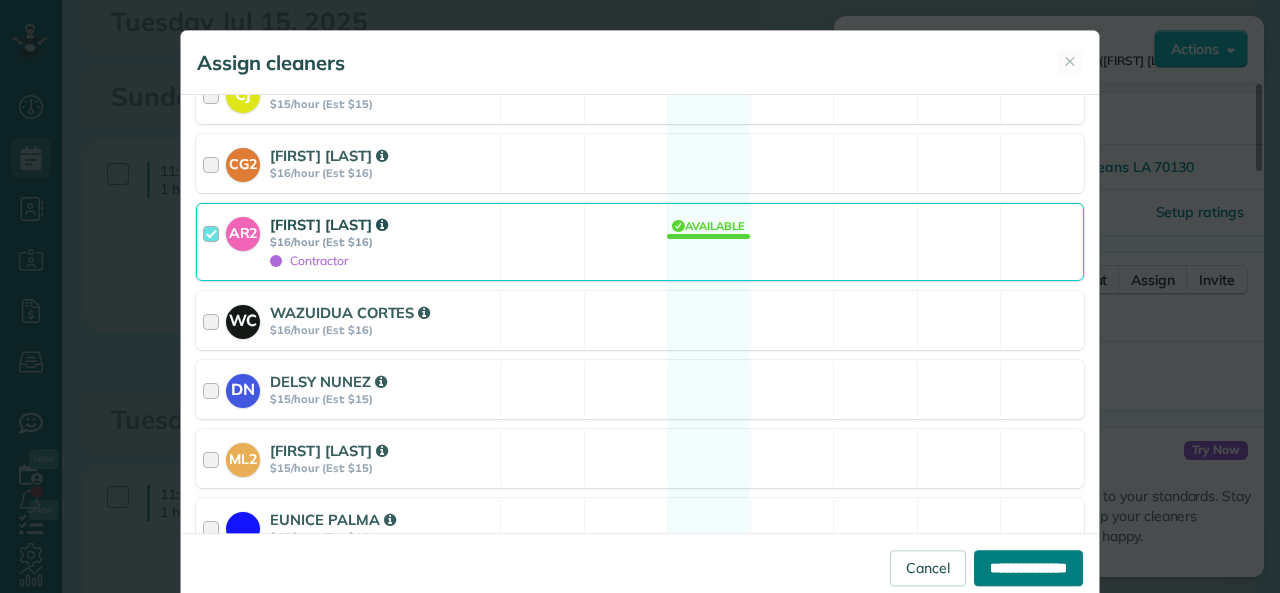 type on "**********" 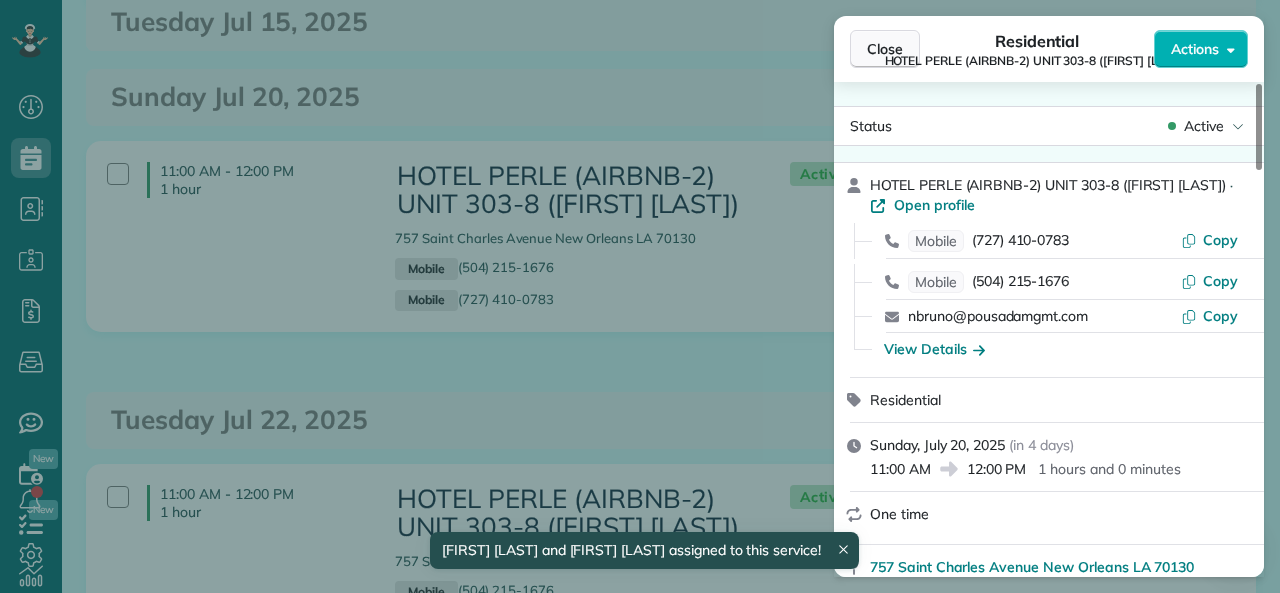 click on "Close" at bounding box center [885, 49] 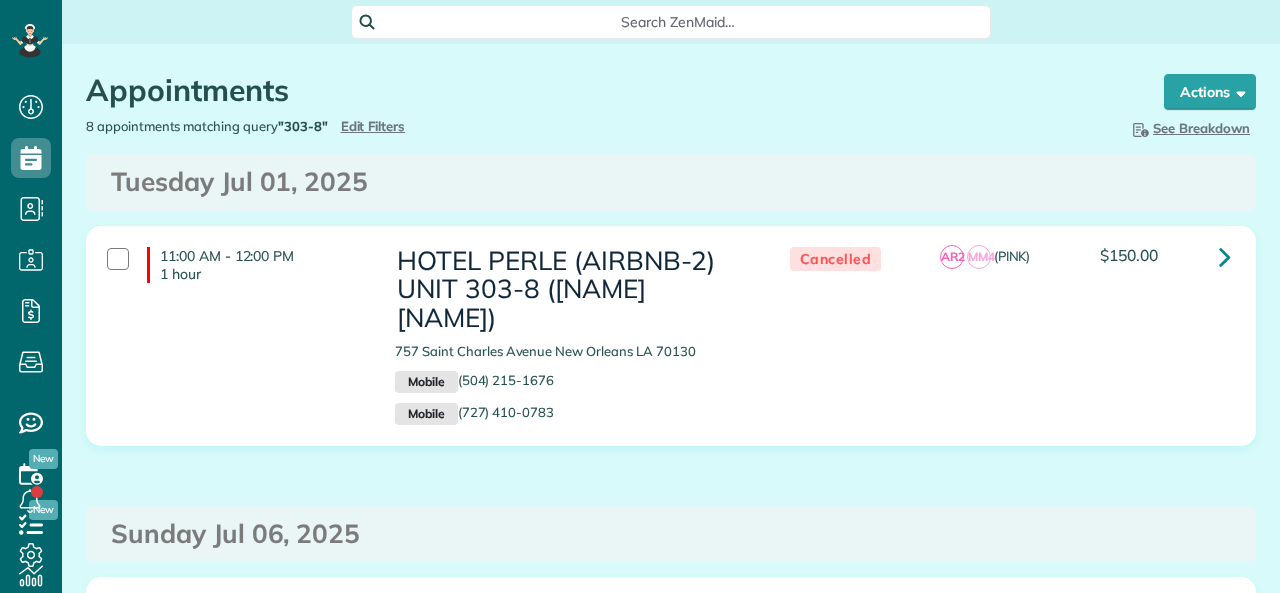 scroll, scrollTop: 0, scrollLeft: 0, axis: both 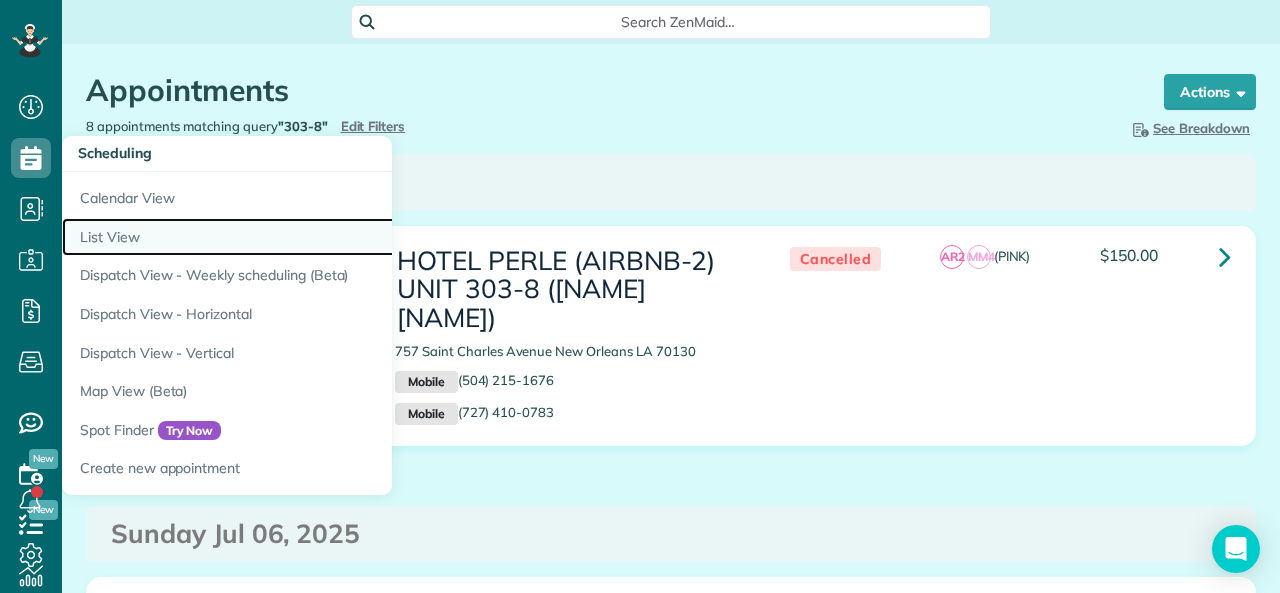 click on "List View" at bounding box center [312, 237] 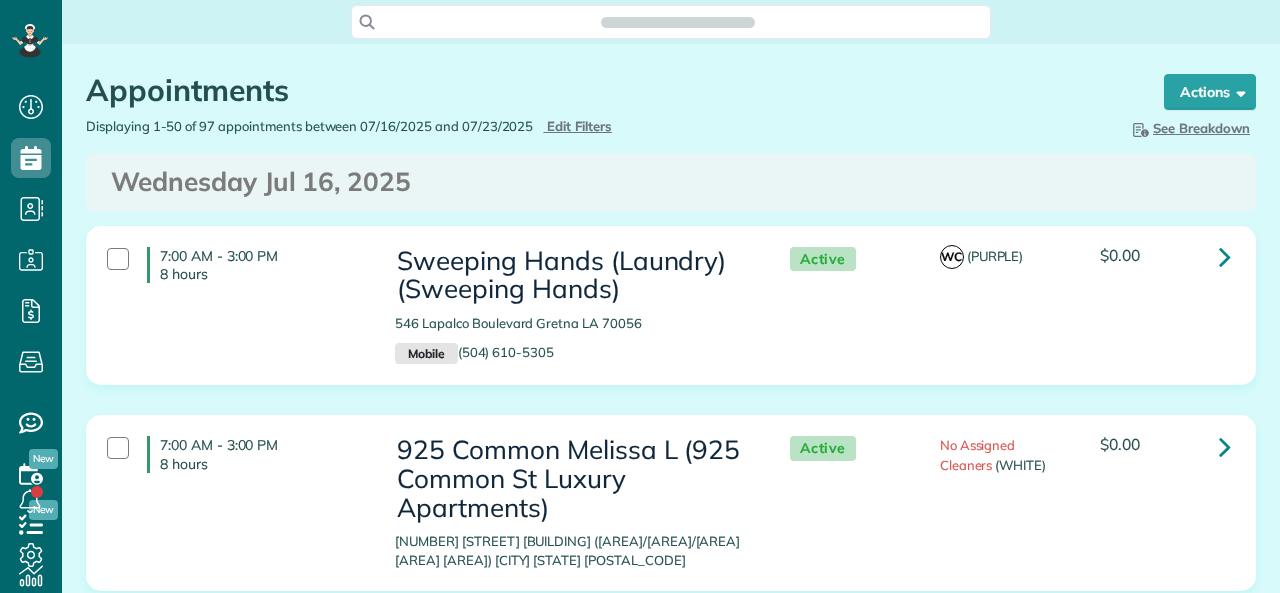 scroll, scrollTop: 0, scrollLeft: 0, axis: both 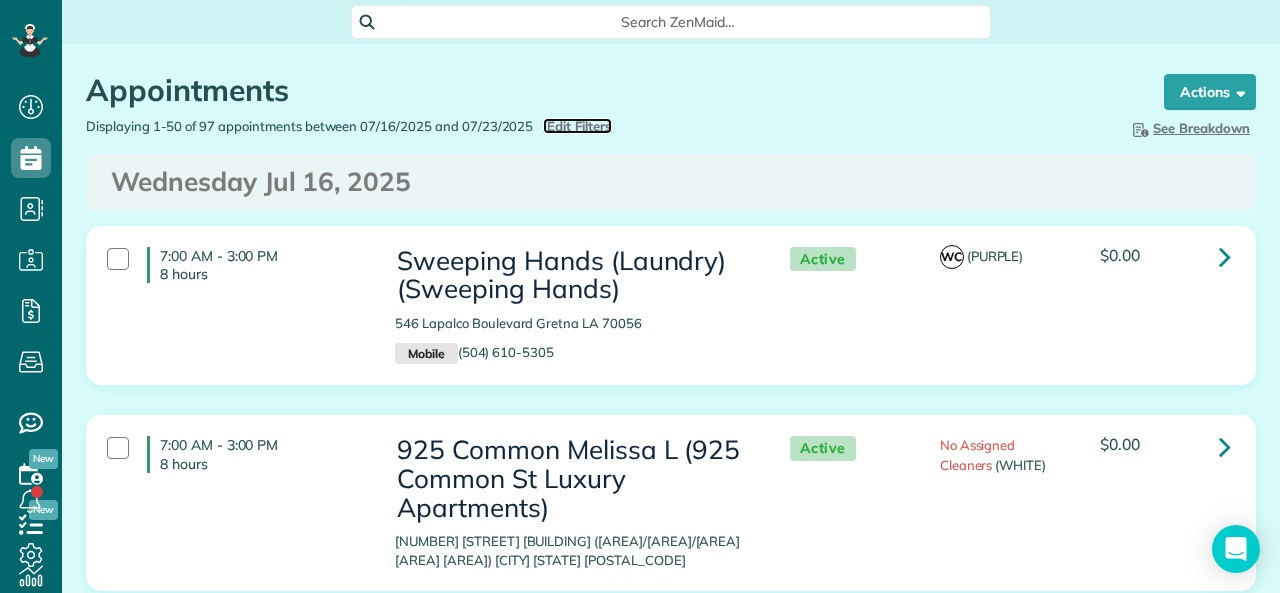 click on "Edit Filters" at bounding box center [579, 126] 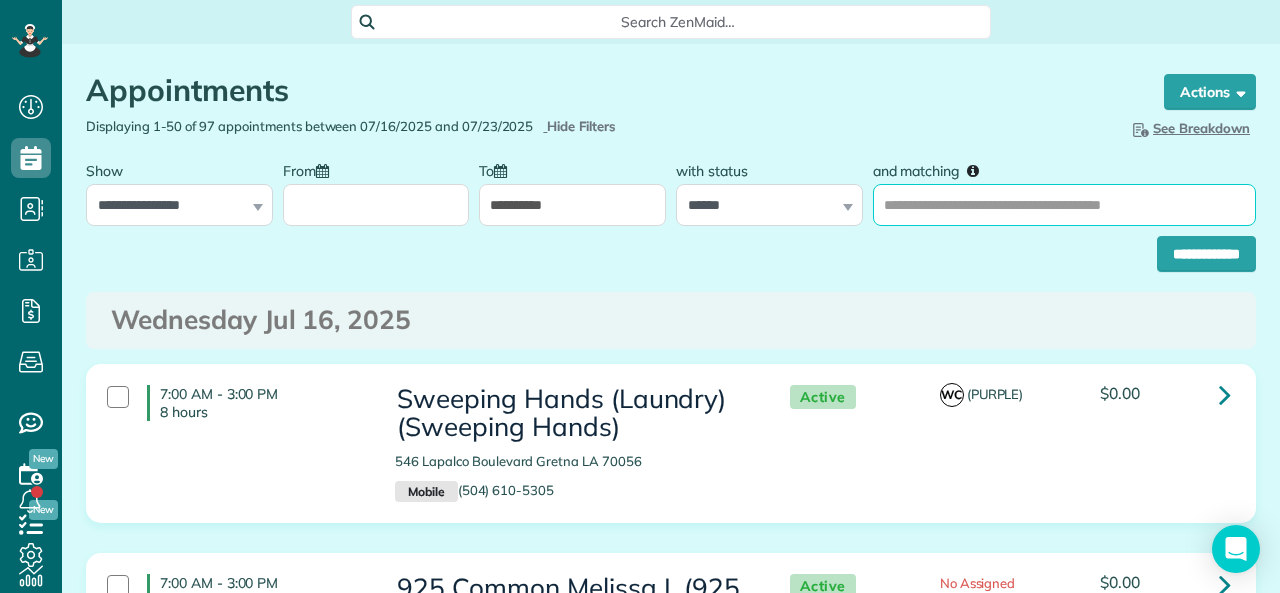 click on "and matching" at bounding box center (1064, 205) 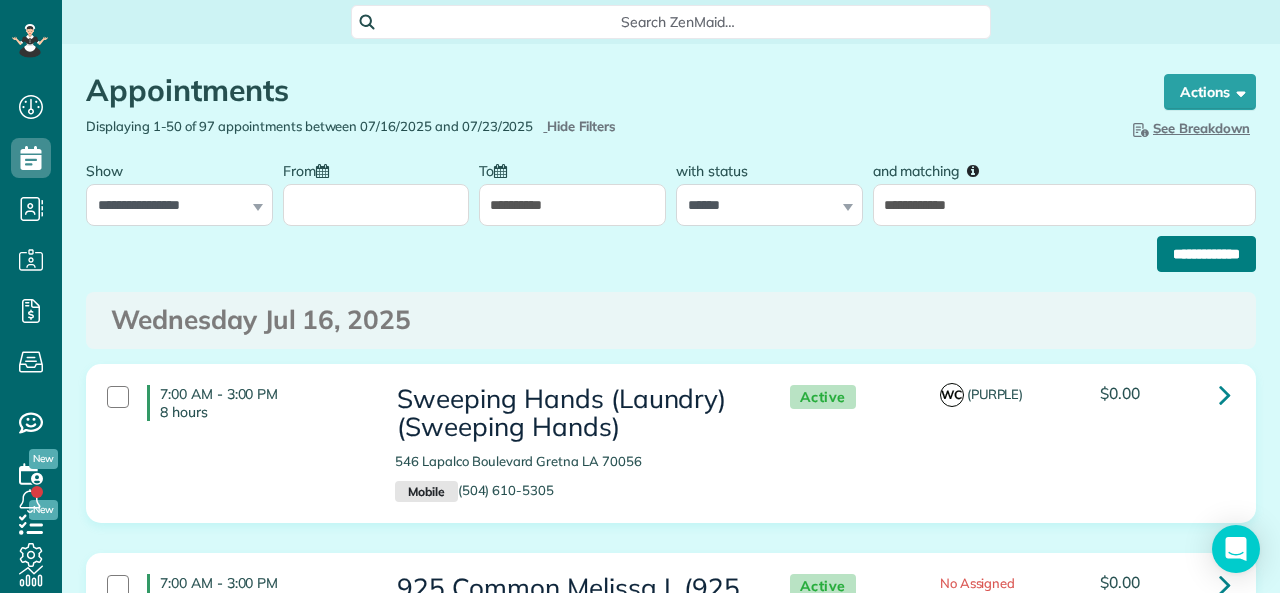 click on "**********" at bounding box center [1206, 254] 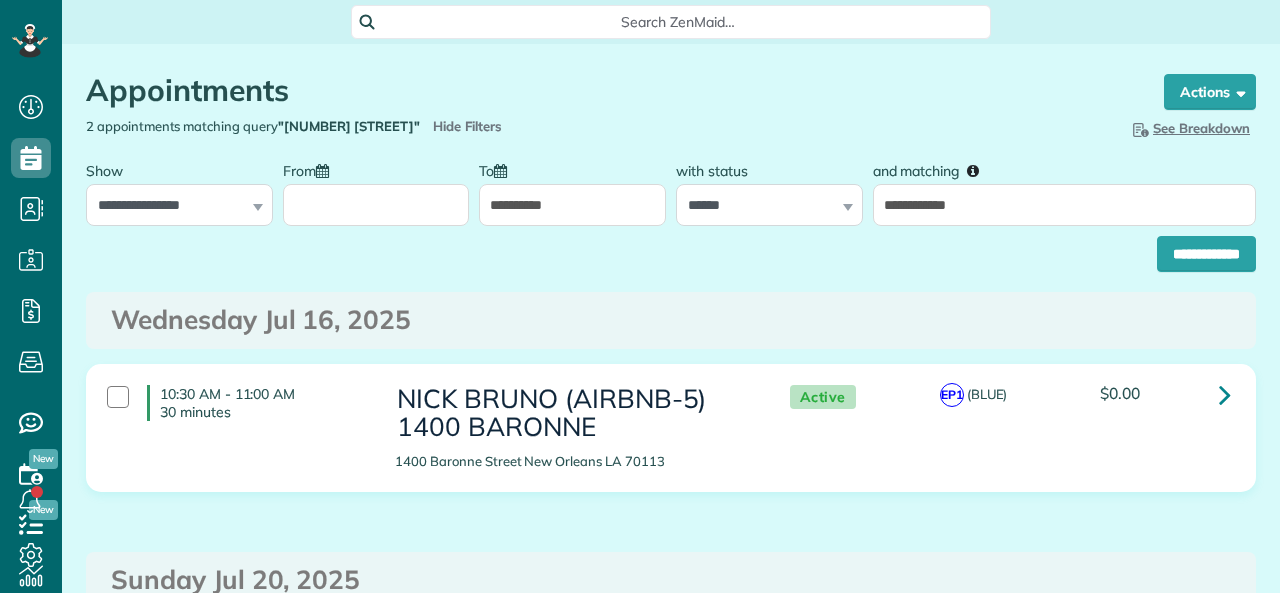 click on "**********" at bounding box center (769, 205) 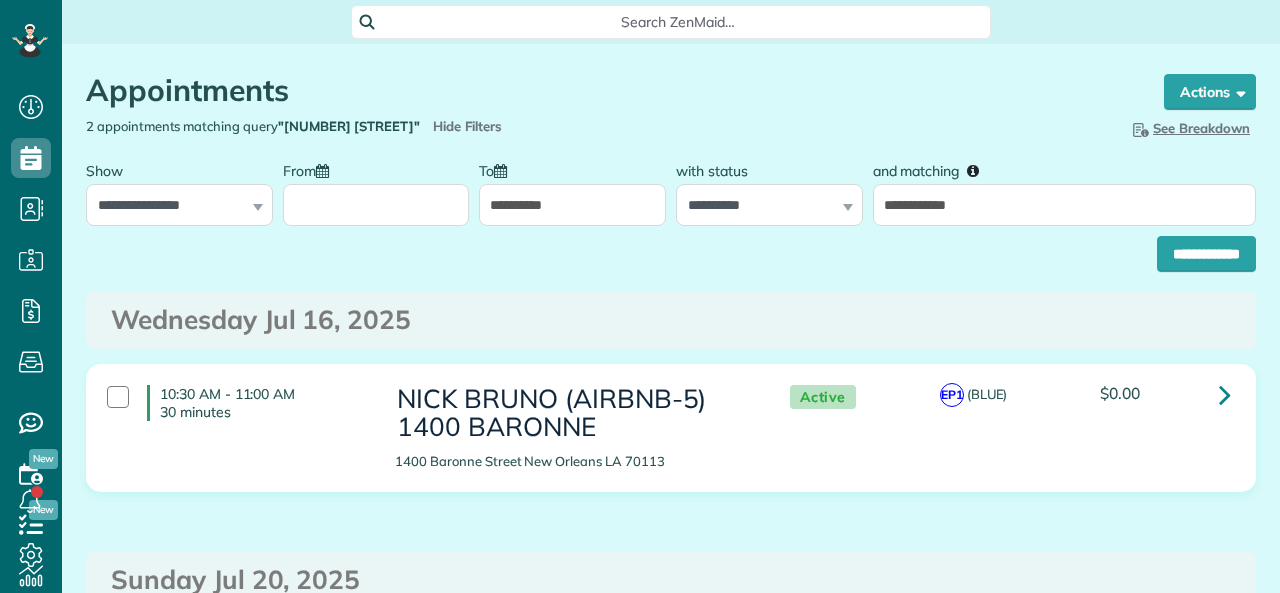 click on "**********" at bounding box center [769, 205] 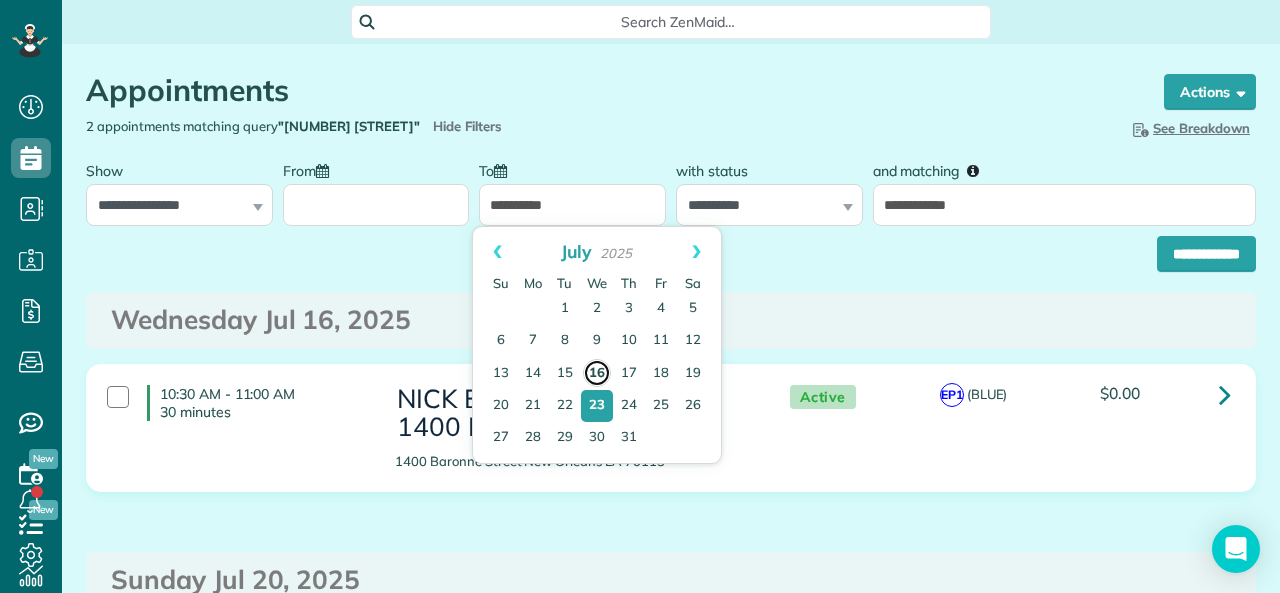 click on "16" at bounding box center (597, 373) 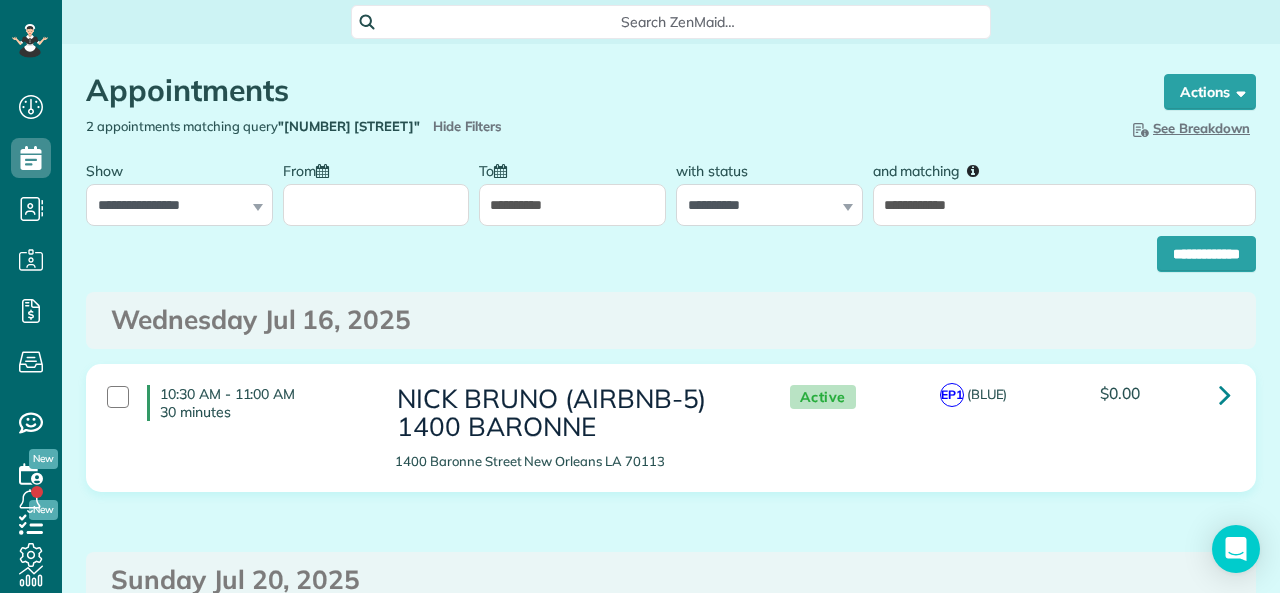 click on "From" at bounding box center [376, 205] 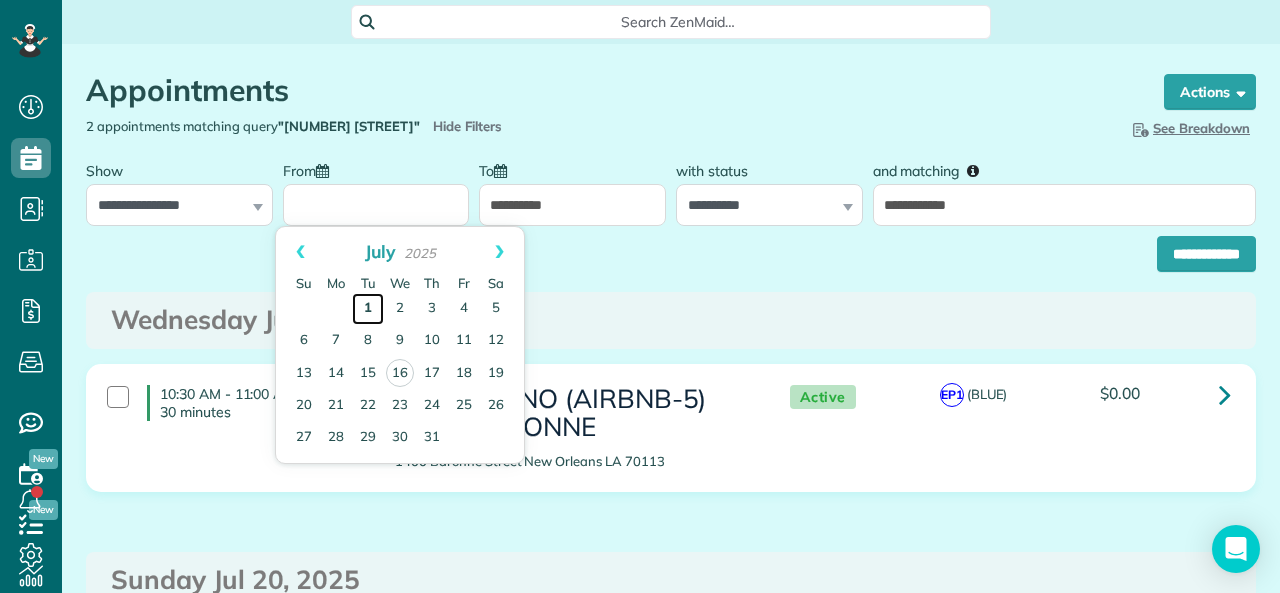 click on "1" at bounding box center [368, 309] 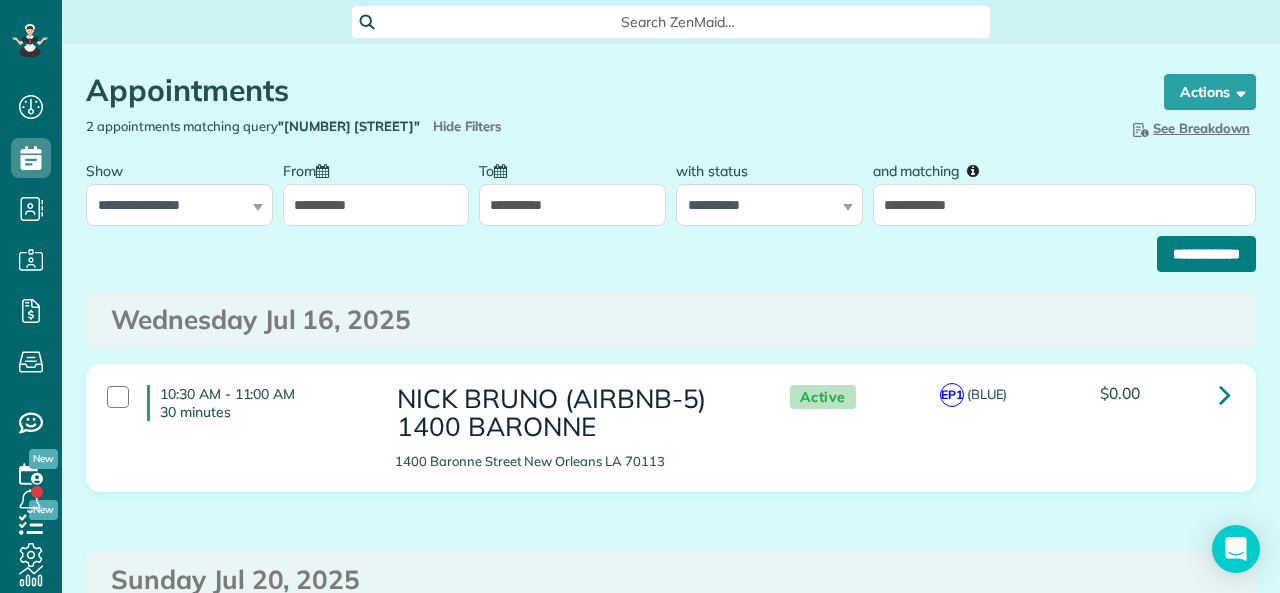 click on "**********" at bounding box center [1206, 254] 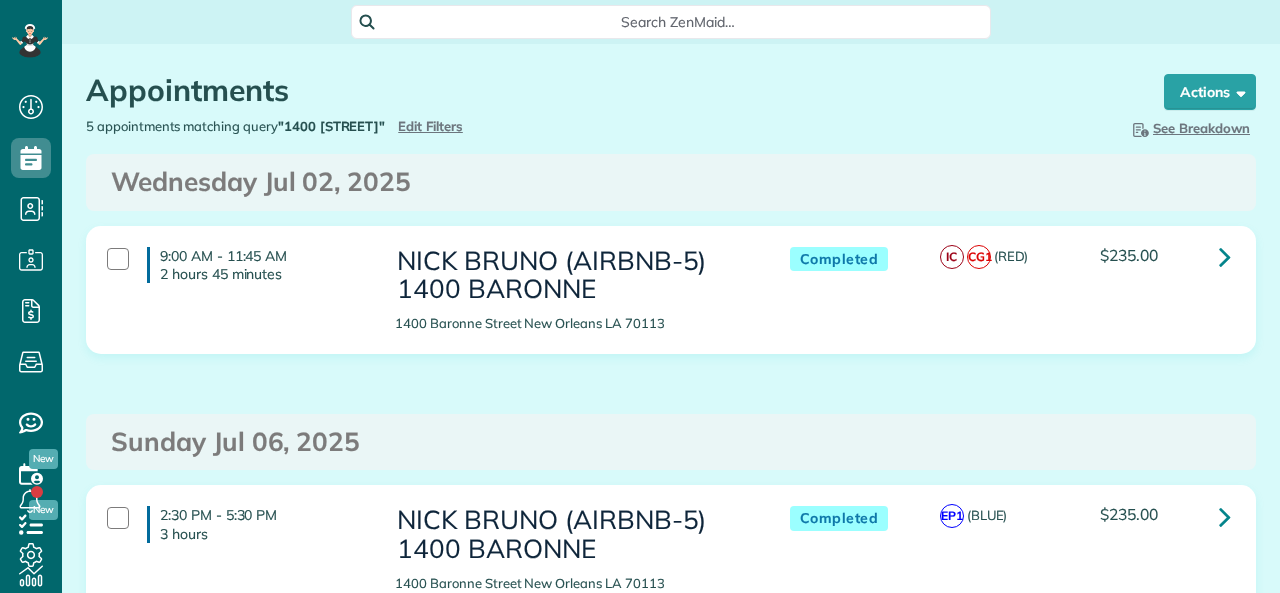 scroll, scrollTop: 0, scrollLeft: 0, axis: both 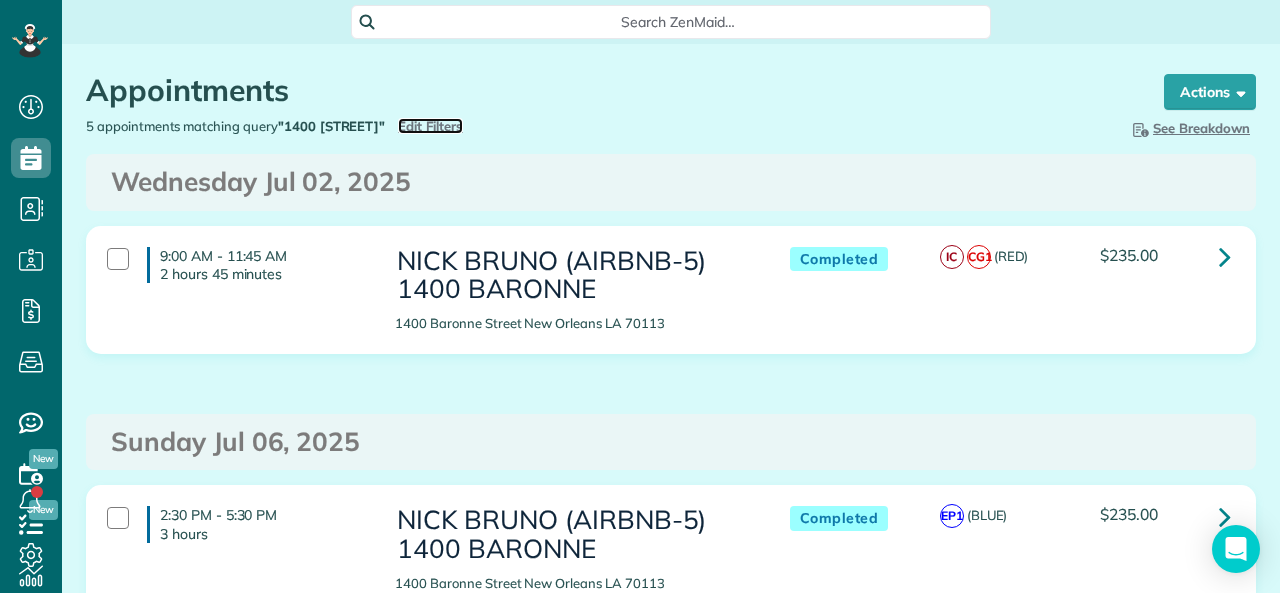 click on "Edit Filters" at bounding box center (430, 126) 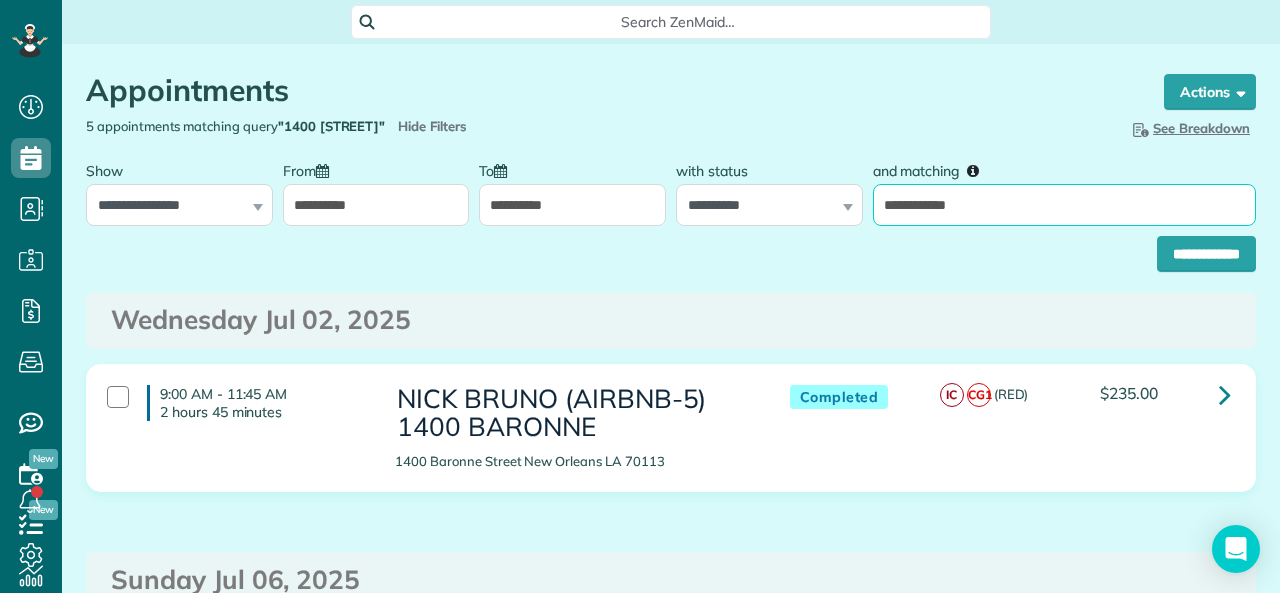 drag, startPoint x: 977, startPoint y: 210, endPoint x: 891, endPoint y: 214, distance: 86.09297 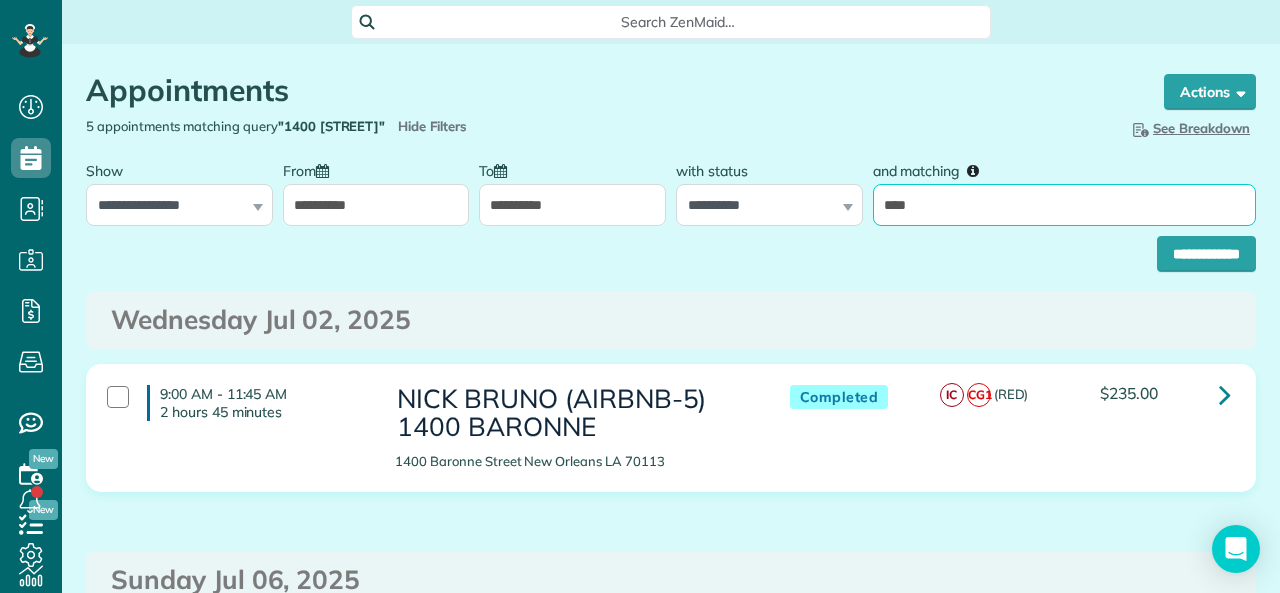 type on "**********" 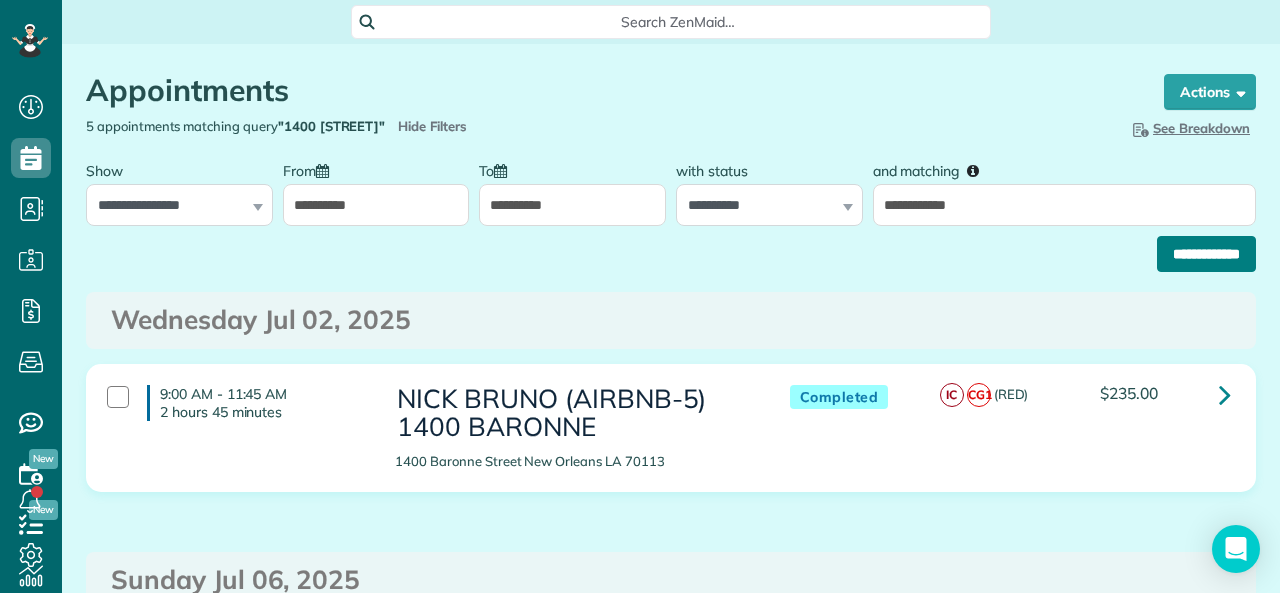 click on "**********" at bounding box center (1206, 254) 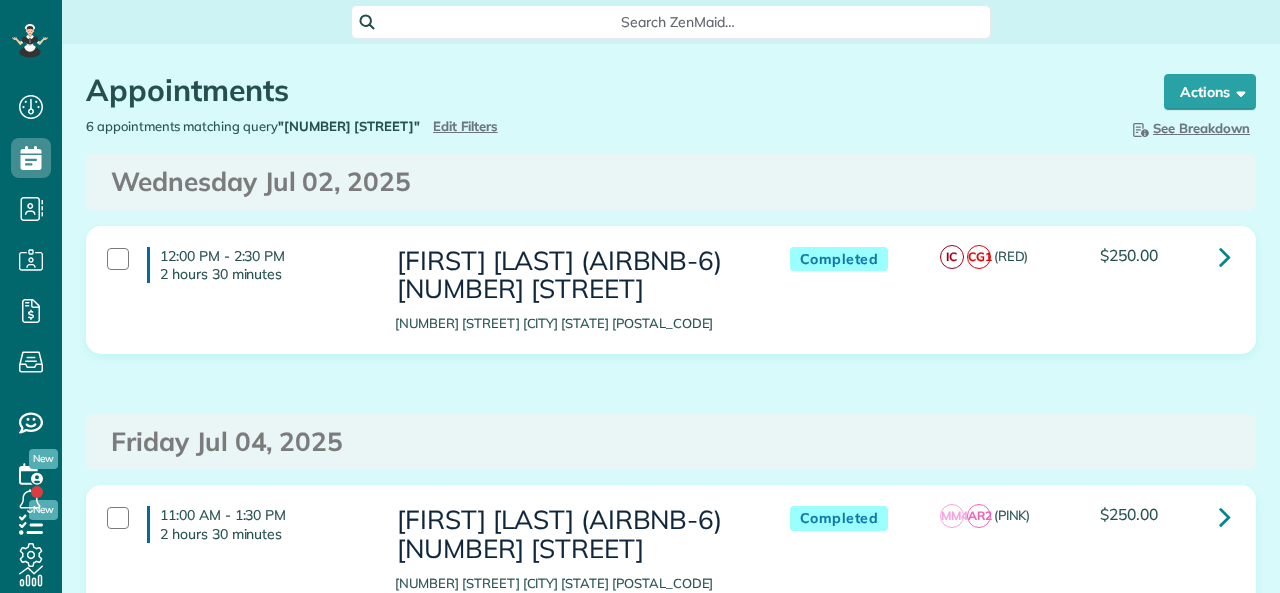 scroll, scrollTop: 0, scrollLeft: 0, axis: both 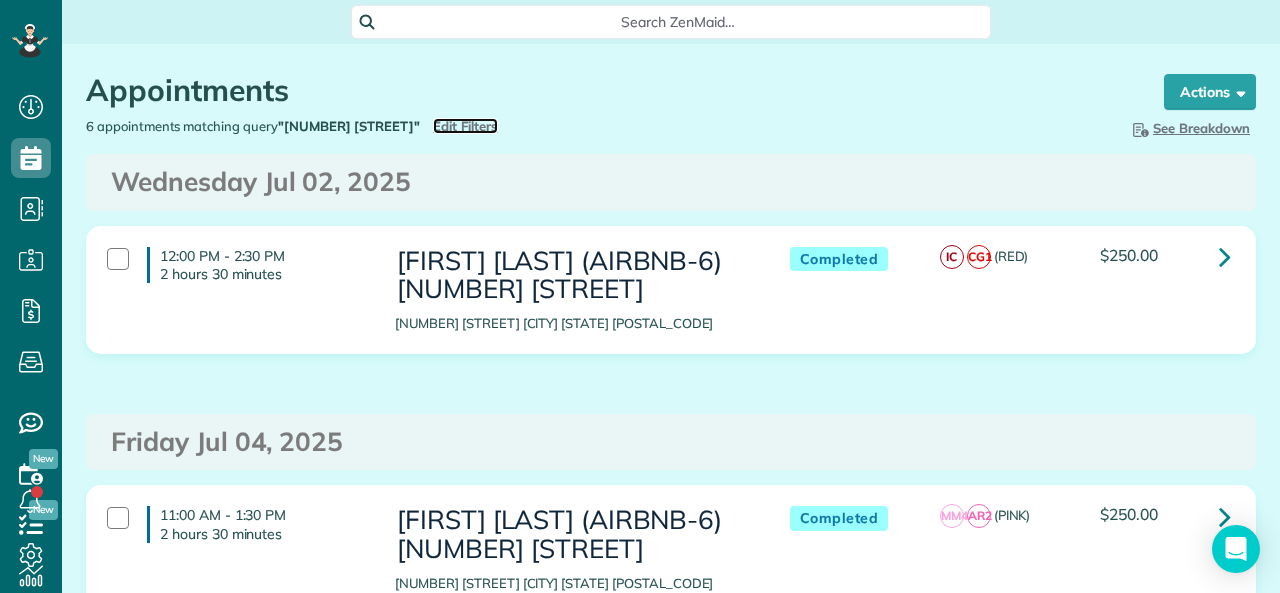 click on "Edit Filters" at bounding box center [465, 126] 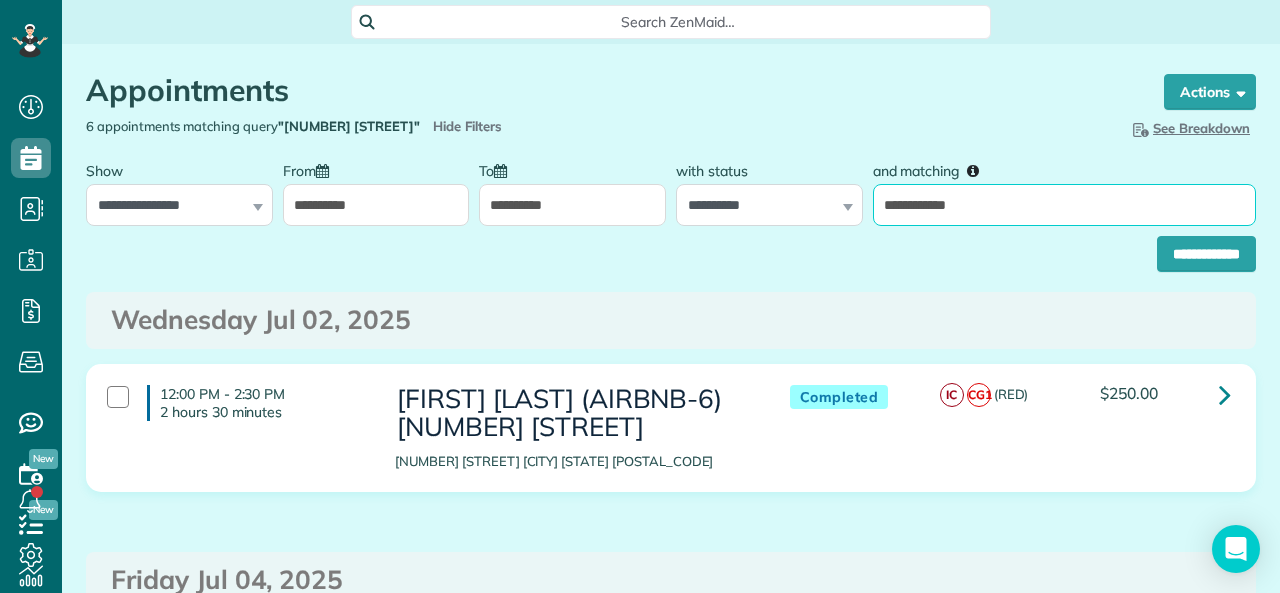 click on "**********" at bounding box center (1064, 205) 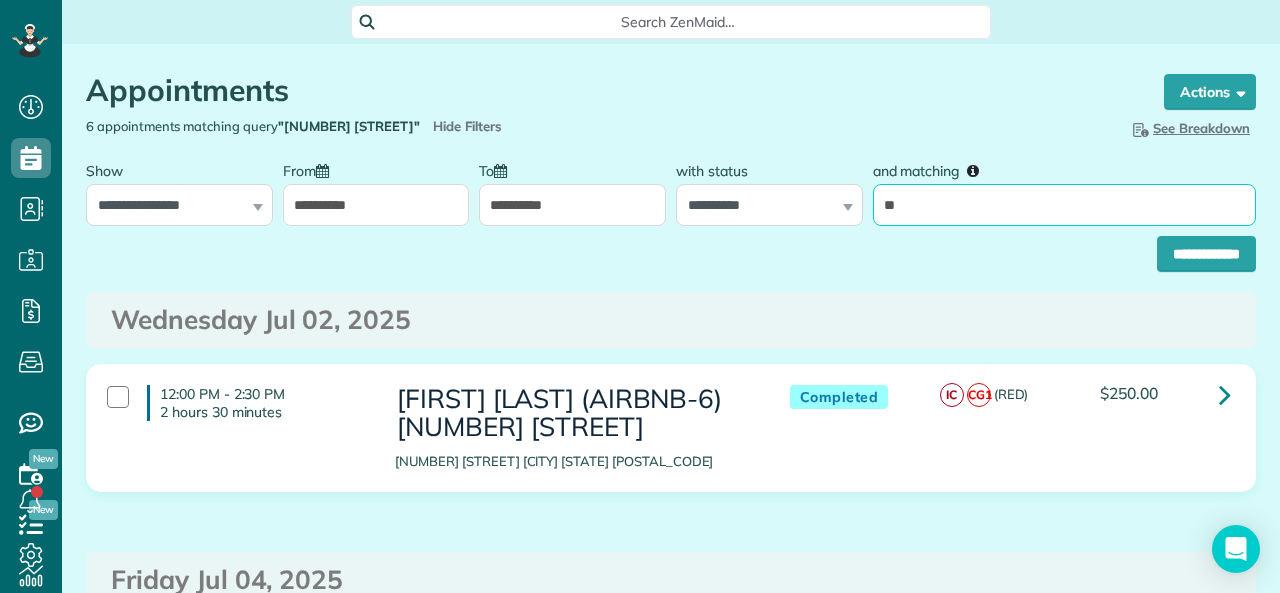 type on "**********" 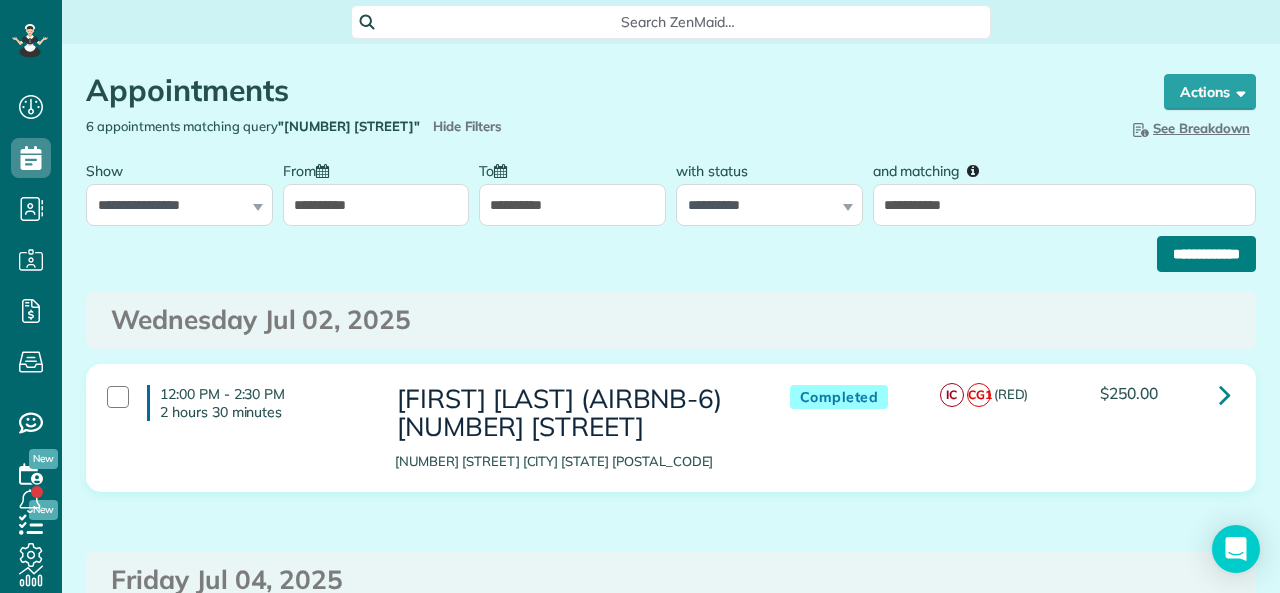 click on "**********" at bounding box center (1206, 254) 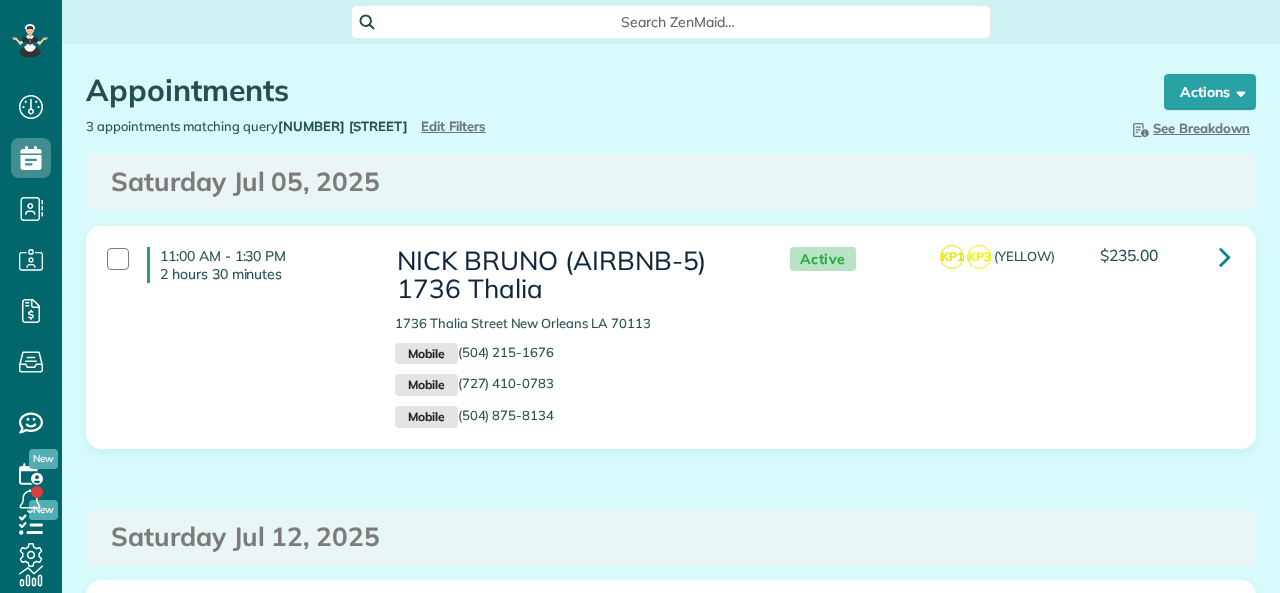 scroll, scrollTop: 0, scrollLeft: 0, axis: both 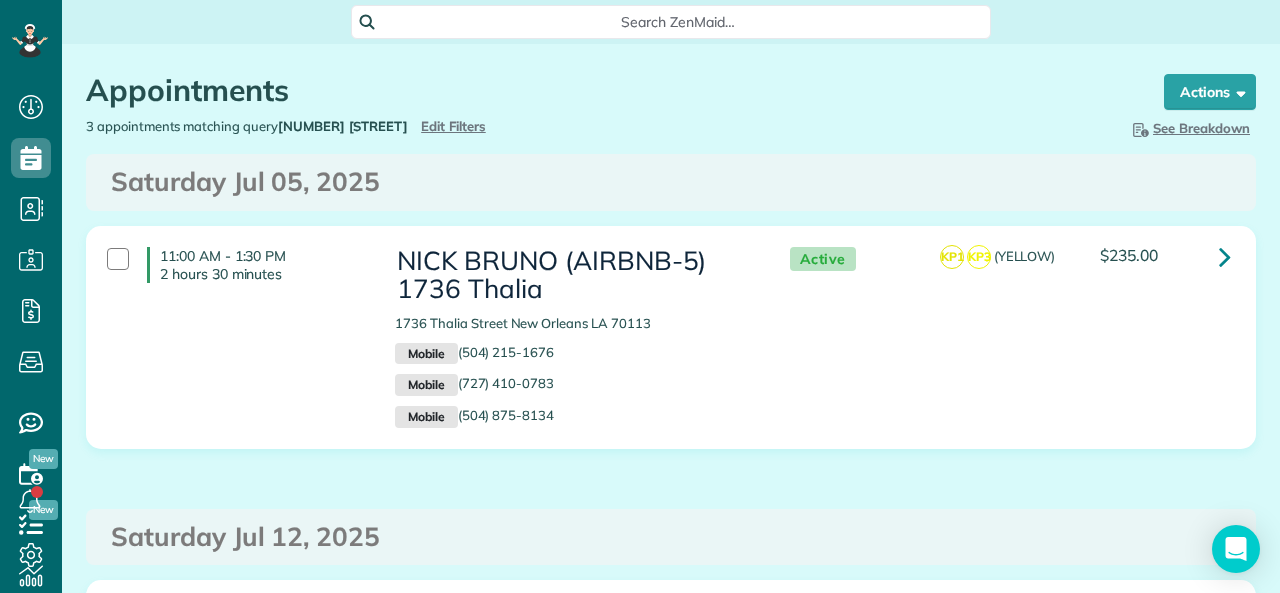 click on "3 appointments
matching query  "1736 thalia"
Hide Filters
Edit Filters" at bounding box center (371, 126) 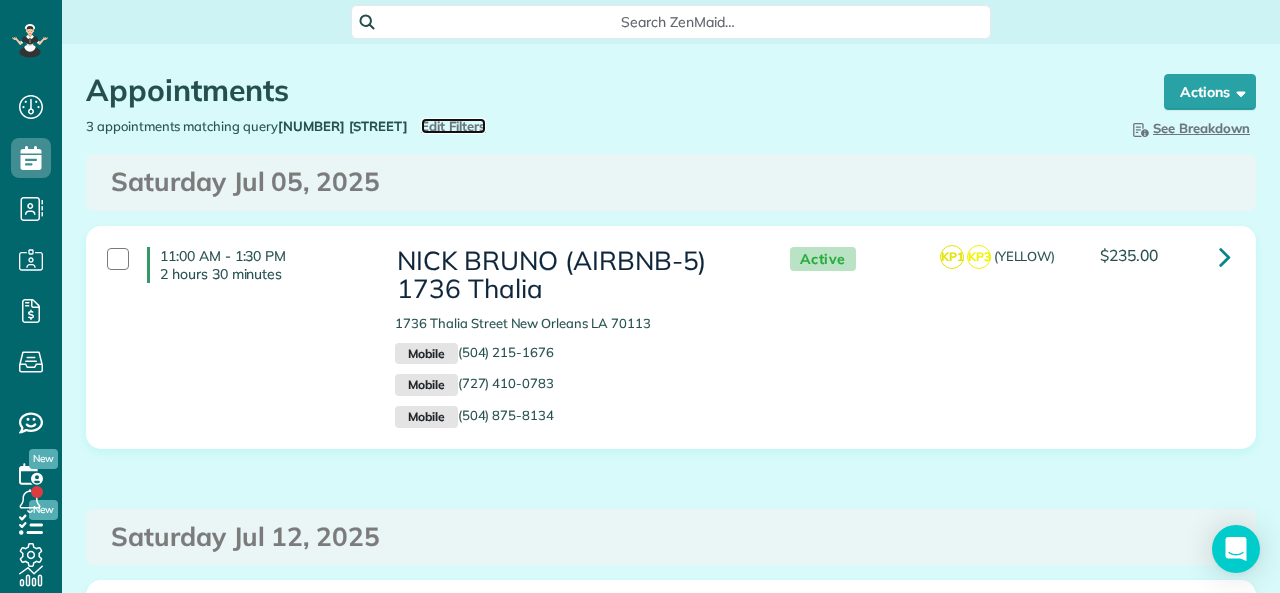 click on "Edit Filters" at bounding box center [453, 126] 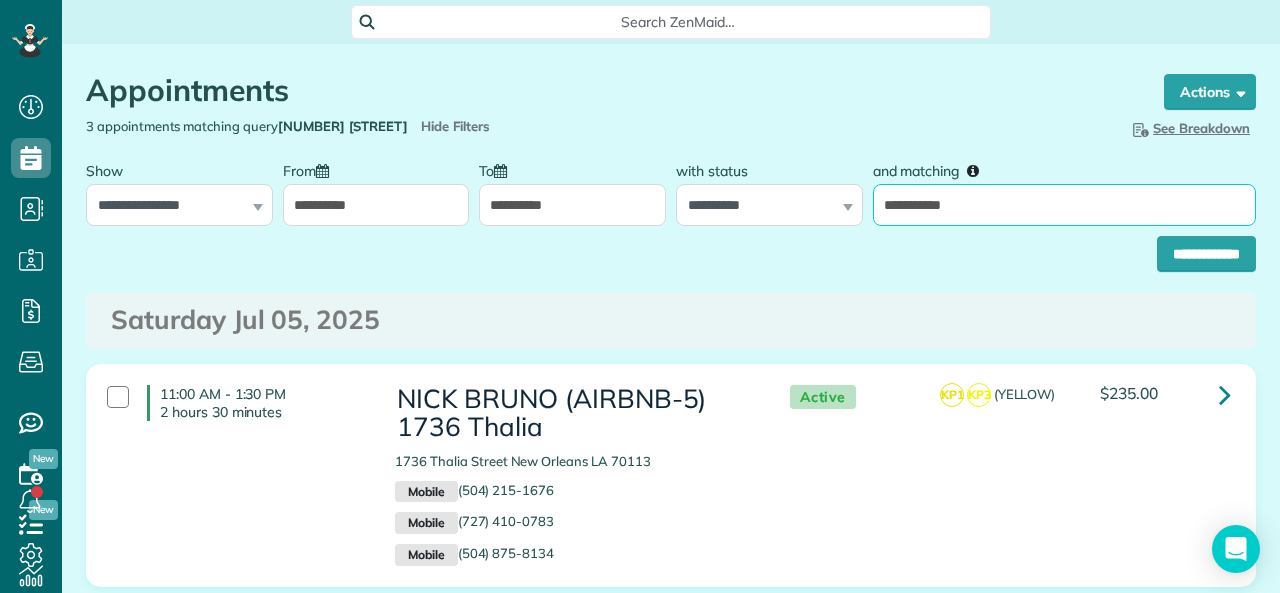 click on "**********" at bounding box center [1064, 205] 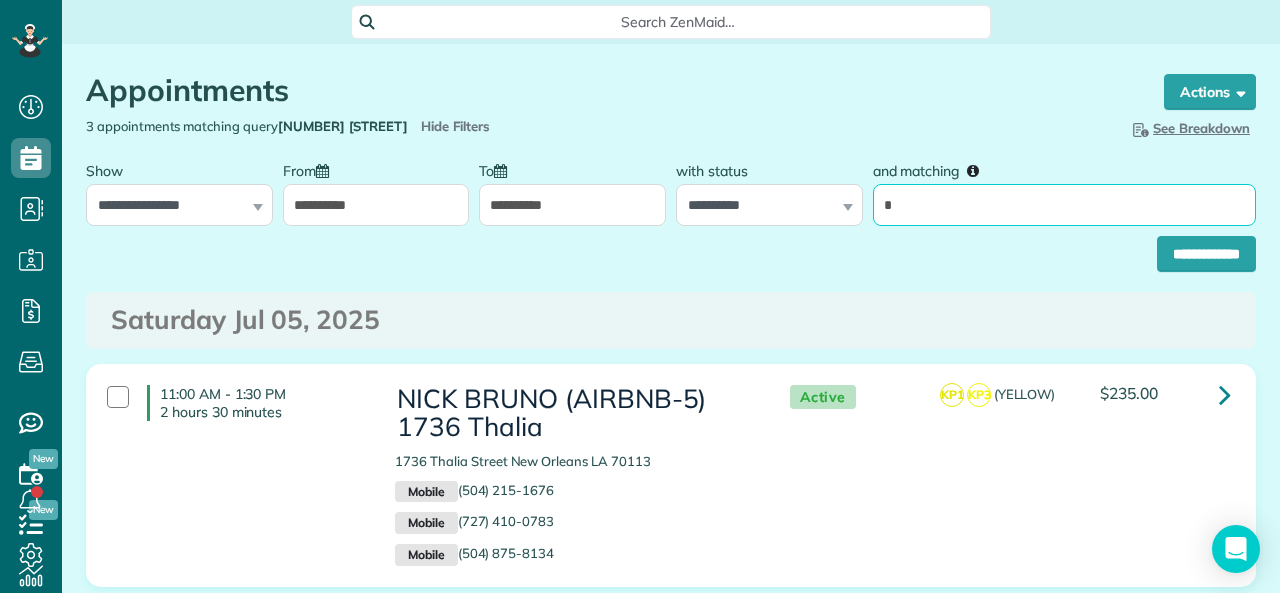 type on "**********" 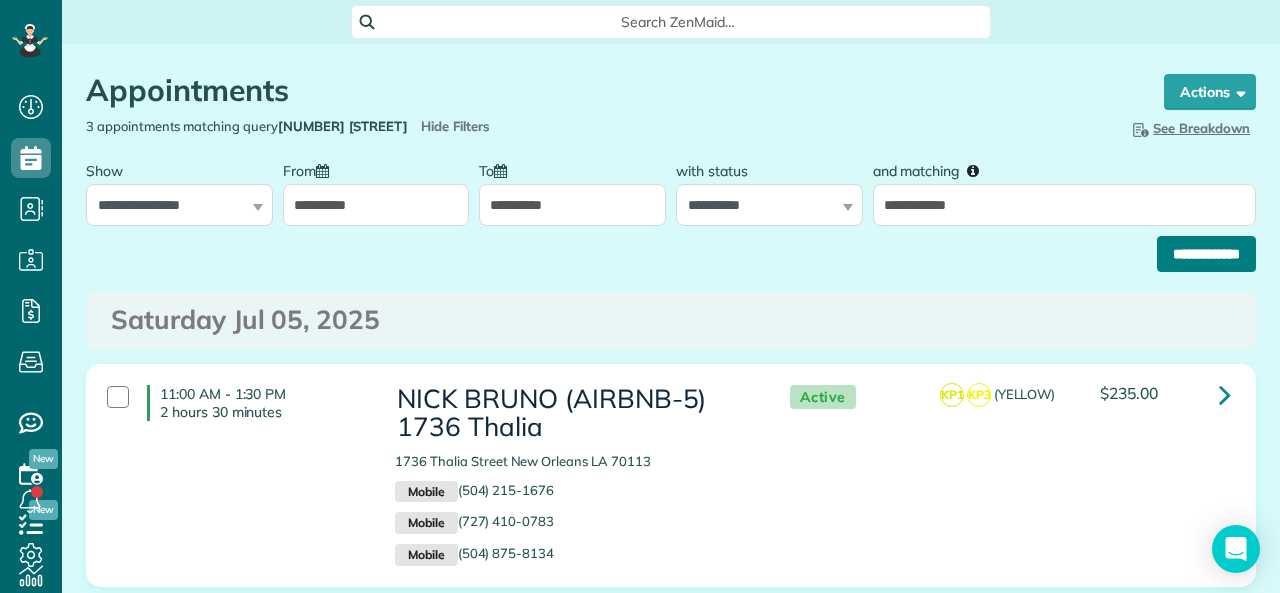 click on "**********" at bounding box center (1206, 254) 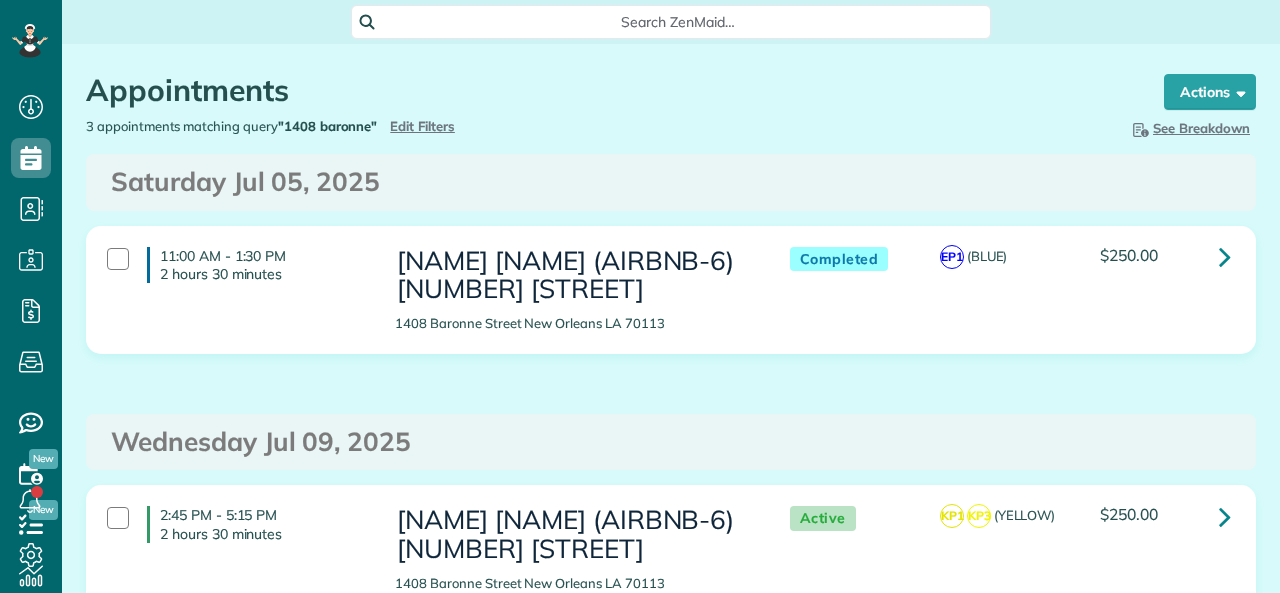 scroll, scrollTop: 0, scrollLeft: 0, axis: both 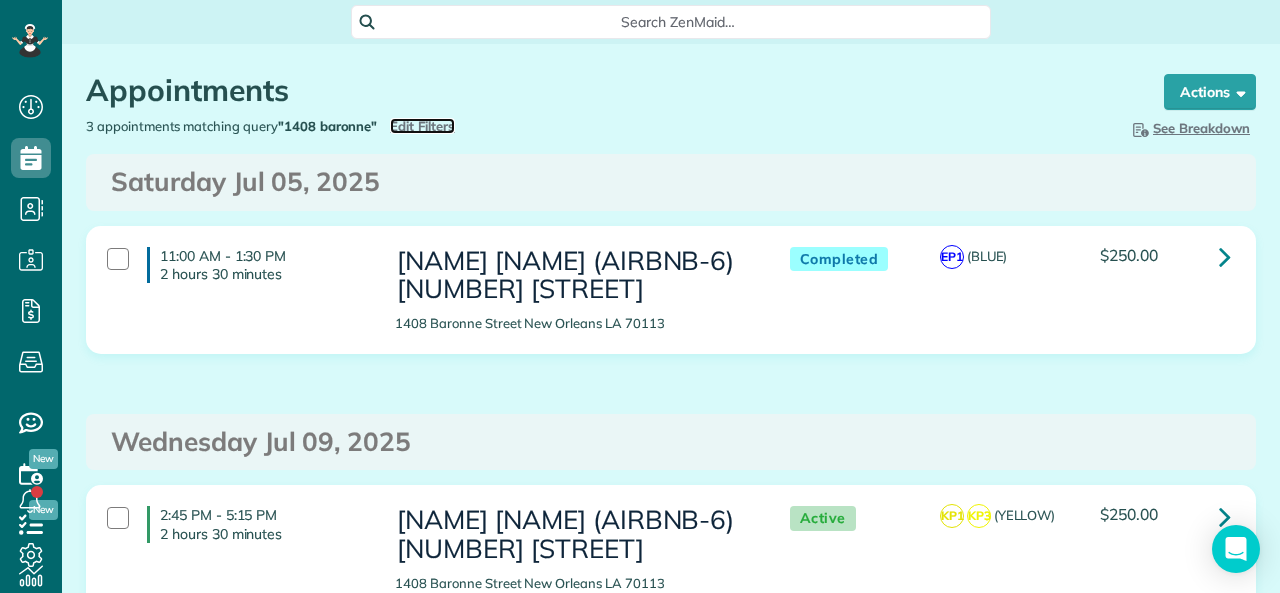 click on "Edit Filters" at bounding box center (422, 126) 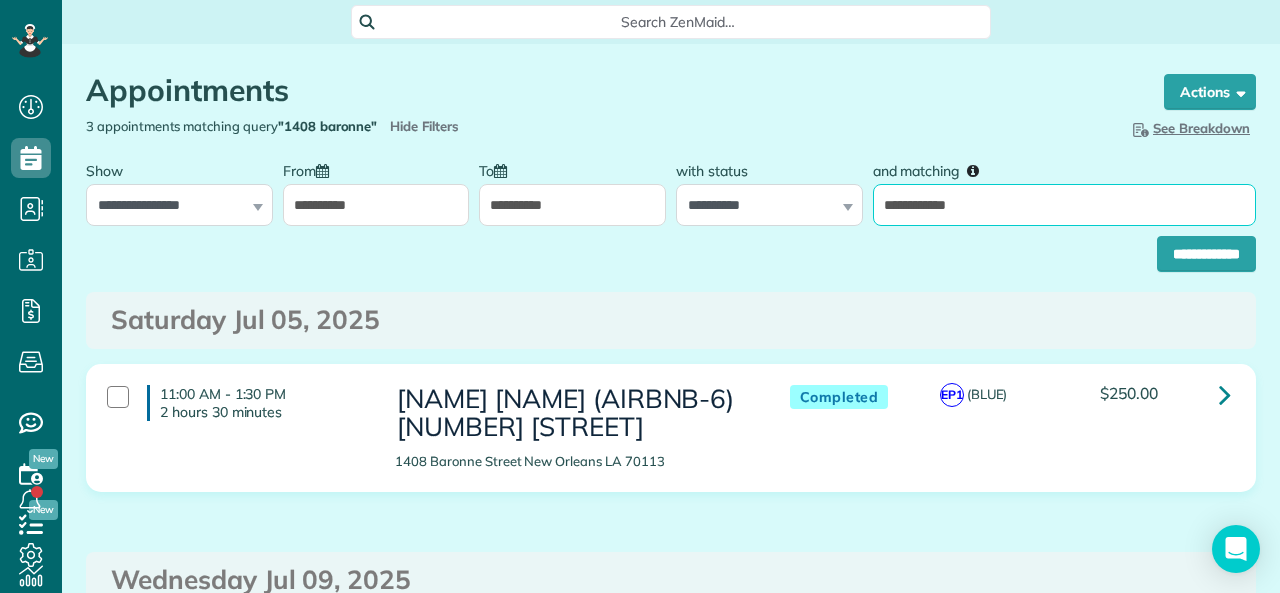 click on "**********" at bounding box center (1064, 205) 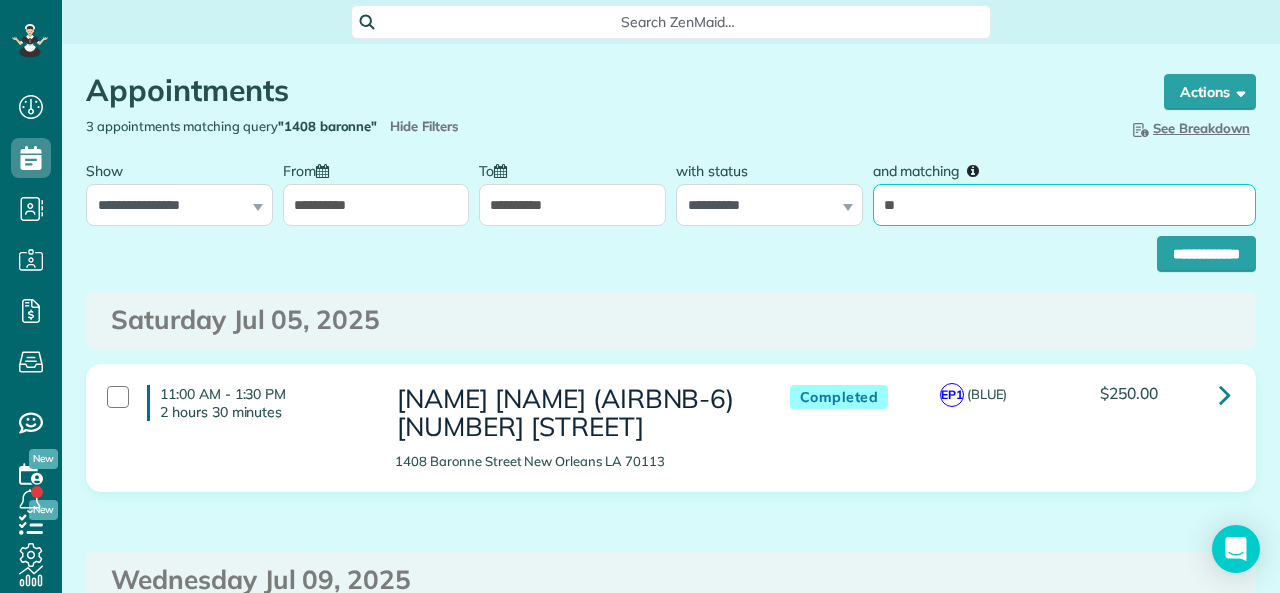 type on "******" 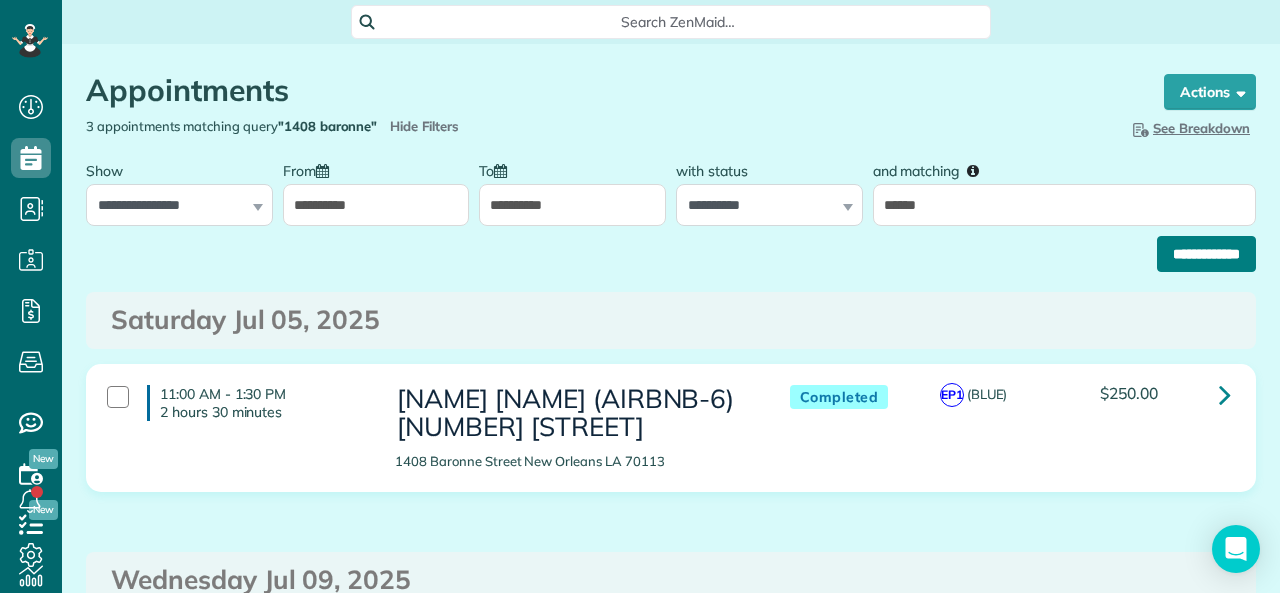 click on "**********" at bounding box center [1206, 254] 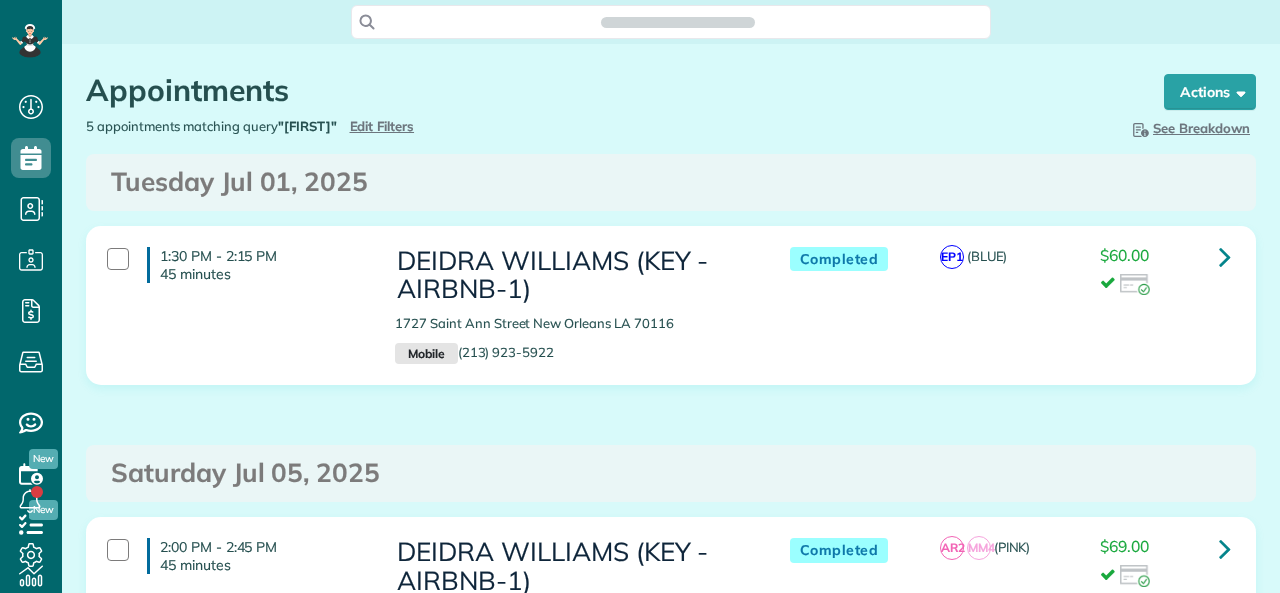 scroll, scrollTop: 0, scrollLeft: 0, axis: both 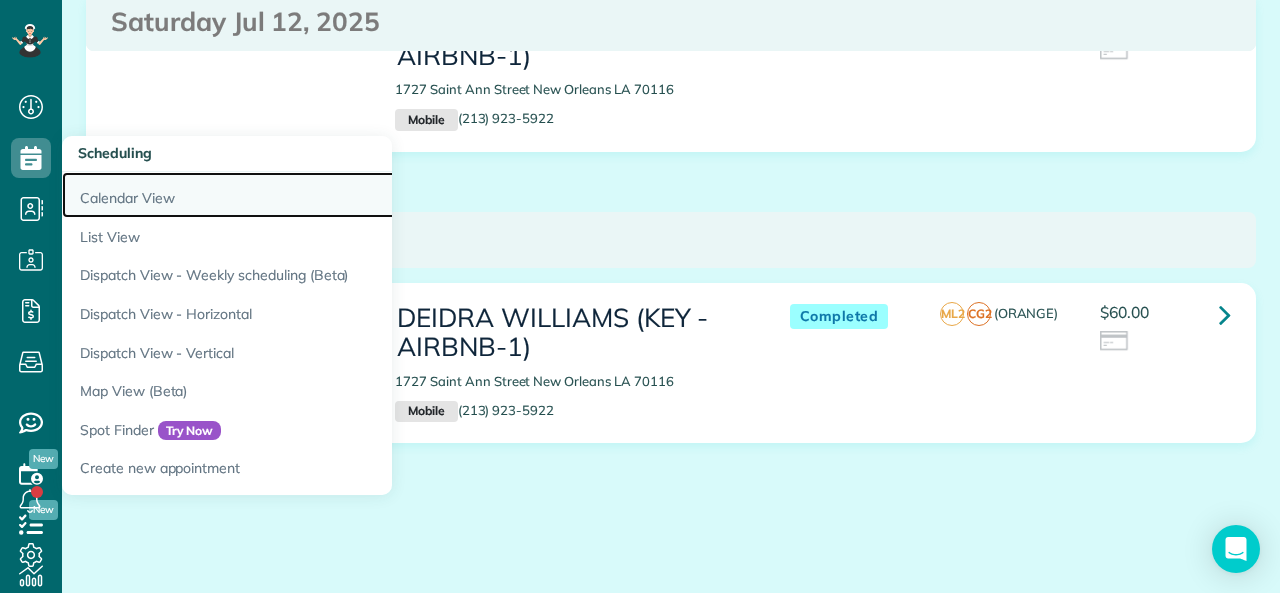 click on "Calendar View" at bounding box center [312, 195] 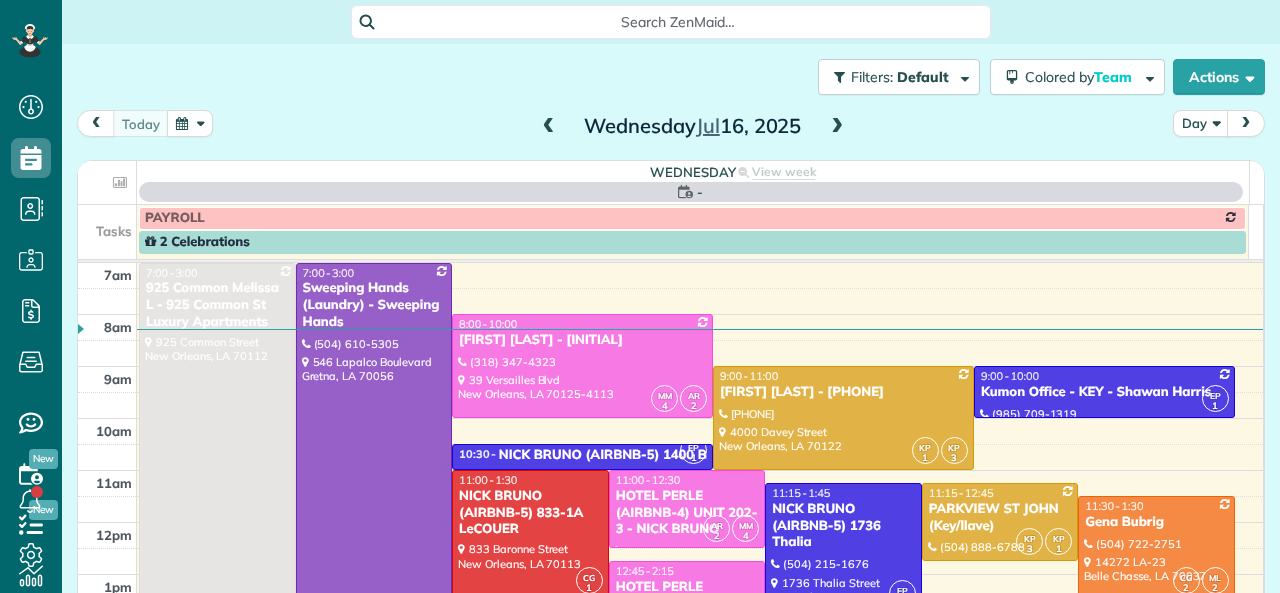 scroll, scrollTop: 0, scrollLeft: 0, axis: both 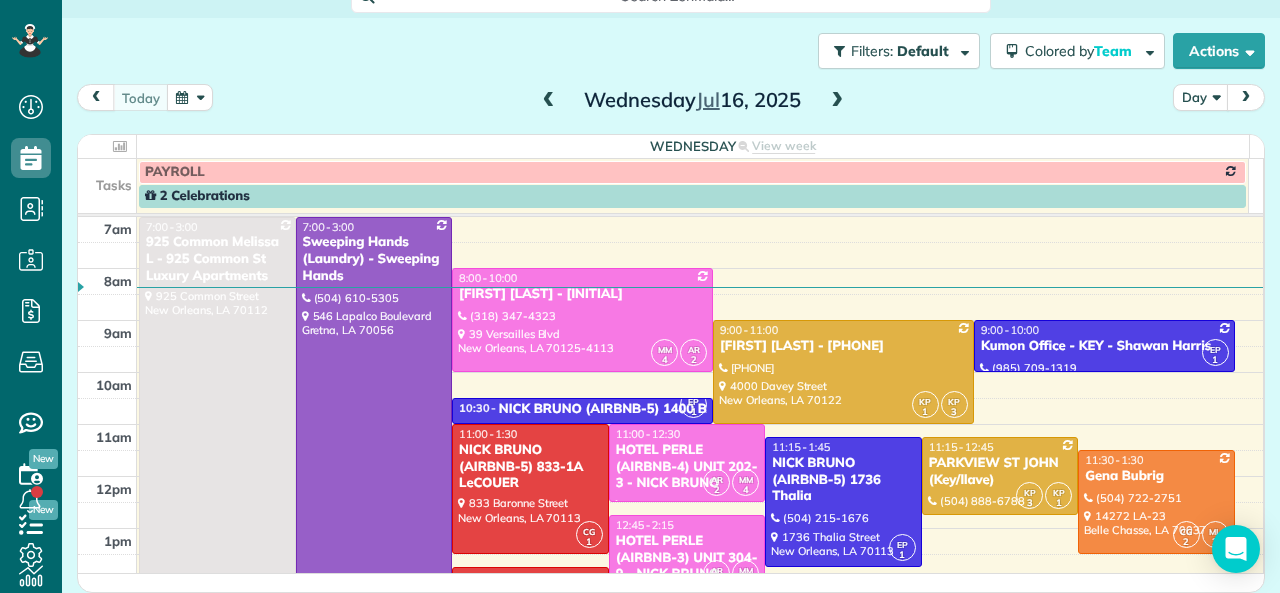click on "2 Celebrations" at bounding box center [197, 196] 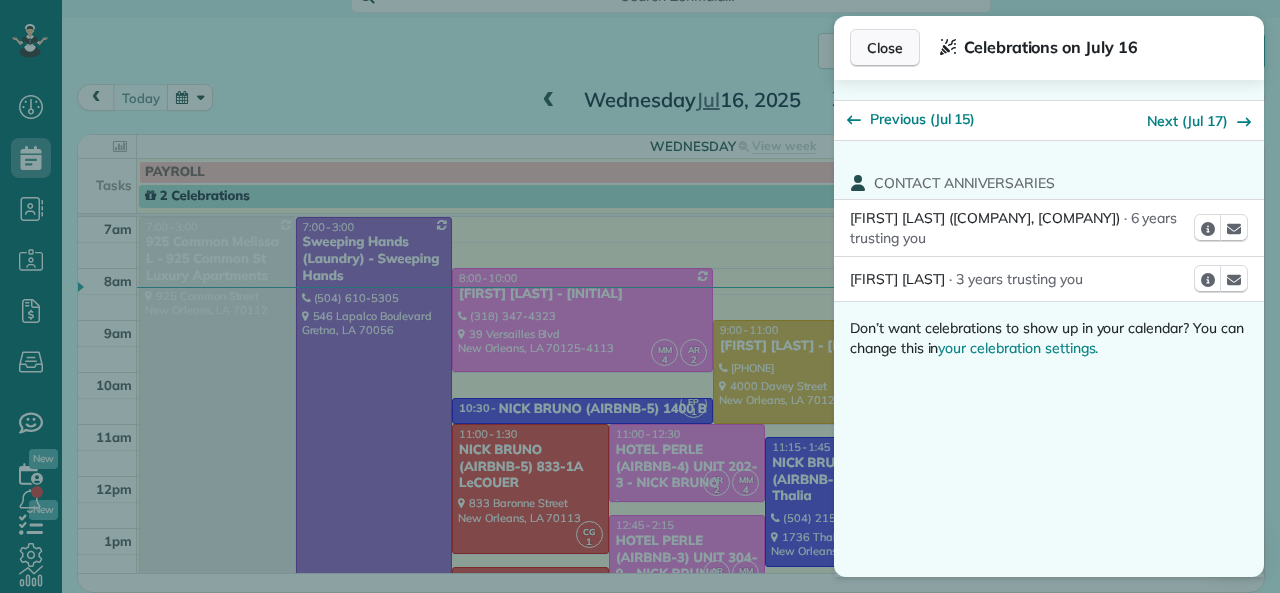 click on "Close" at bounding box center (885, 48) 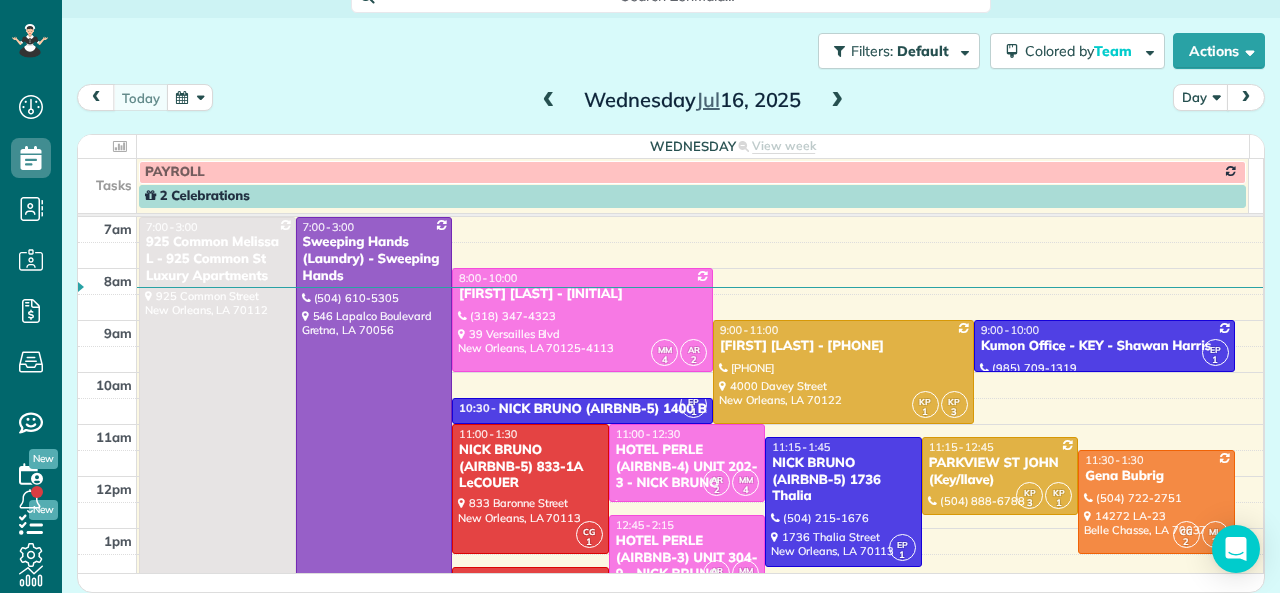 click on "PAYROLL" at bounding box center (692, 172) 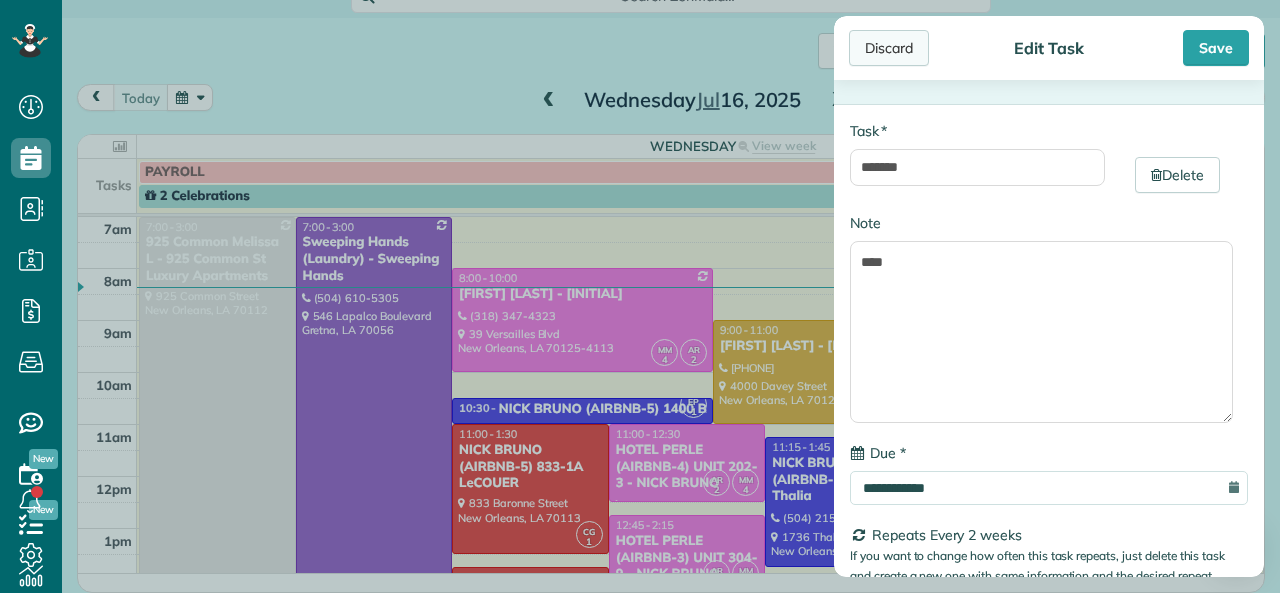 click on "Discard" at bounding box center (889, 48) 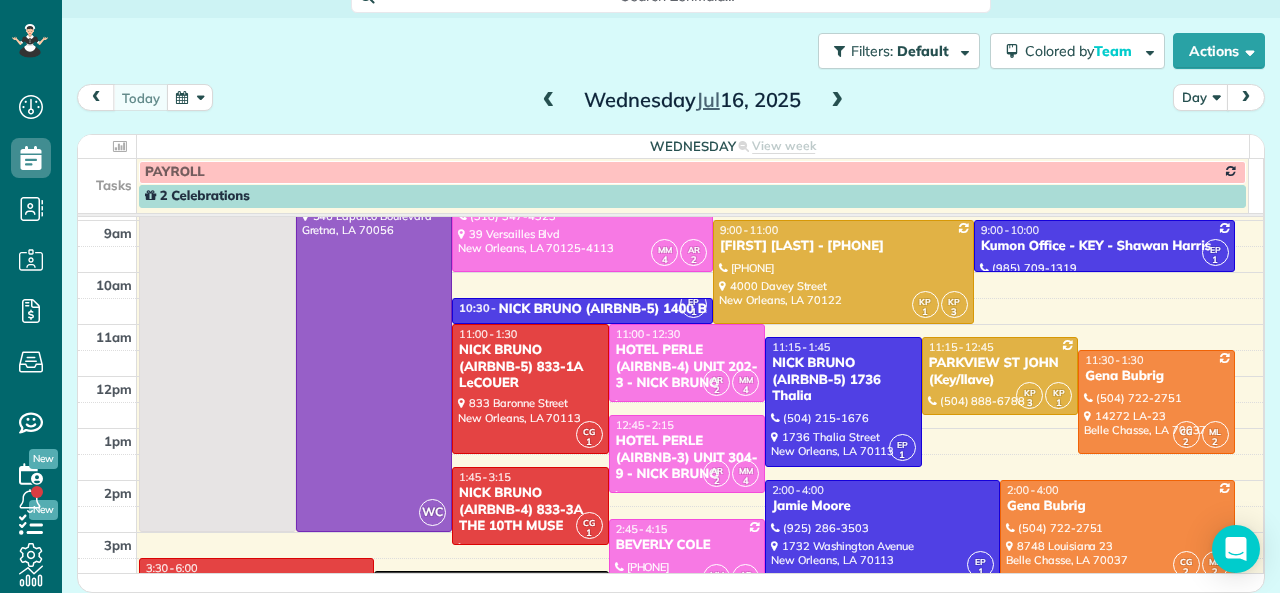 scroll, scrollTop: 0, scrollLeft: 0, axis: both 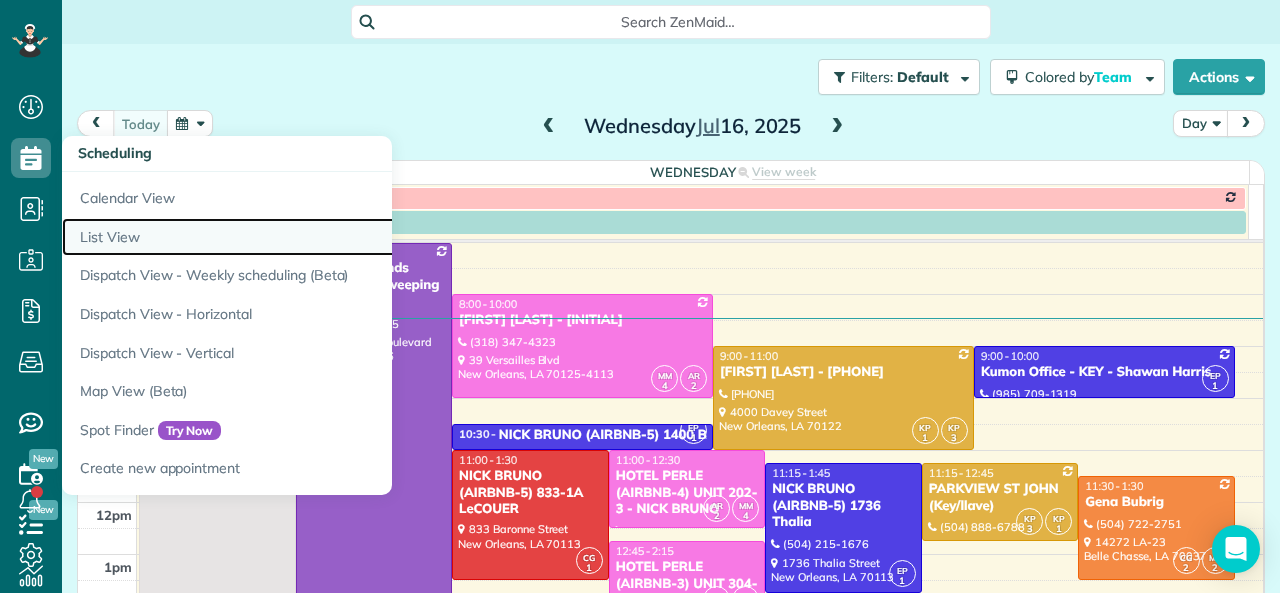 click on "List View" at bounding box center (312, 237) 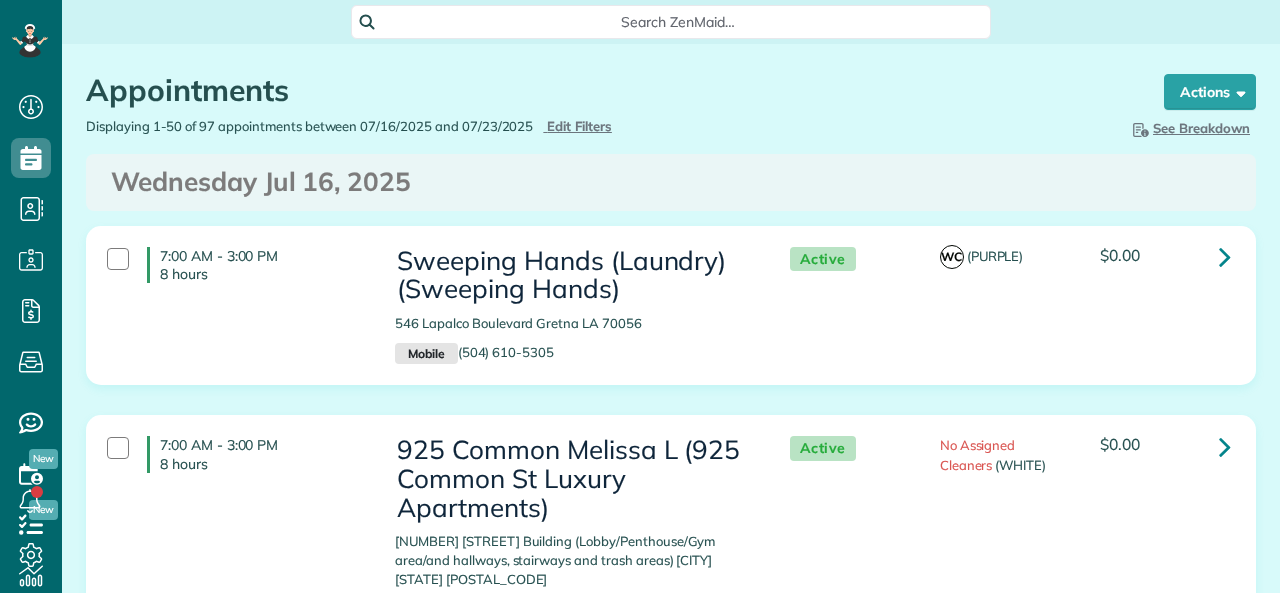 scroll, scrollTop: 0, scrollLeft: 0, axis: both 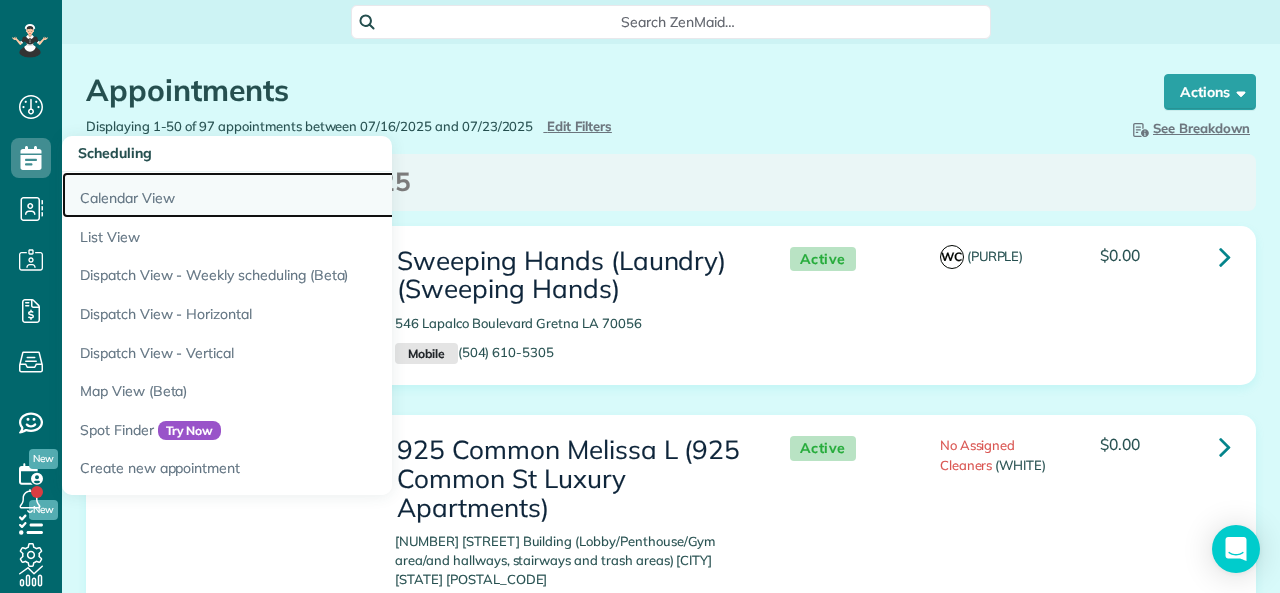click on "Calendar View" at bounding box center [312, 195] 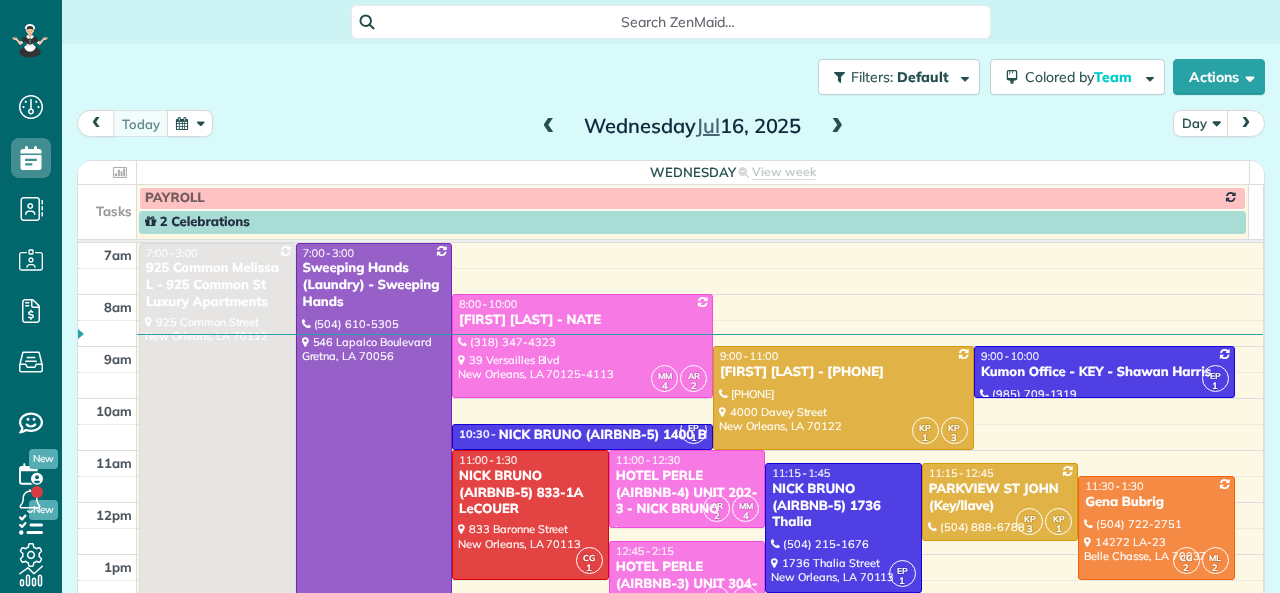 scroll, scrollTop: 0, scrollLeft: 0, axis: both 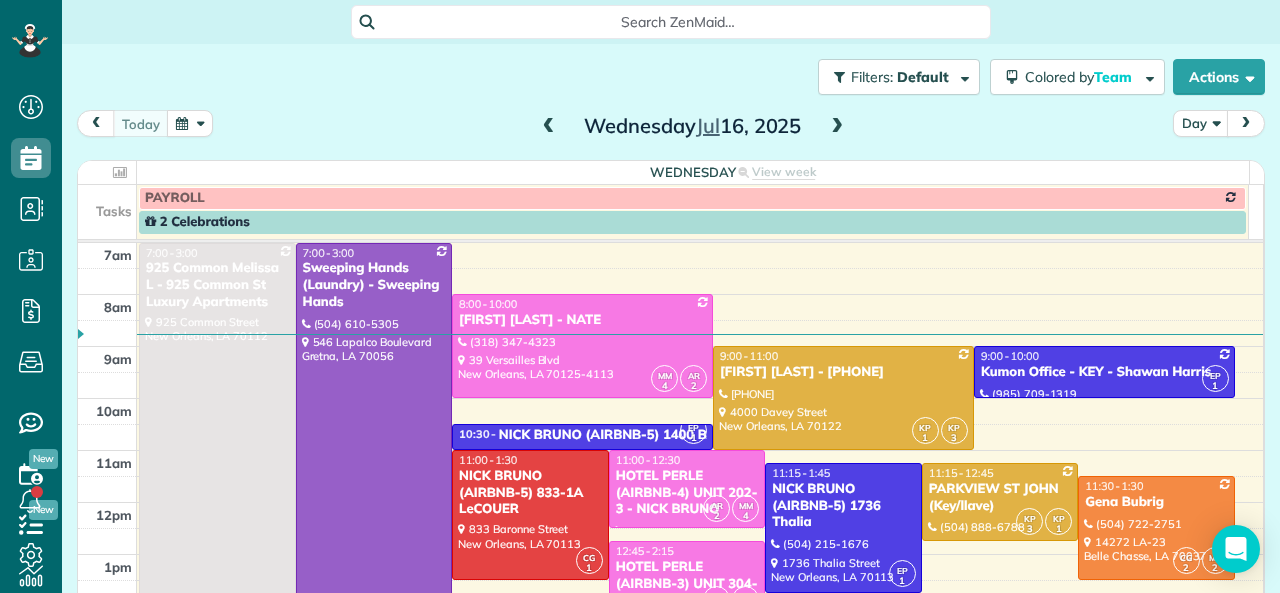 click at bounding box center (549, 127) 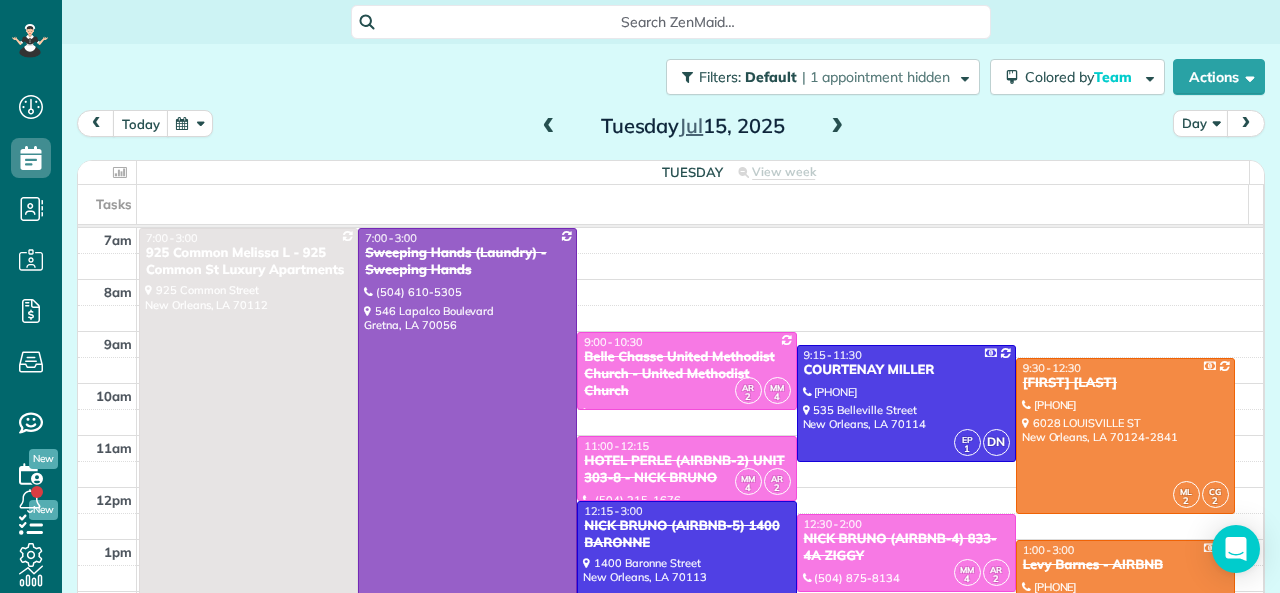 scroll, scrollTop: 26, scrollLeft: 0, axis: vertical 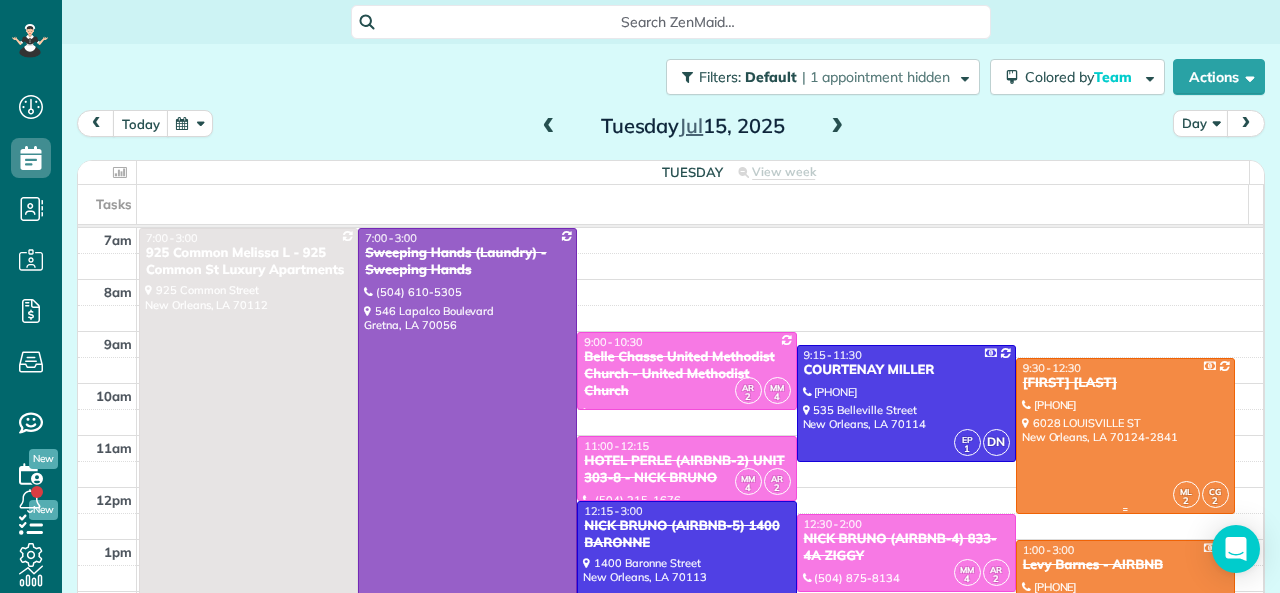 click on "ML" at bounding box center [1186, 491] 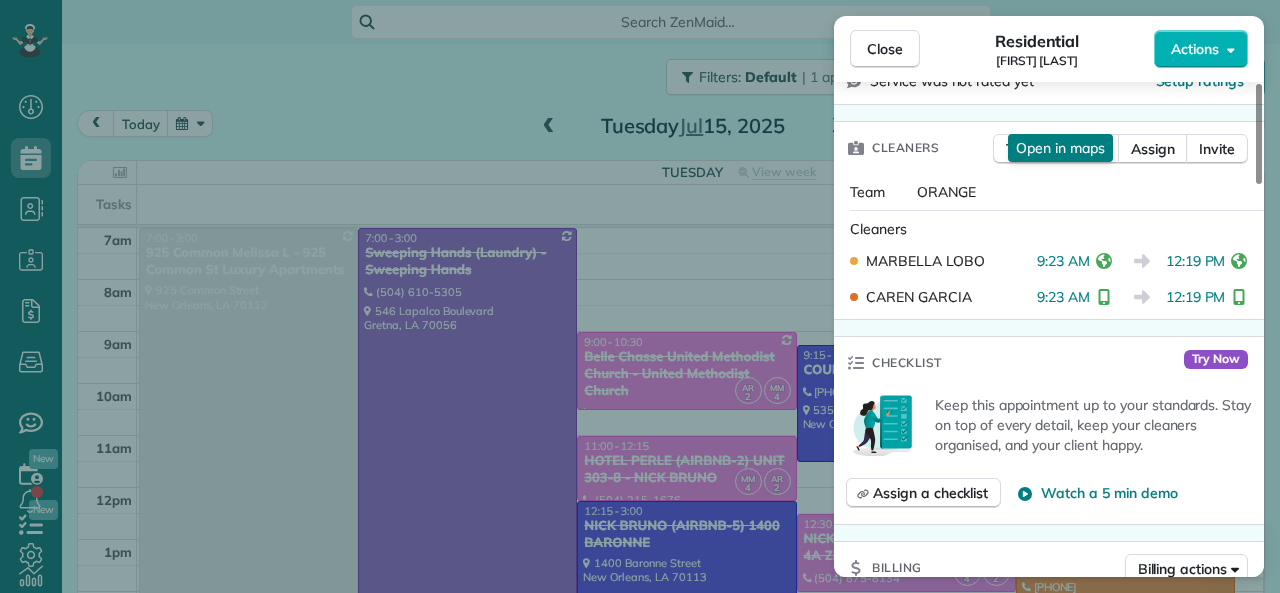 scroll, scrollTop: 500, scrollLeft: 0, axis: vertical 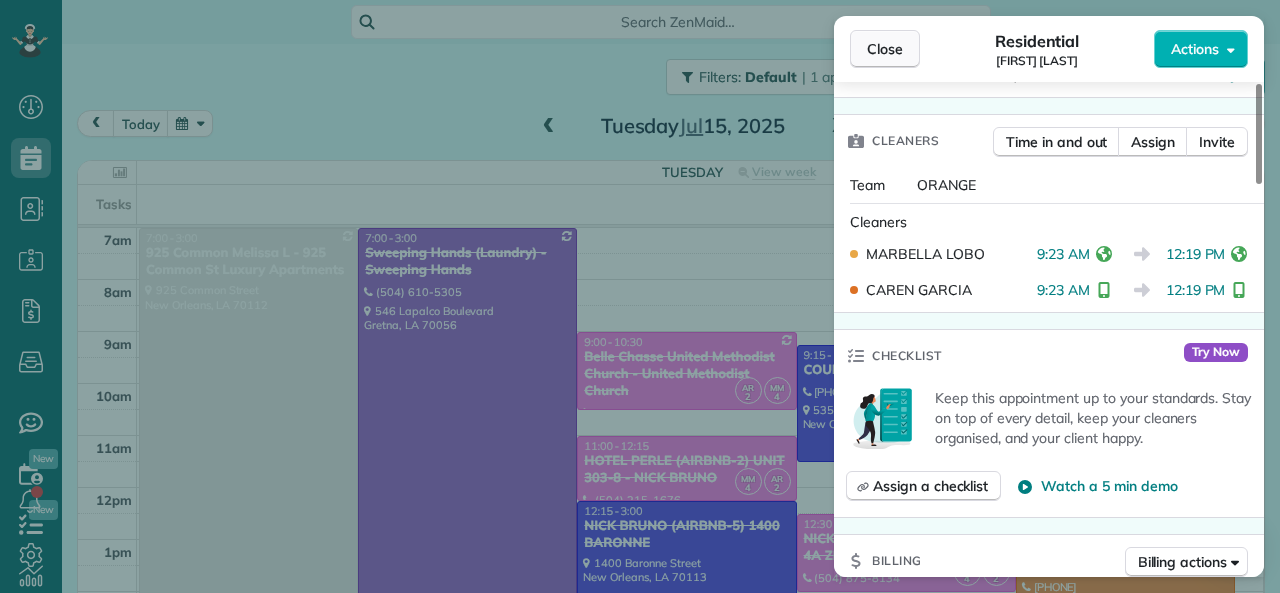 click on "Close" at bounding box center (885, 49) 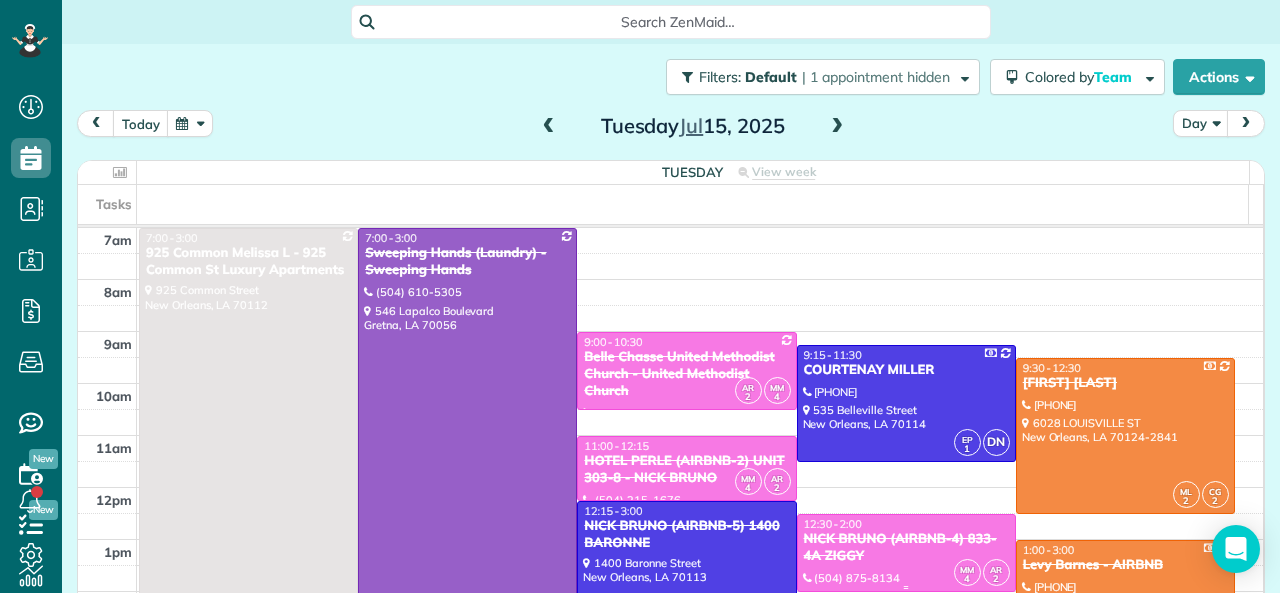 scroll, scrollTop: 512, scrollLeft: 0, axis: vertical 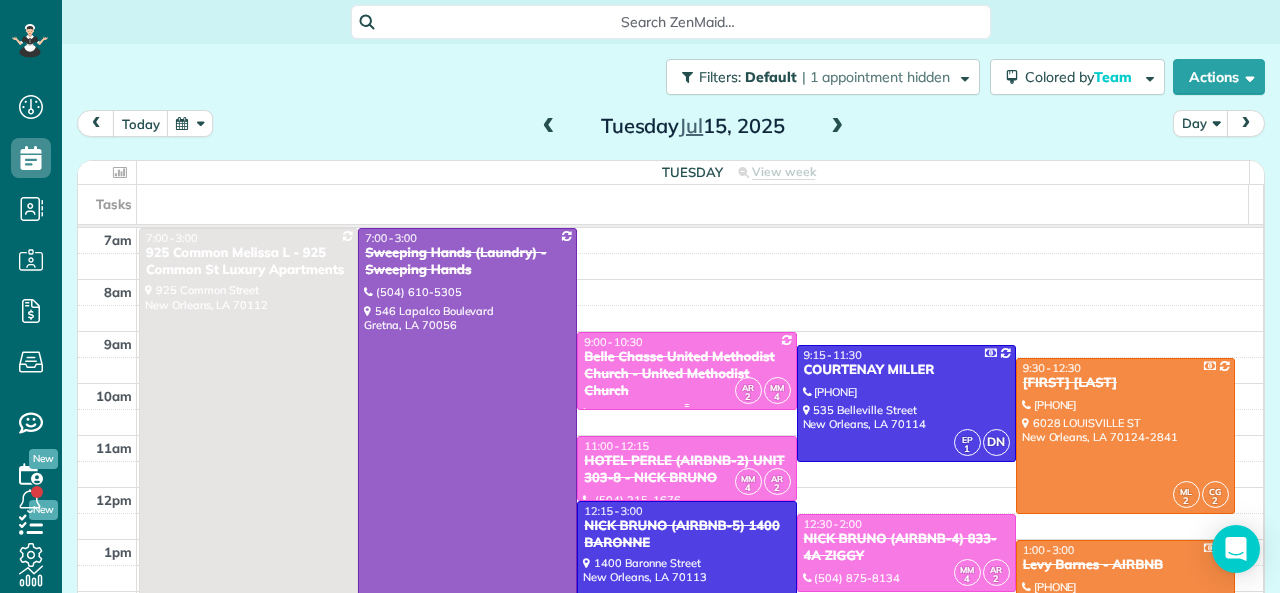 click on "Belle Chasse United Methodist Church - United Methodist Church" at bounding box center (686, 374) 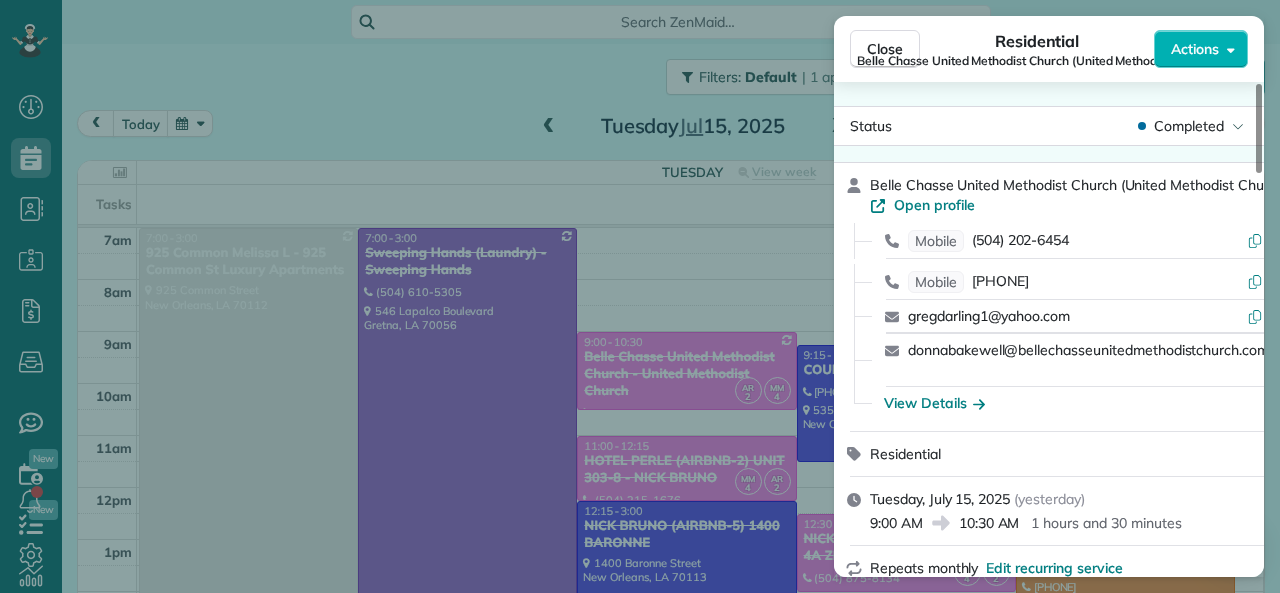click on "Close" at bounding box center [885, 49] 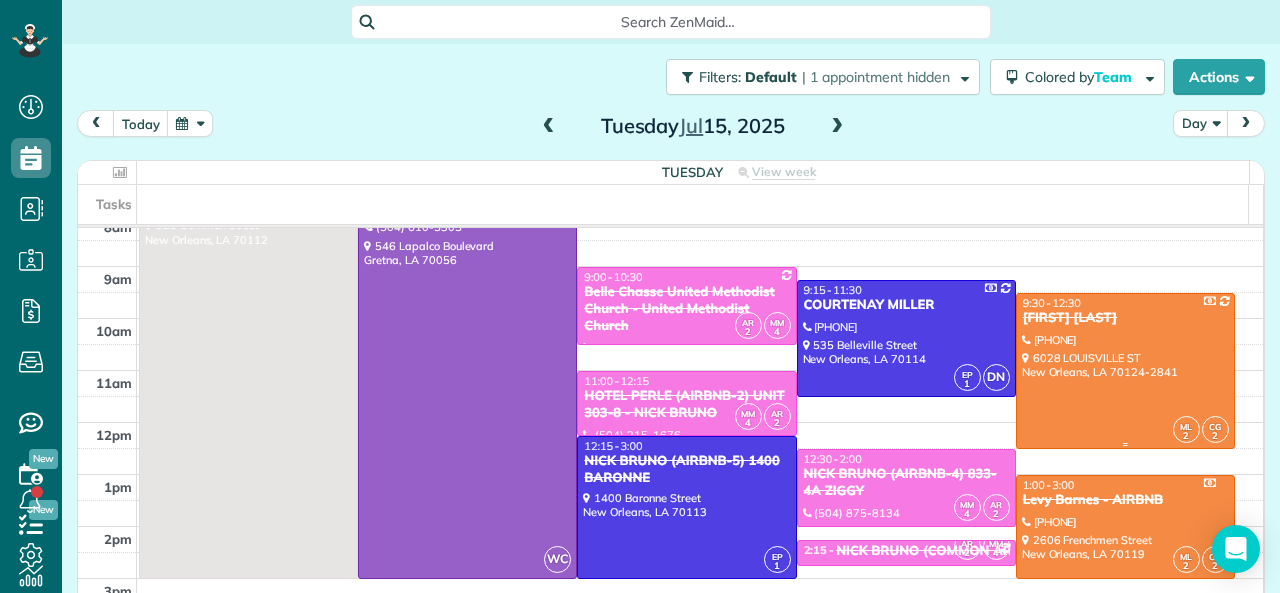 scroll, scrollTop: 100, scrollLeft: 0, axis: vertical 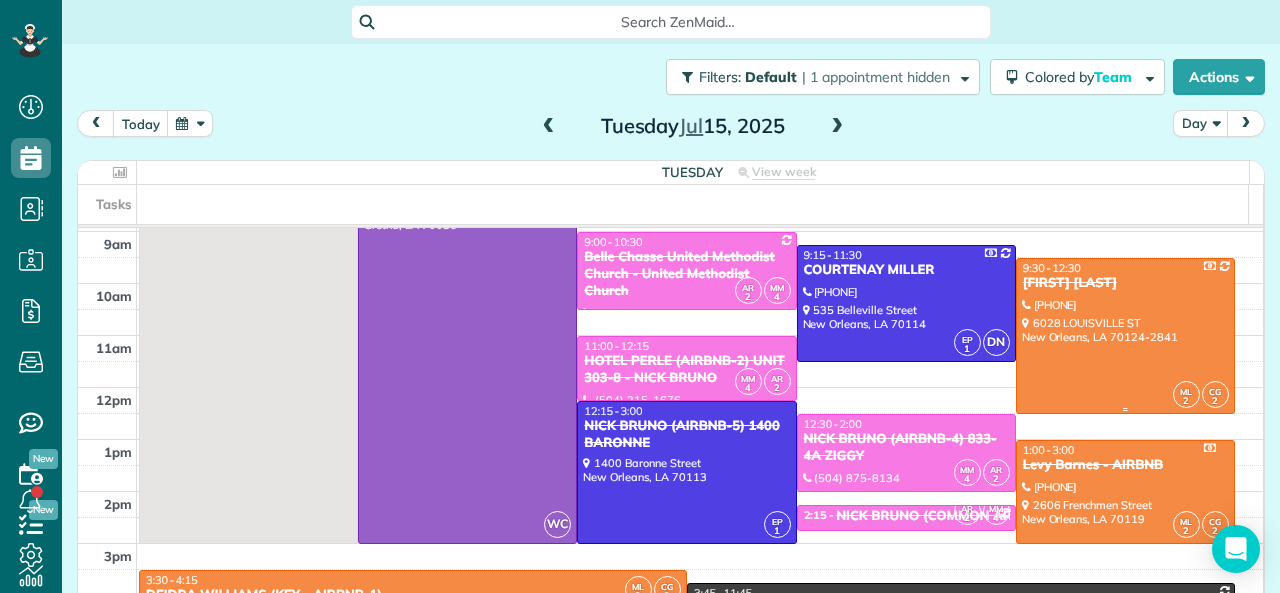 click at bounding box center (1125, 336) 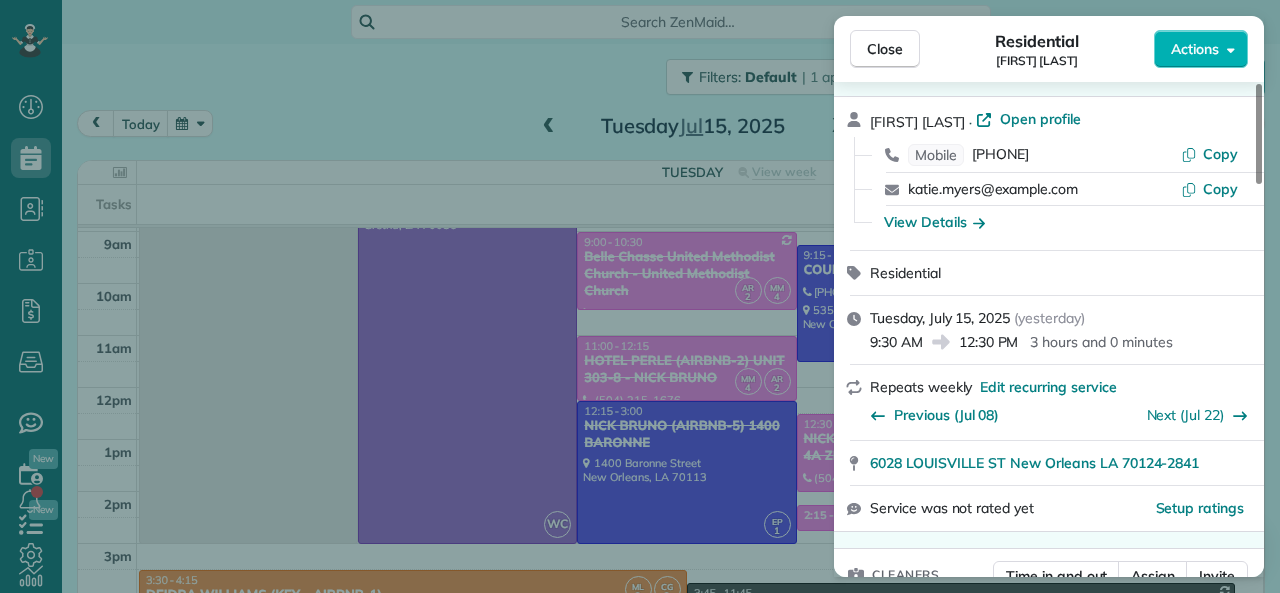 scroll, scrollTop: 100, scrollLeft: 0, axis: vertical 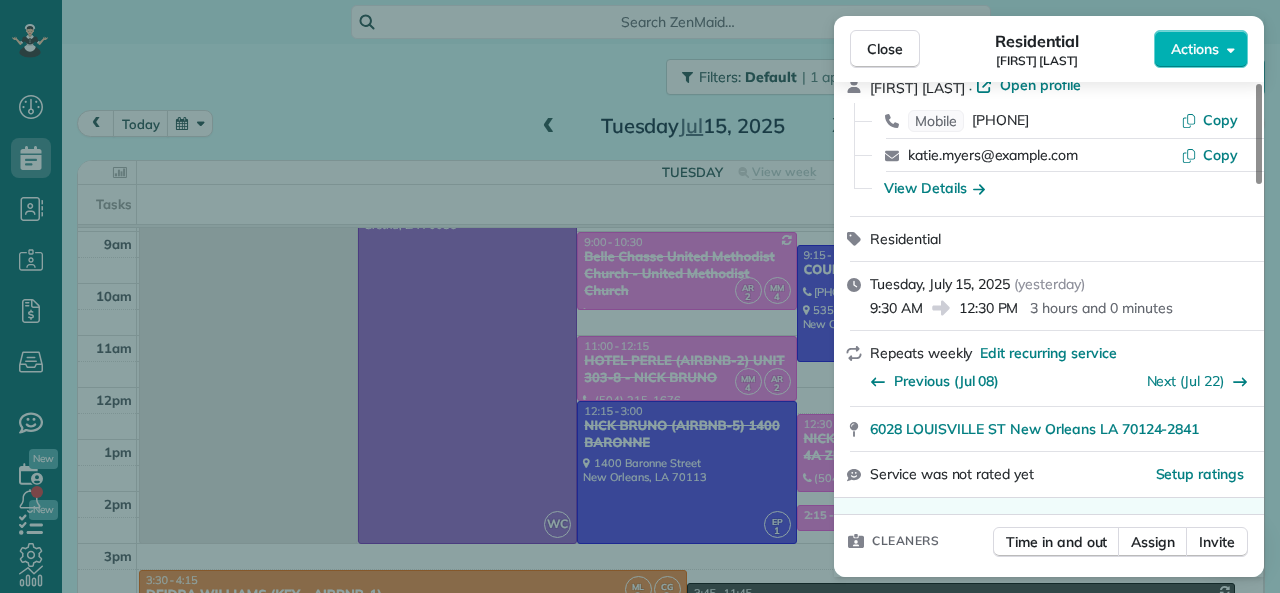 drag, startPoint x: 871, startPoint y: 308, endPoint x: 920, endPoint y: 313, distance: 49.25444 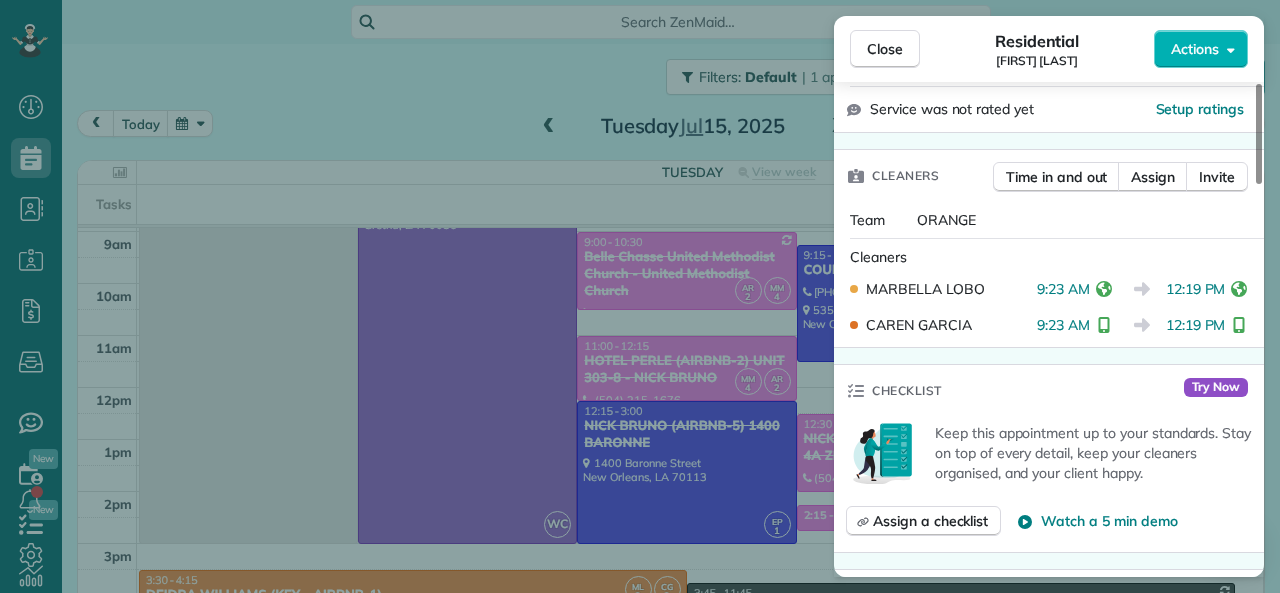 scroll, scrollTop: 500, scrollLeft: 0, axis: vertical 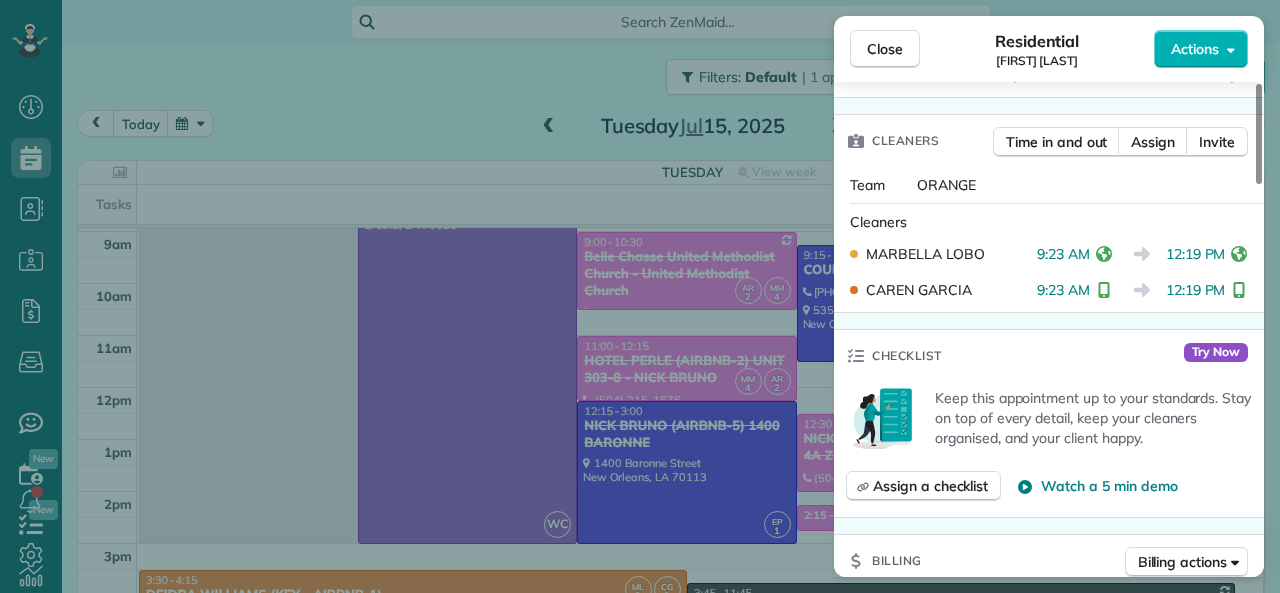 drag, startPoint x: 1038, startPoint y: 252, endPoint x: 1088, endPoint y: 257, distance: 50.24938 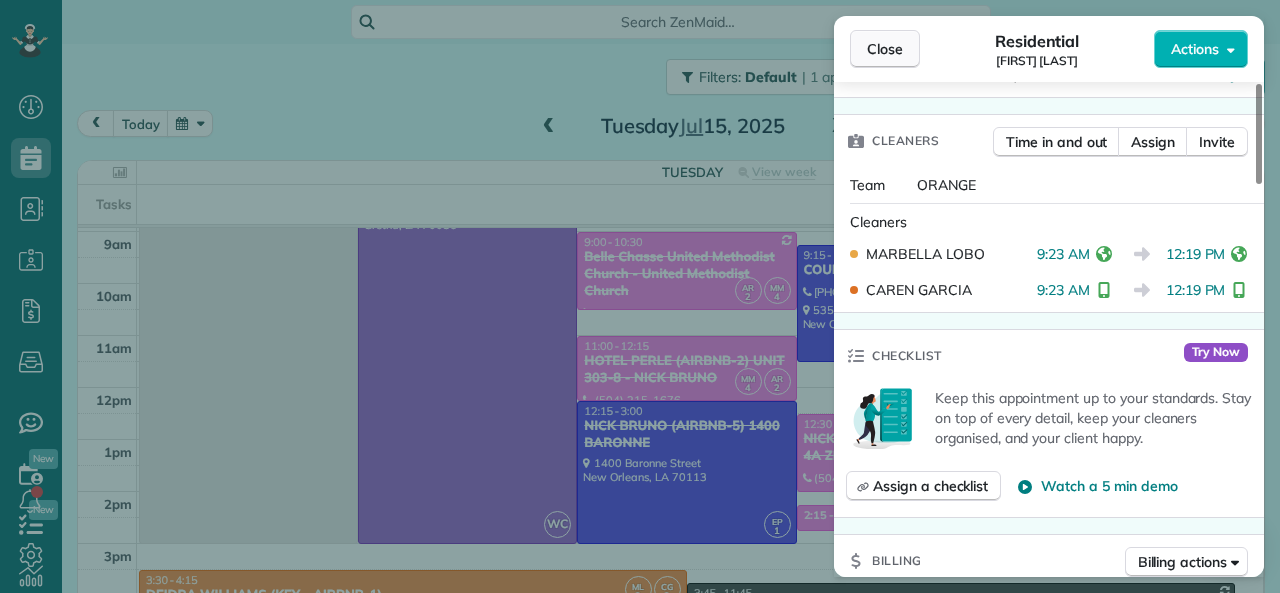 click on "Close" at bounding box center (885, 49) 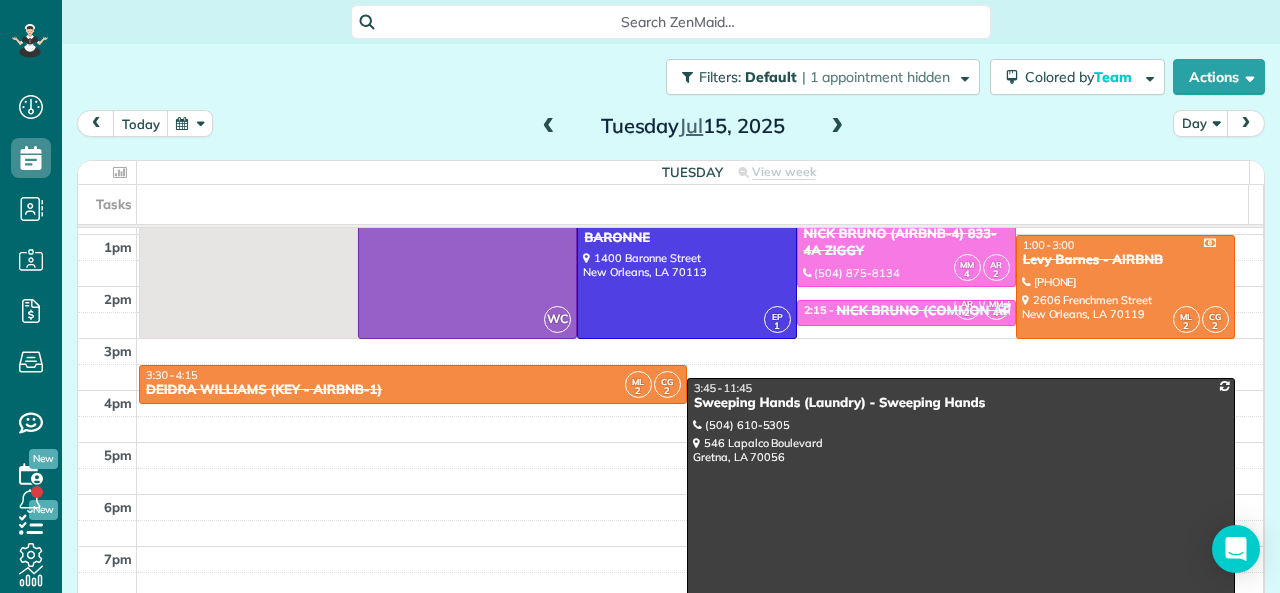 scroll, scrollTop: 300, scrollLeft: 0, axis: vertical 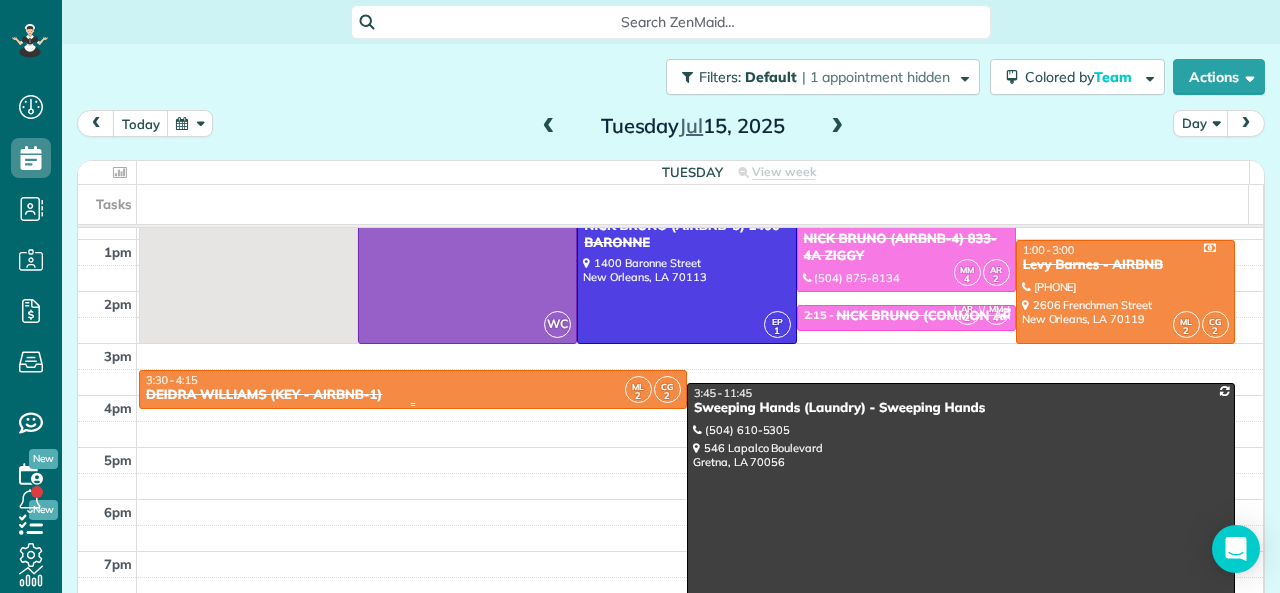 click on "DEIDRA WILLIAMS (KEY - AIRBNB-1)" at bounding box center (413, 395) 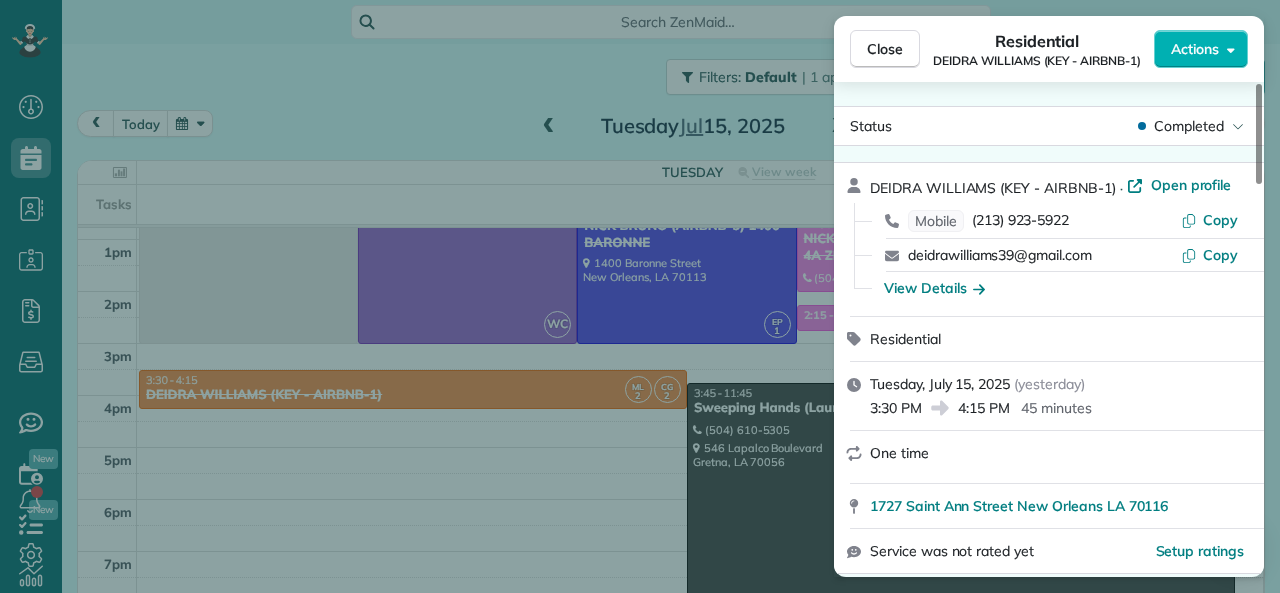 drag, startPoint x: 961, startPoint y: 411, endPoint x: 1007, endPoint y: 408, distance: 46.09772 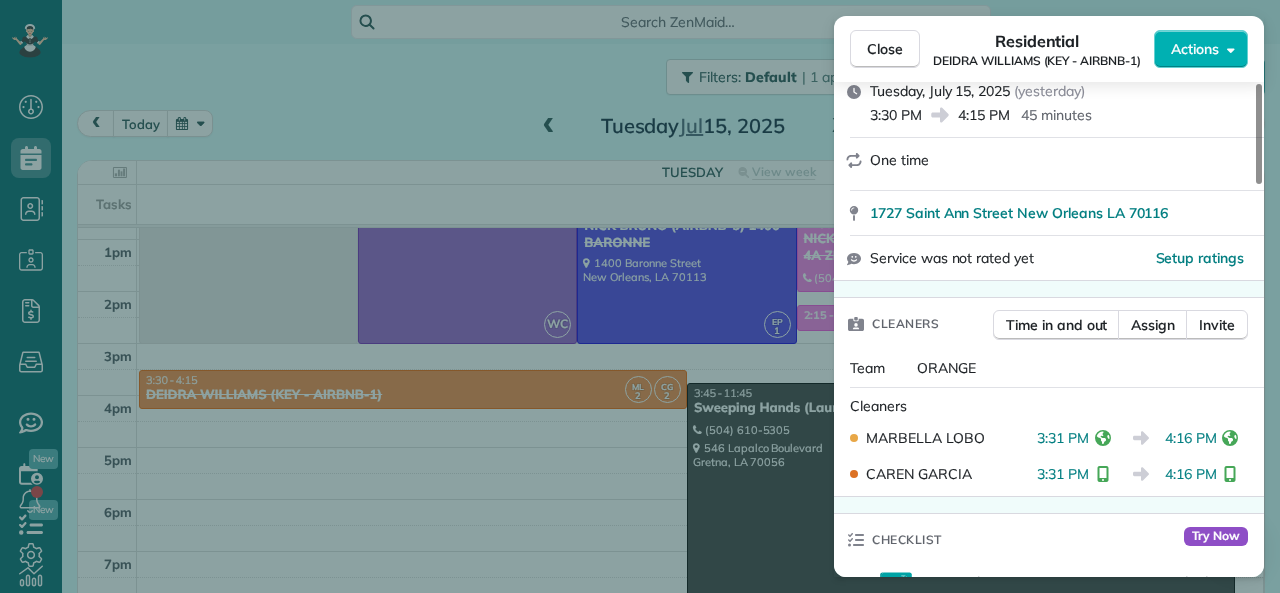 scroll, scrollTop: 300, scrollLeft: 0, axis: vertical 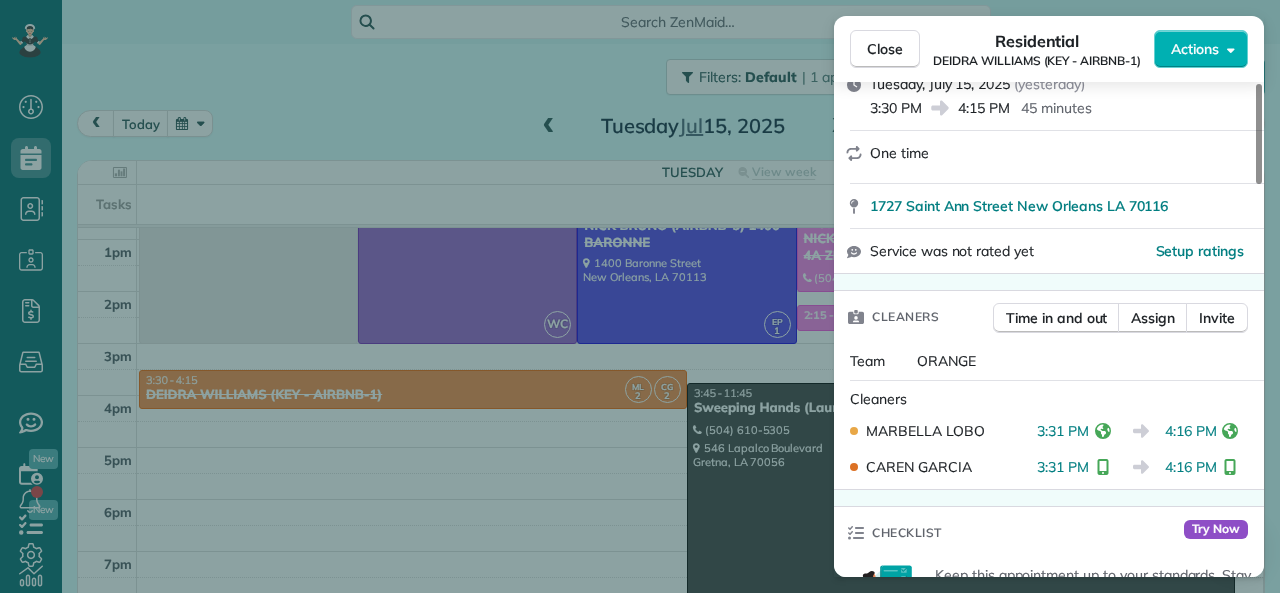 drag, startPoint x: 1167, startPoint y: 436, endPoint x: 1216, endPoint y: 435, distance: 49.010204 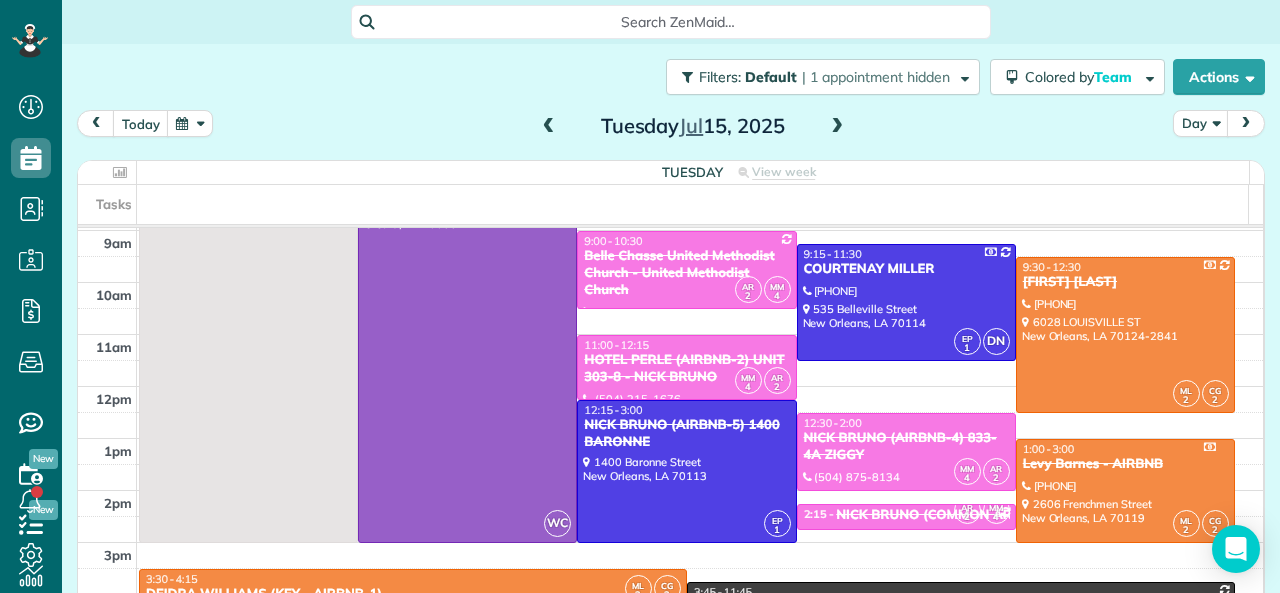 scroll, scrollTop: 0, scrollLeft: 0, axis: both 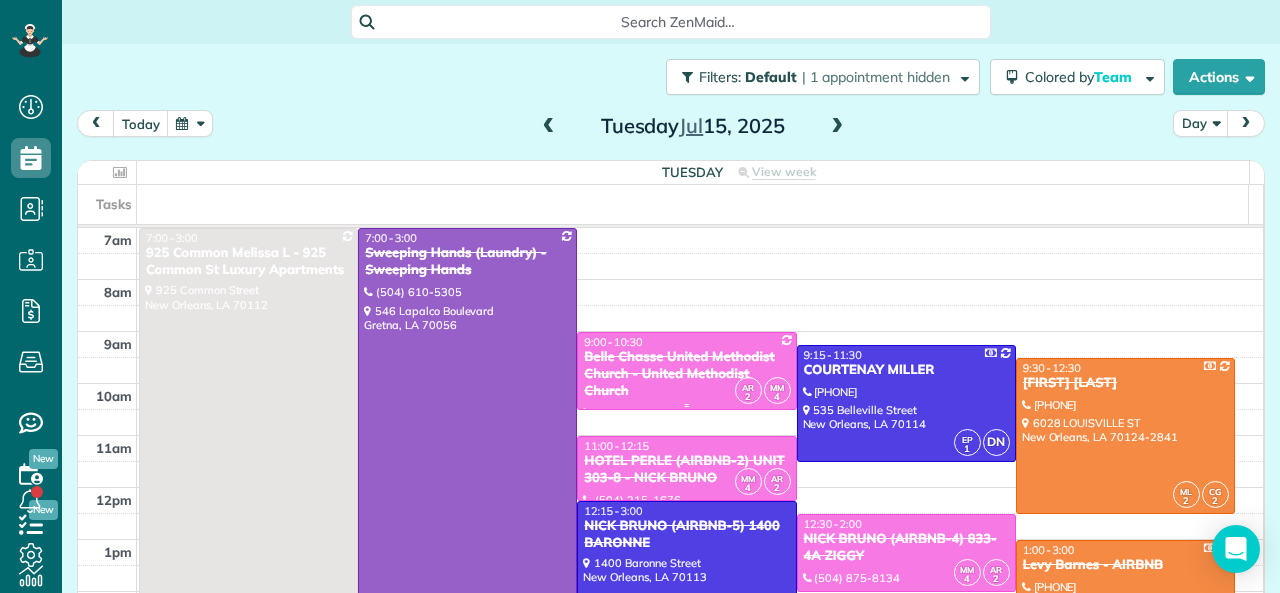 click on "9:00 - 10:30" at bounding box center [686, 342] 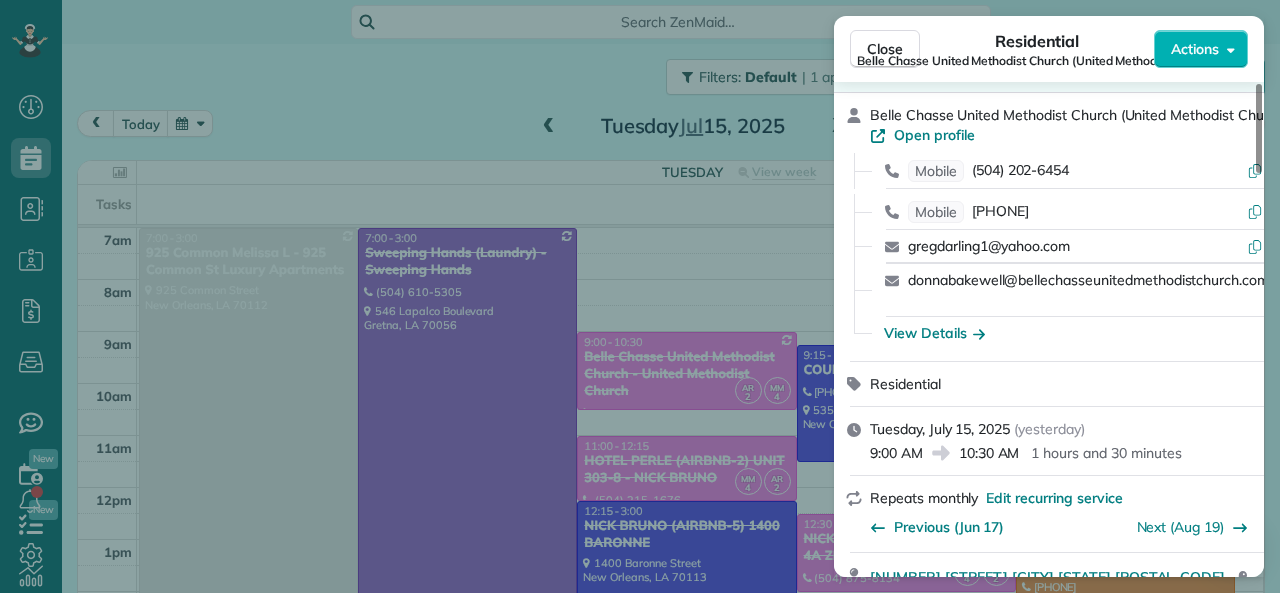 scroll, scrollTop: 100, scrollLeft: 0, axis: vertical 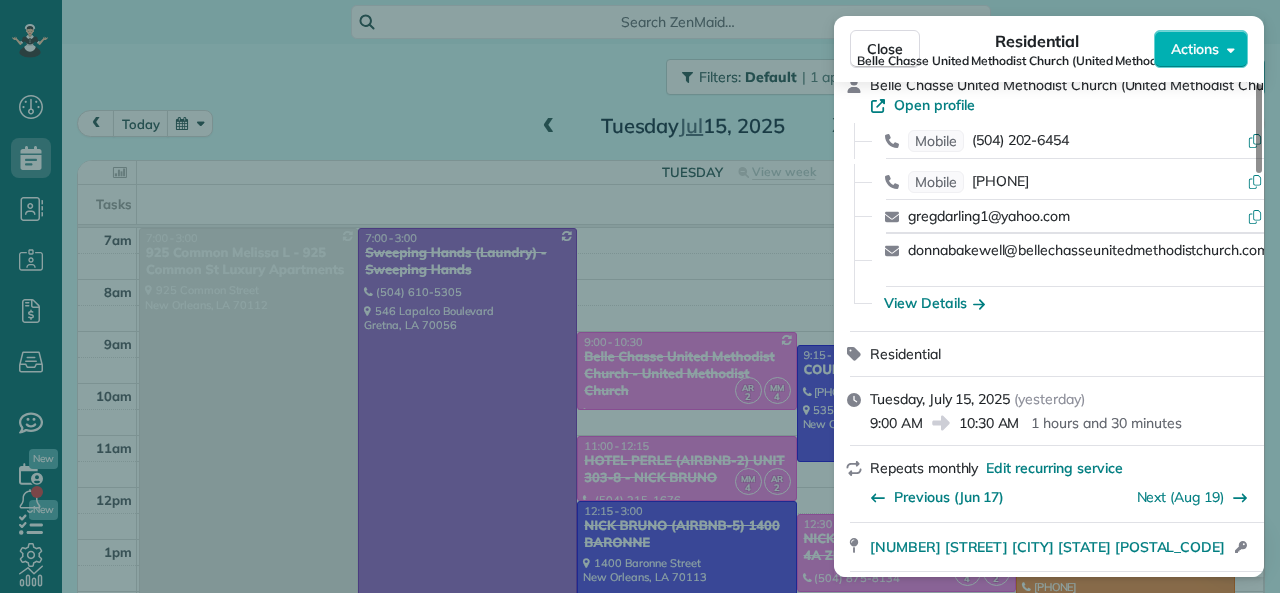 drag, startPoint x: 871, startPoint y: 424, endPoint x: 917, endPoint y: 424, distance: 46 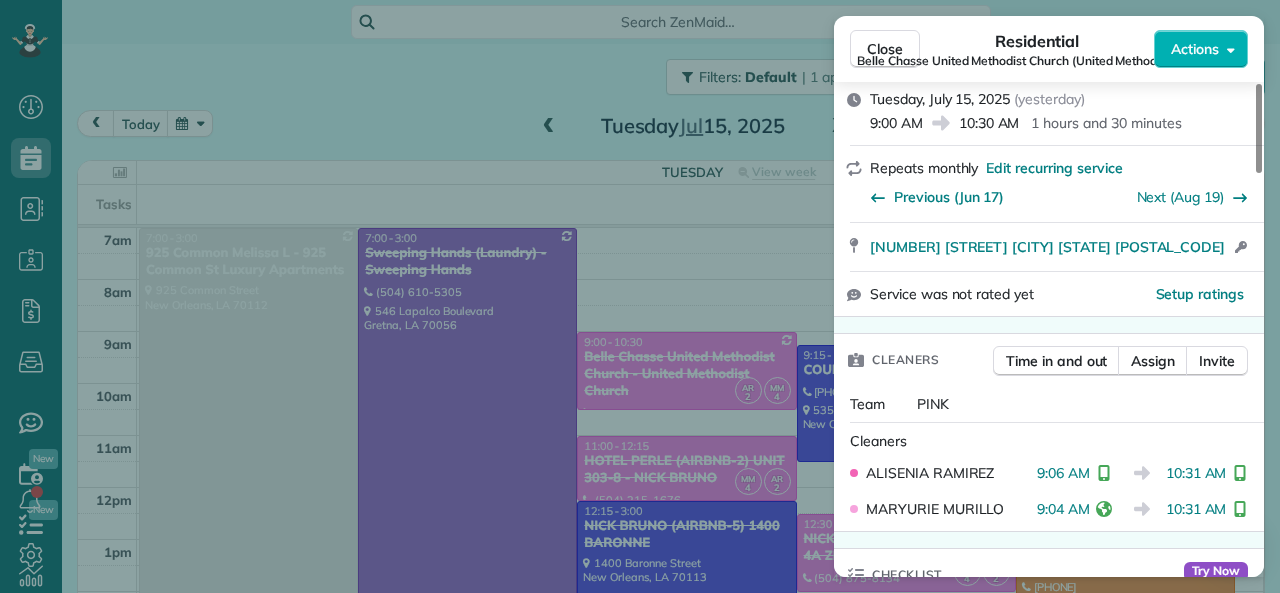 scroll, scrollTop: 500, scrollLeft: 0, axis: vertical 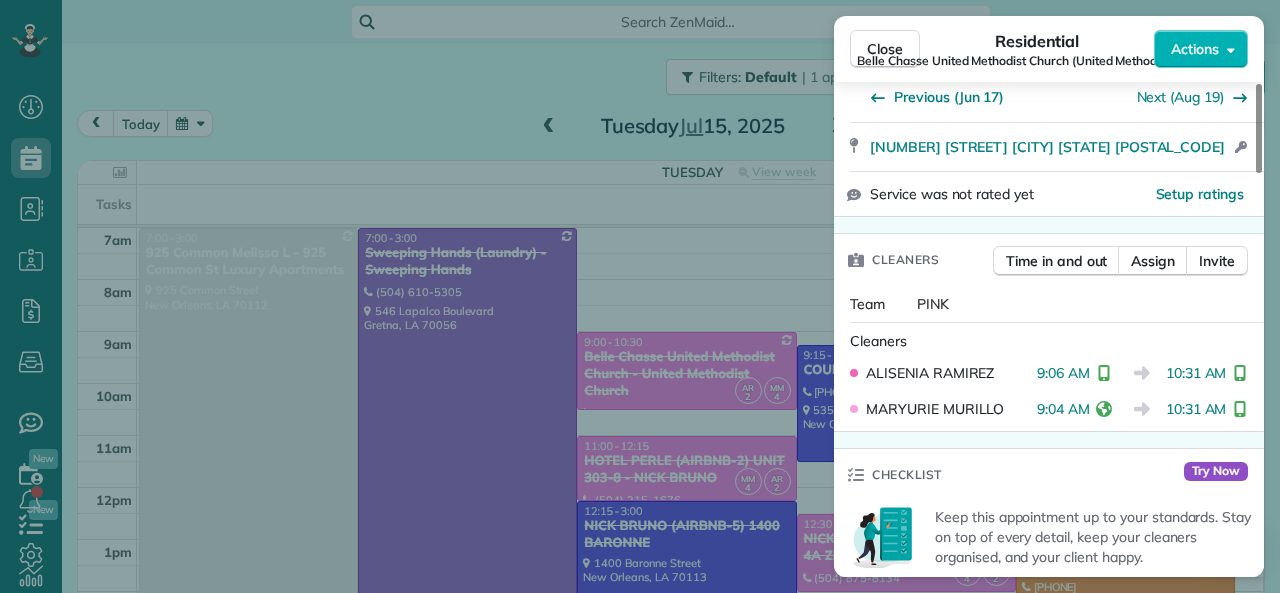 drag, startPoint x: 1038, startPoint y: 379, endPoint x: 1091, endPoint y: 375, distance: 53.15073 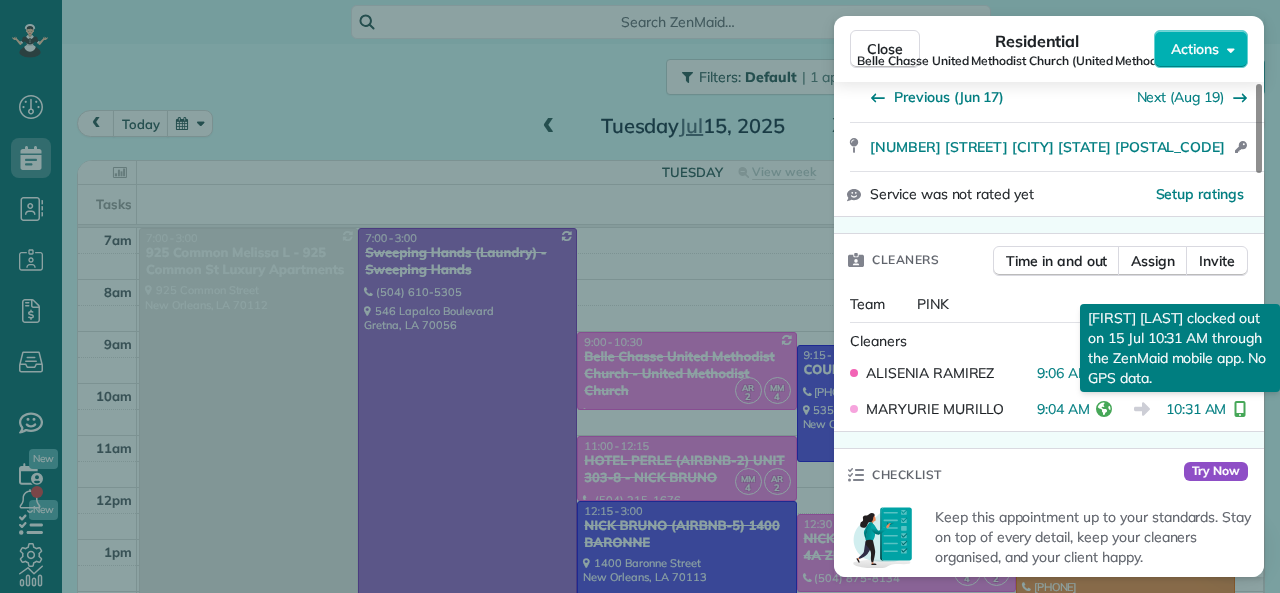 click on "ALISENIA   RAMIREZ 9:06 AM 10:31 AM" at bounding box center [1049, 373] 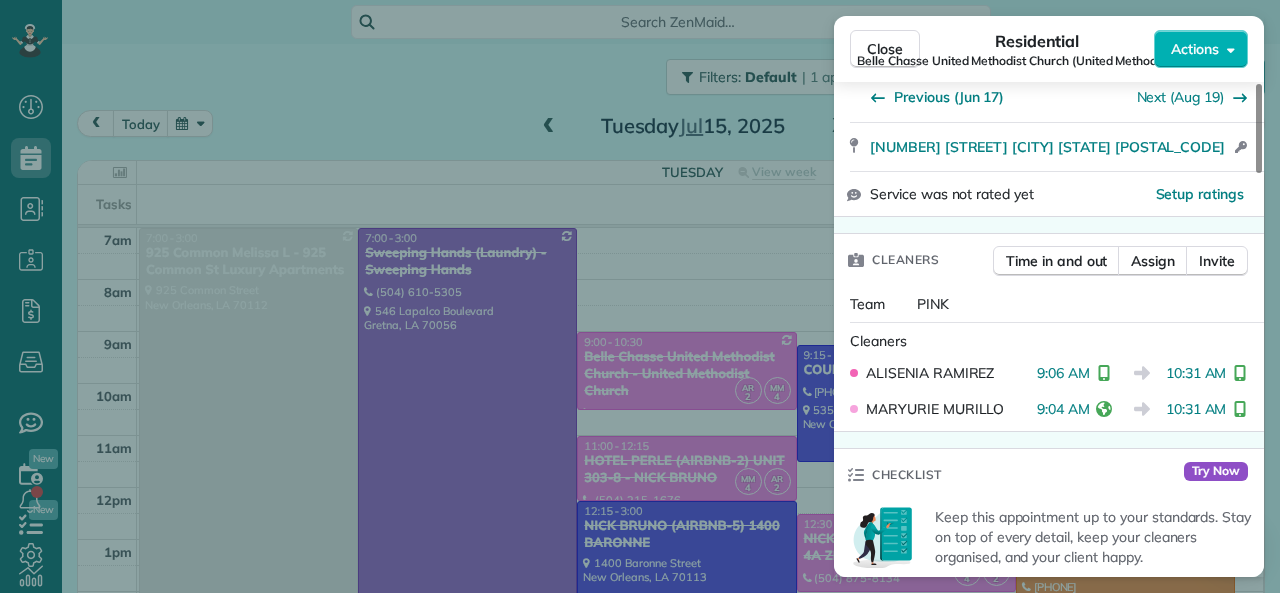 click on "Belle Chasse United Methodist Church (United Methodist Church)" at bounding box center (1037, 61) 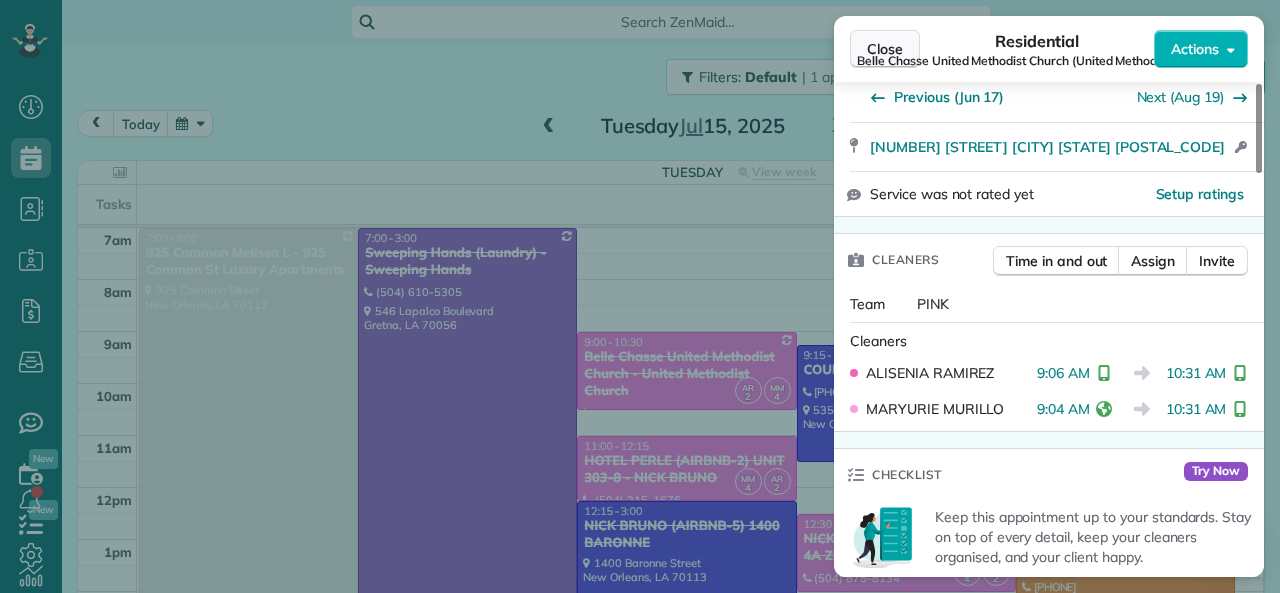 click on "Close" at bounding box center [885, 49] 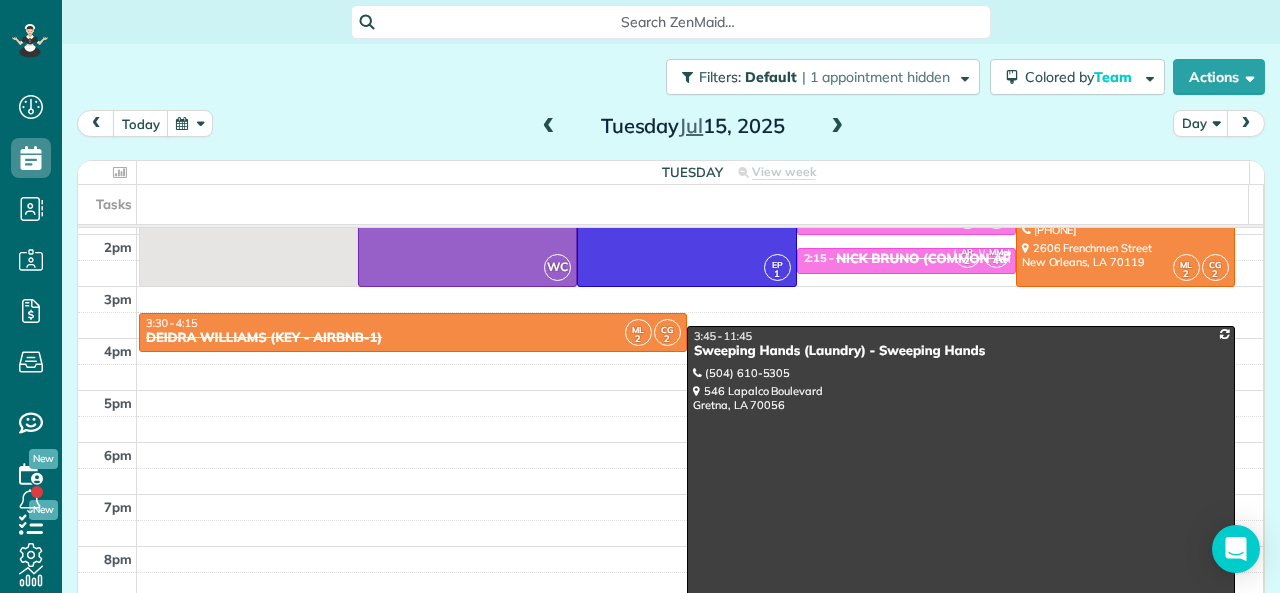 scroll, scrollTop: 300, scrollLeft: 0, axis: vertical 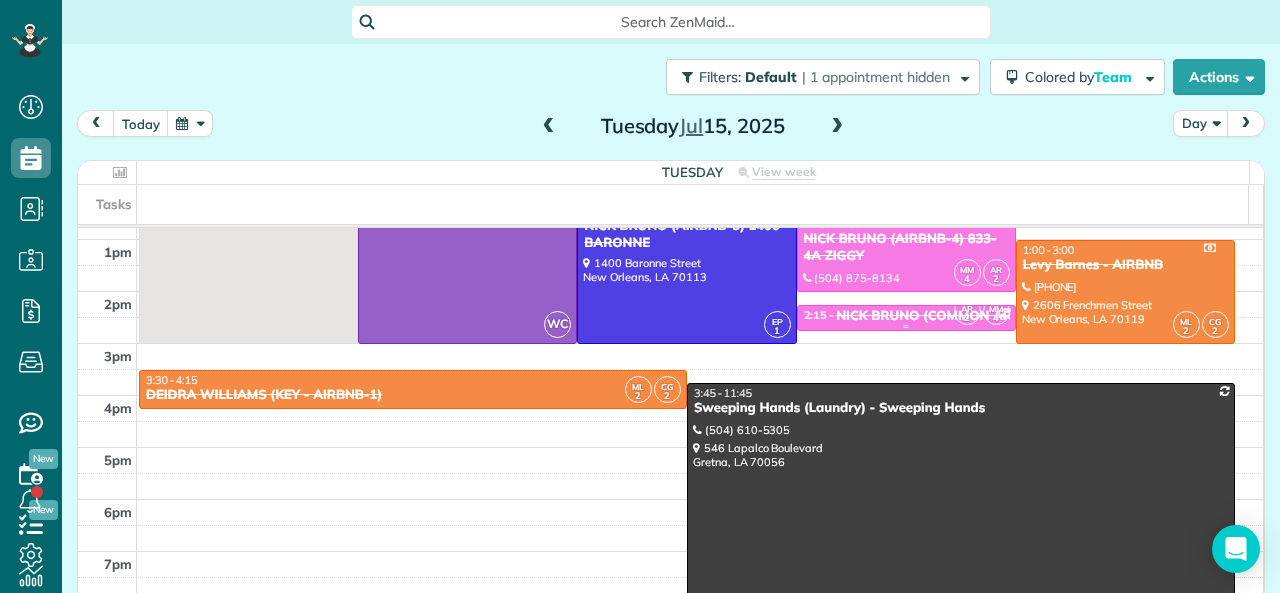 click on "NICK BRUNO (COMMON AREAS) 833 BARONNE" at bounding box center (987, 316) 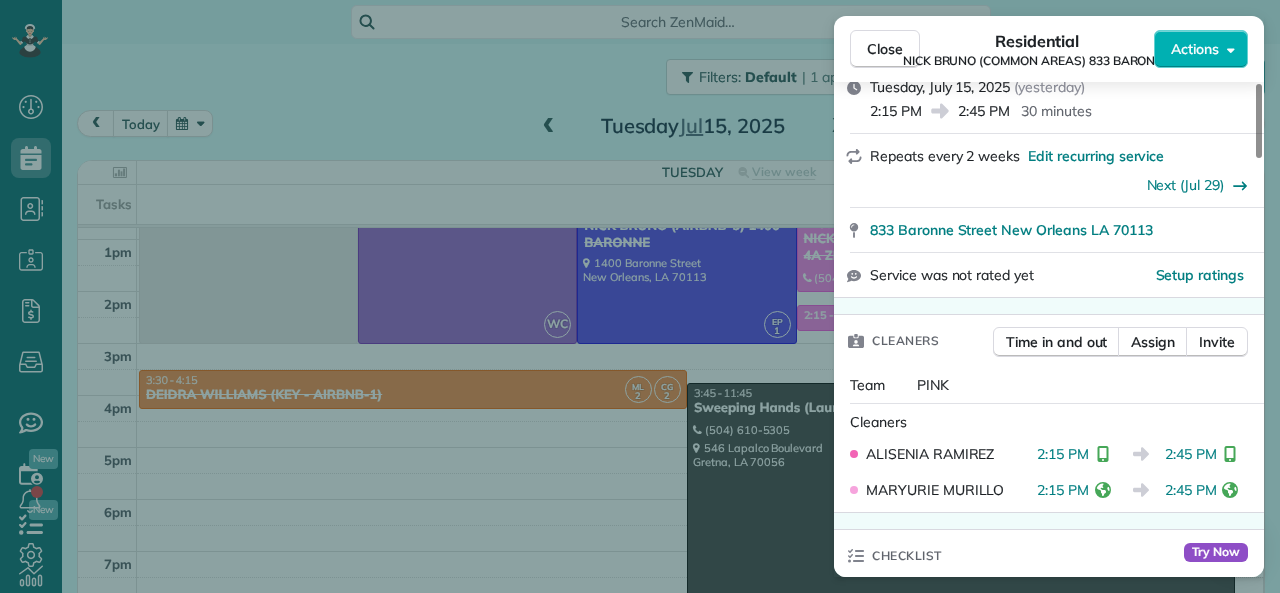 scroll, scrollTop: 300, scrollLeft: 0, axis: vertical 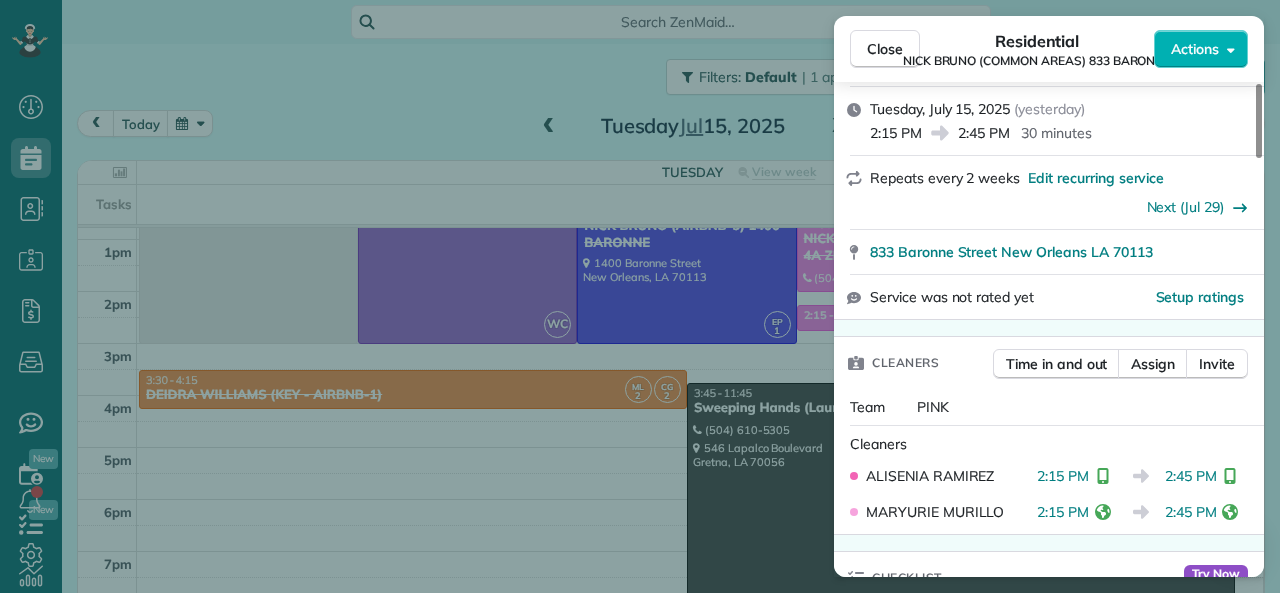 drag, startPoint x: 959, startPoint y: 133, endPoint x: 1007, endPoint y: 133, distance: 48 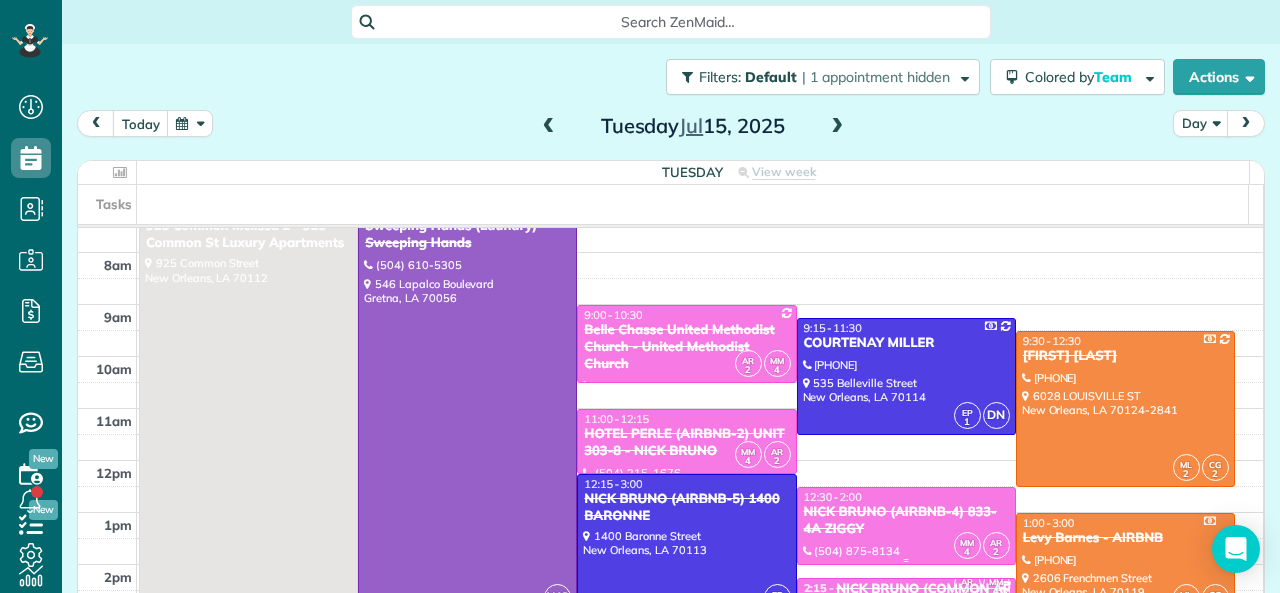 scroll, scrollTop: 0, scrollLeft: 0, axis: both 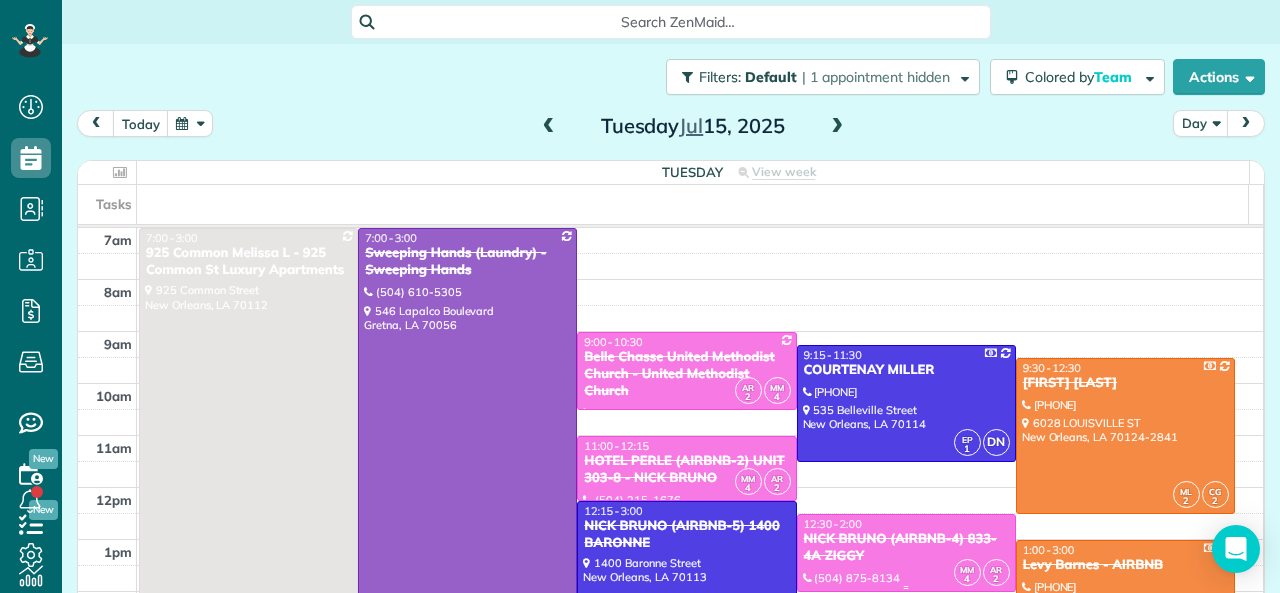 click on "9:15 - 11:30" at bounding box center (906, 355) 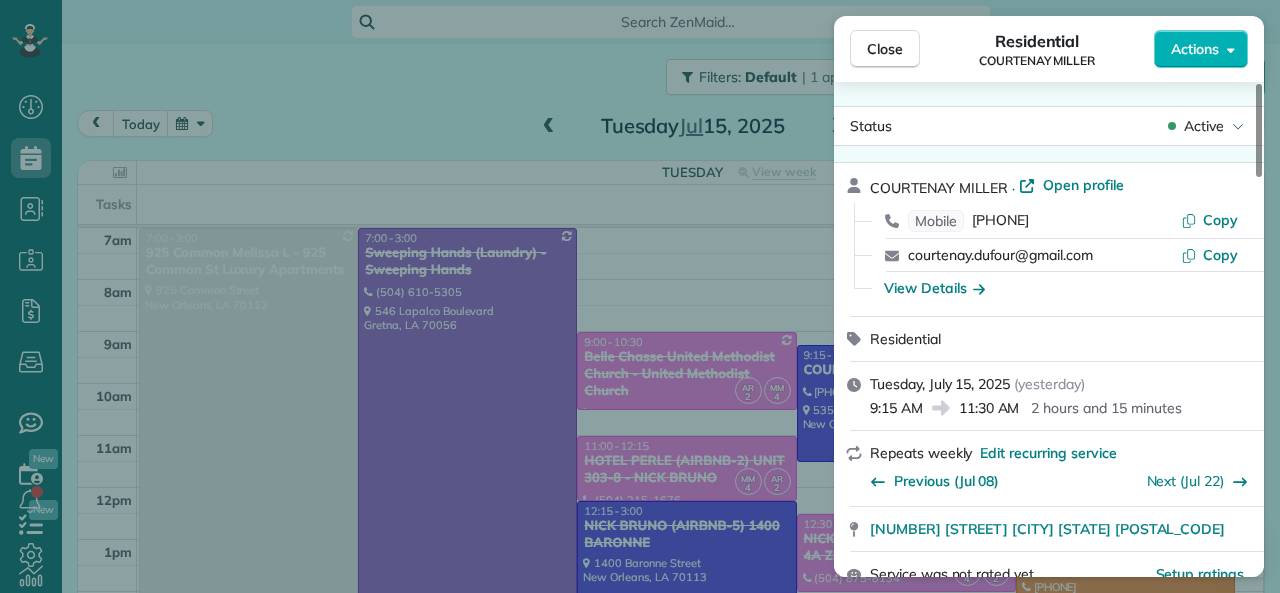 drag, startPoint x: 873, startPoint y: 408, endPoint x: 921, endPoint y: 409, distance: 48.010414 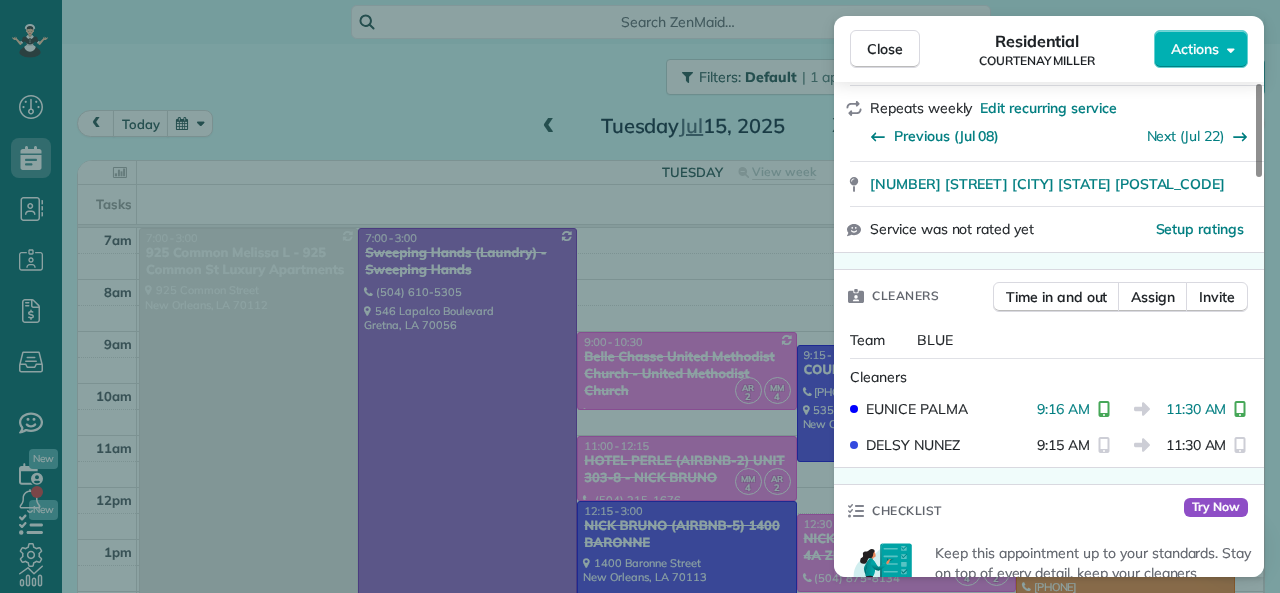 scroll, scrollTop: 400, scrollLeft: 0, axis: vertical 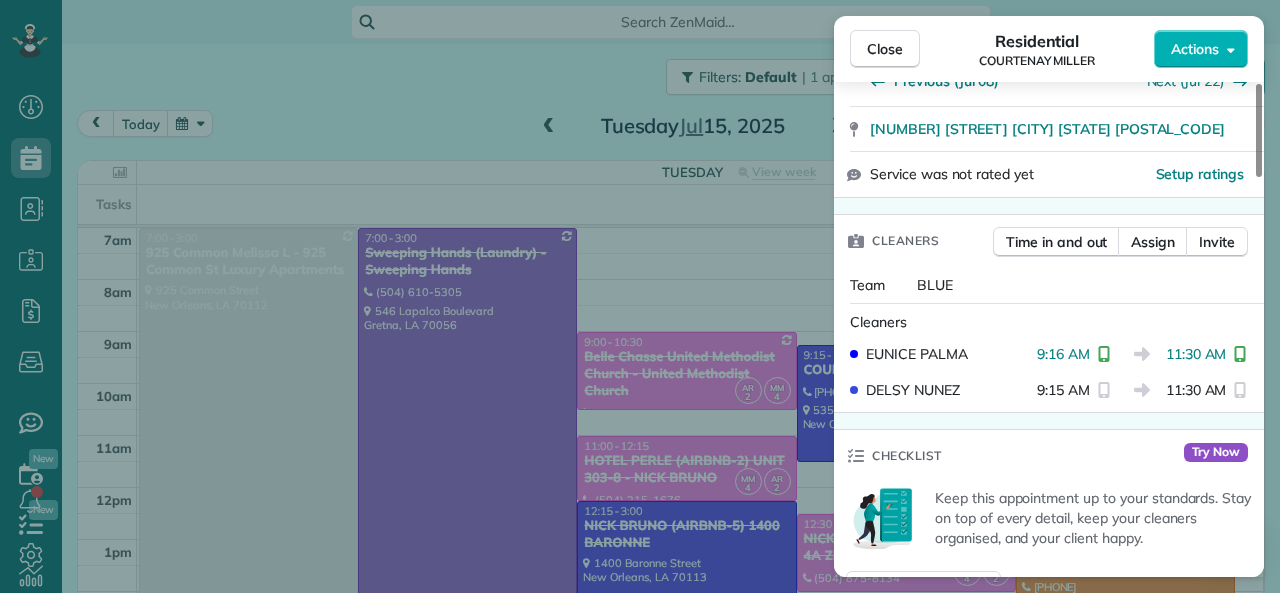 drag, startPoint x: 1037, startPoint y: 355, endPoint x: 1088, endPoint y: 354, distance: 51.009804 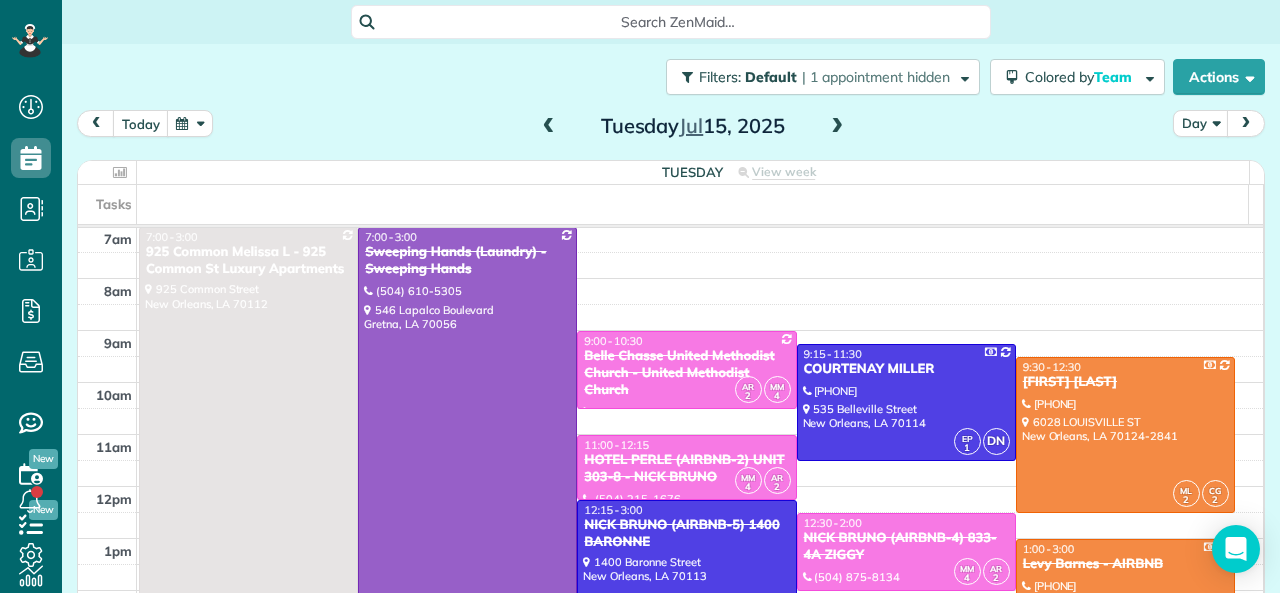 scroll, scrollTop: 0, scrollLeft: 0, axis: both 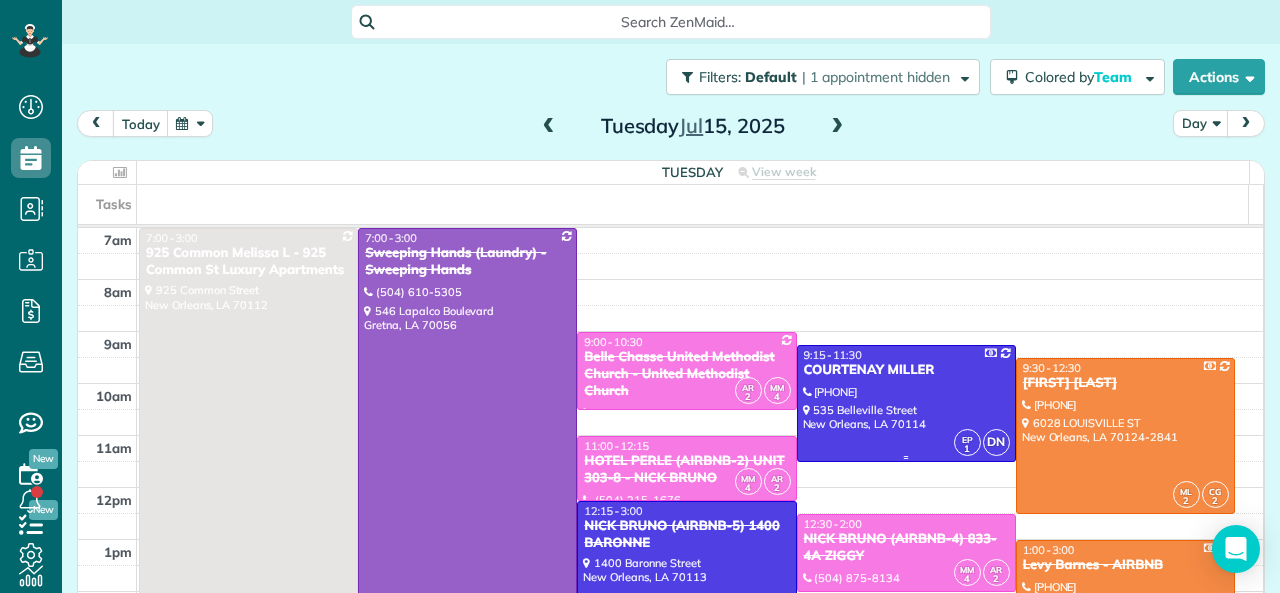 click at bounding box center (906, 403) 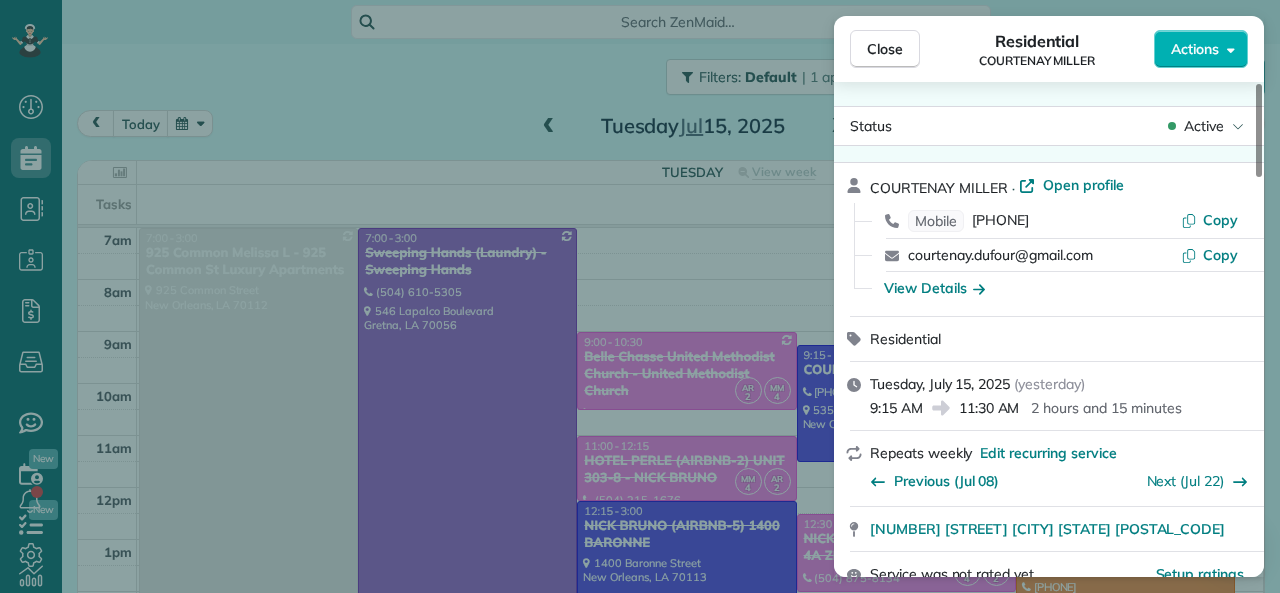 drag, startPoint x: 872, startPoint y: 409, endPoint x: 921, endPoint y: 409, distance: 49 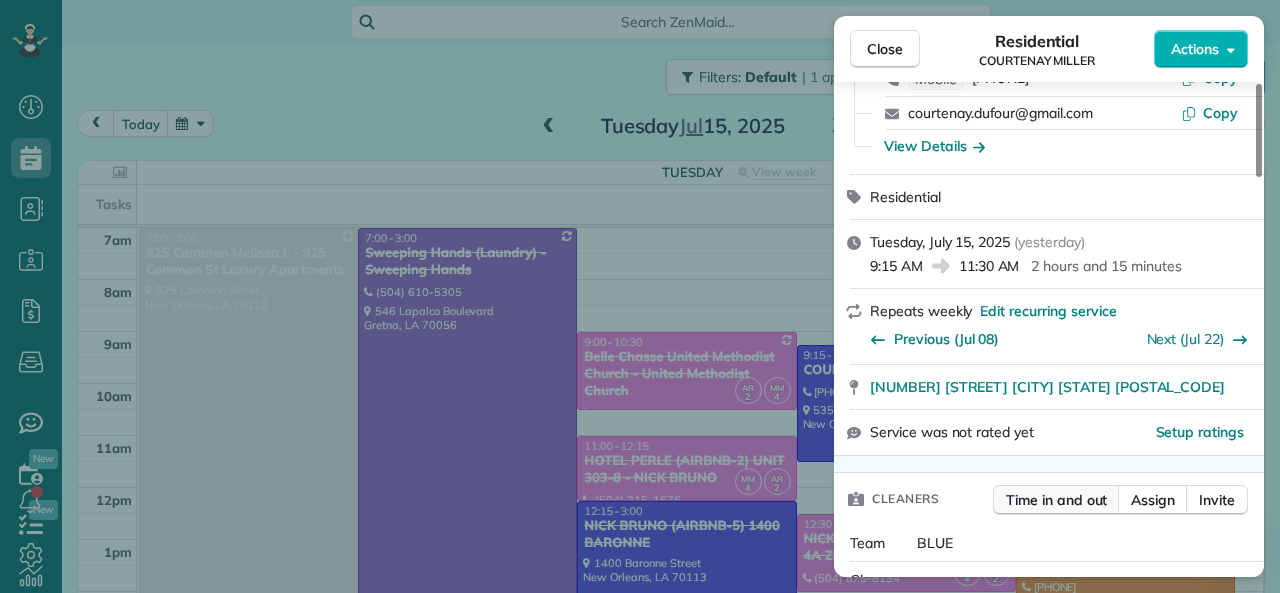 scroll, scrollTop: 300, scrollLeft: 0, axis: vertical 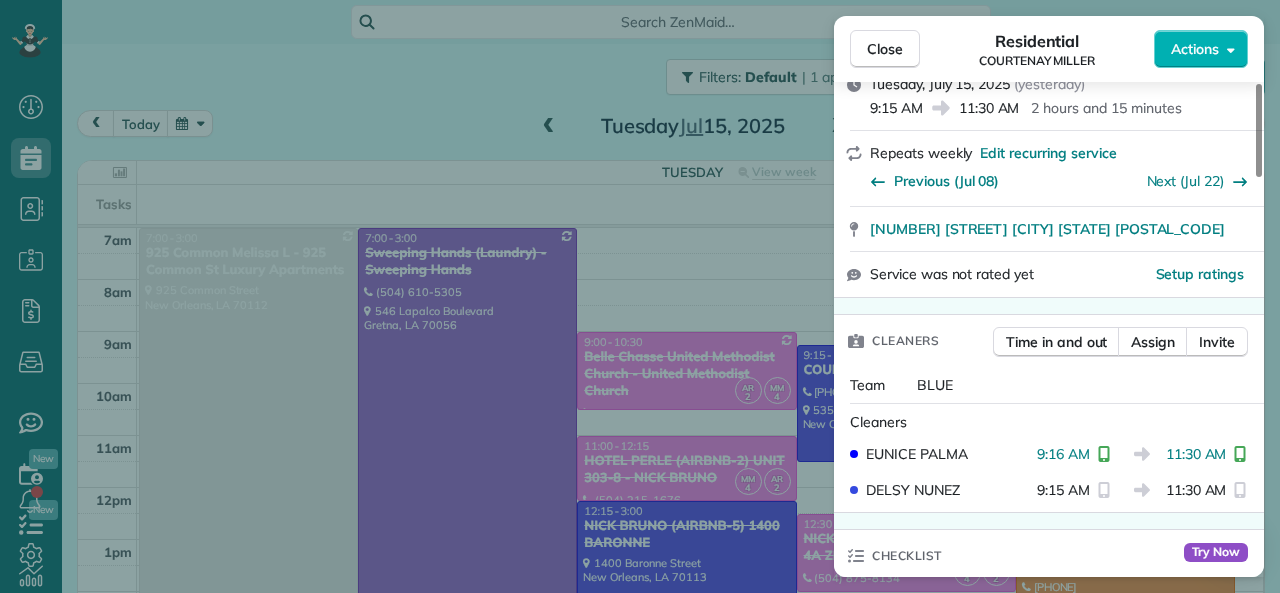 drag, startPoint x: 1038, startPoint y: 456, endPoint x: 1088, endPoint y: 457, distance: 50.01 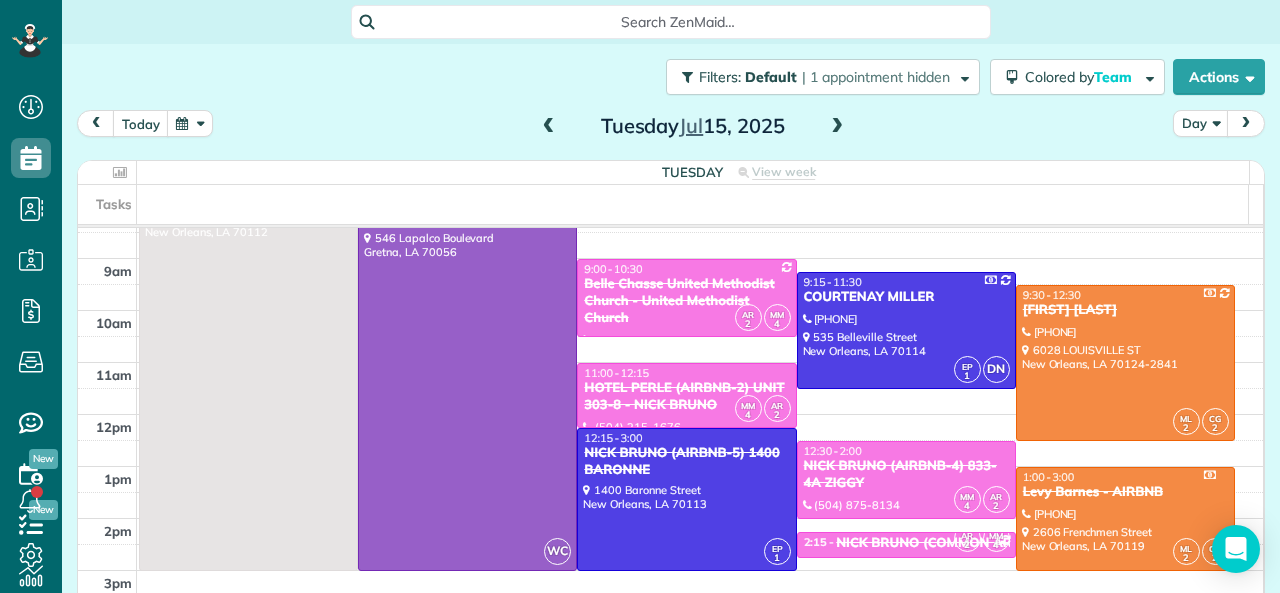 scroll, scrollTop: 200, scrollLeft: 0, axis: vertical 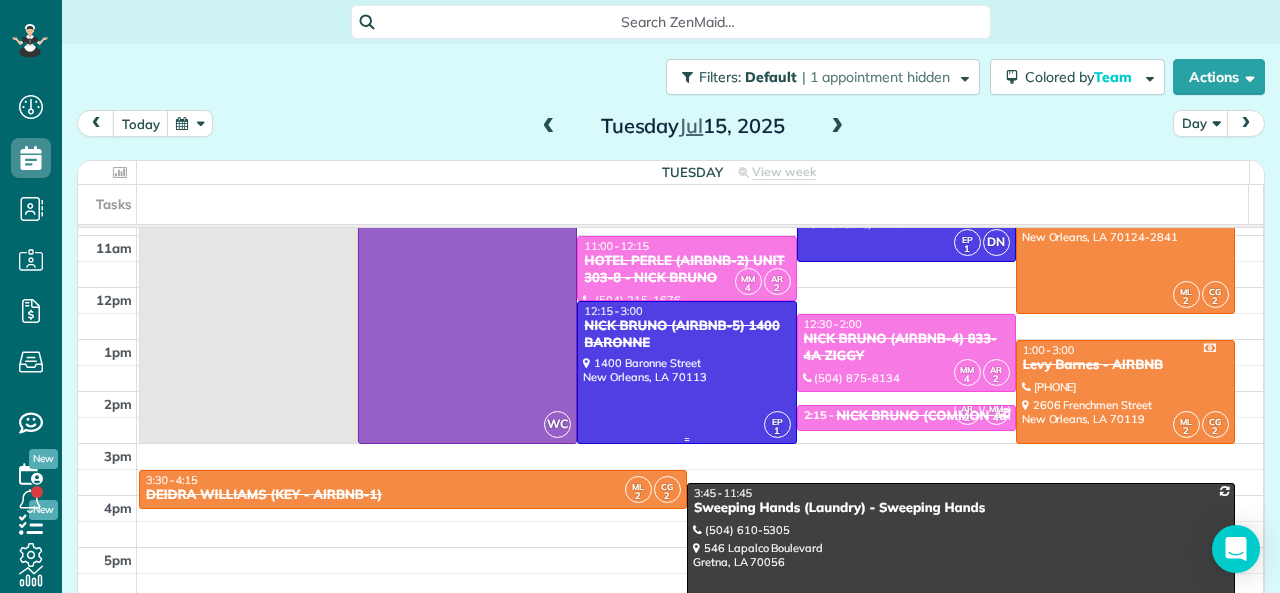 click at bounding box center [686, 372] 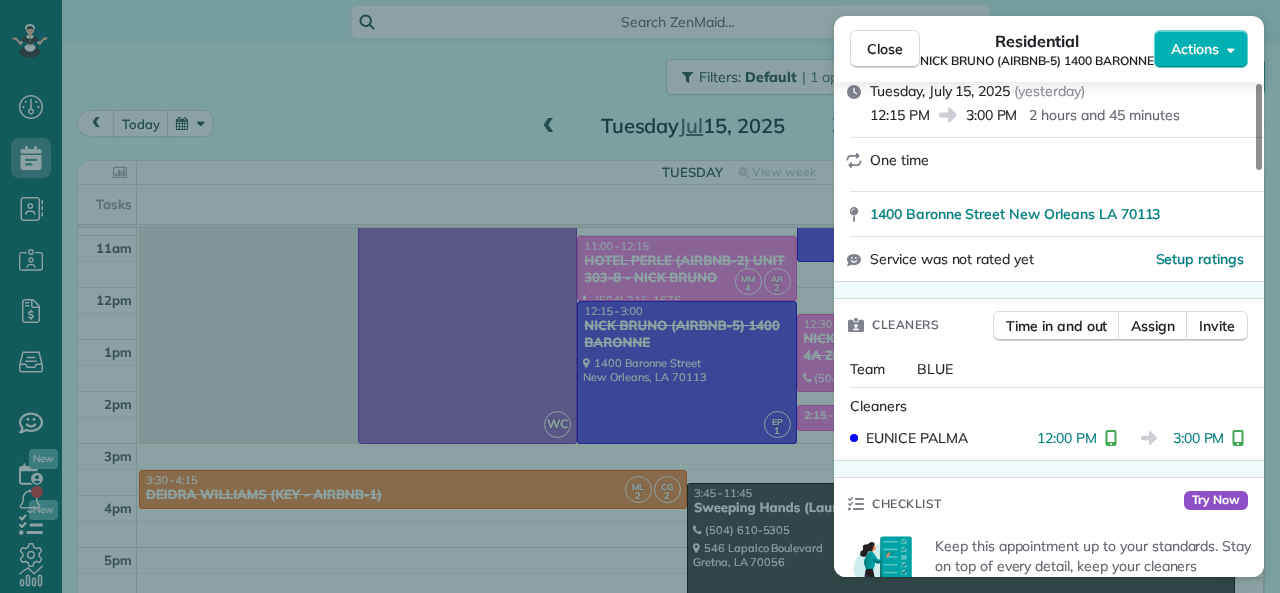 scroll, scrollTop: 200, scrollLeft: 0, axis: vertical 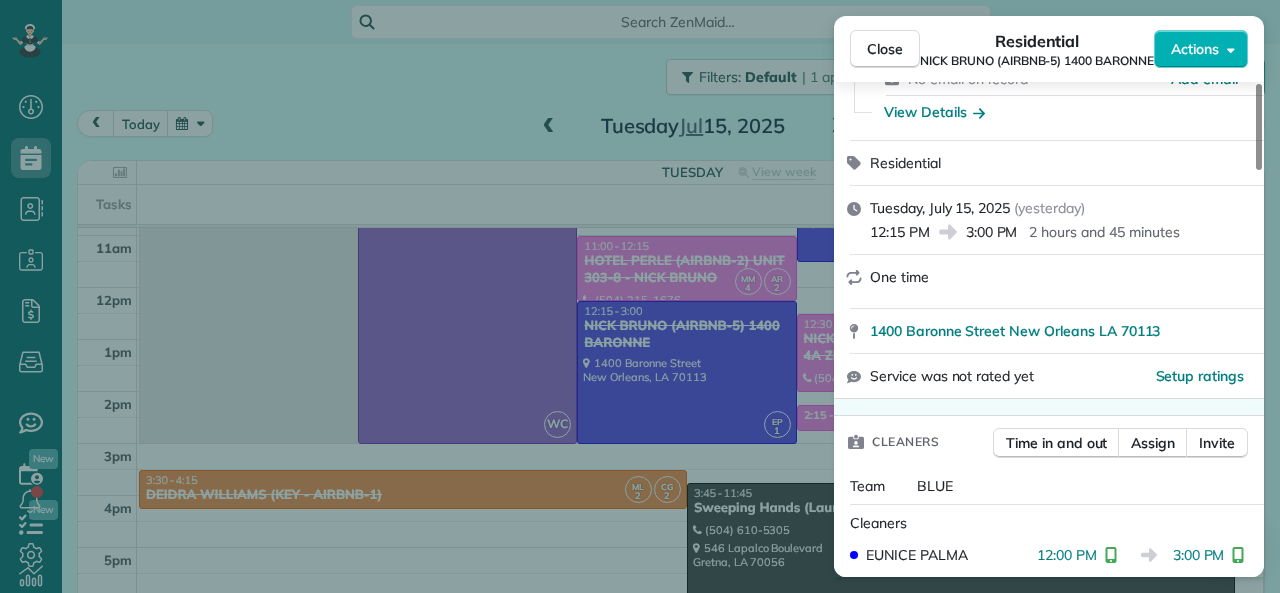 drag, startPoint x: 969, startPoint y: 233, endPoint x: 1018, endPoint y: 231, distance: 49.0408 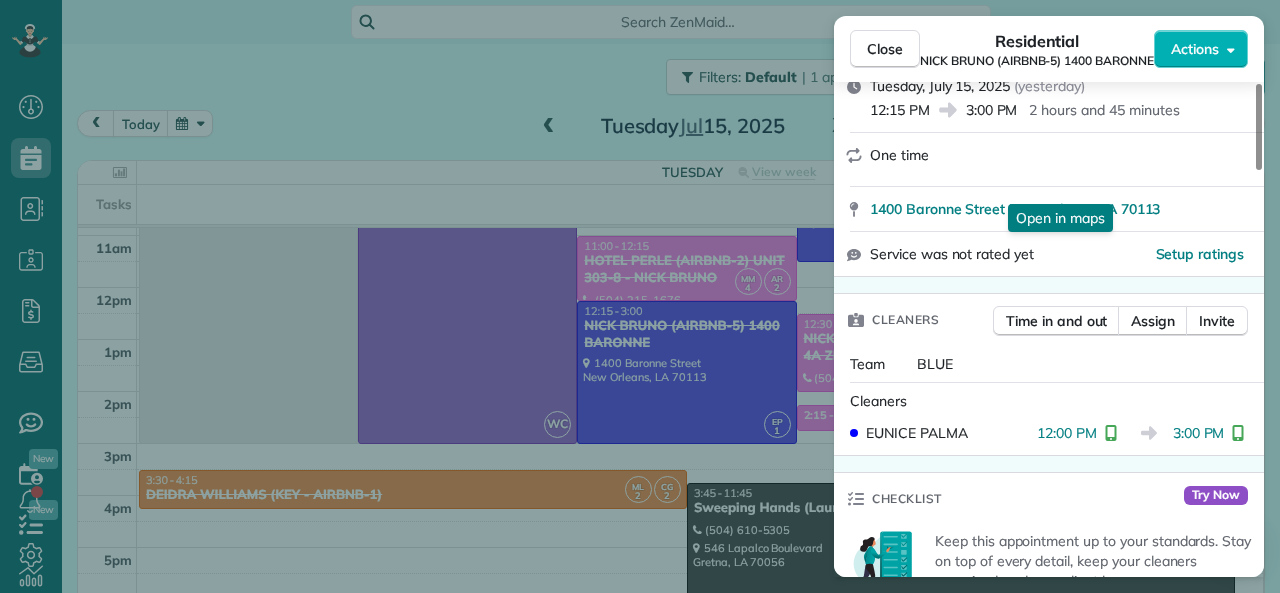 scroll, scrollTop: 400, scrollLeft: 0, axis: vertical 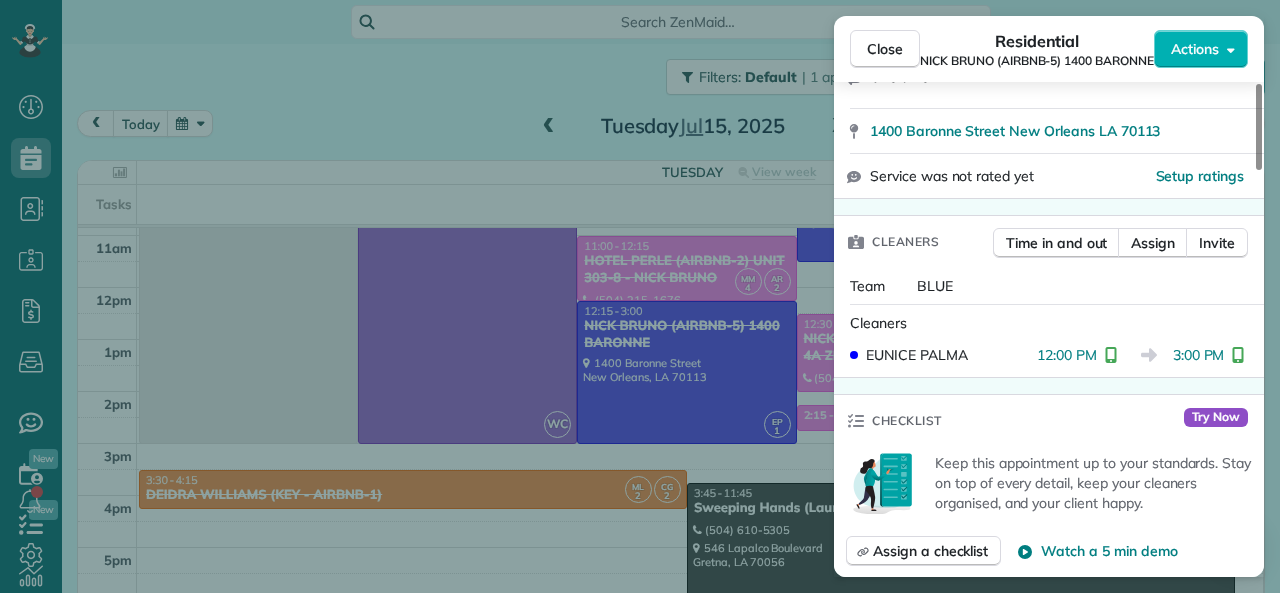 drag, startPoint x: 1176, startPoint y: 356, endPoint x: 1225, endPoint y: 357, distance: 49.010204 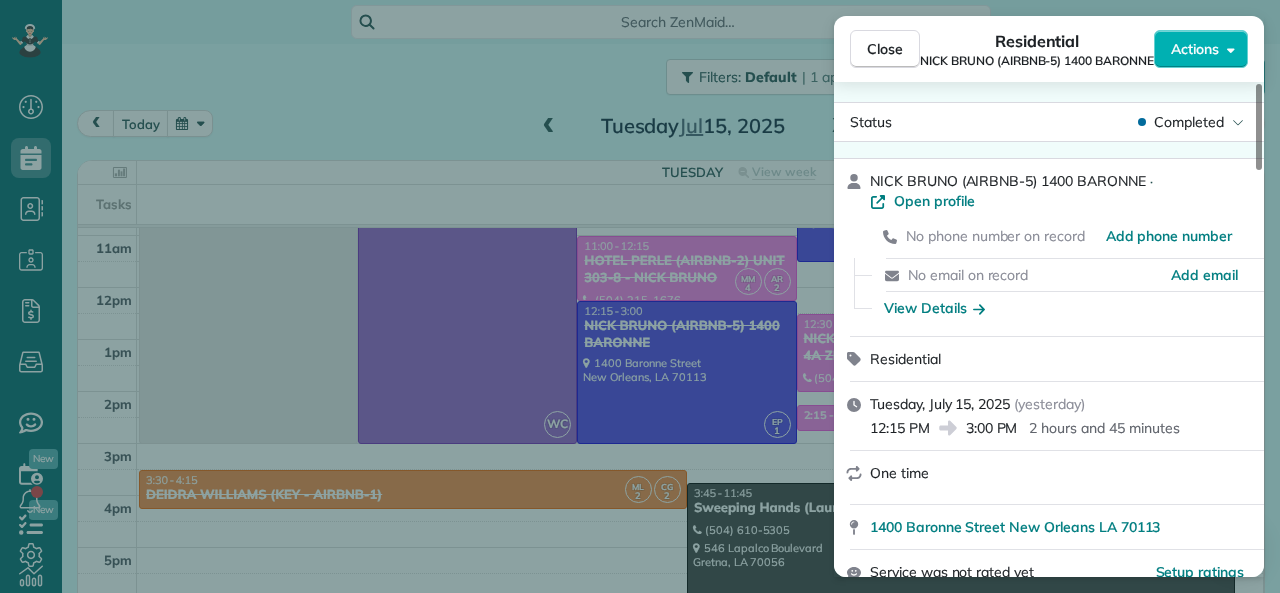 scroll, scrollTop: 0, scrollLeft: 0, axis: both 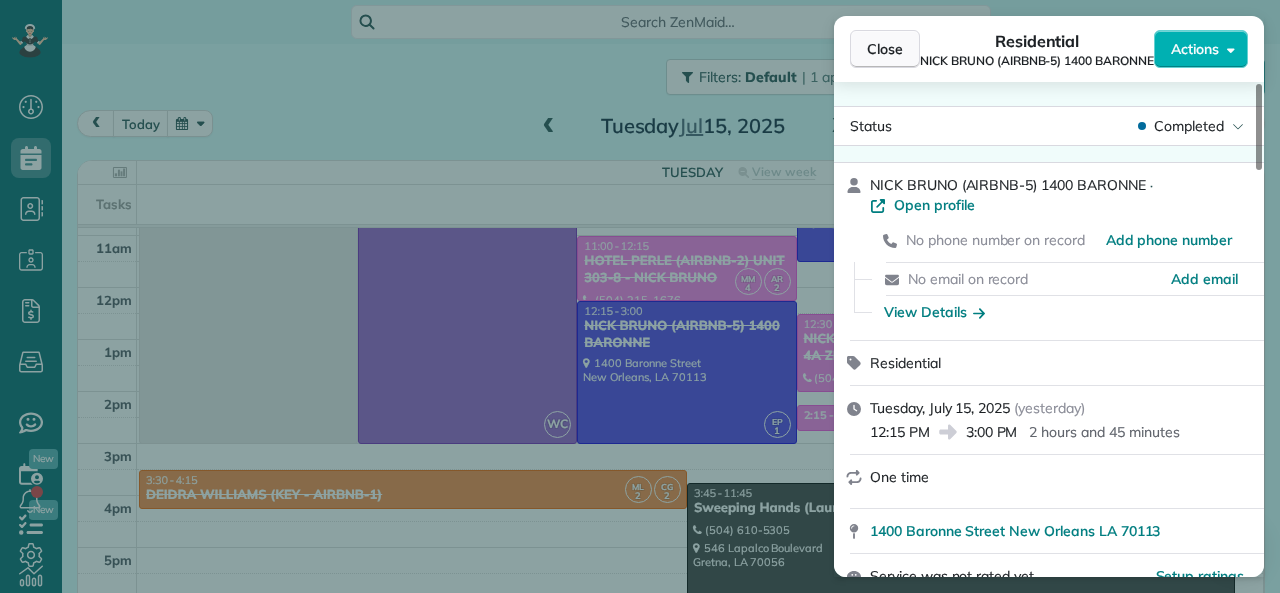 click on "Close" at bounding box center [885, 49] 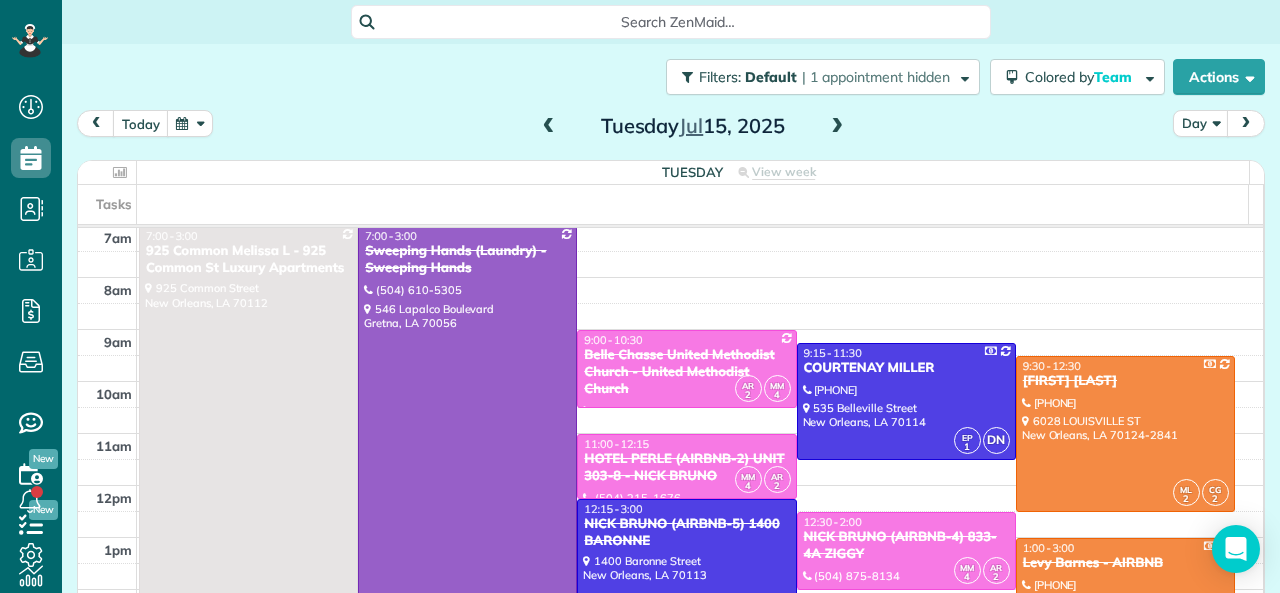 scroll, scrollTop: 0, scrollLeft: 0, axis: both 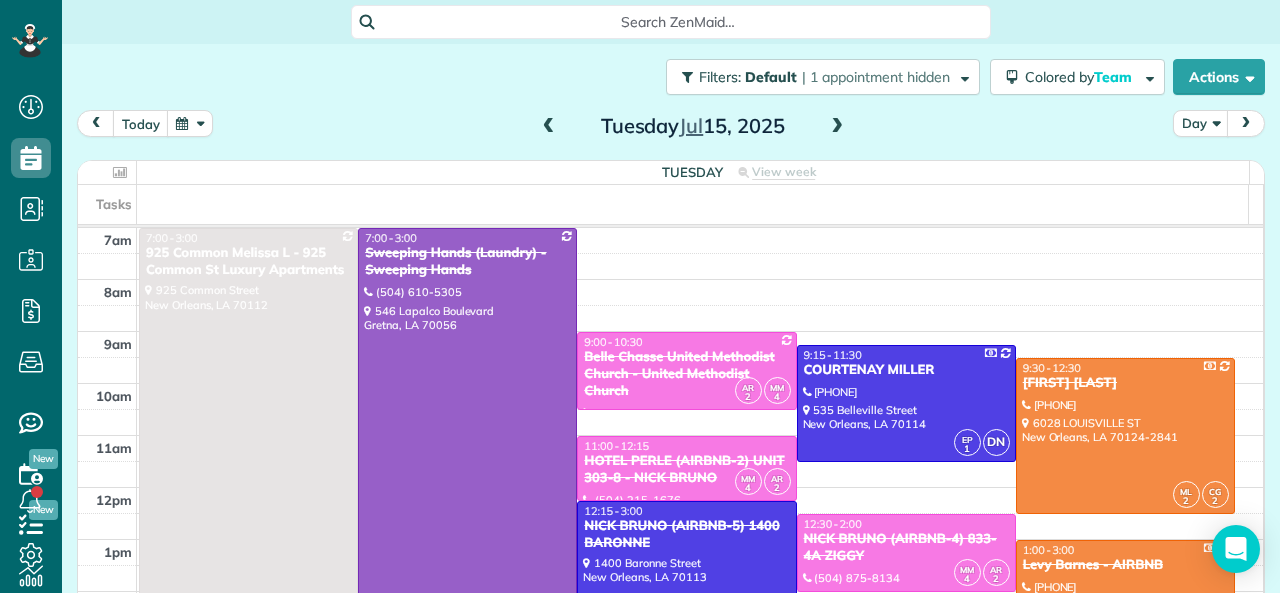 click at bounding box center [467, 436] 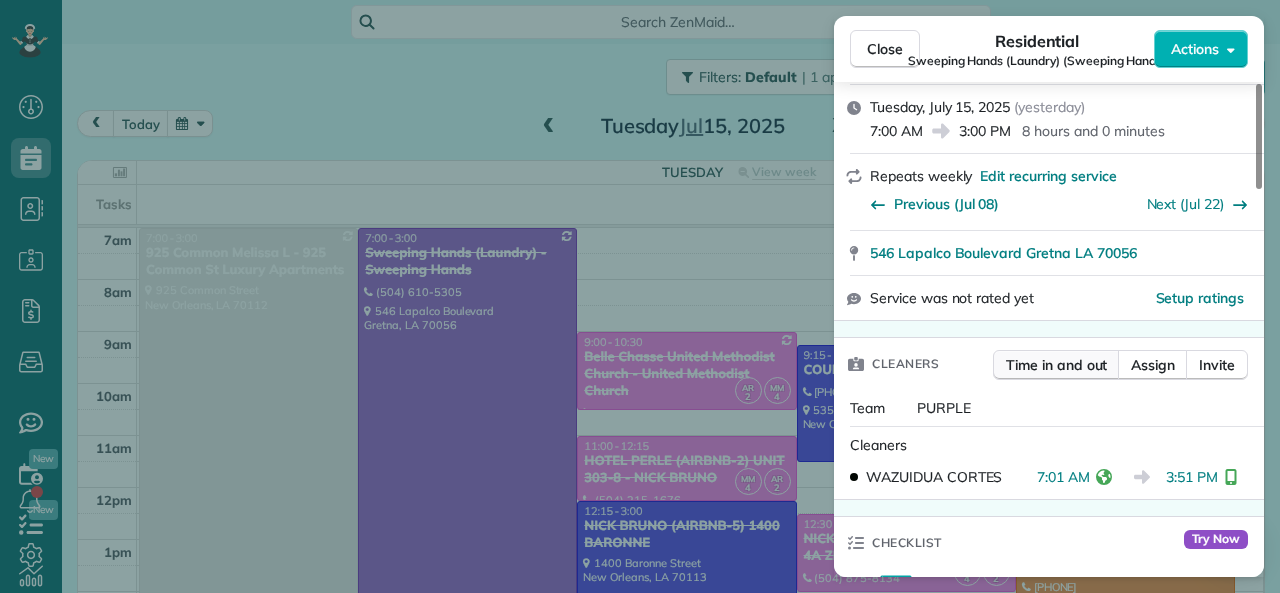 scroll, scrollTop: 300, scrollLeft: 0, axis: vertical 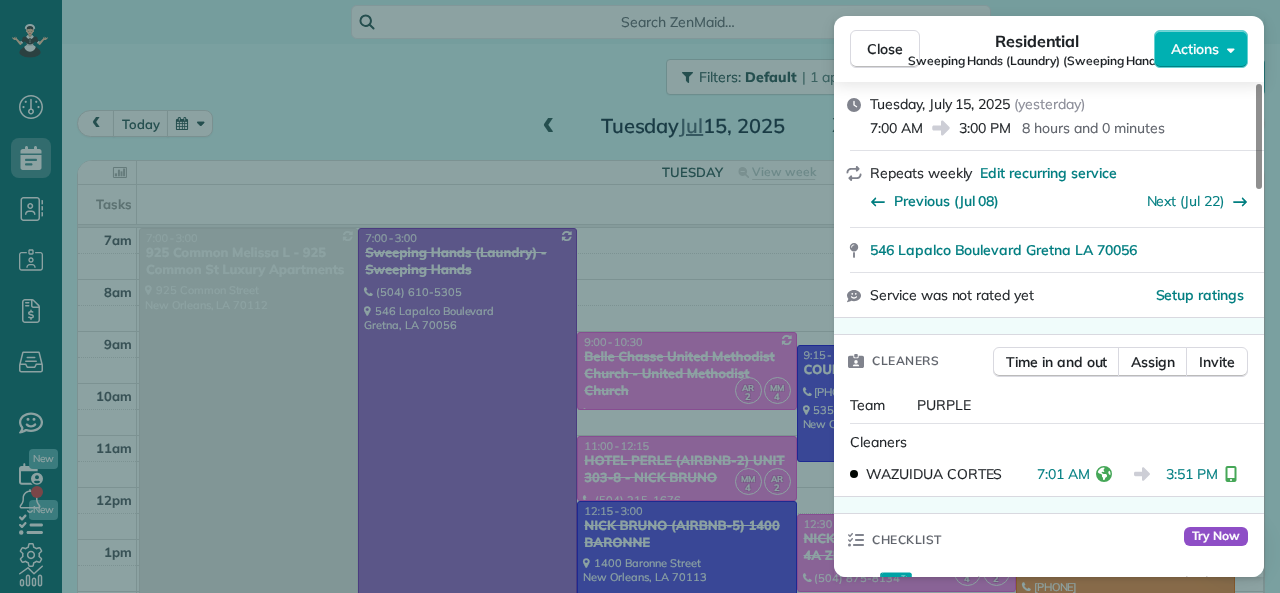 drag, startPoint x: 1038, startPoint y: 477, endPoint x: 1092, endPoint y: 477, distance: 54 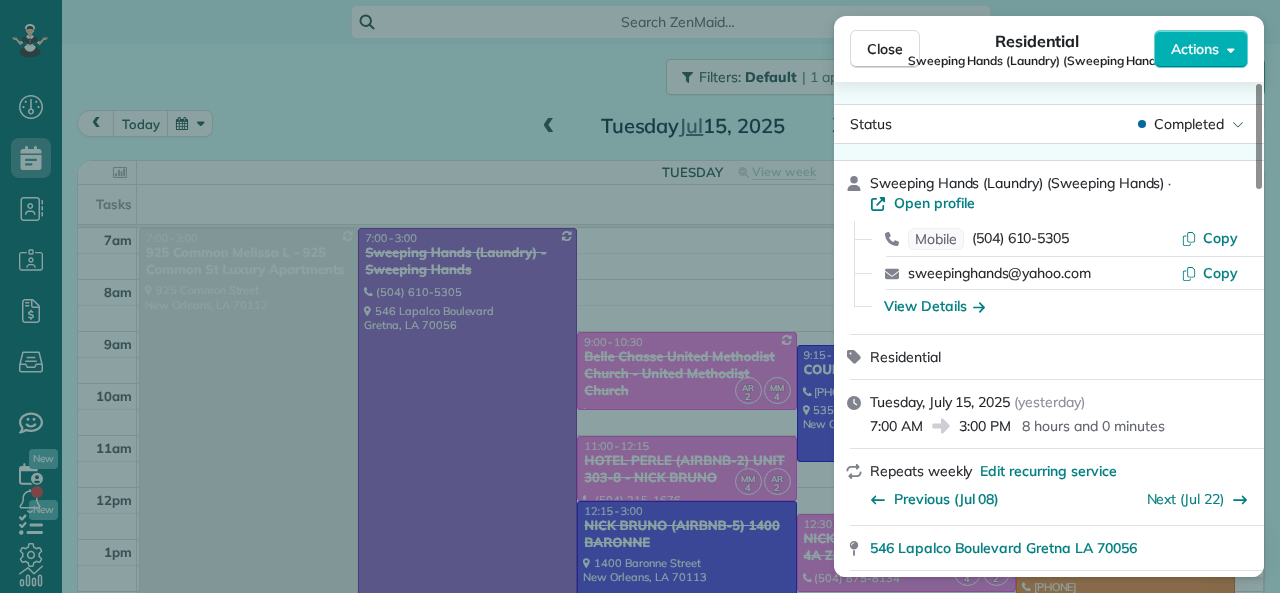 scroll, scrollTop: 0, scrollLeft: 0, axis: both 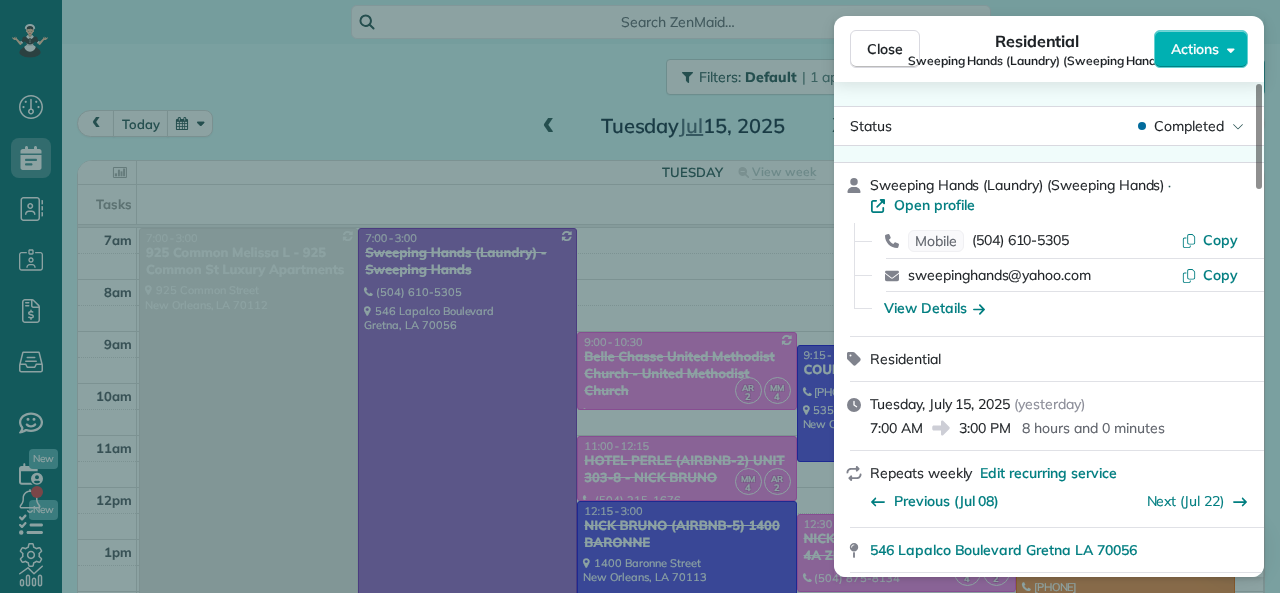 drag, startPoint x: 873, startPoint y: 57, endPoint x: 867, endPoint y: 74, distance: 18.027756 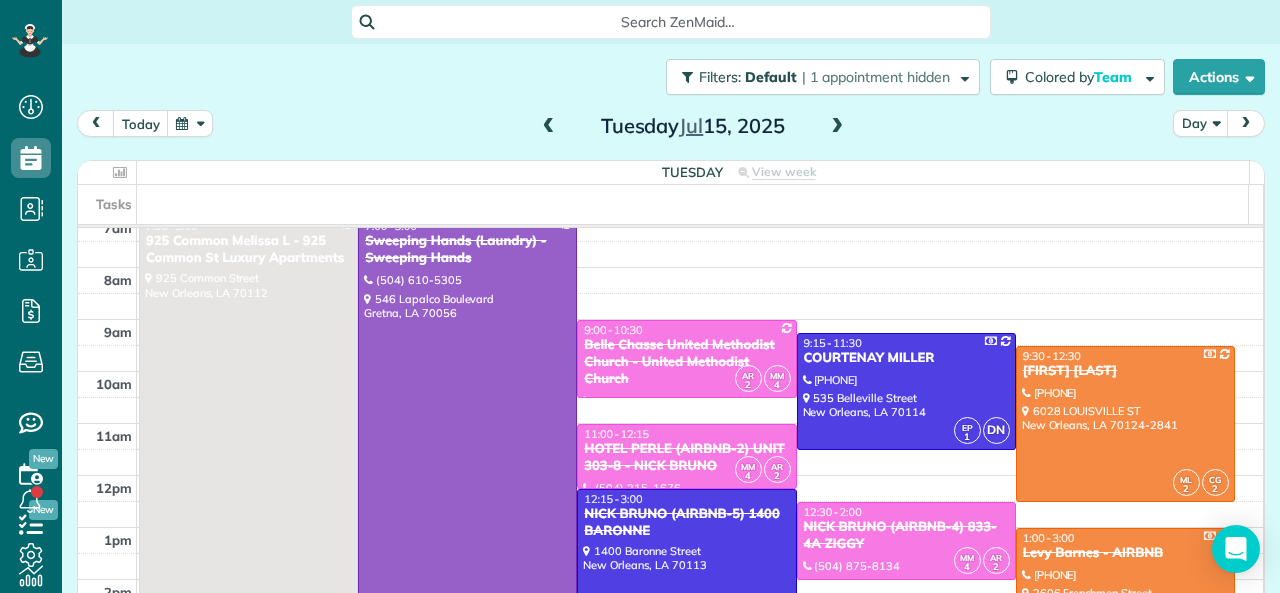 scroll, scrollTop: 0, scrollLeft: 0, axis: both 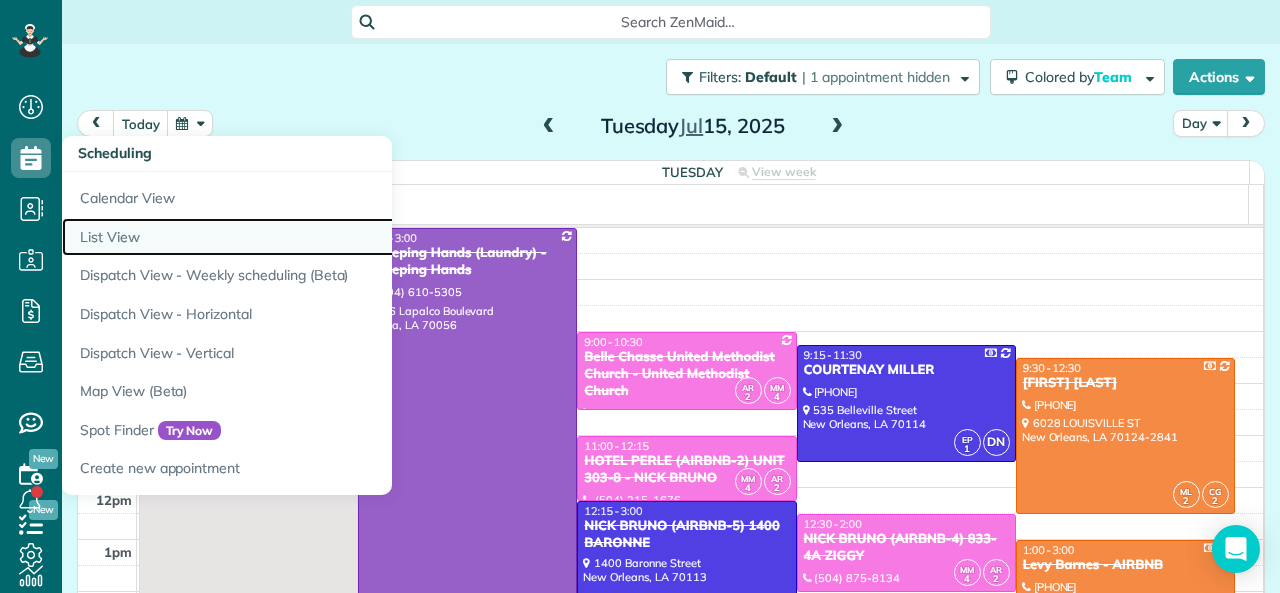 click on "List View" at bounding box center (312, 237) 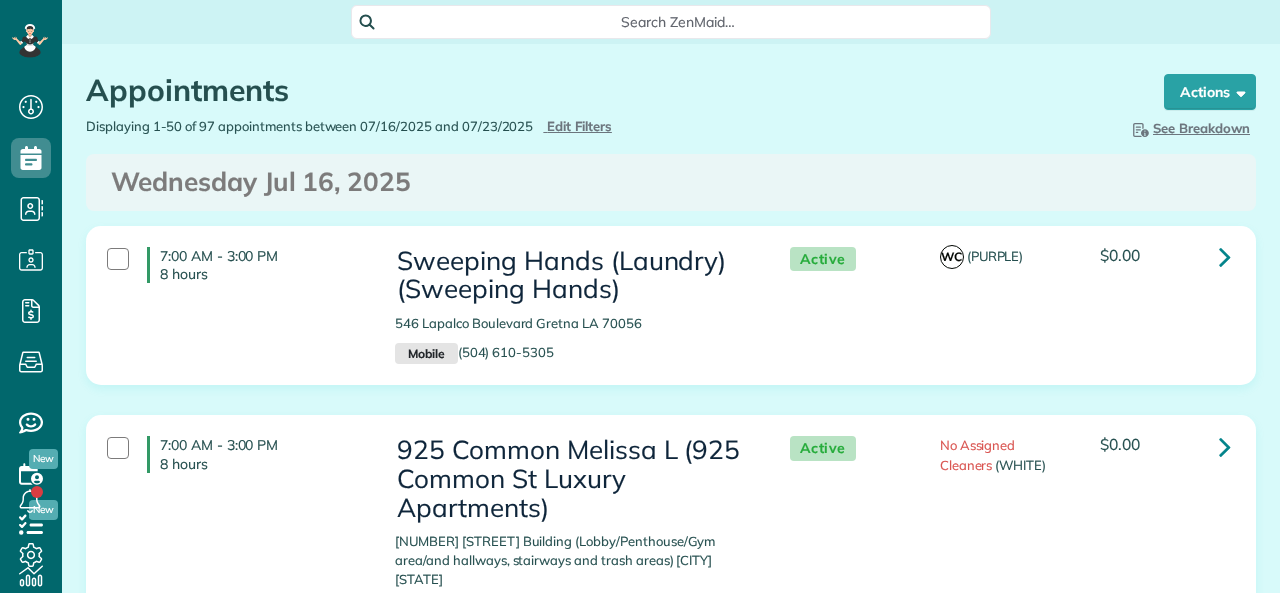 scroll, scrollTop: 0, scrollLeft: 0, axis: both 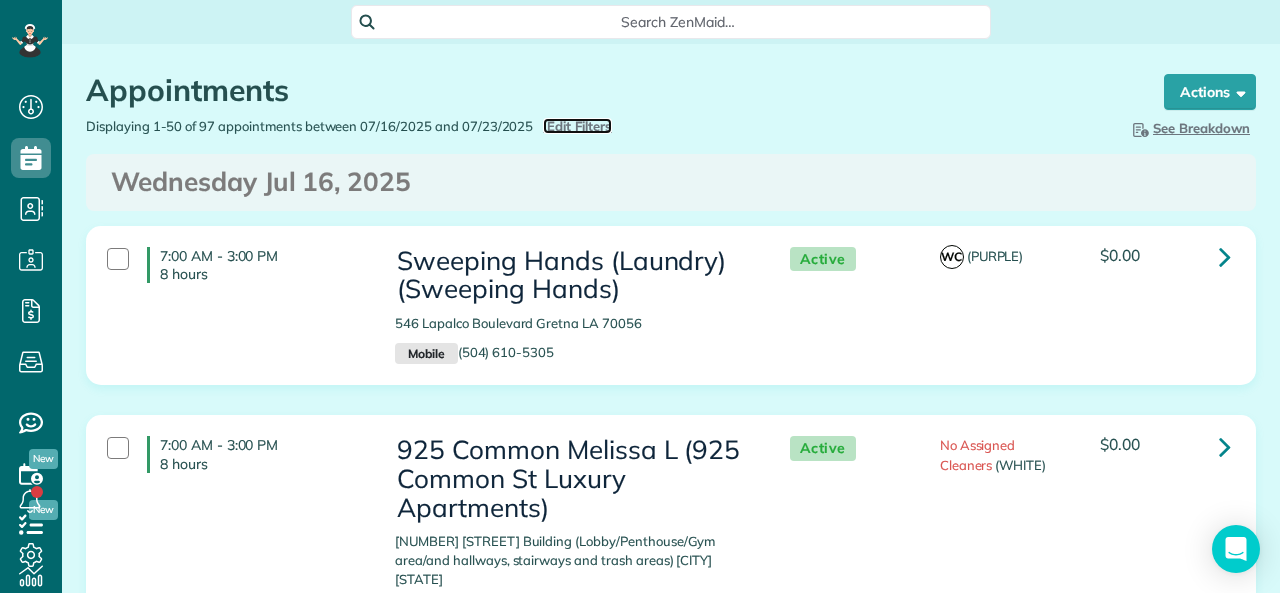 click on "Edit Filters" at bounding box center (579, 126) 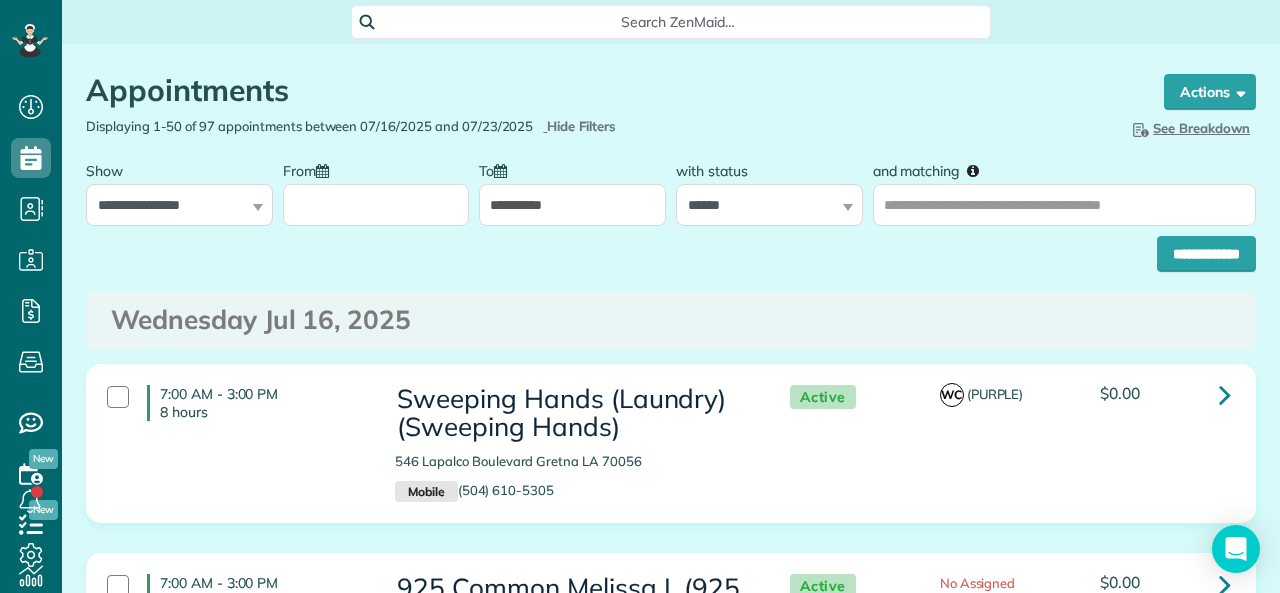 click on "**********" at bounding box center [671, 249] 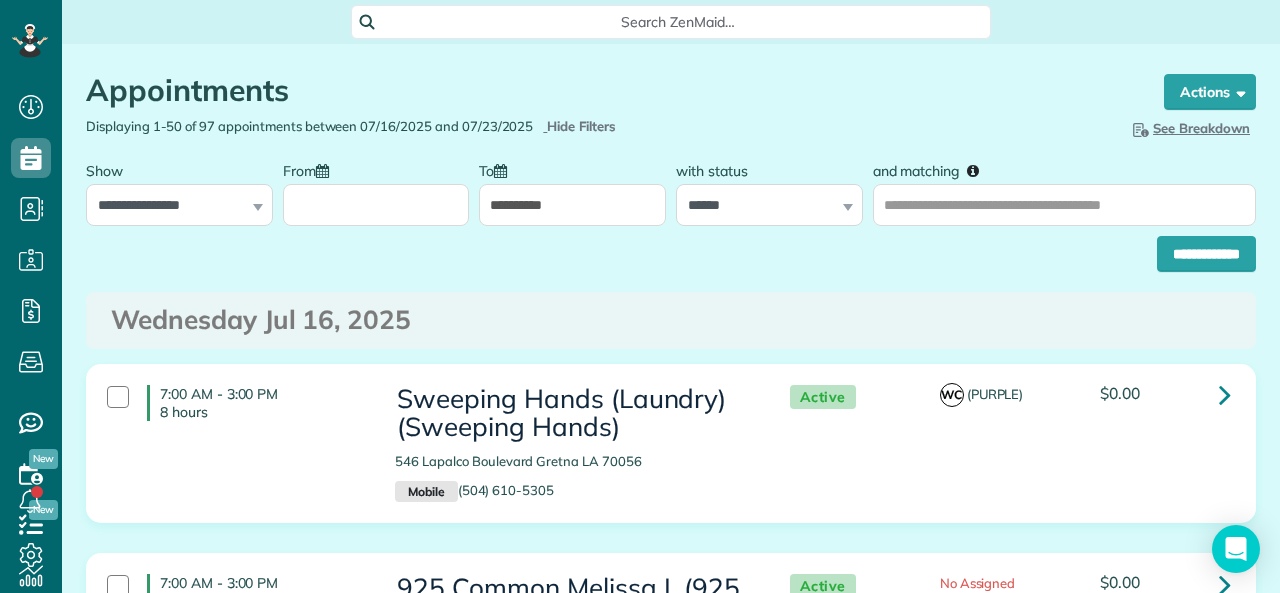 click on "From" at bounding box center (376, 205) 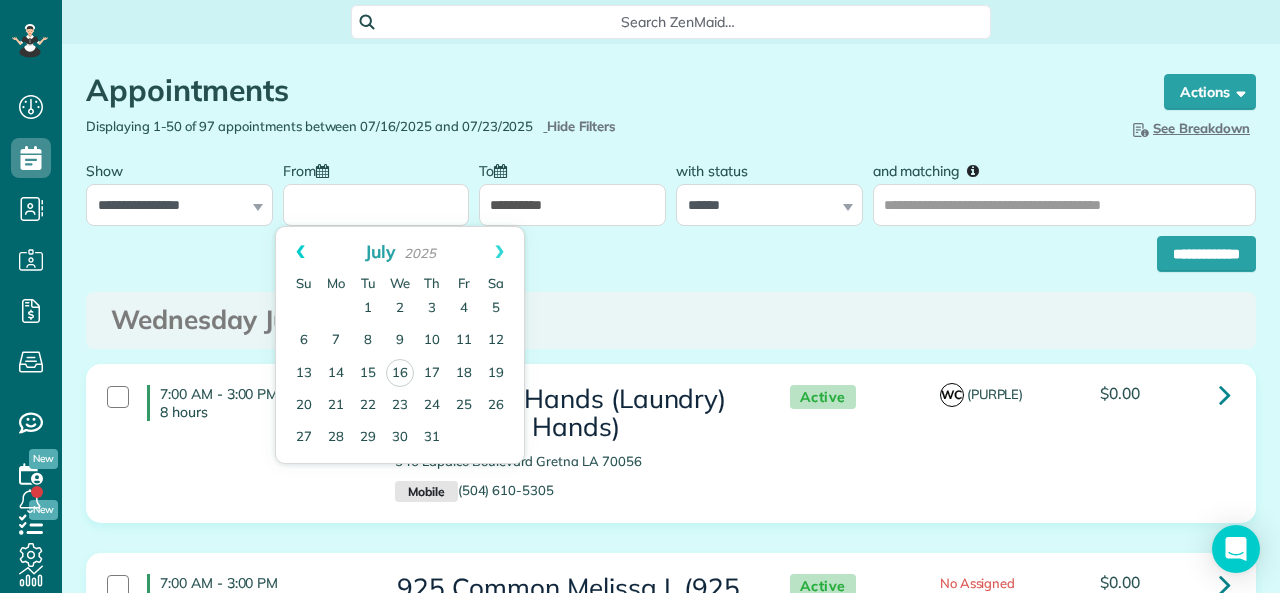 click on "Prev" at bounding box center [300, 252] 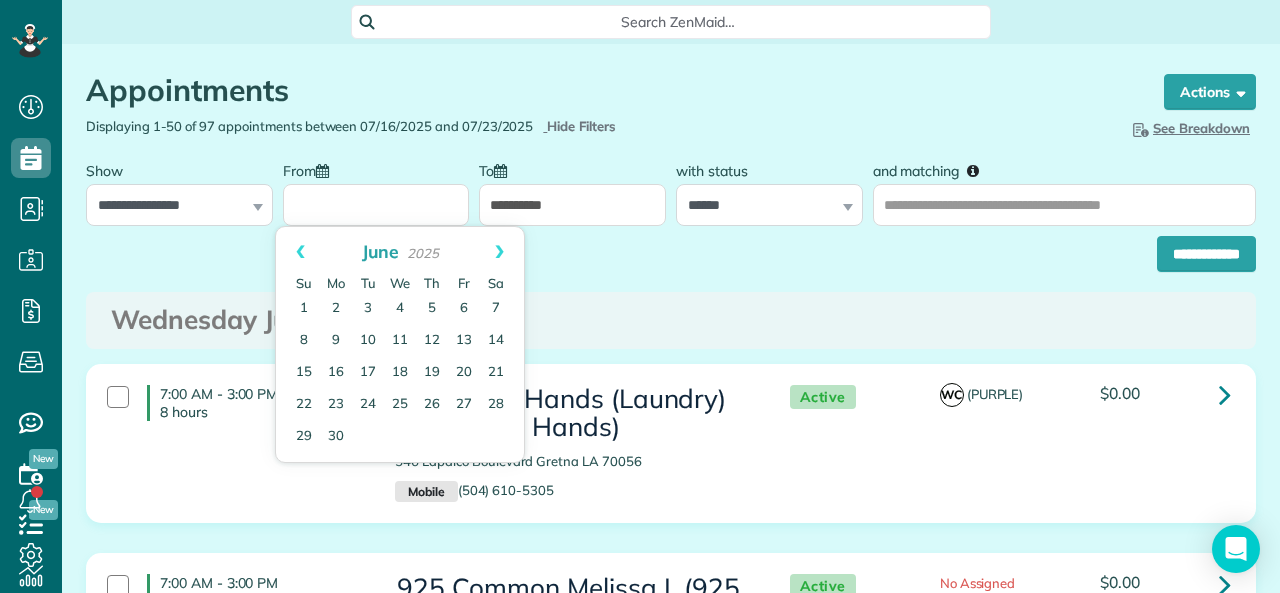 click on "Prev" at bounding box center (300, 252) 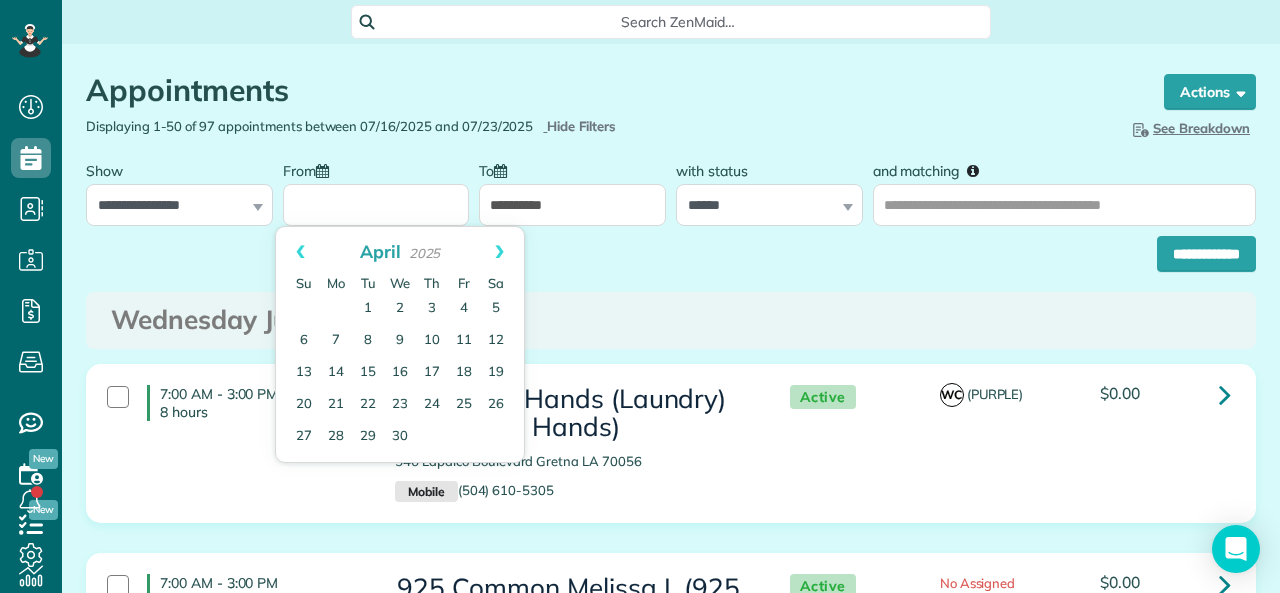 click on "Prev" at bounding box center [300, 252] 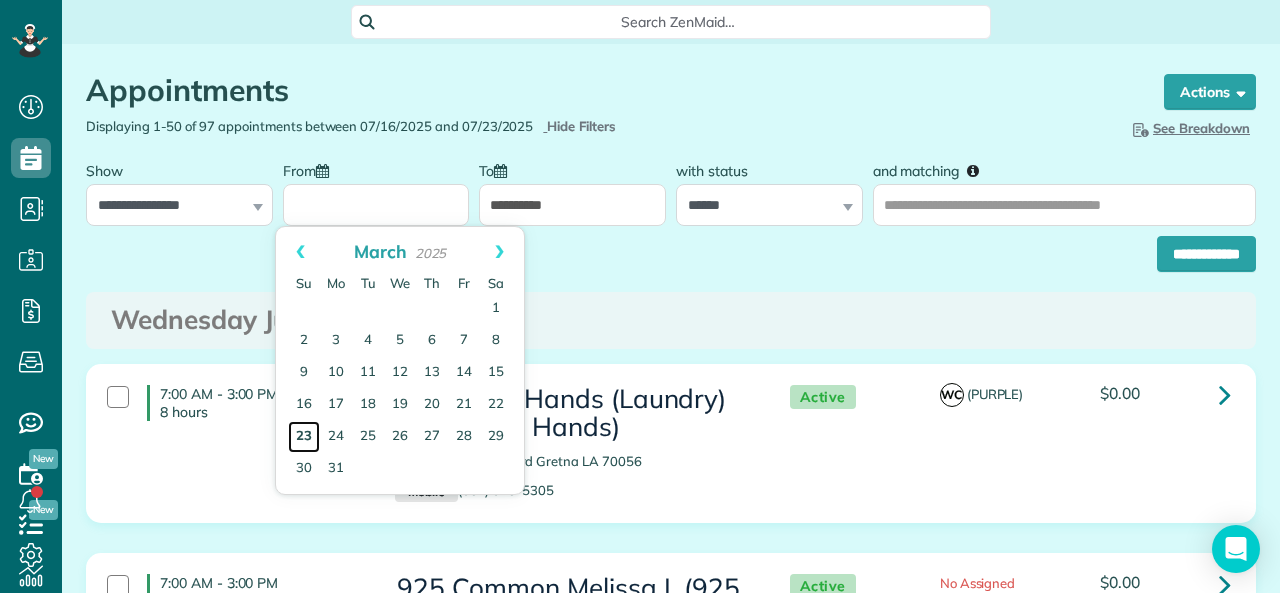 click on "23" at bounding box center (304, 437) 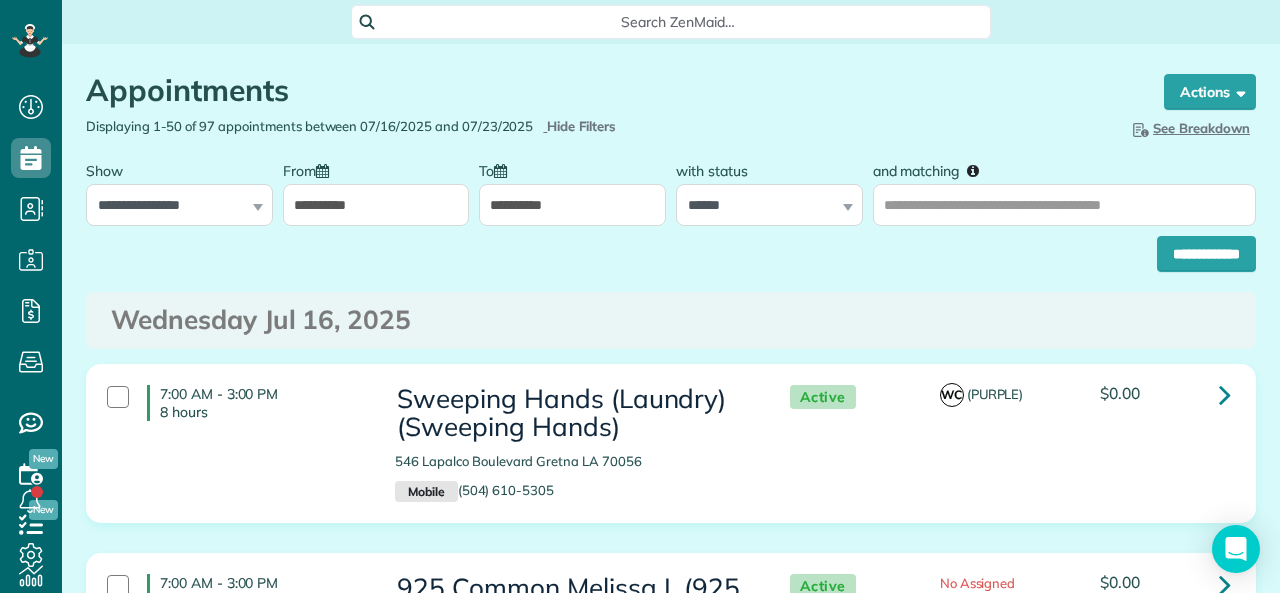 click on "**********" at bounding box center [572, 205] 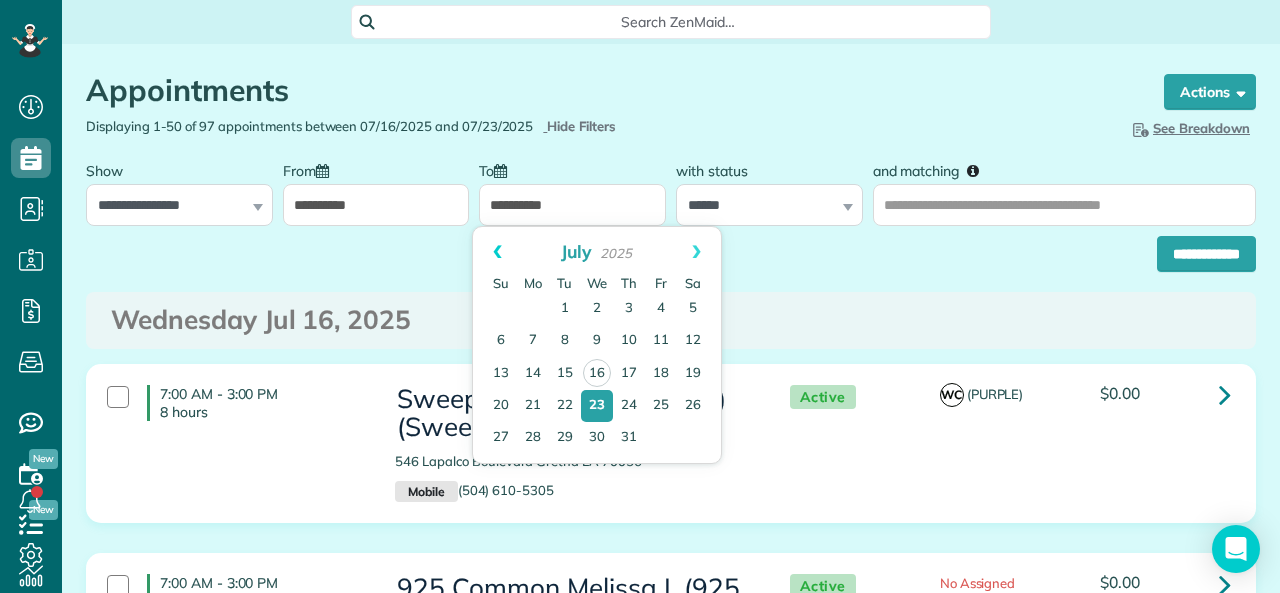 click on "Prev" at bounding box center [497, 252] 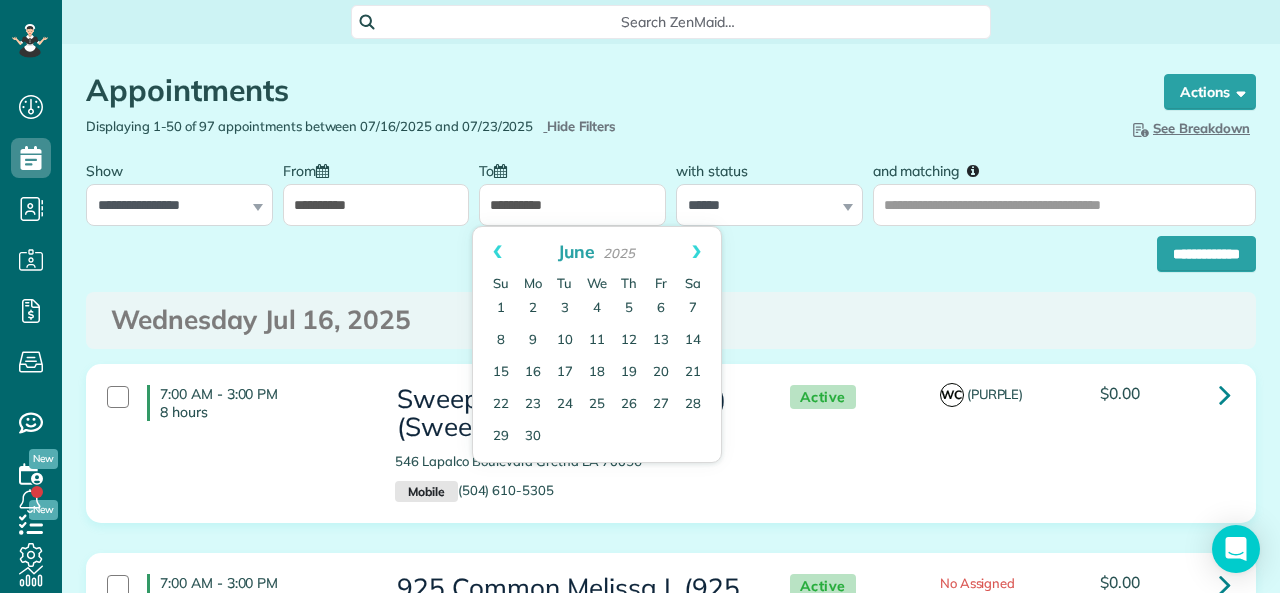 click on "Prev" at bounding box center [497, 252] 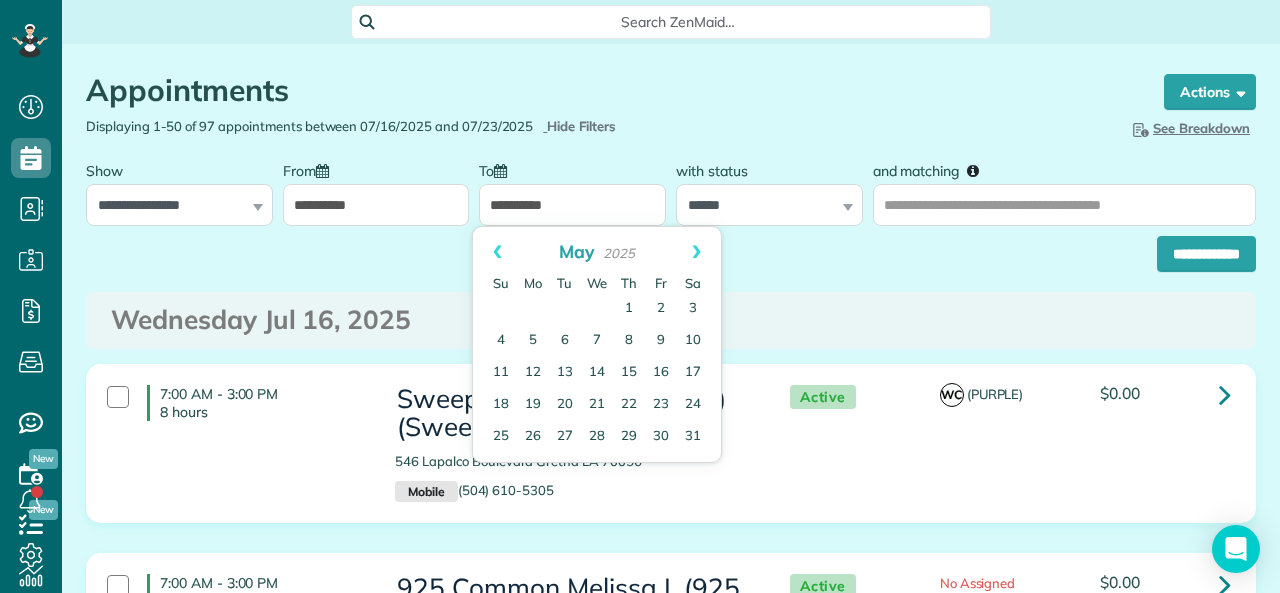 click on "Prev" at bounding box center [497, 252] 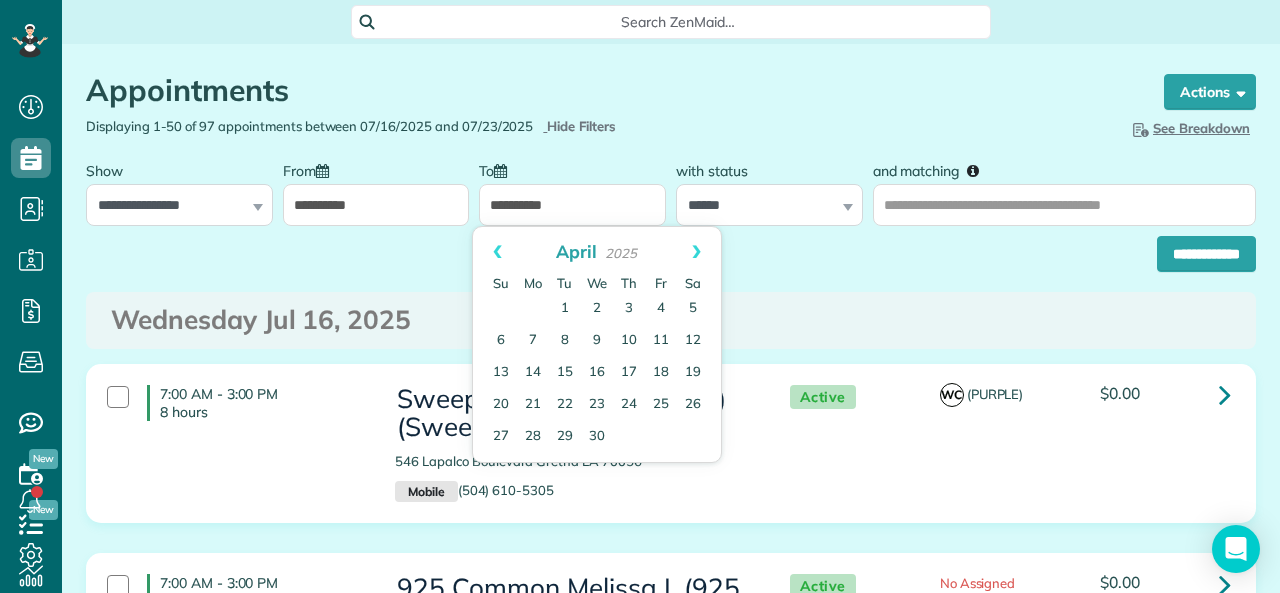 click on "Prev" at bounding box center [497, 252] 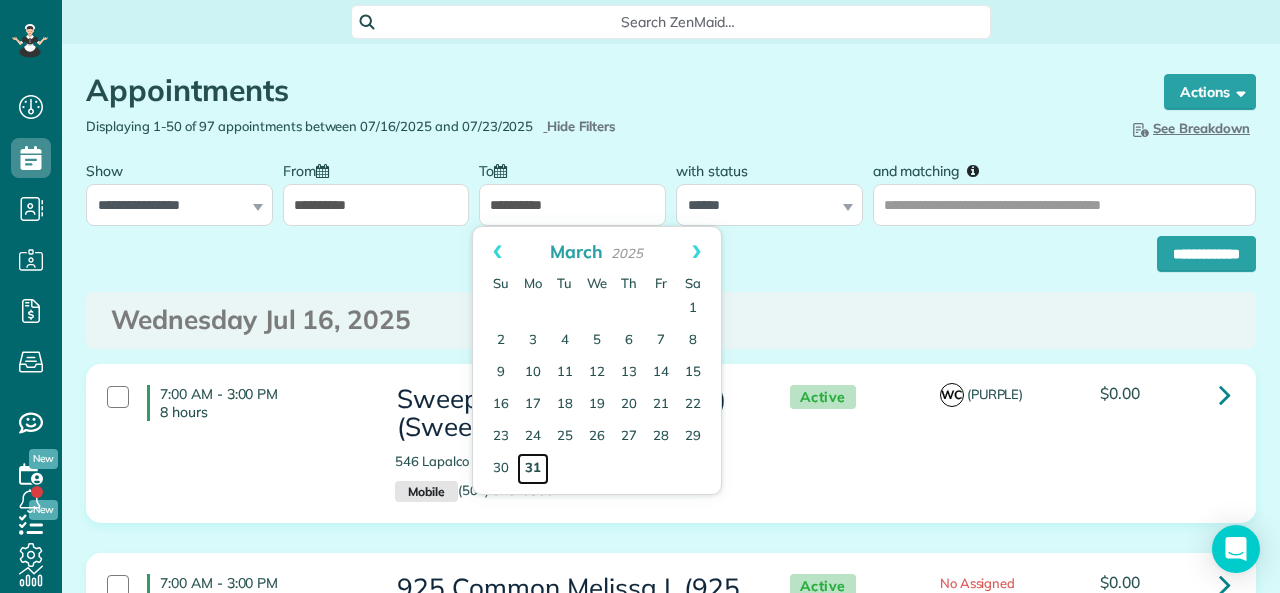 click on "31" at bounding box center [533, 469] 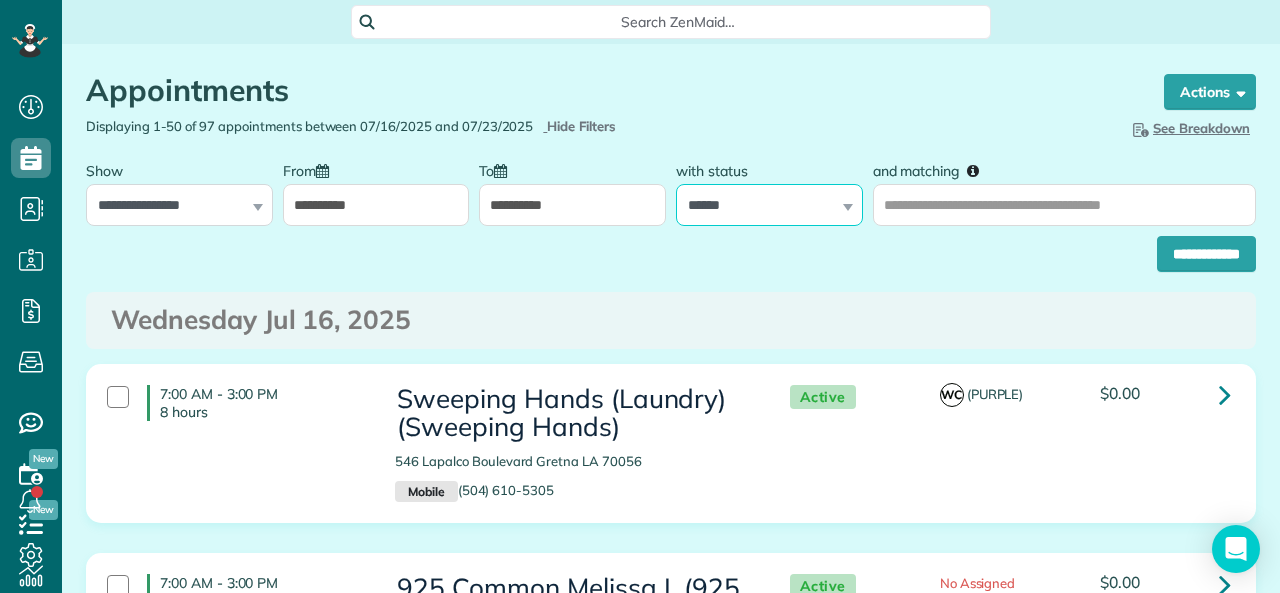 click on "**********" at bounding box center [769, 205] 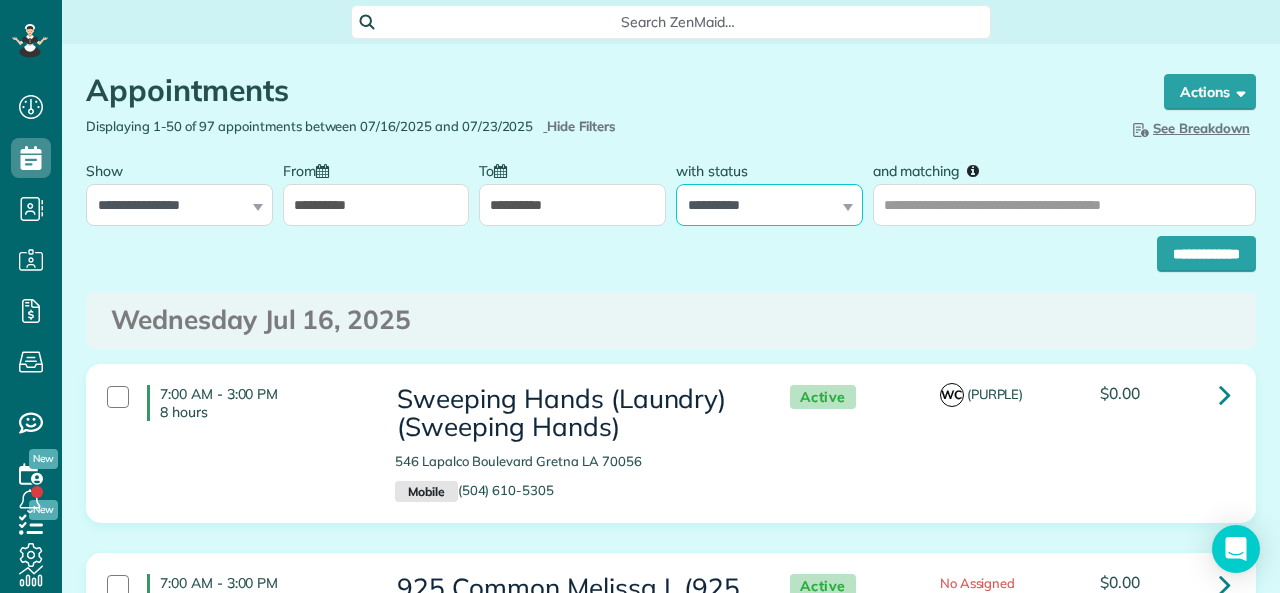 click on "**********" at bounding box center [769, 205] 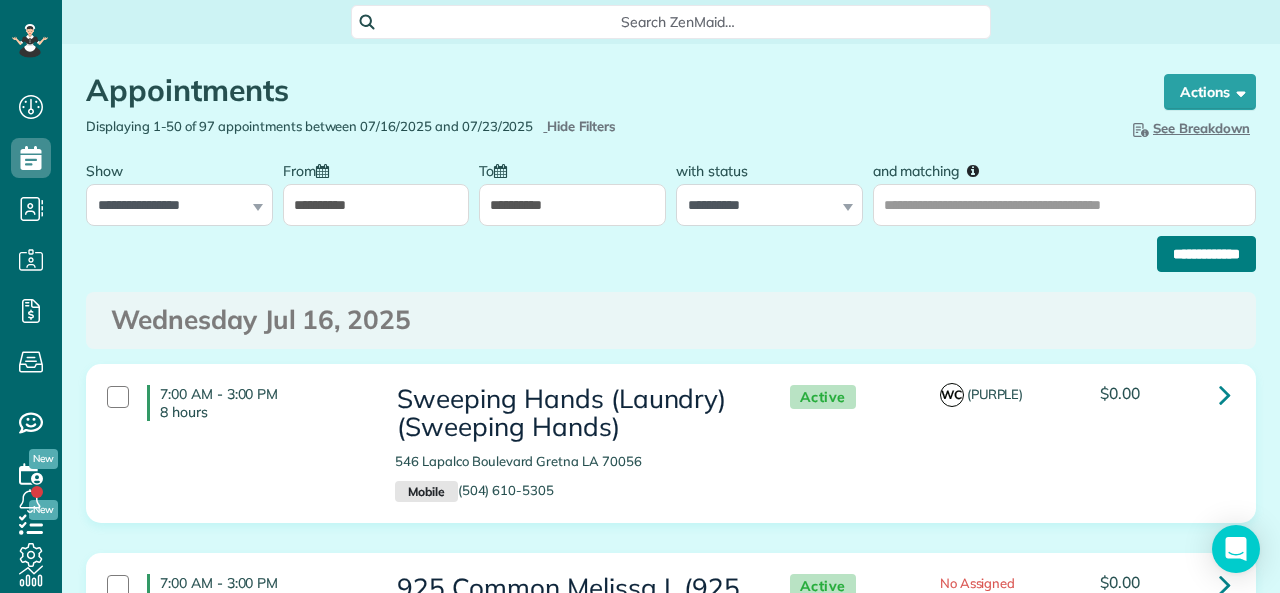 click on "**********" at bounding box center (1206, 254) 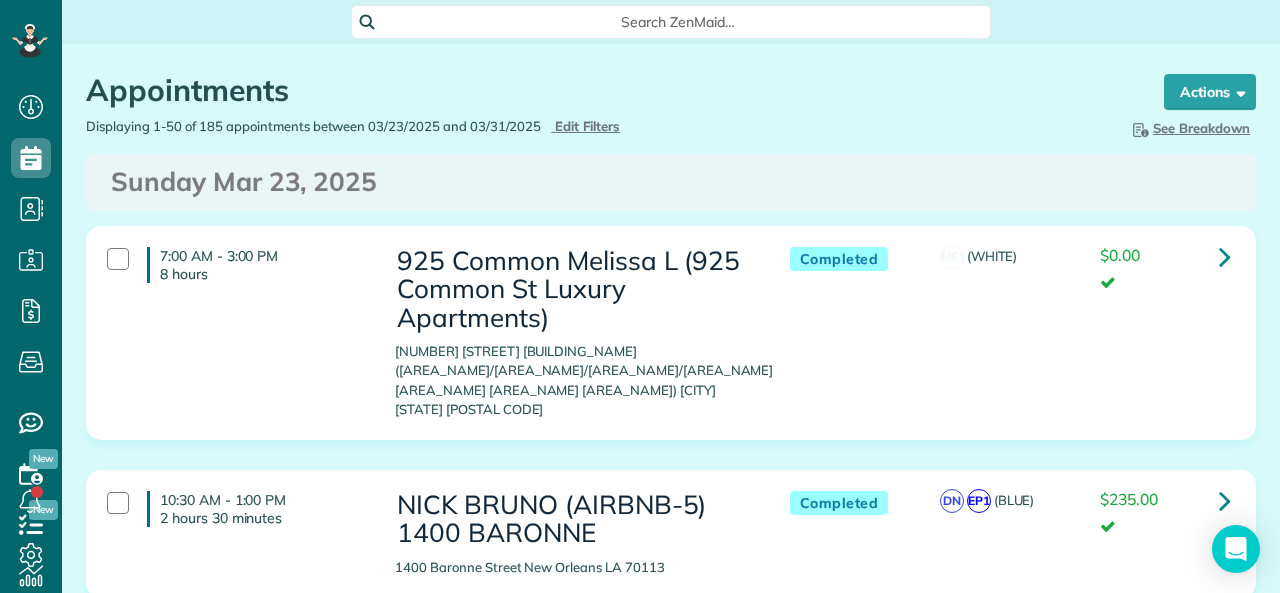 scroll, scrollTop: 0, scrollLeft: 0, axis: both 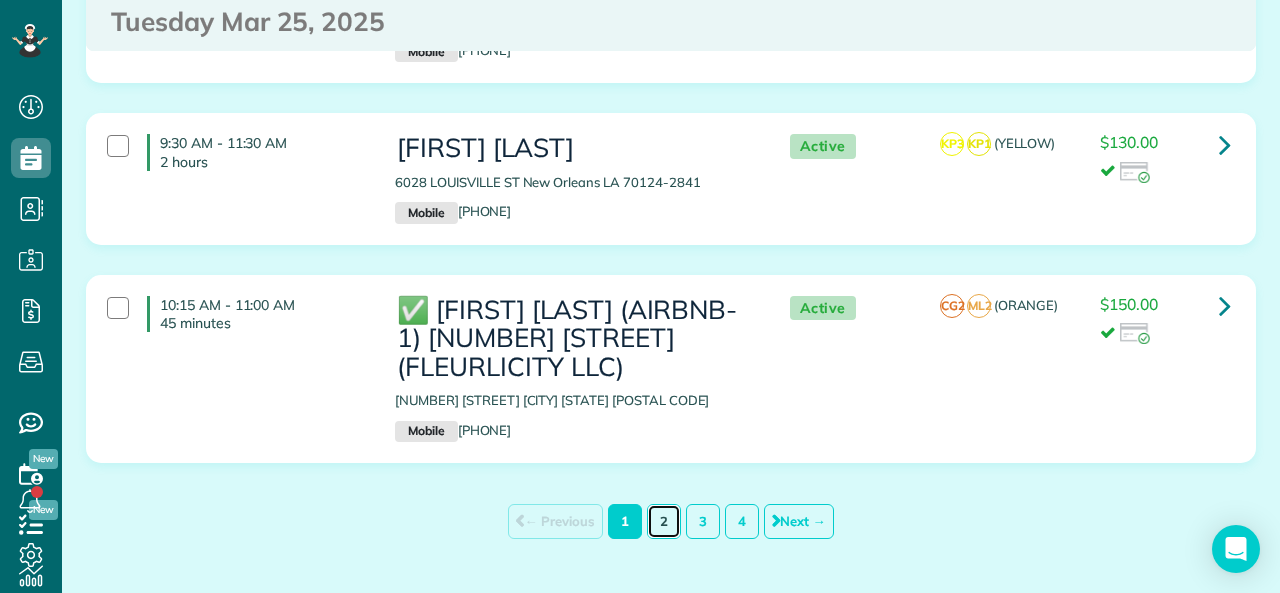 click on "2" at bounding box center (664, 521) 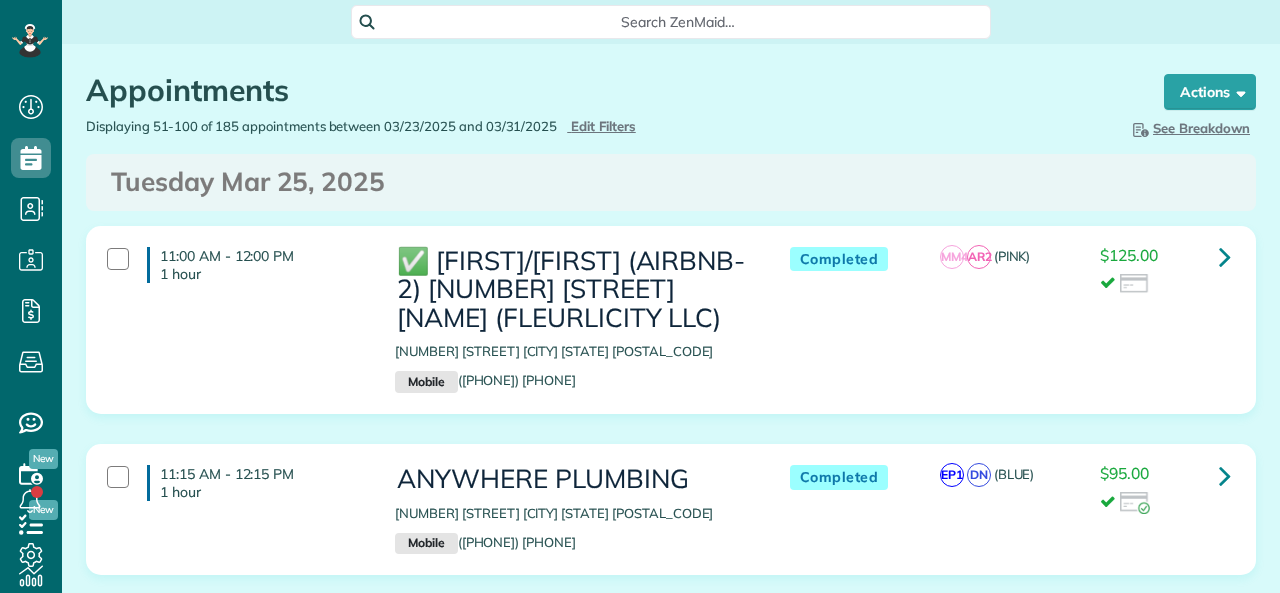 scroll, scrollTop: 0, scrollLeft: 0, axis: both 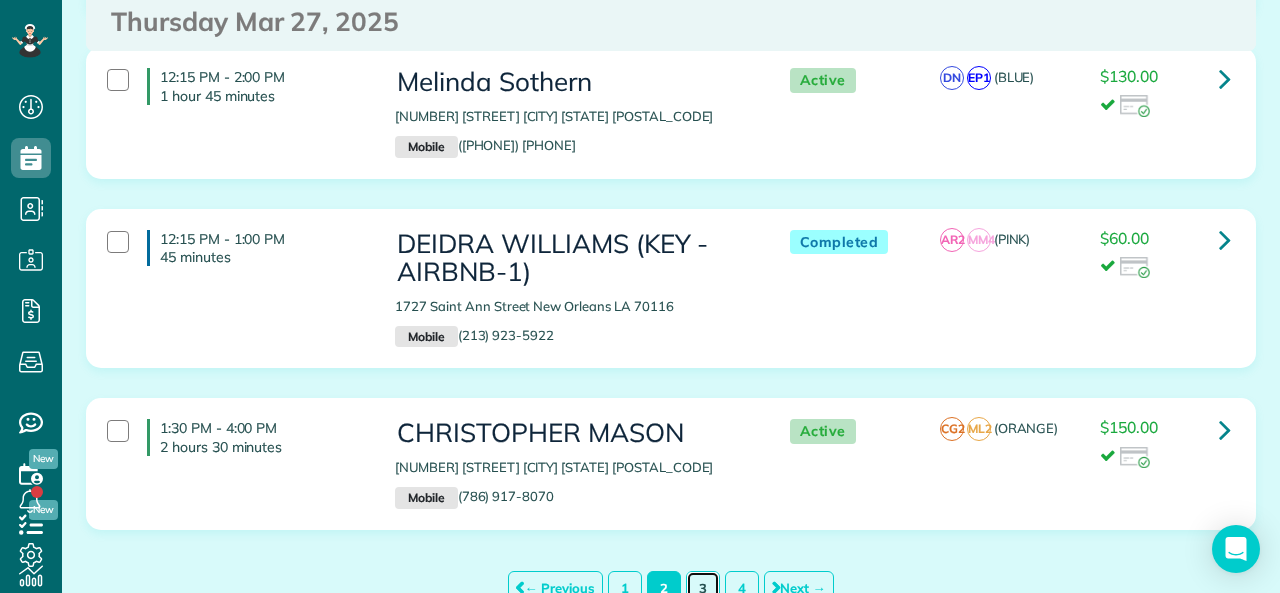 click on "3" at bounding box center (703, 588) 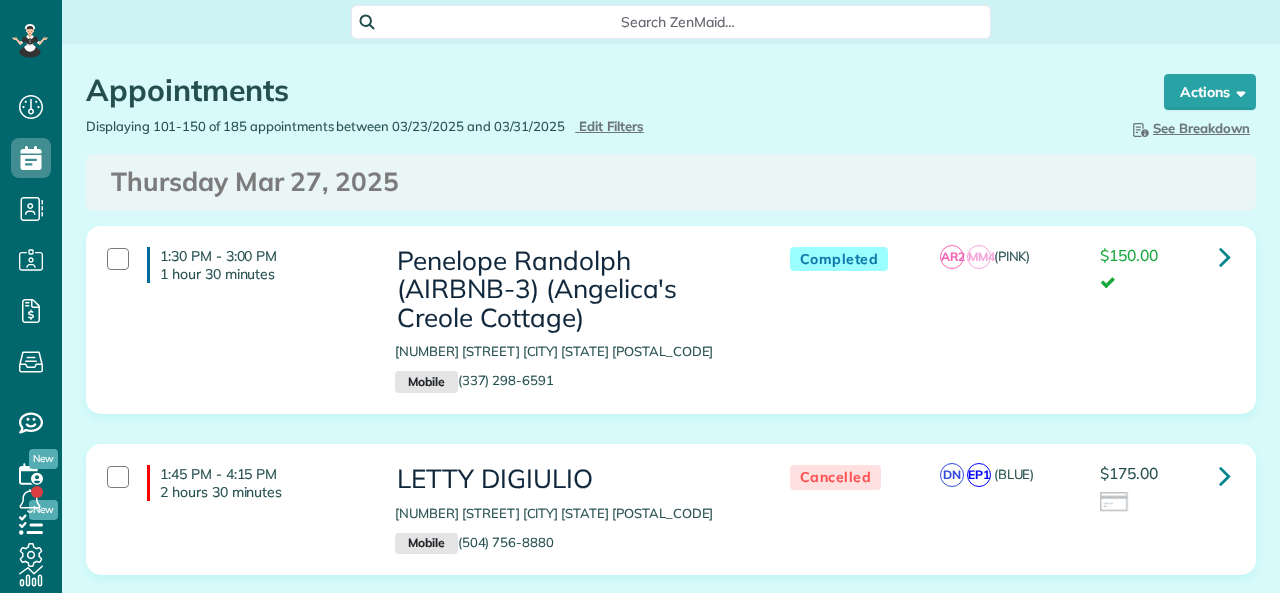 scroll, scrollTop: 0, scrollLeft: 0, axis: both 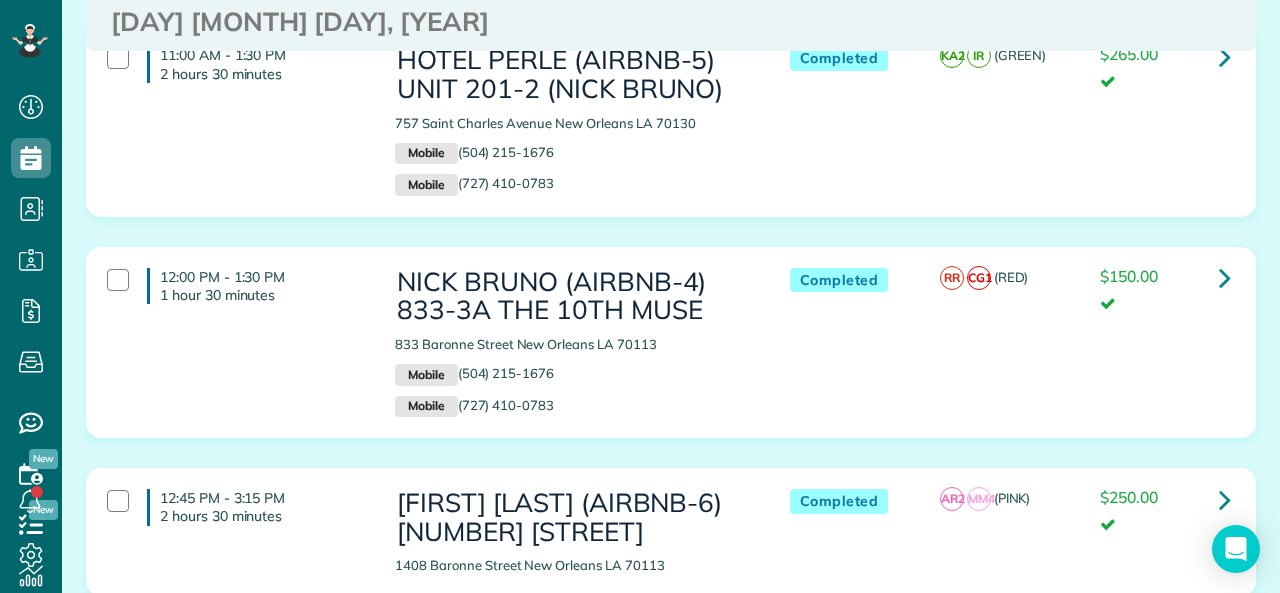 click on "4" at bounding box center (742, 654) 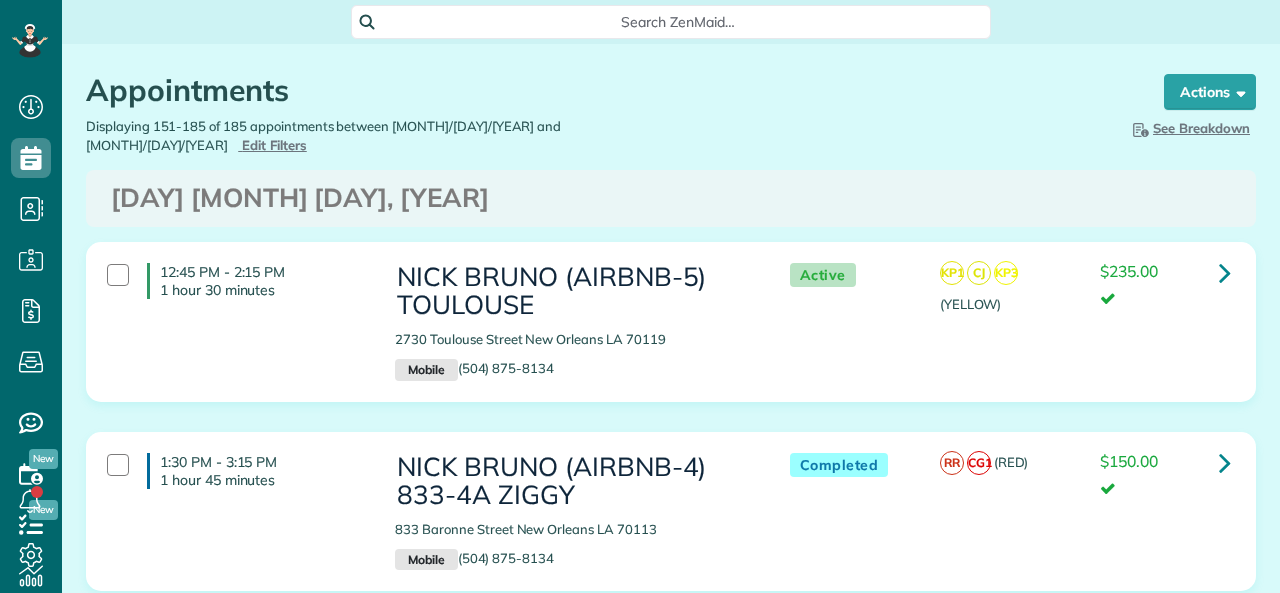 scroll, scrollTop: 0, scrollLeft: 0, axis: both 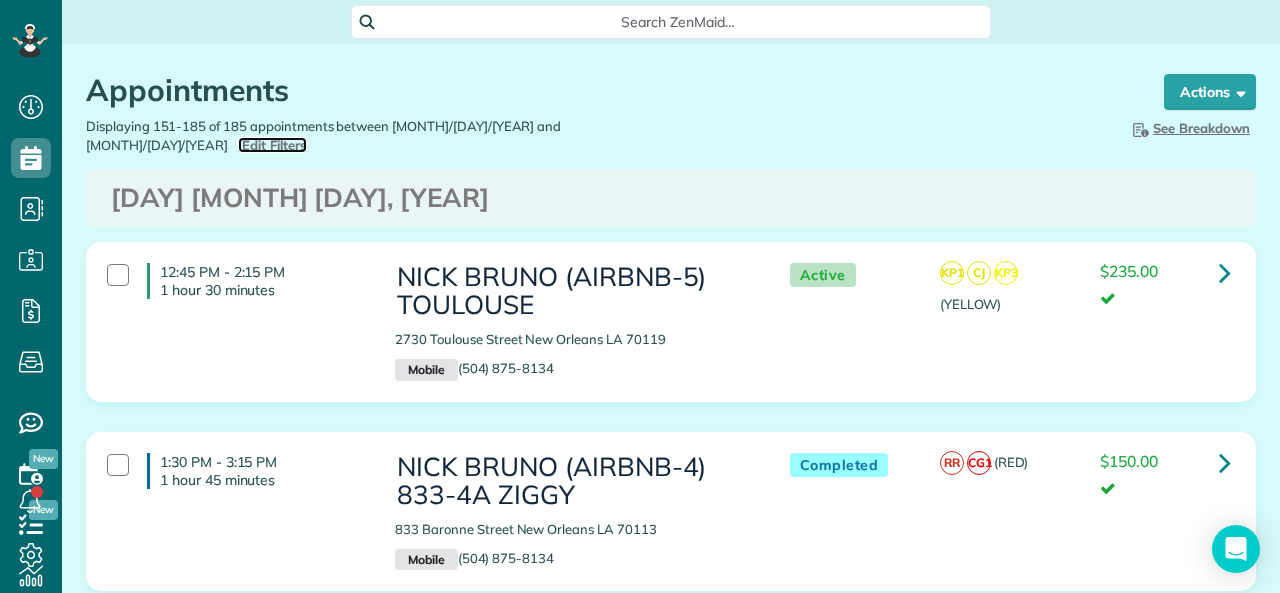 click on "Edit Filters" at bounding box center (274, 145) 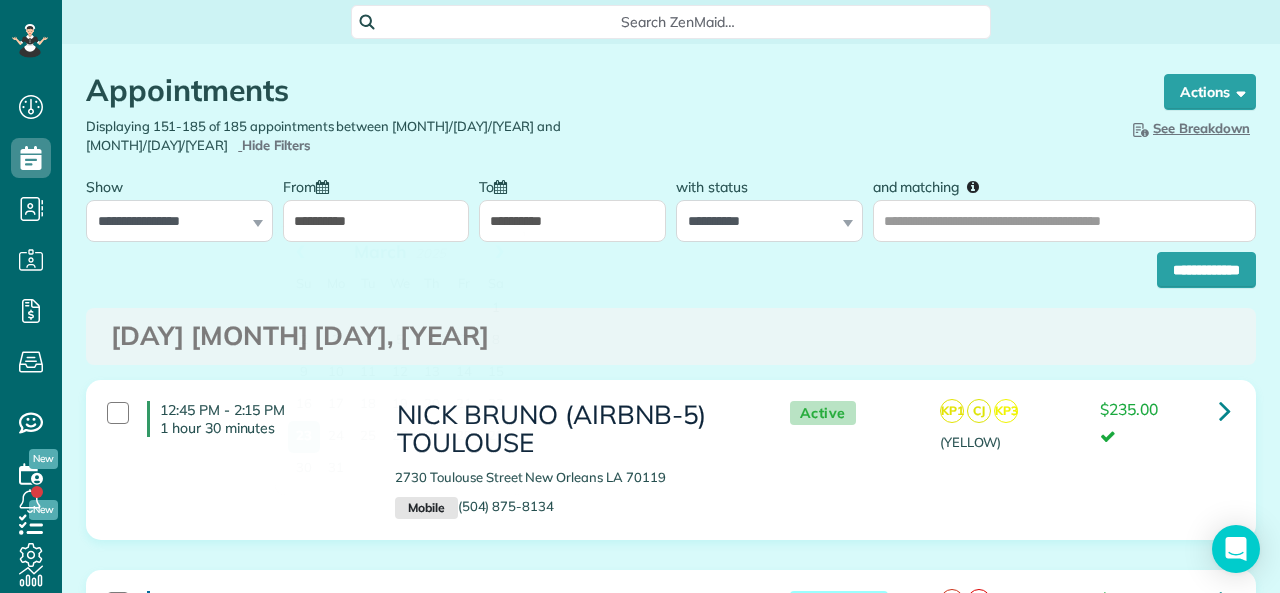 click on "**********" at bounding box center [376, 221] 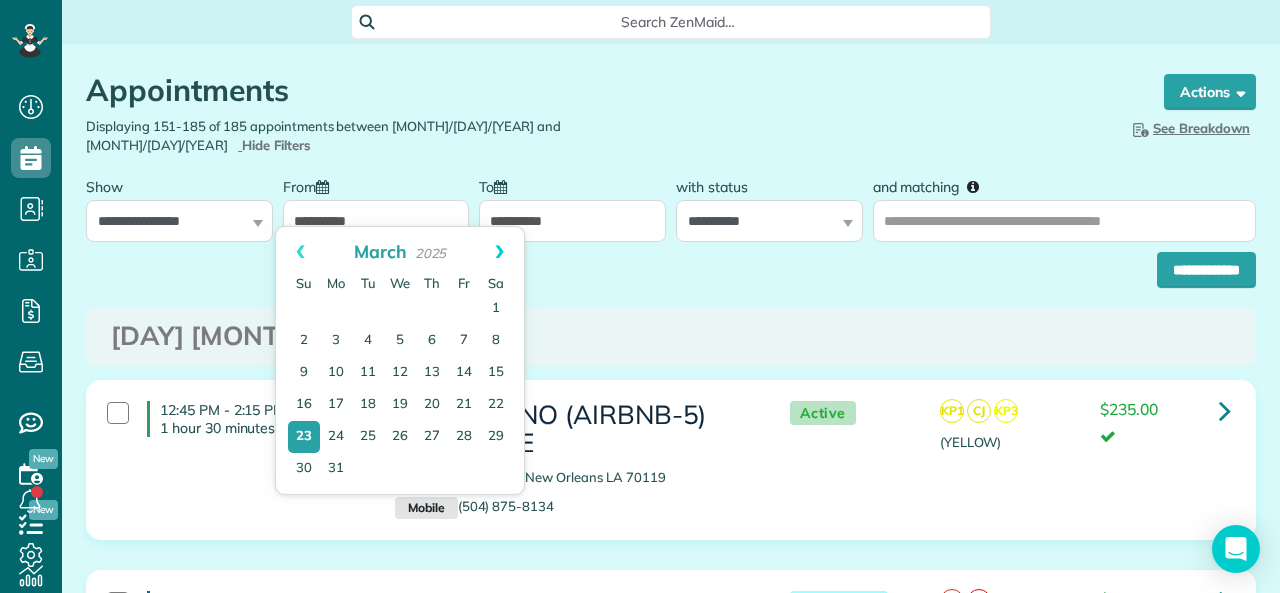 click on "Next" at bounding box center (499, 252) 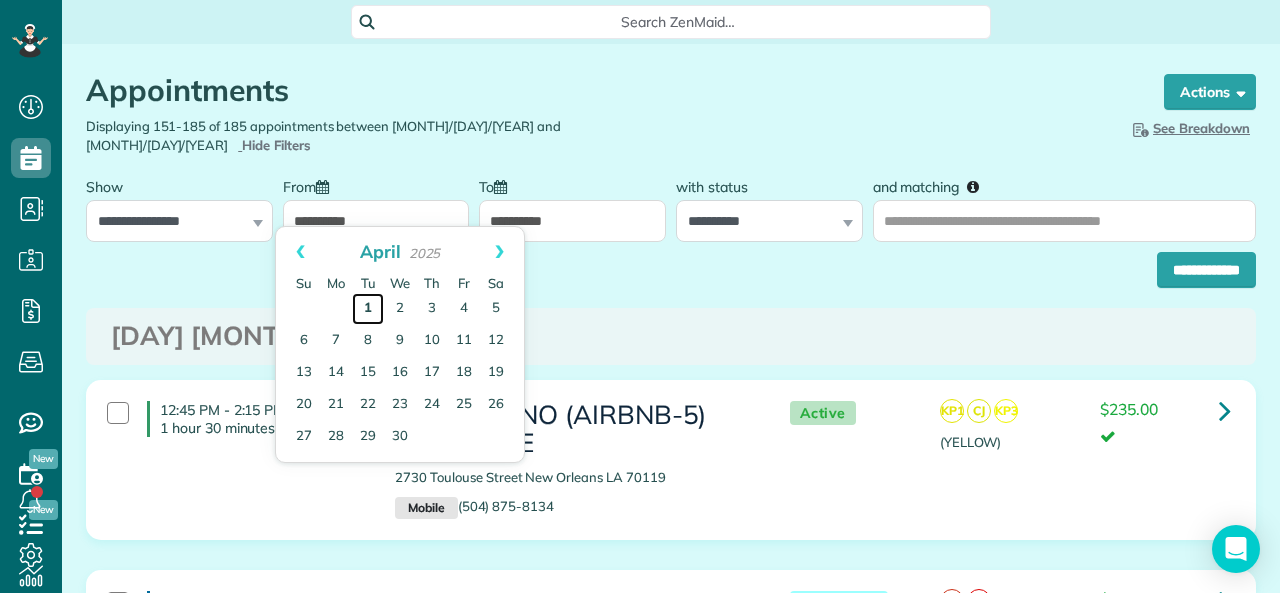 click on "1" at bounding box center [368, 309] 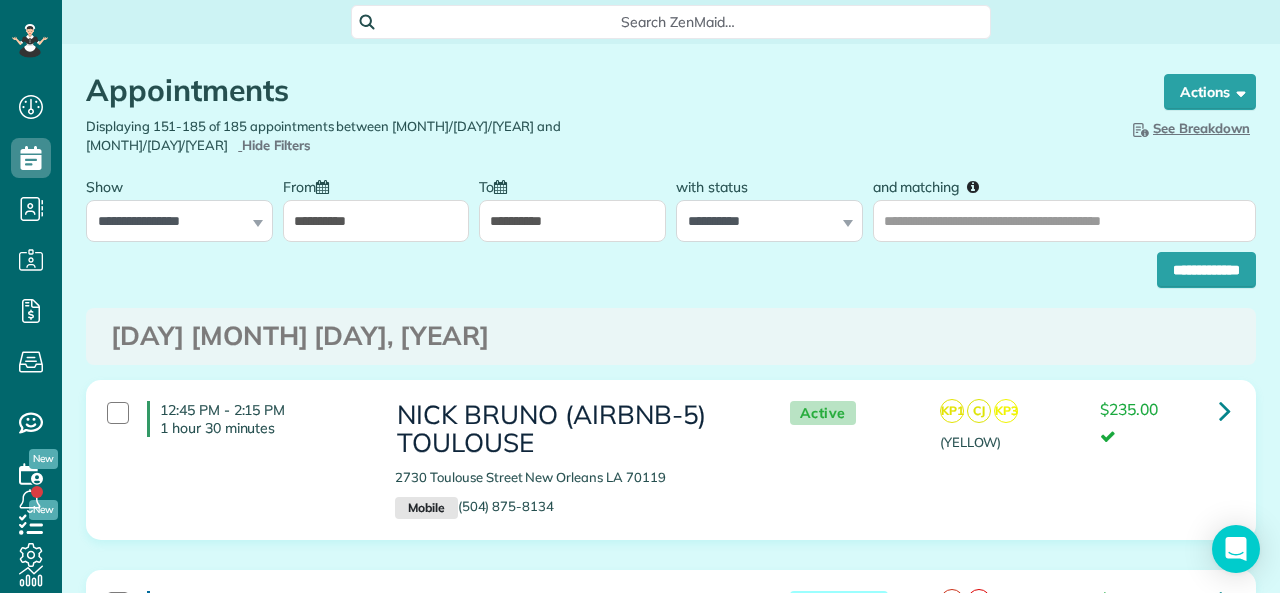 click on "**********" at bounding box center [572, 221] 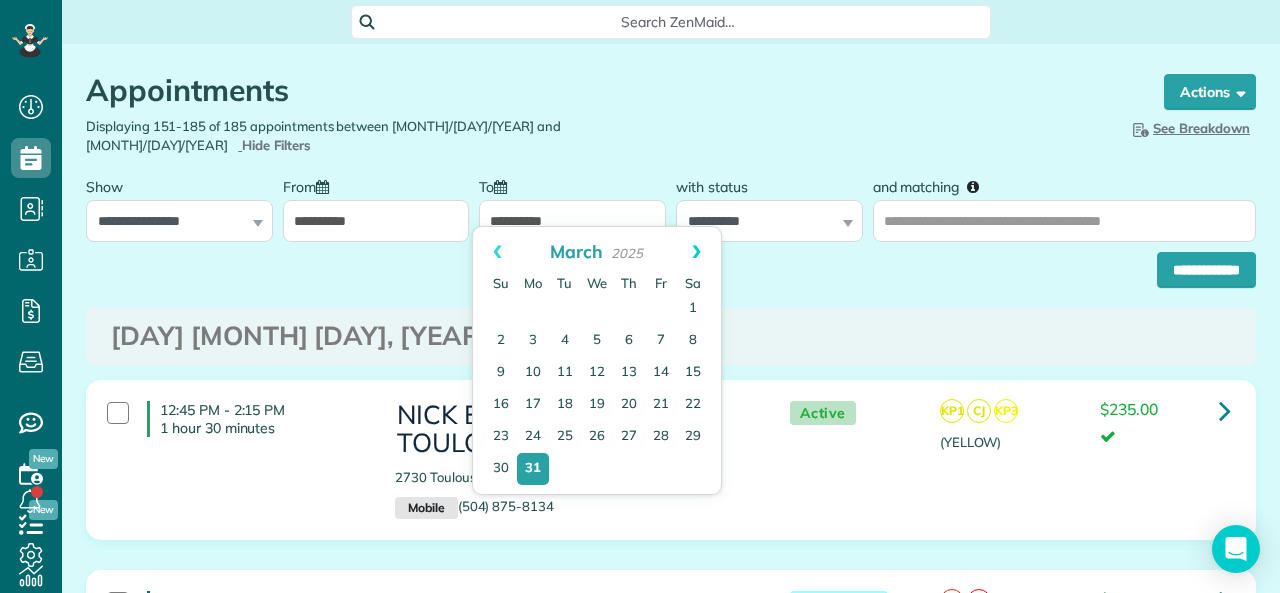 click on "Next" at bounding box center [696, 252] 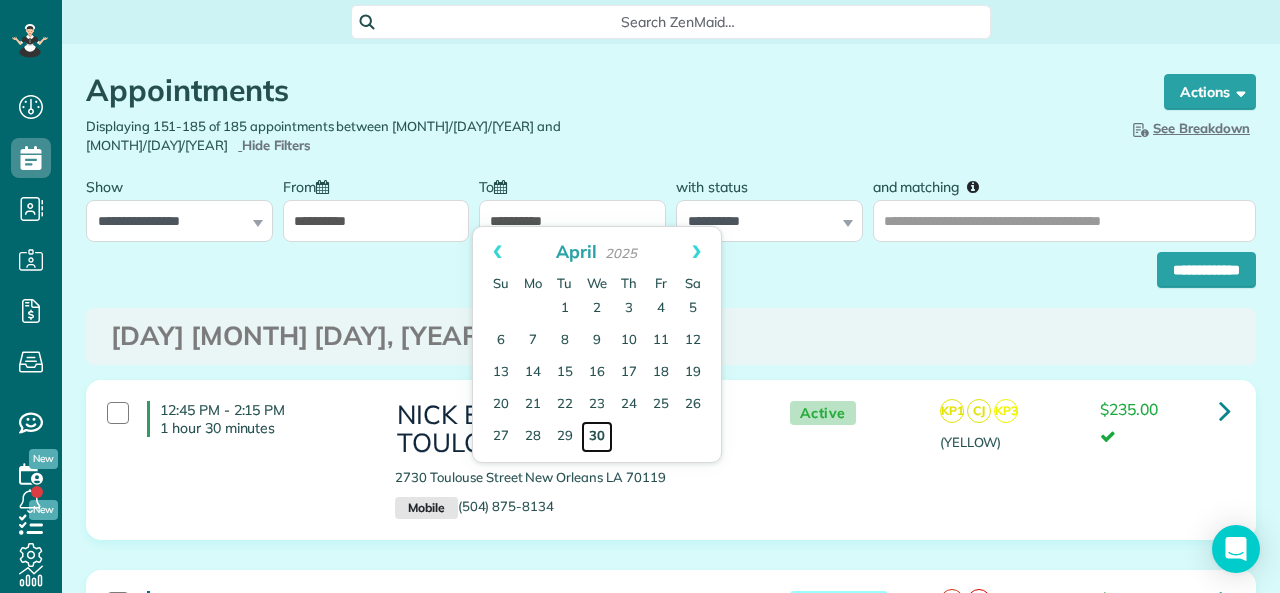 click on "30" at bounding box center (597, 437) 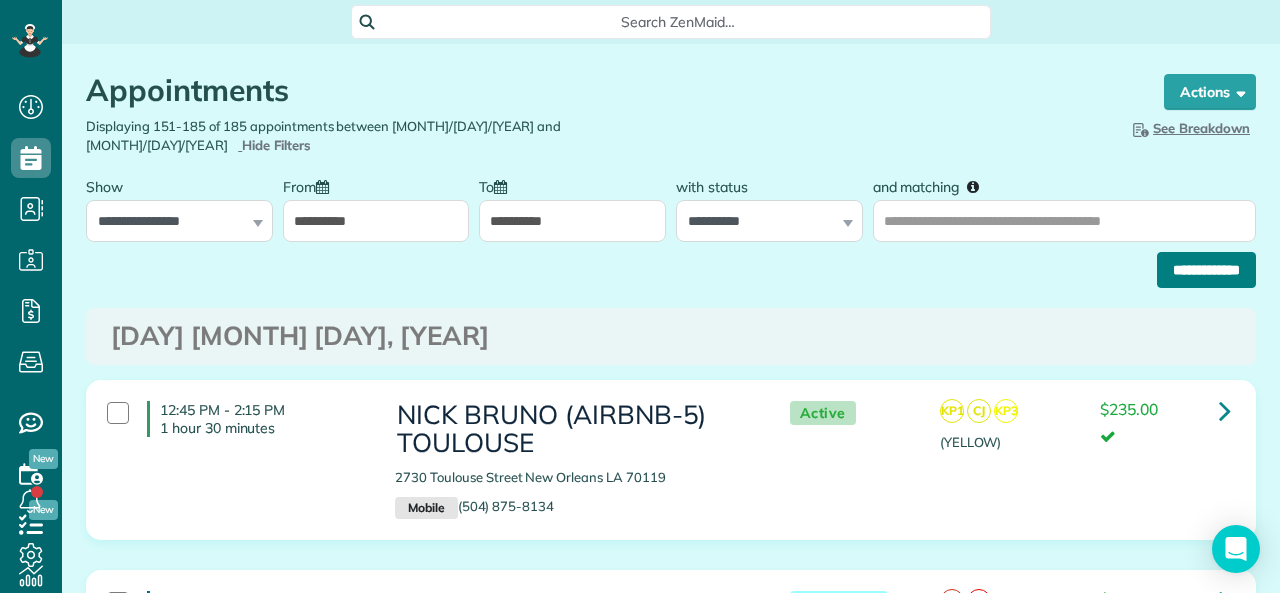 click on "**********" at bounding box center (1206, 270) 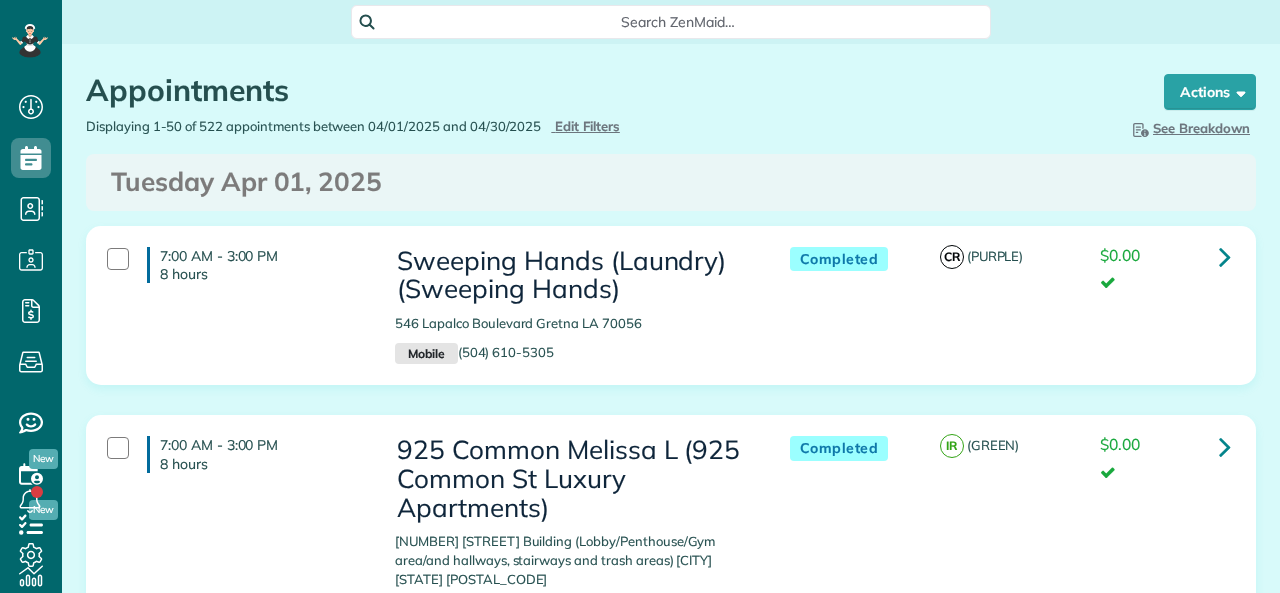 scroll, scrollTop: 0, scrollLeft: 0, axis: both 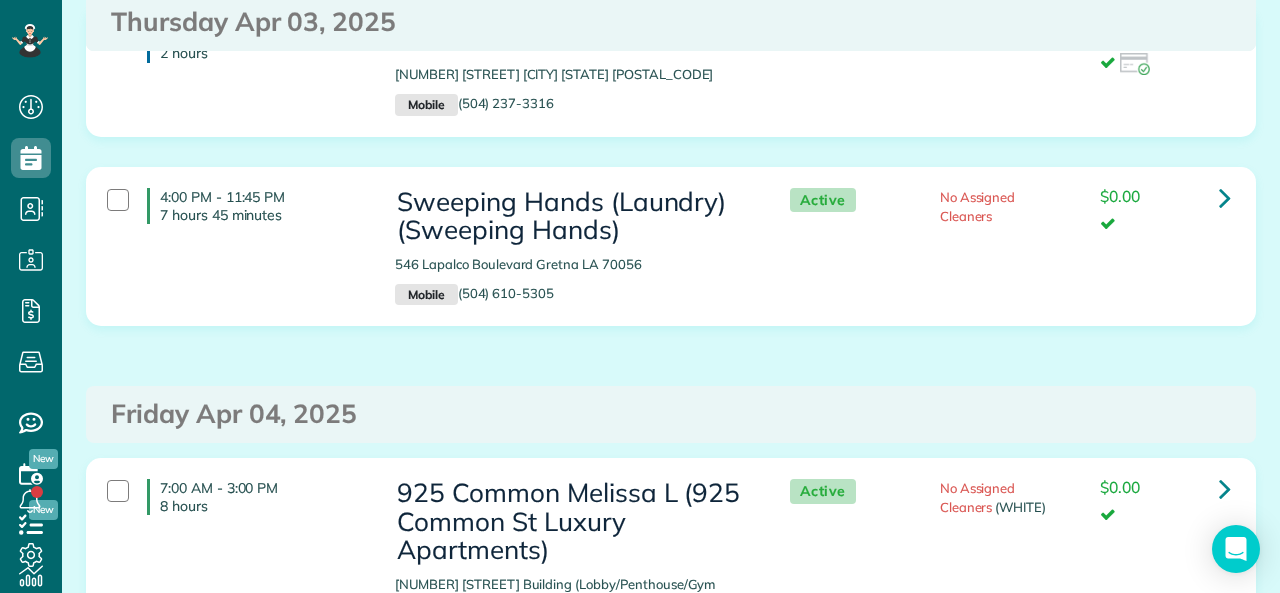 click on "2" at bounding box center [528, 711] 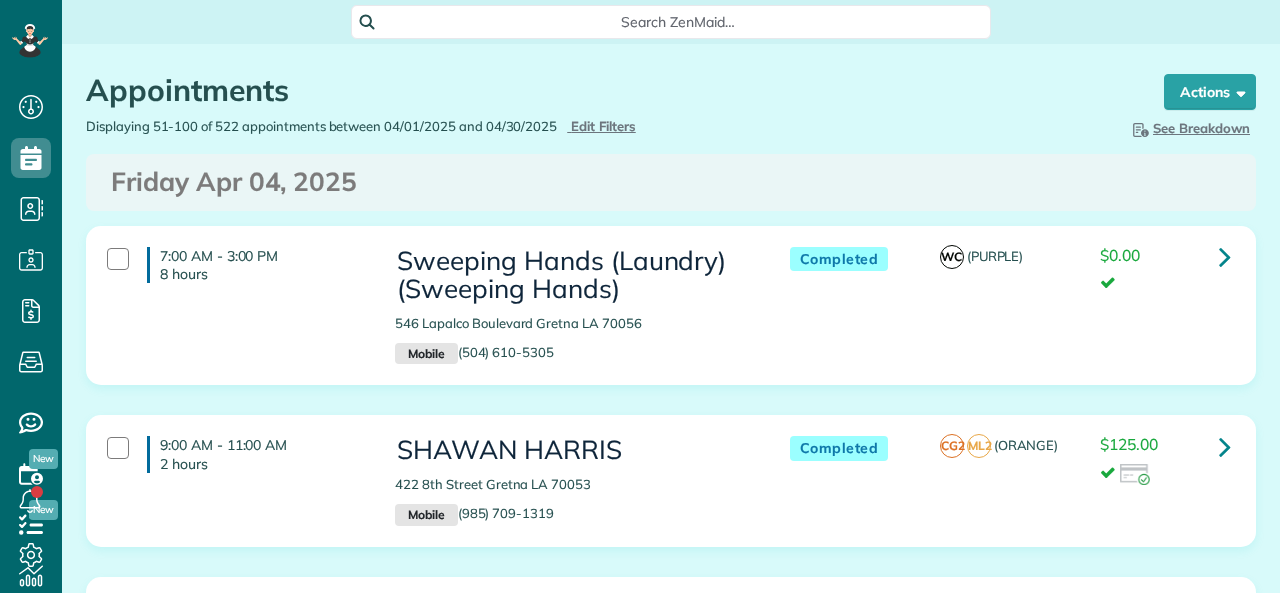 scroll, scrollTop: 0, scrollLeft: 0, axis: both 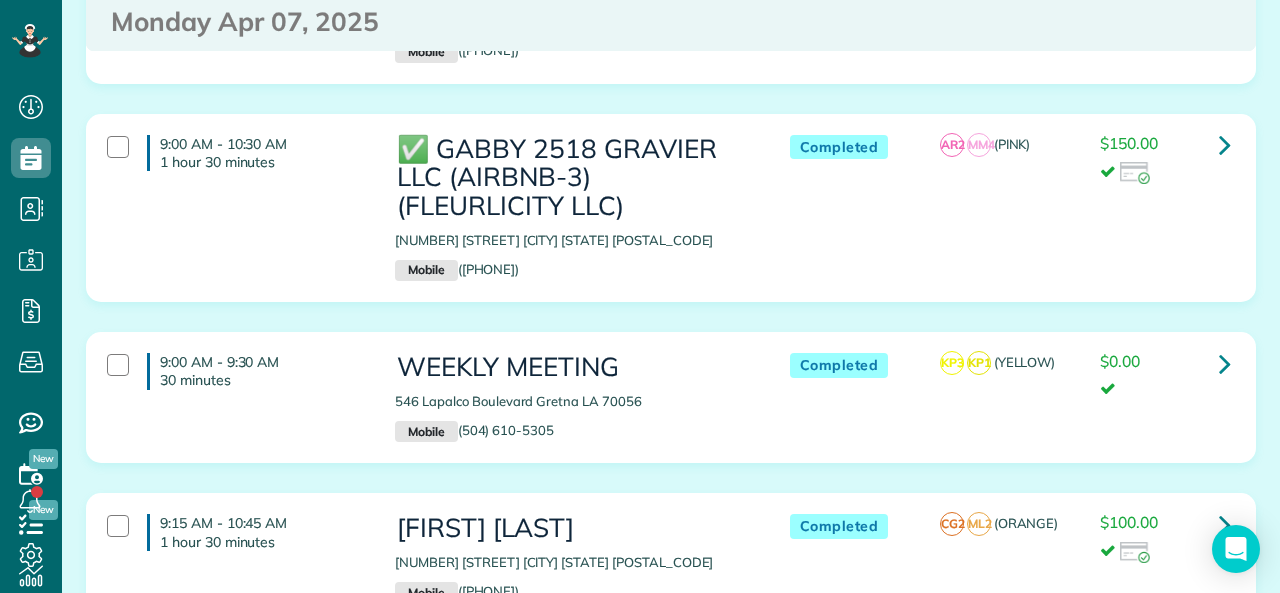 click on "3" at bounding box center (567, 683) 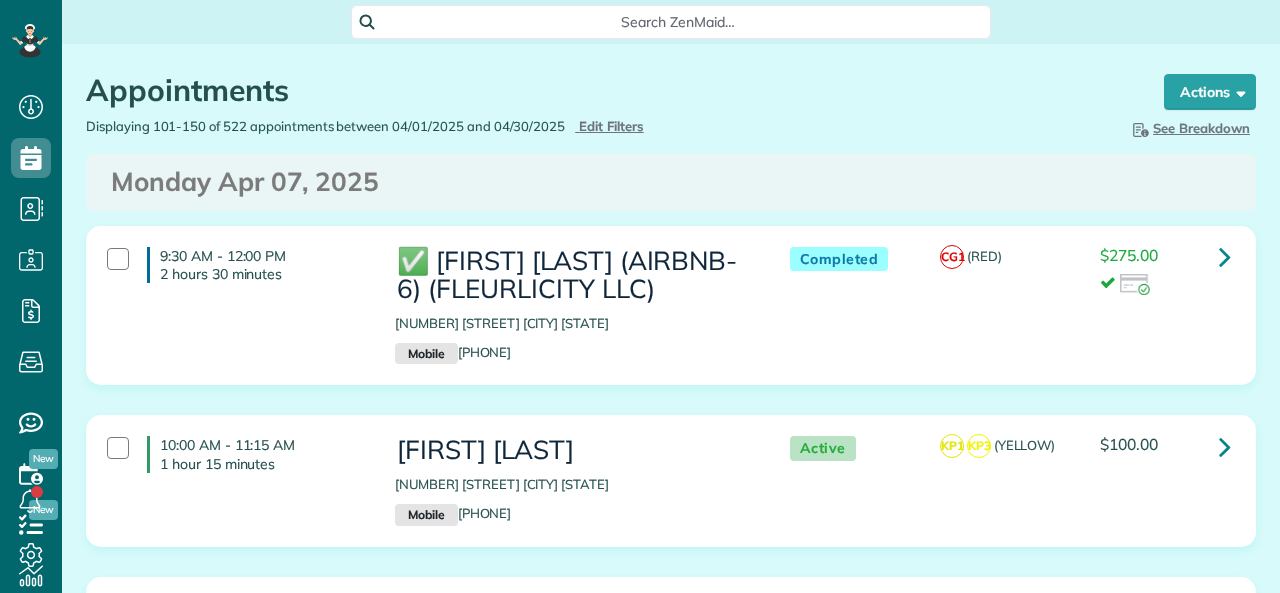 scroll, scrollTop: 0, scrollLeft: 0, axis: both 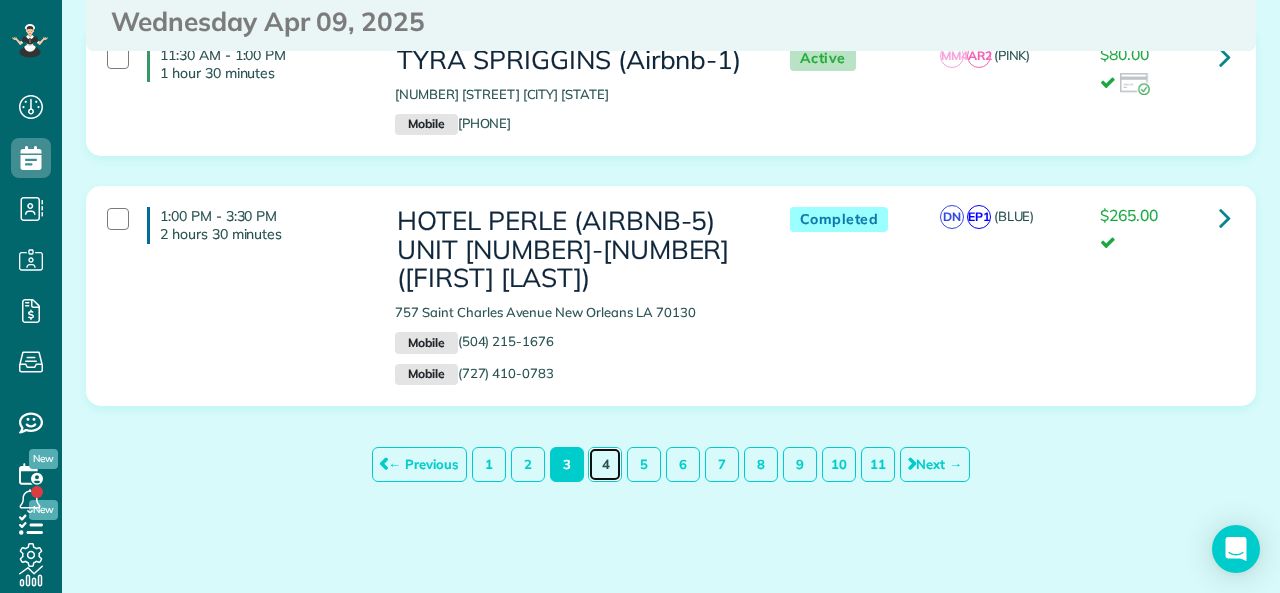 click on "4" at bounding box center (605, 464) 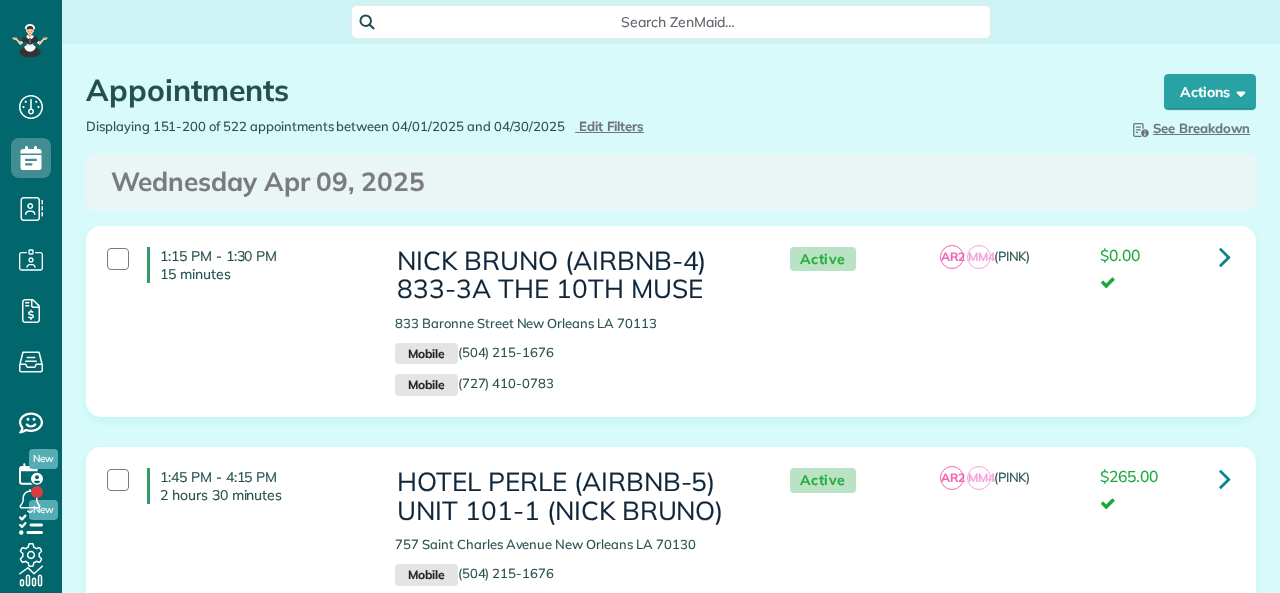 scroll, scrollTop: 0, scrollLeft: 0, axis: both 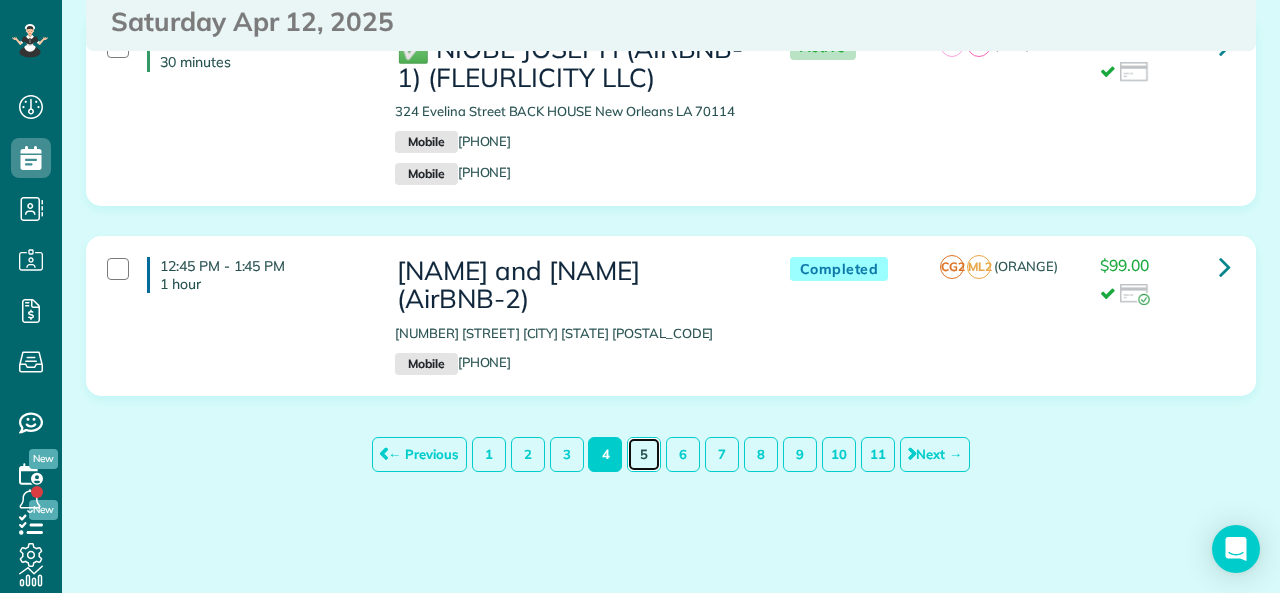 click on "5" at bounding box center (644, 454) 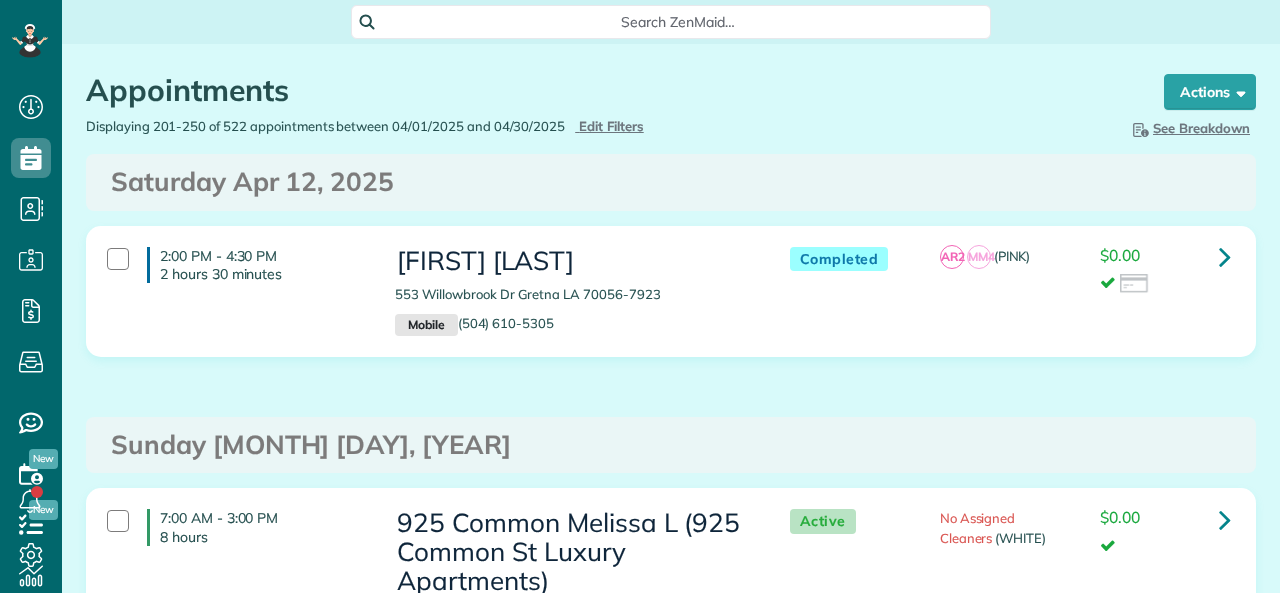 scroll, scrollTop: 0, scrollLeft: 0, axis: both 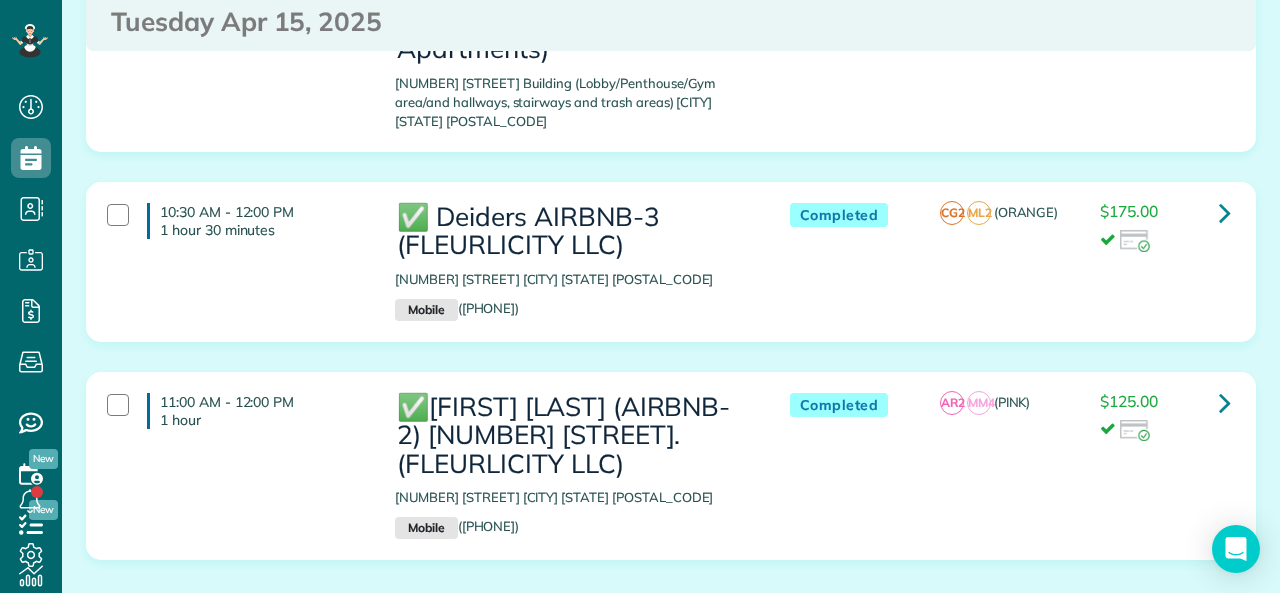 click on "6" at bounding box center (683, 618) 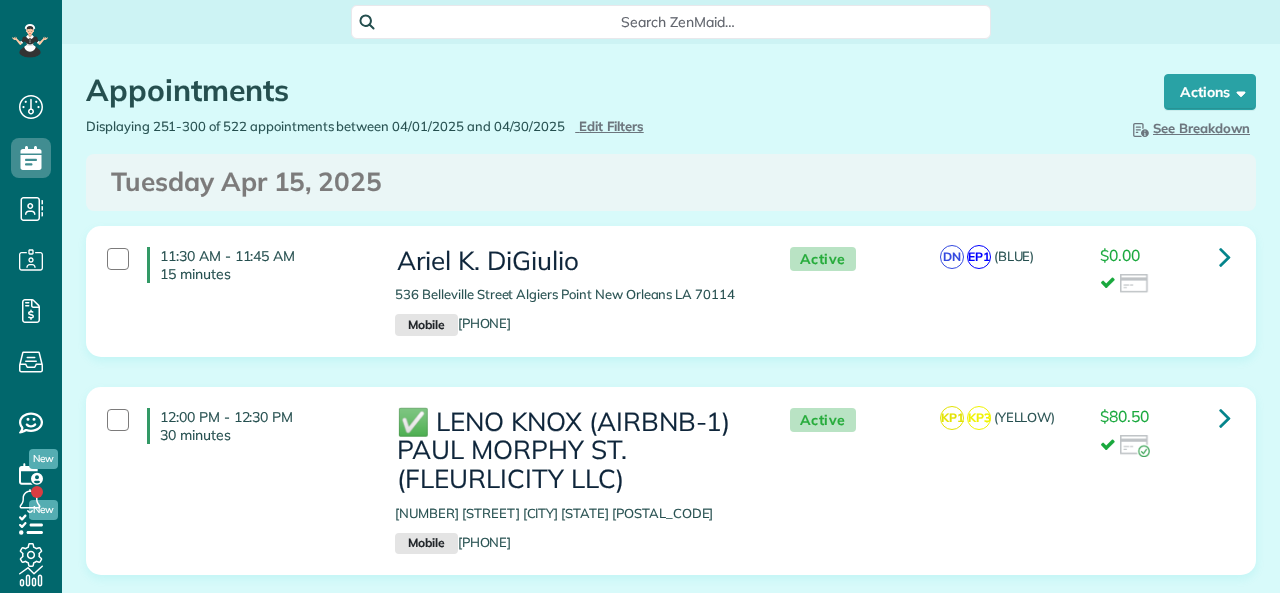 scroll, scrollTop: 0, scrollLeft: 0, axis: both 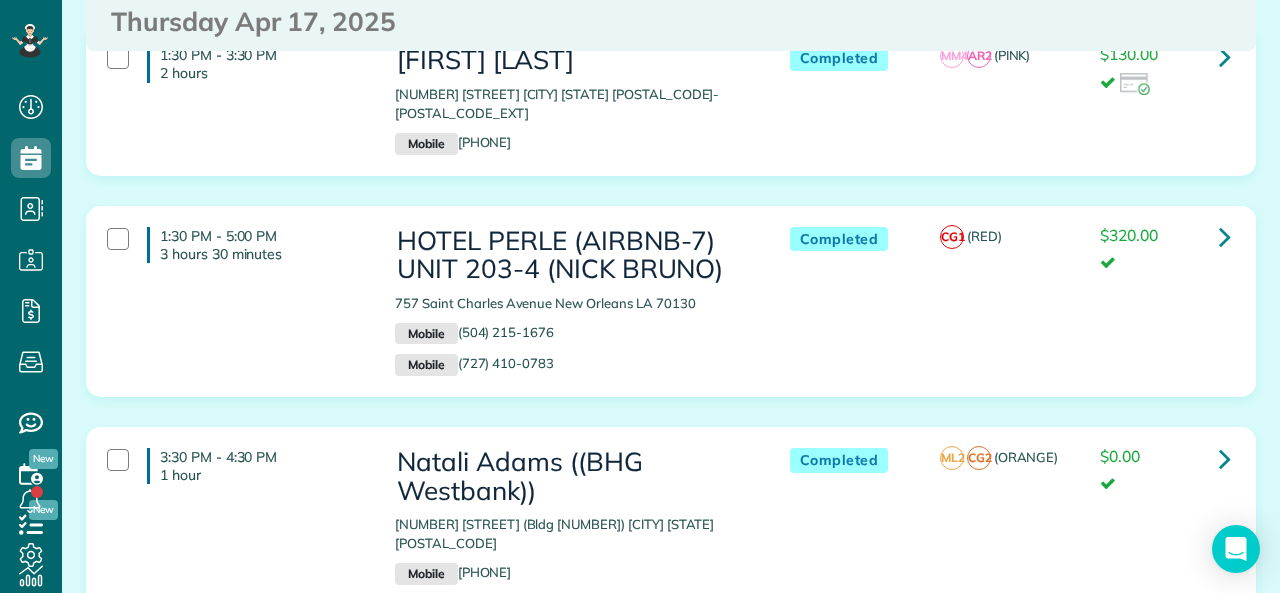 click on "7" at bounding box center [722, 664] 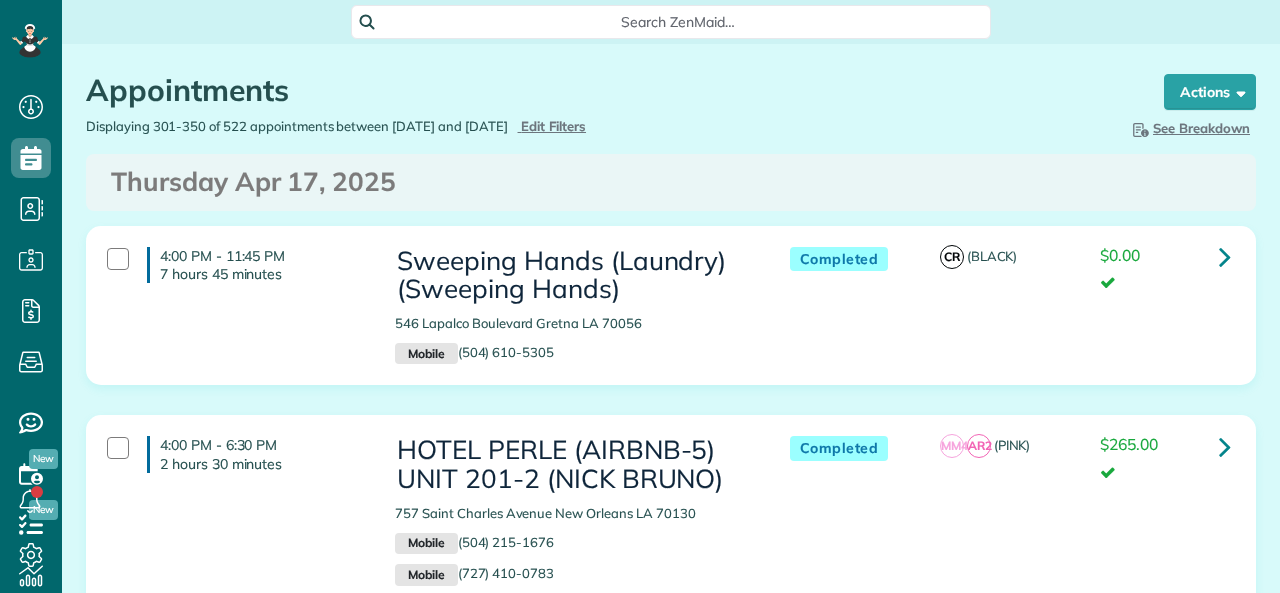 scroll, scrollTop: 0, scrollLeft: 0, axis: both 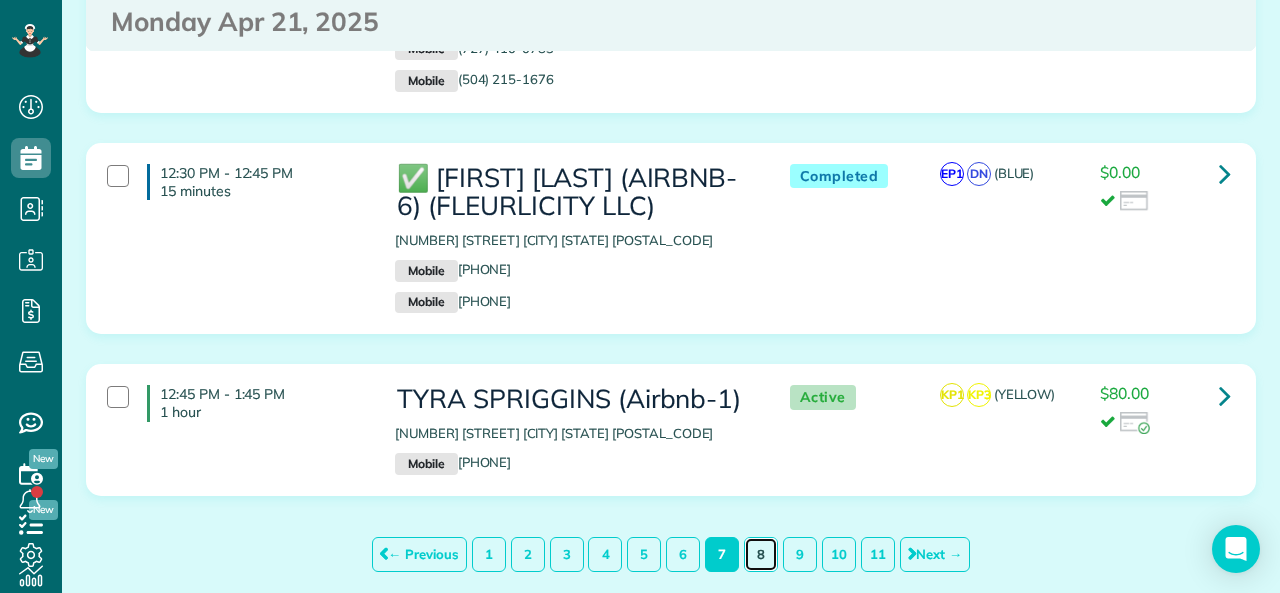 click on "8" at bounding box center [761, 554] 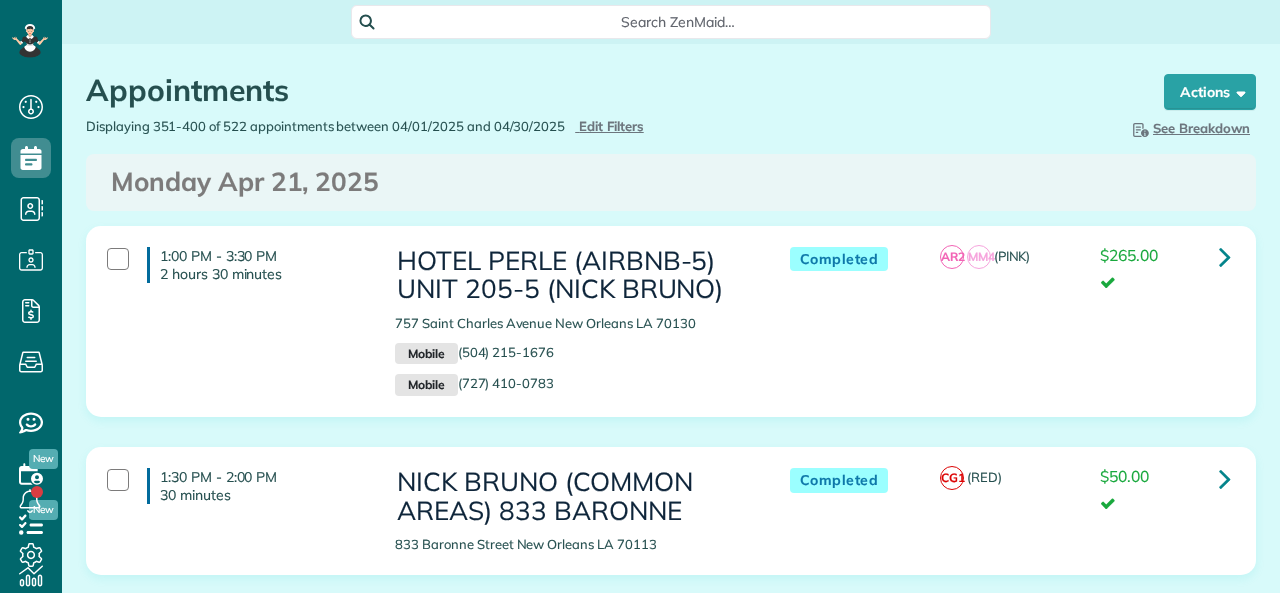 scroll, scrollTop: 0, scrollLeft: 0, axis: both 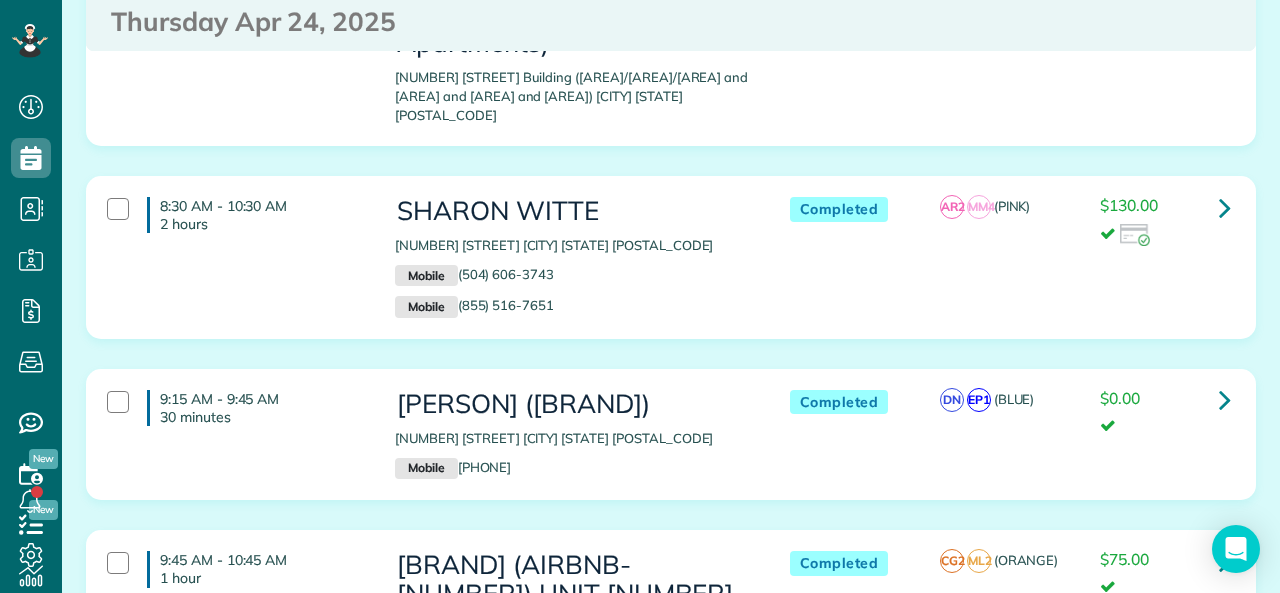 click on "9" at bounding box center [800, 808] 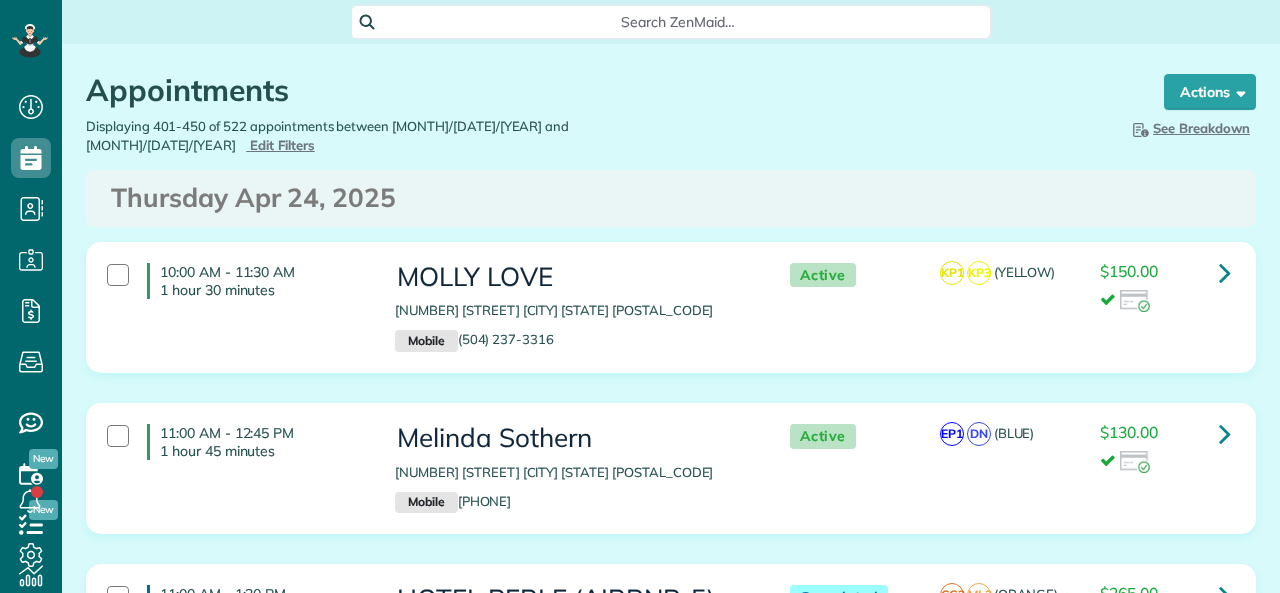 scroll, scrollTop: 0, scrollLeft: 0, axis: both 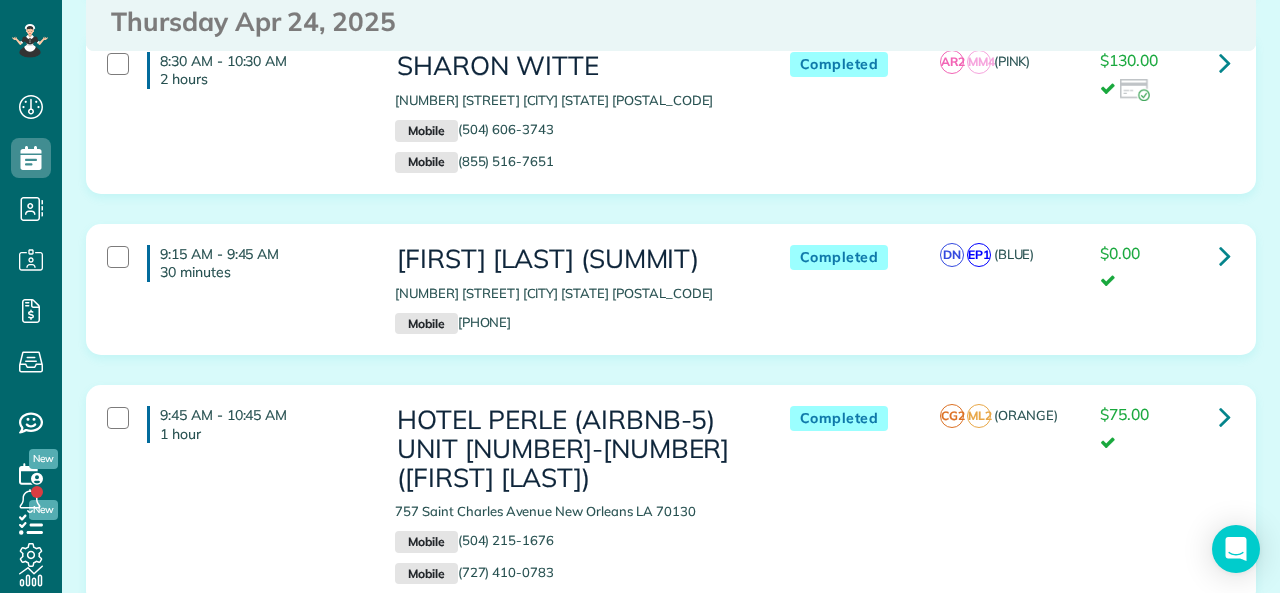 click on "9" at bounding box center [800, 663] 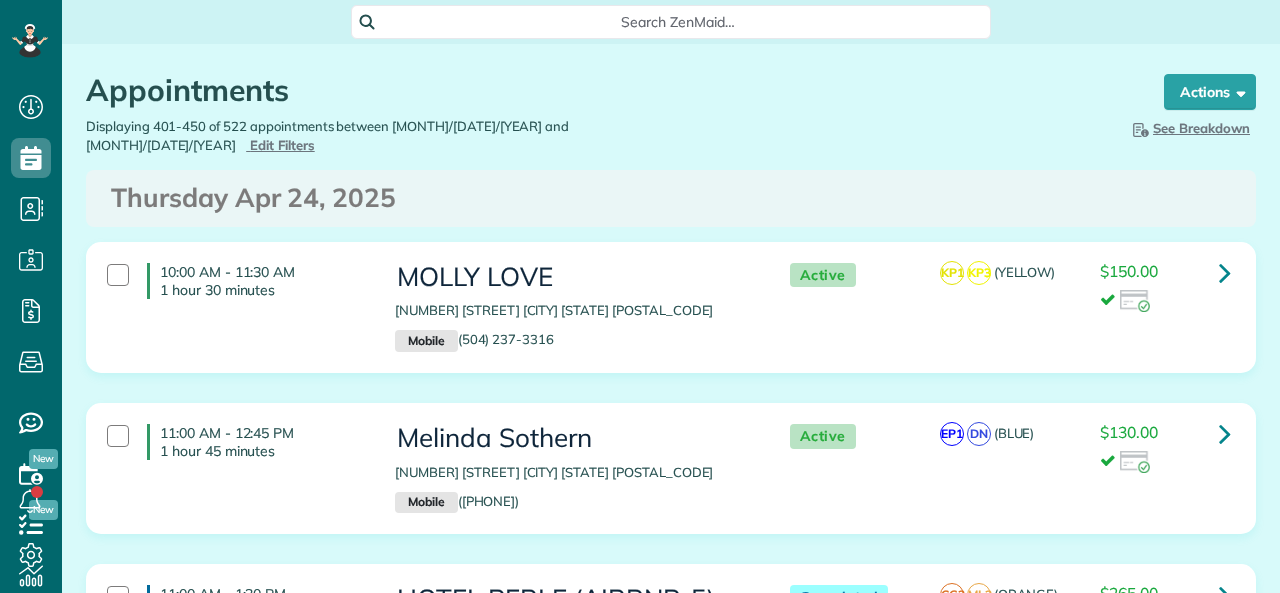 scroll, scrollTop: 0, scrollLeft: 0, axis: both 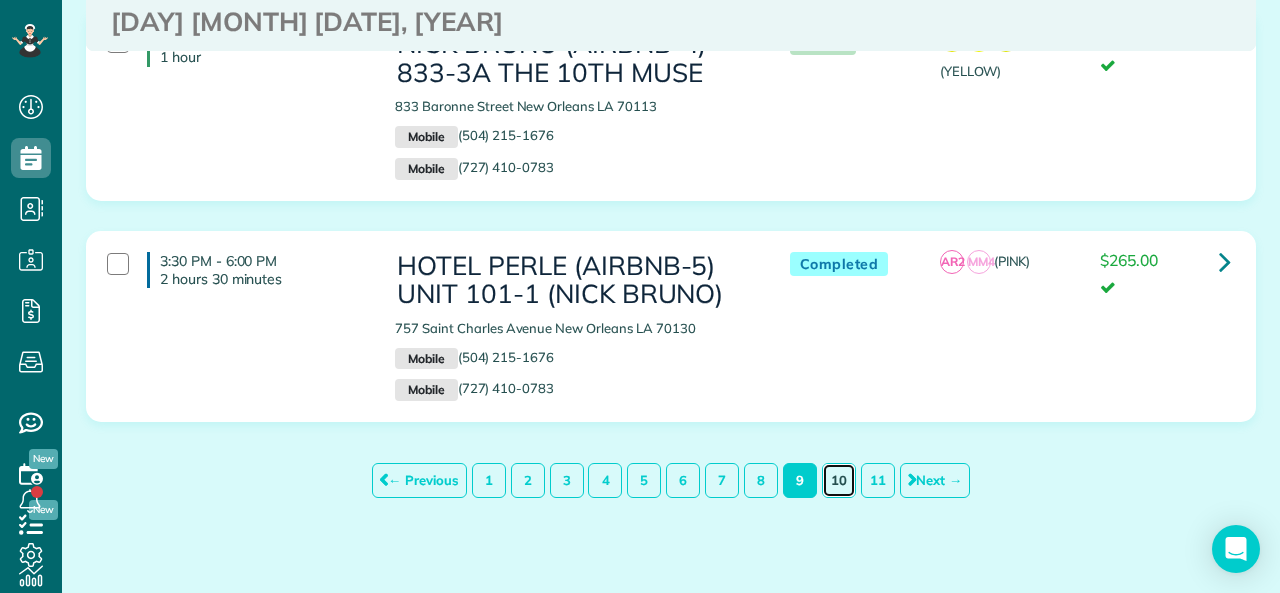 click on "10" at bounding box center (839, 480) 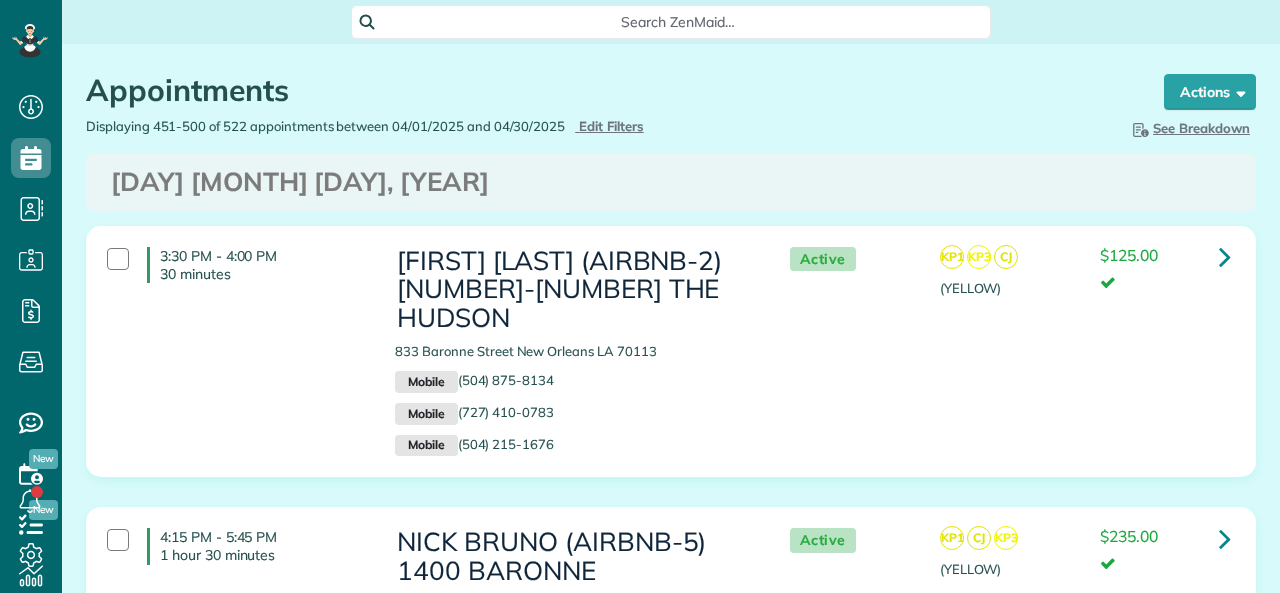 scroll, scrollTop: 0, scrollLeft: 0, axis: both 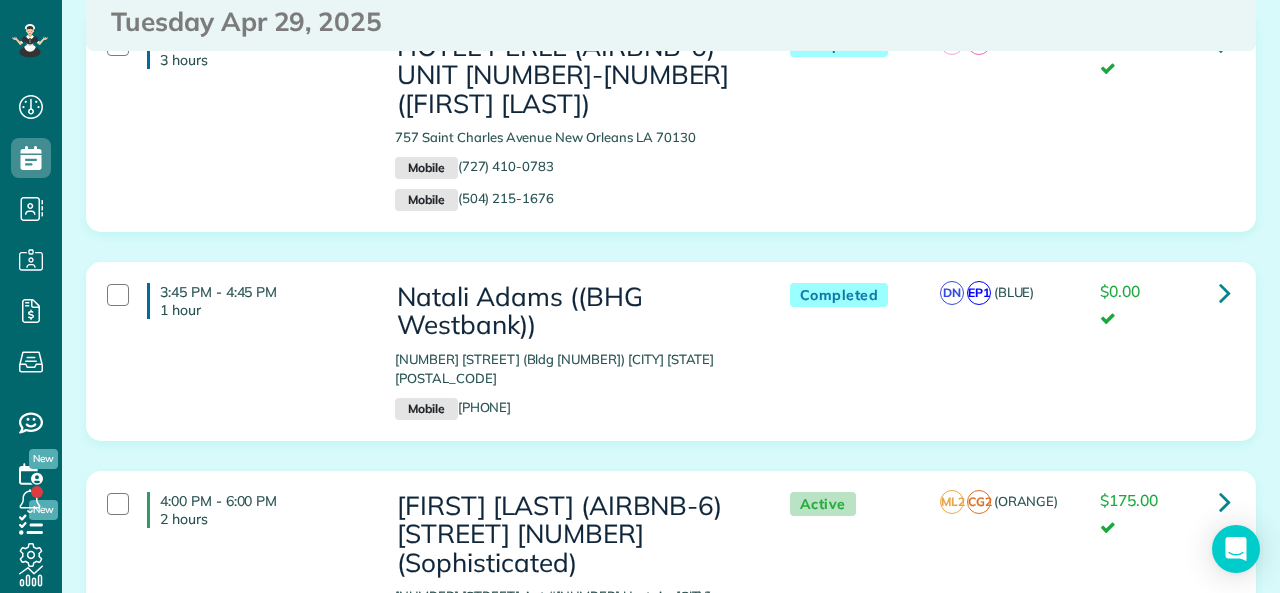 click on "11" at bounding box center (878, 736) 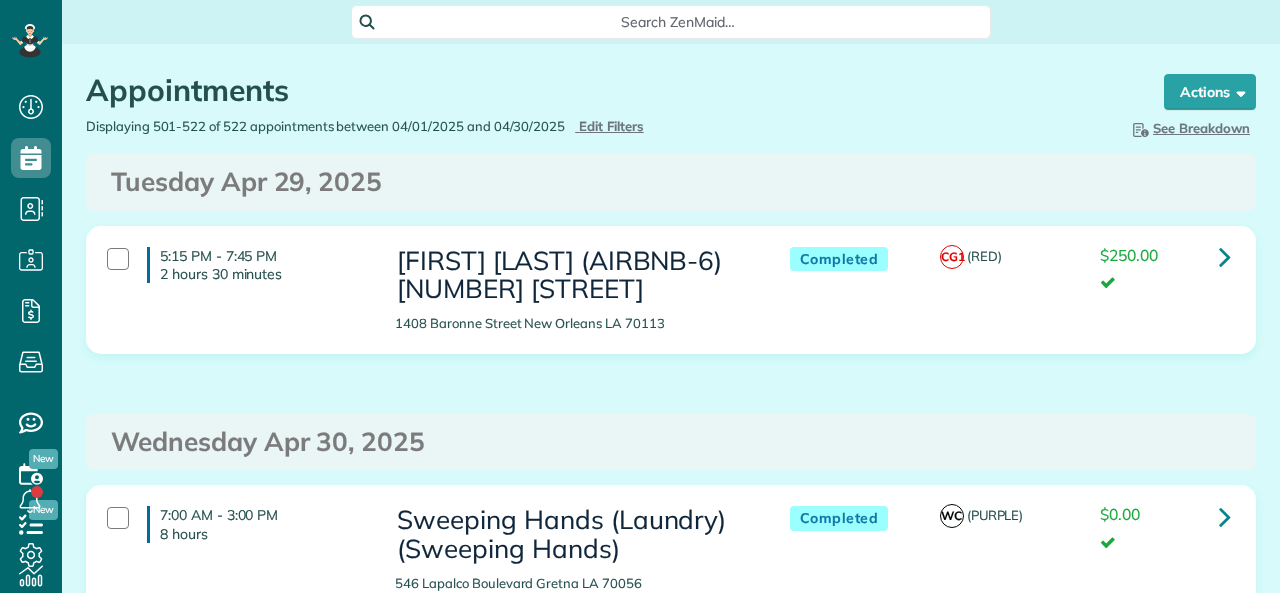 scroll, scrollTop: 0, scrollLeft: 0, axis: both 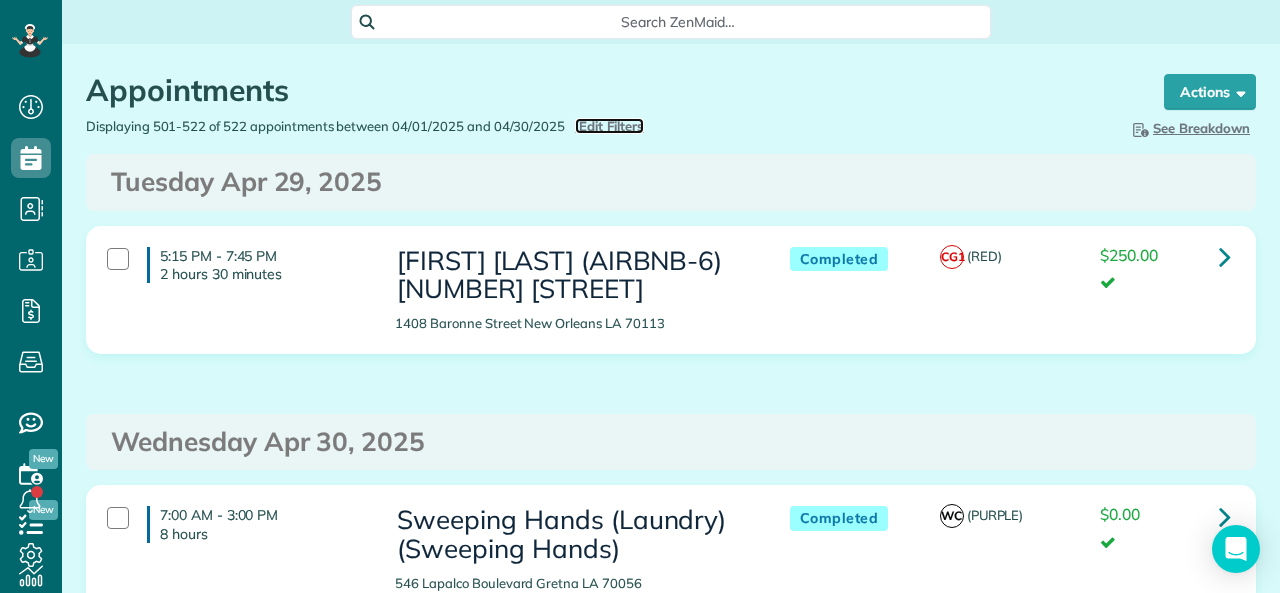 click on "Edit Filters" at bounding box center (611, 126) 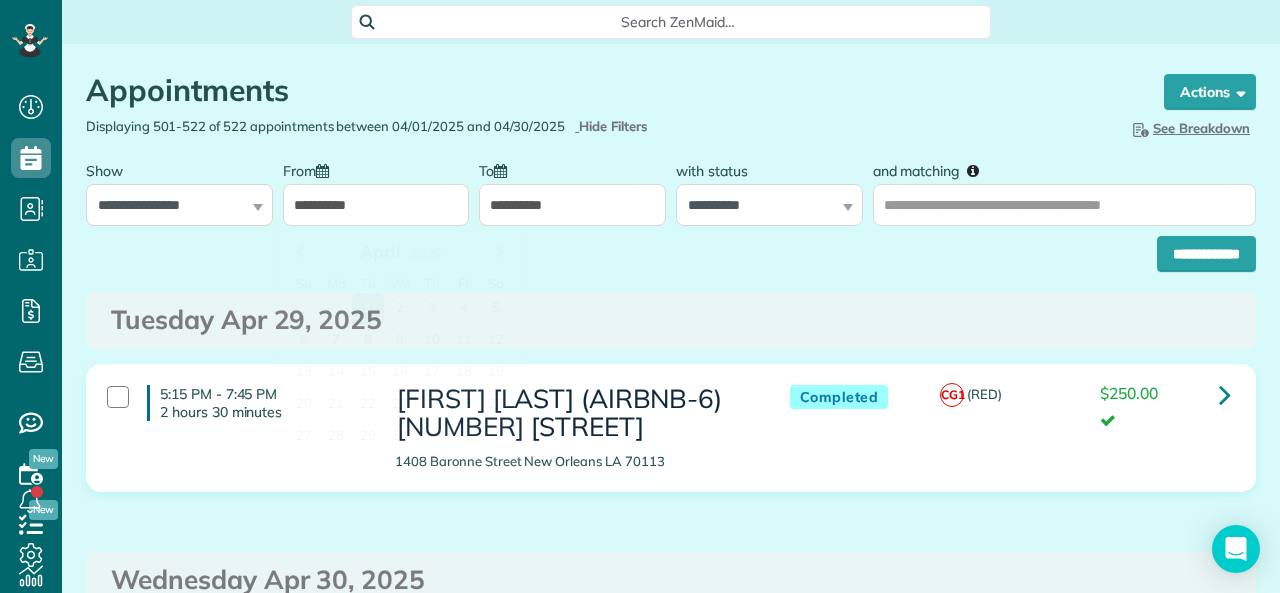 click on "**********" at bounding box center (376, 205) 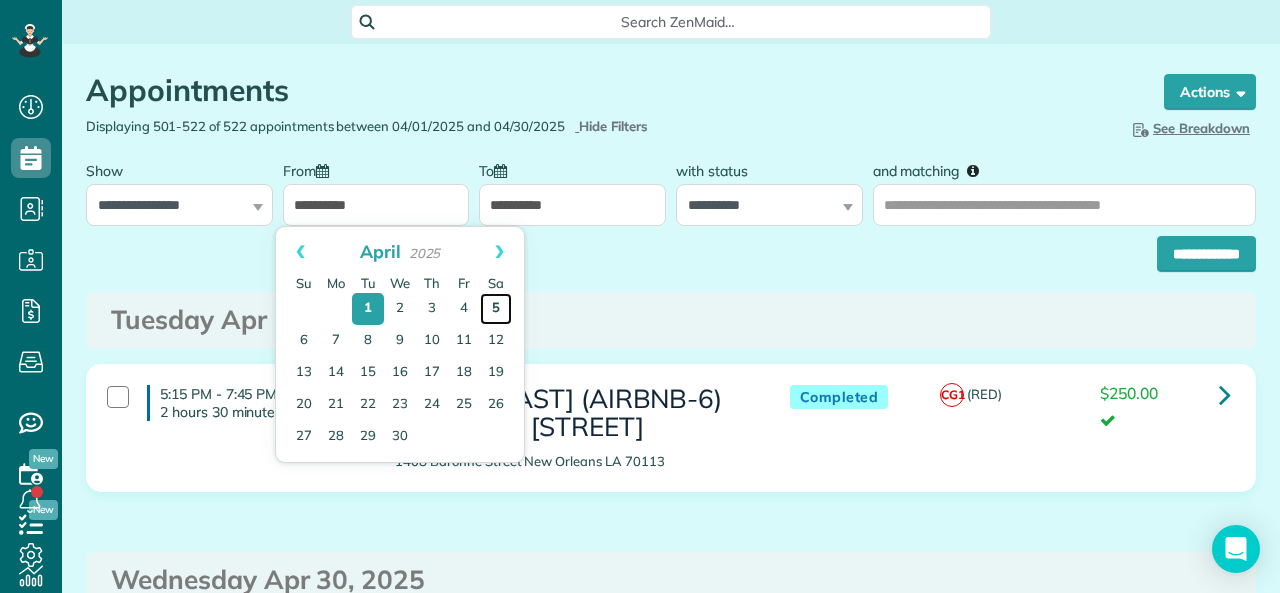 click on "5" at bounding box center [496, 309] 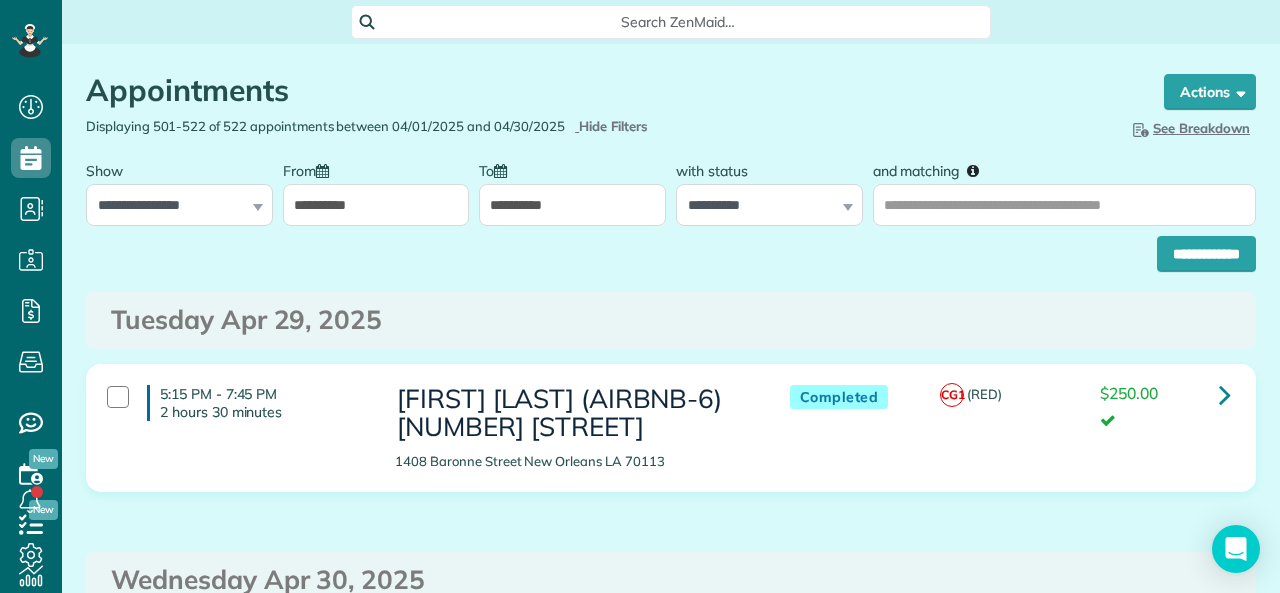 click on "**********" at bounding box center (572, 205) 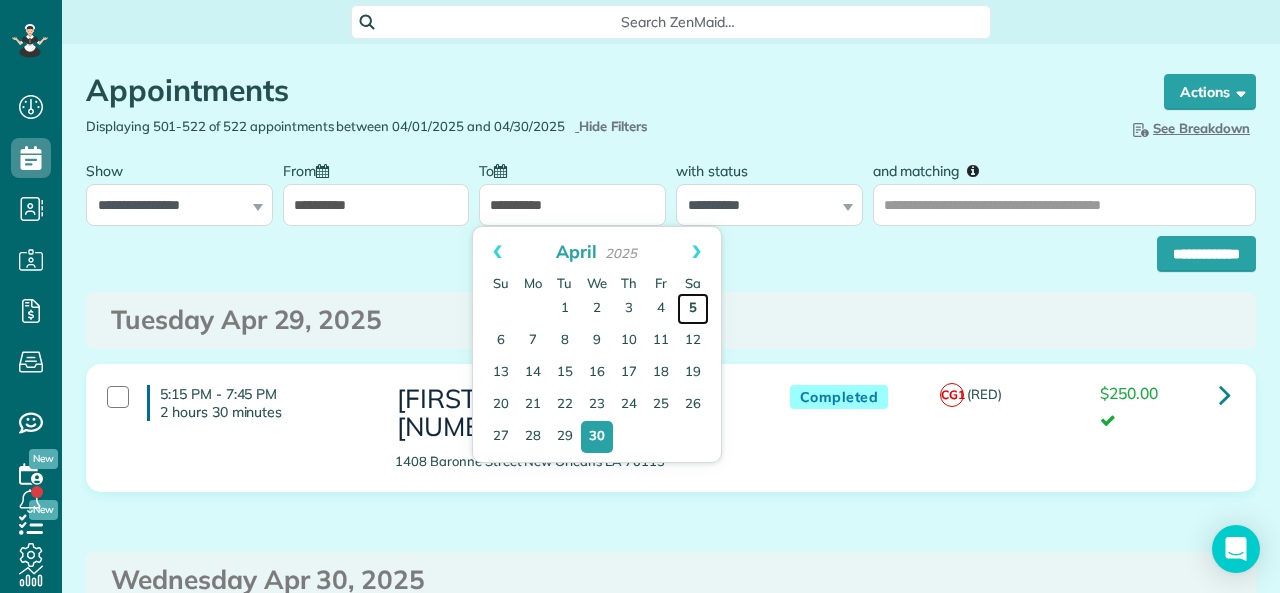 click on "5" at bounding box center (693, 309) 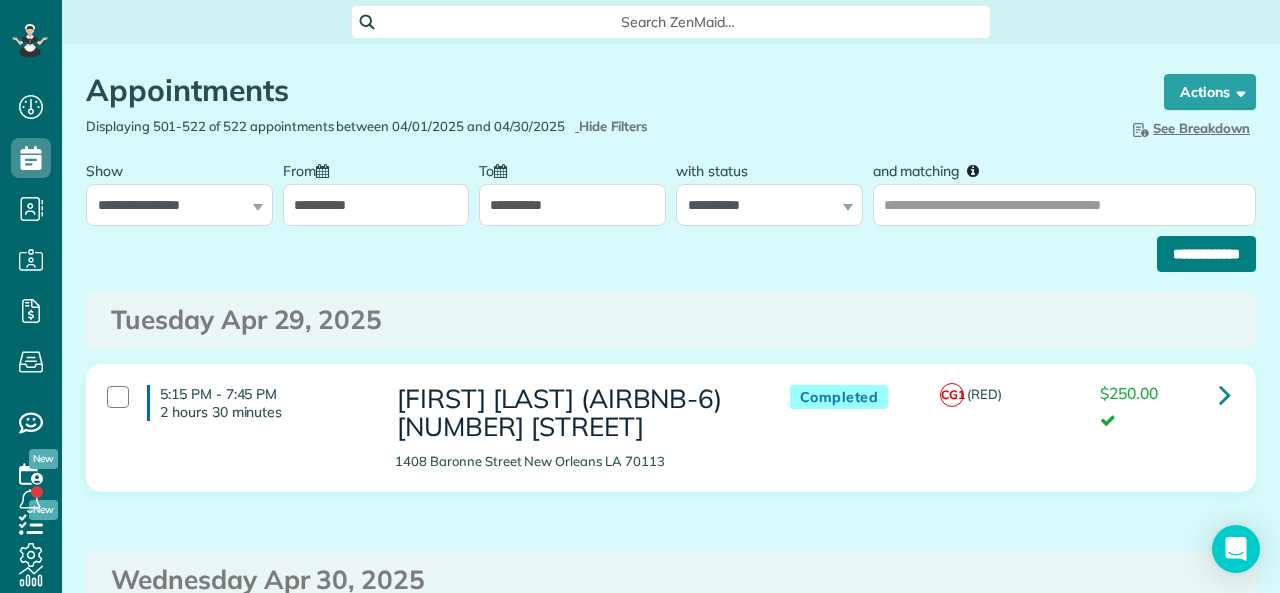 click on "**********" at bounding box center [1206, 254] 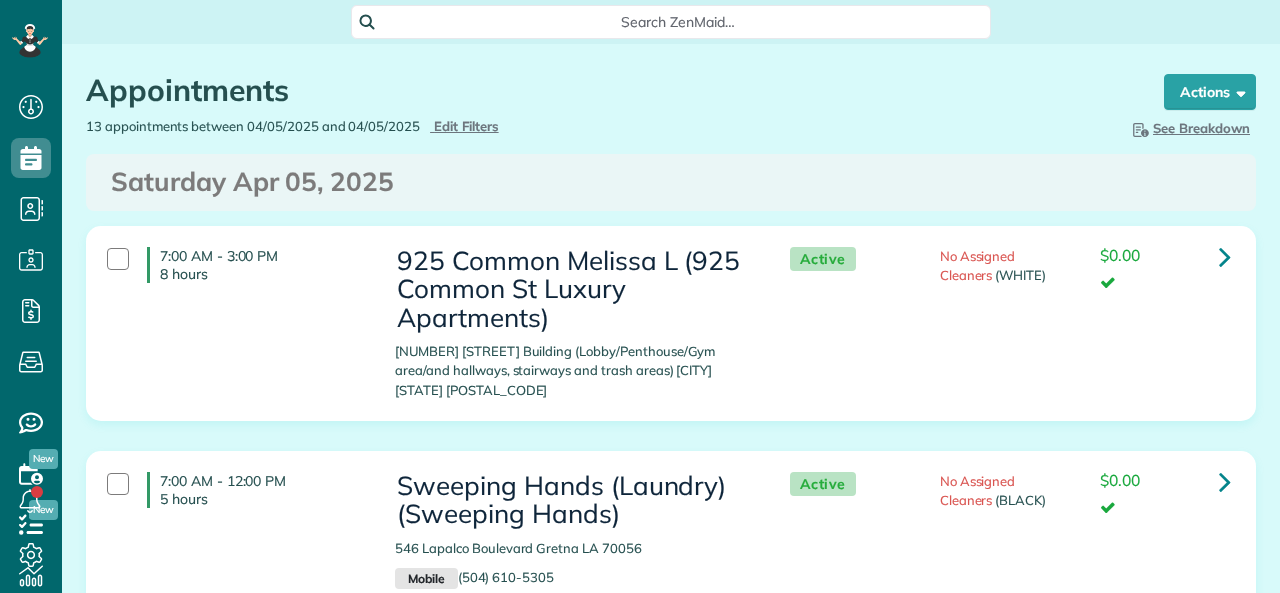 scroll, scrollTop: 0, scrollLeft: 0, axis: both 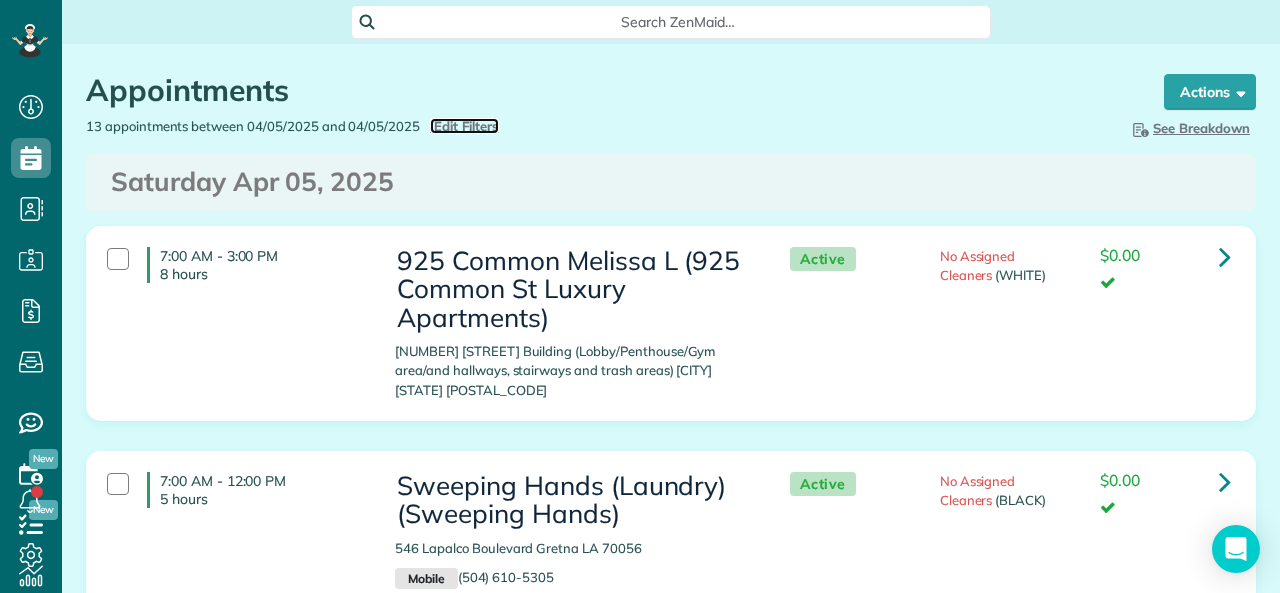 click on "Edit Filters" at bounding box center (466, 126) 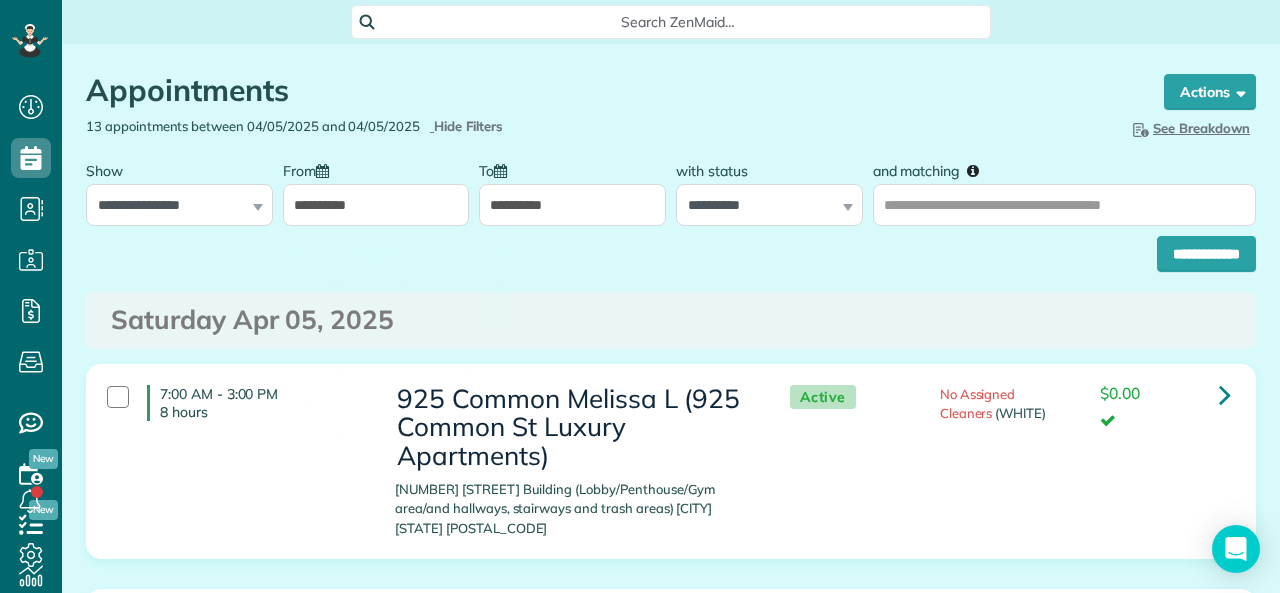 click on "**********" at bounding box center (376, 205) 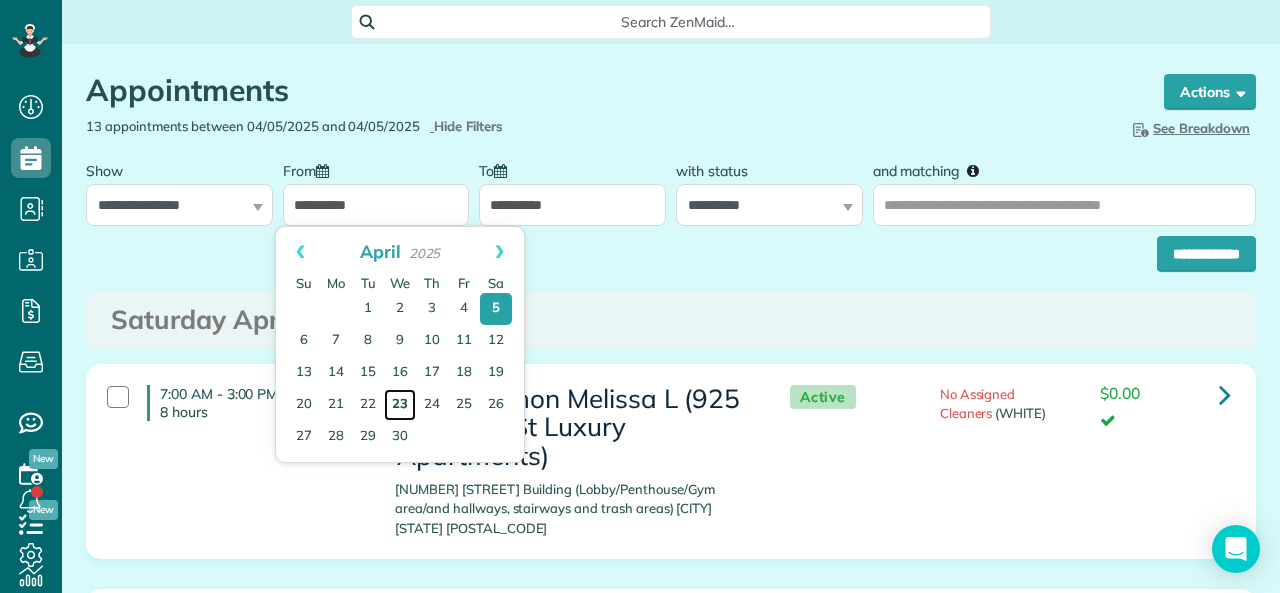 click on "23" at bounding box center [400, 405] 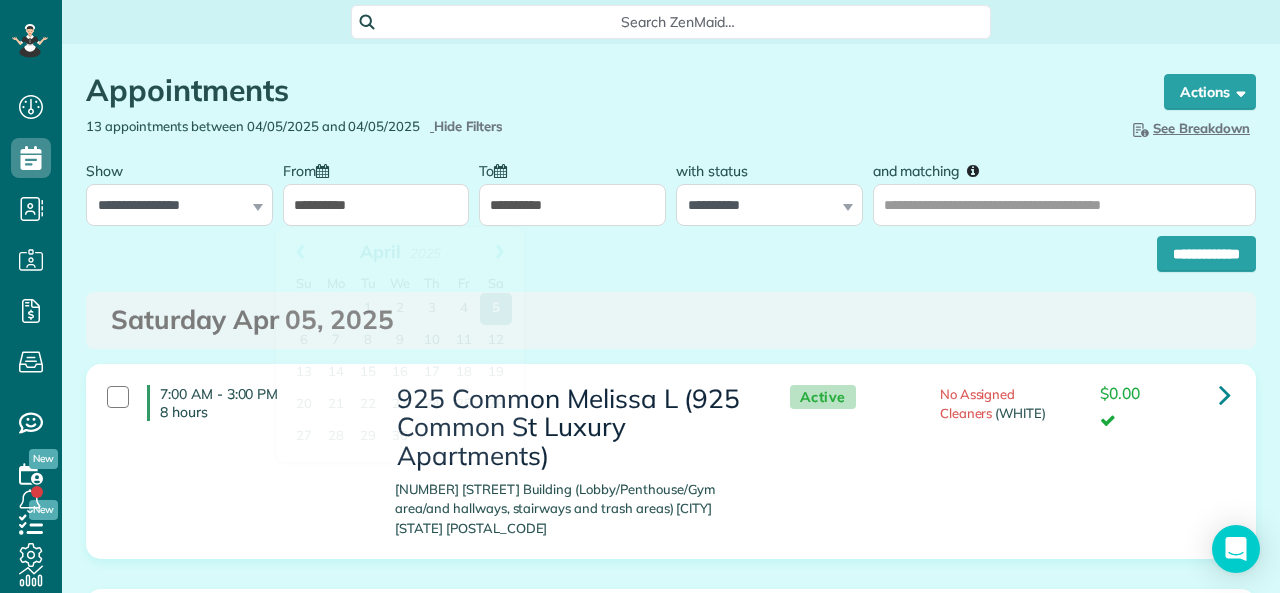 click on "**********" at bounding box center [671, 249] 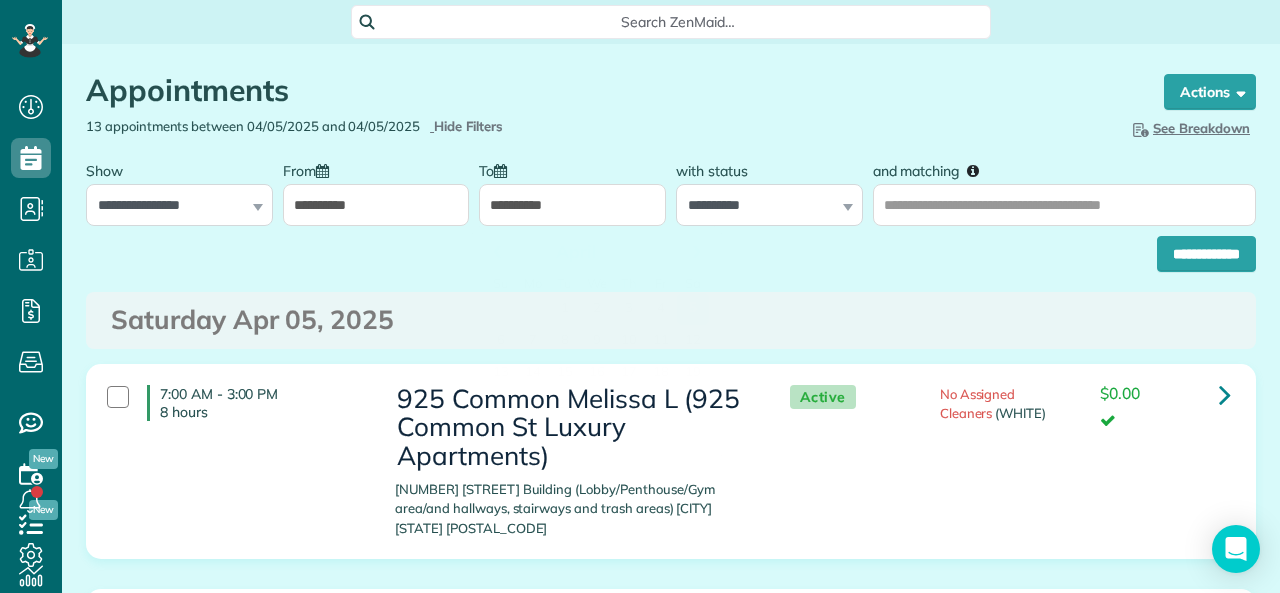 click on "**********" at bounding box center (572, 205) 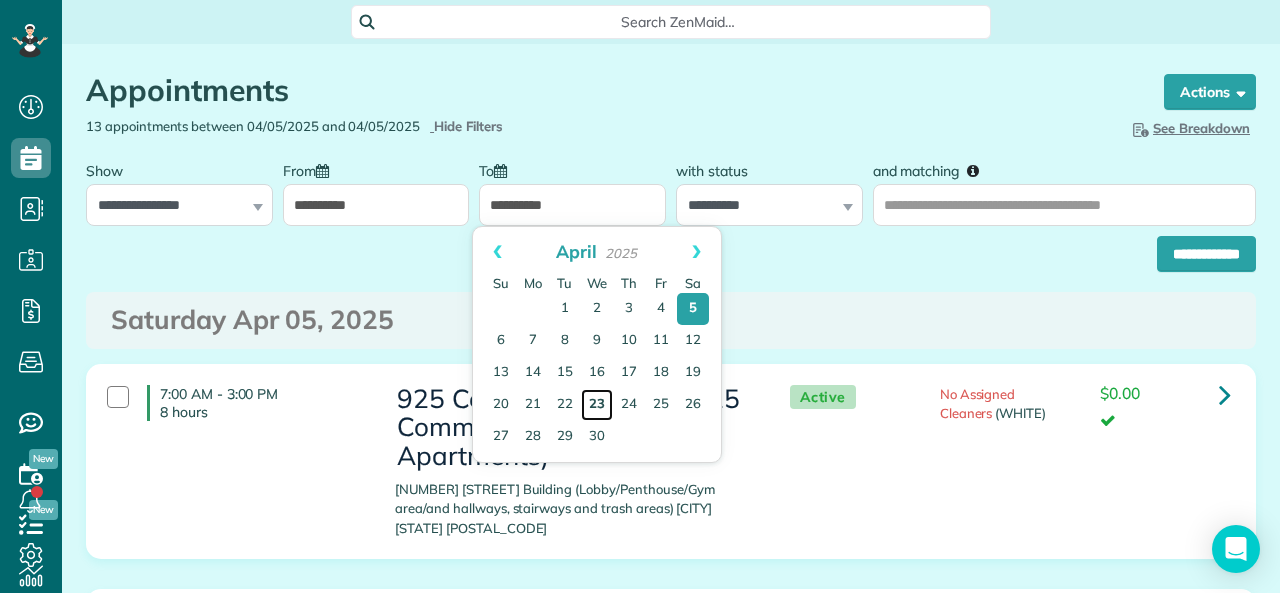 click on "23" at bounding box center (597, 405) 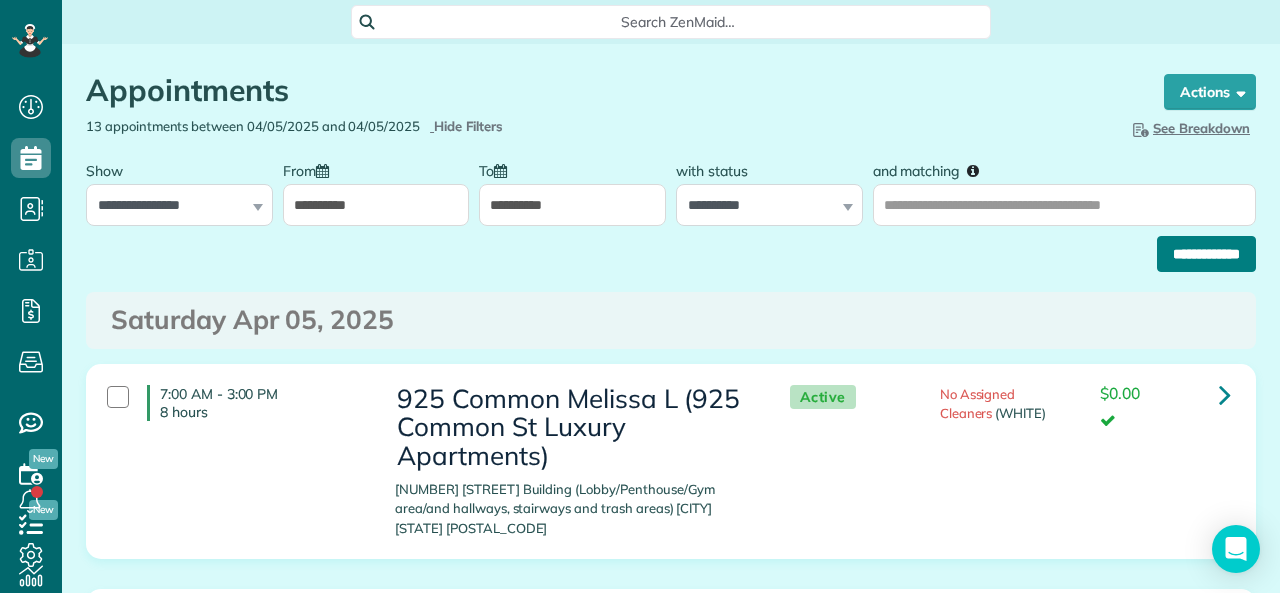 click on "**********" at bounding box center (1206, 254) 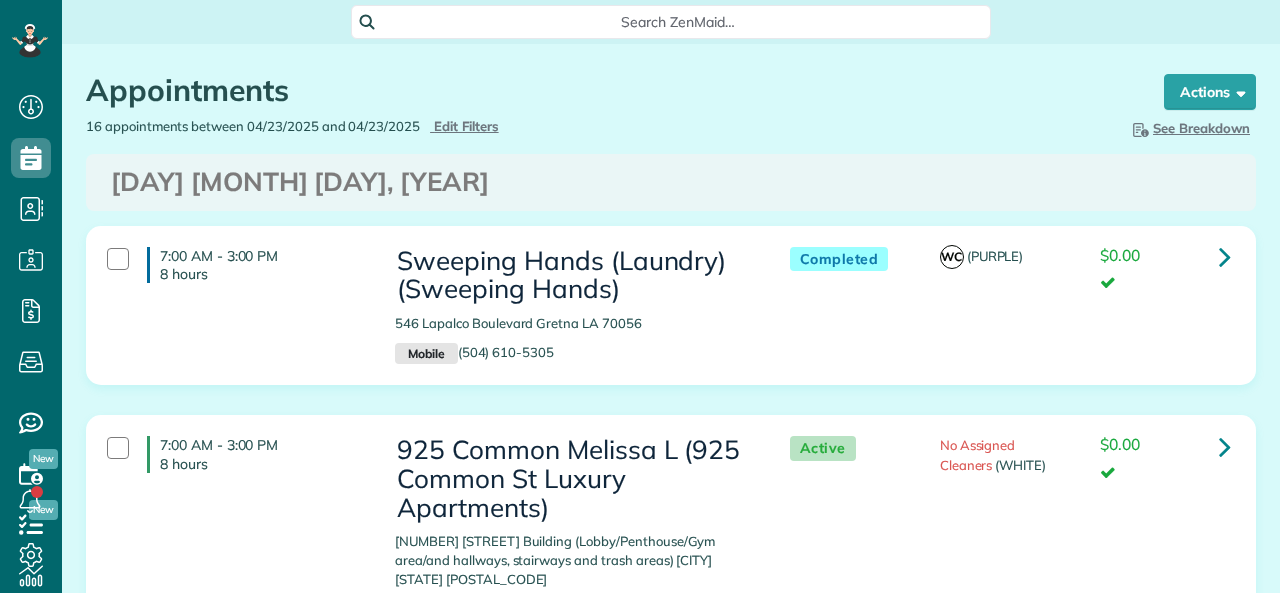 scroll, scrollTop: 0, scrollLeft: 0, axis: both 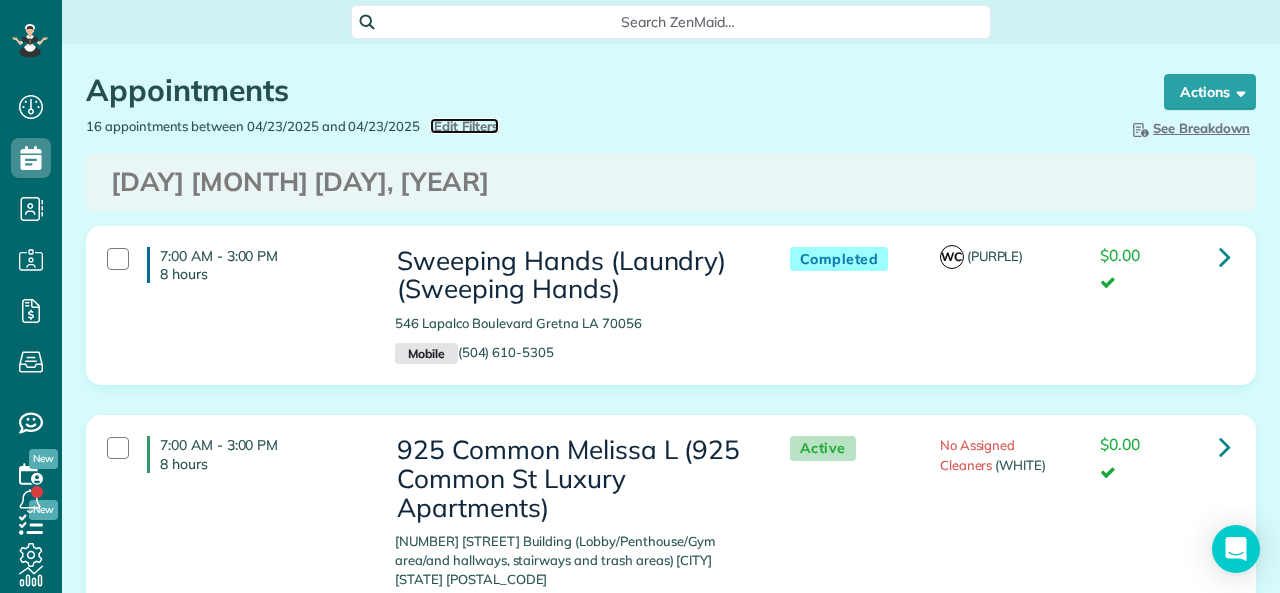 click on "Edit Filters" at bounding box center [466, 126] 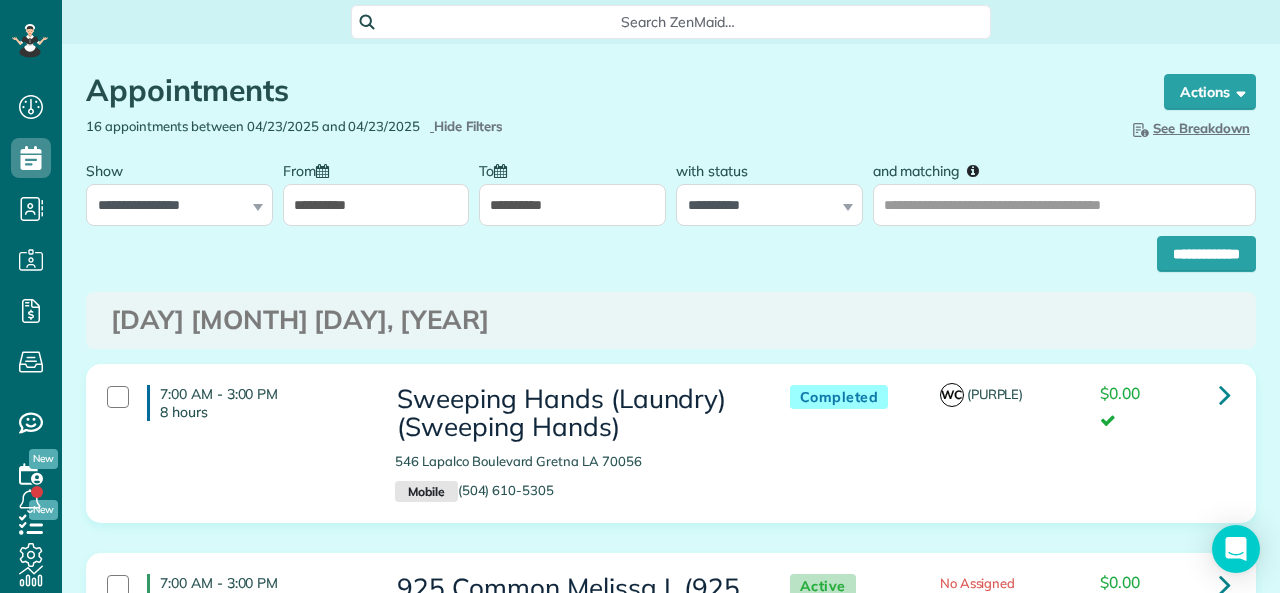 click on "**********" at bounding box center [376, 205] 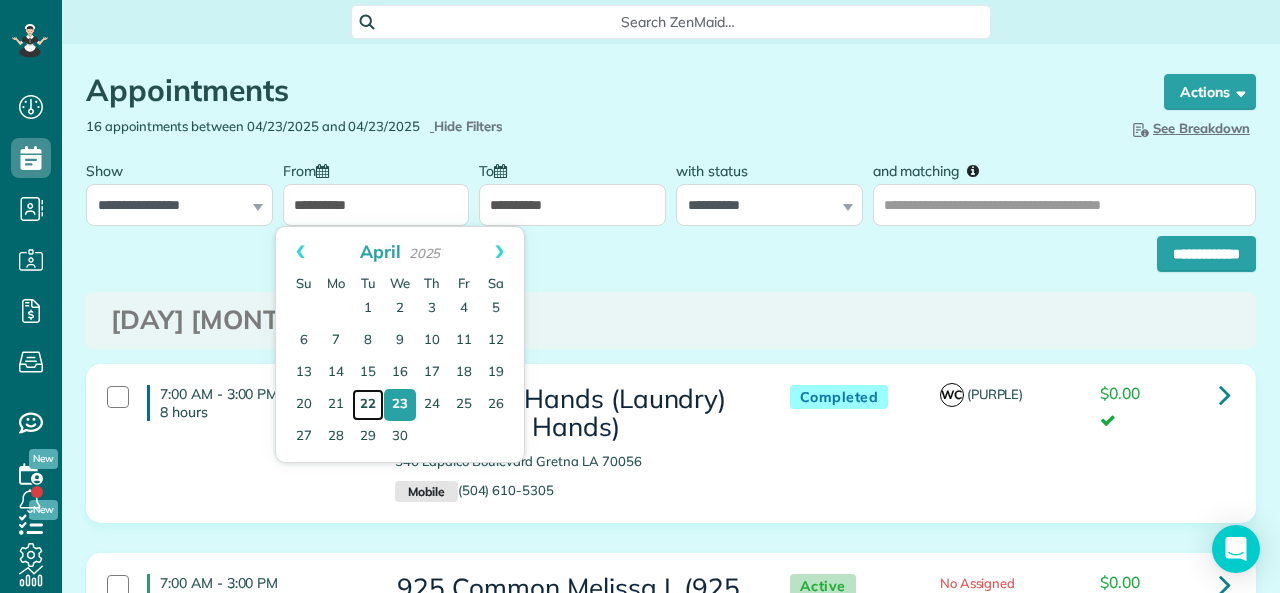 click on "22" at bounding box center [368, 405] 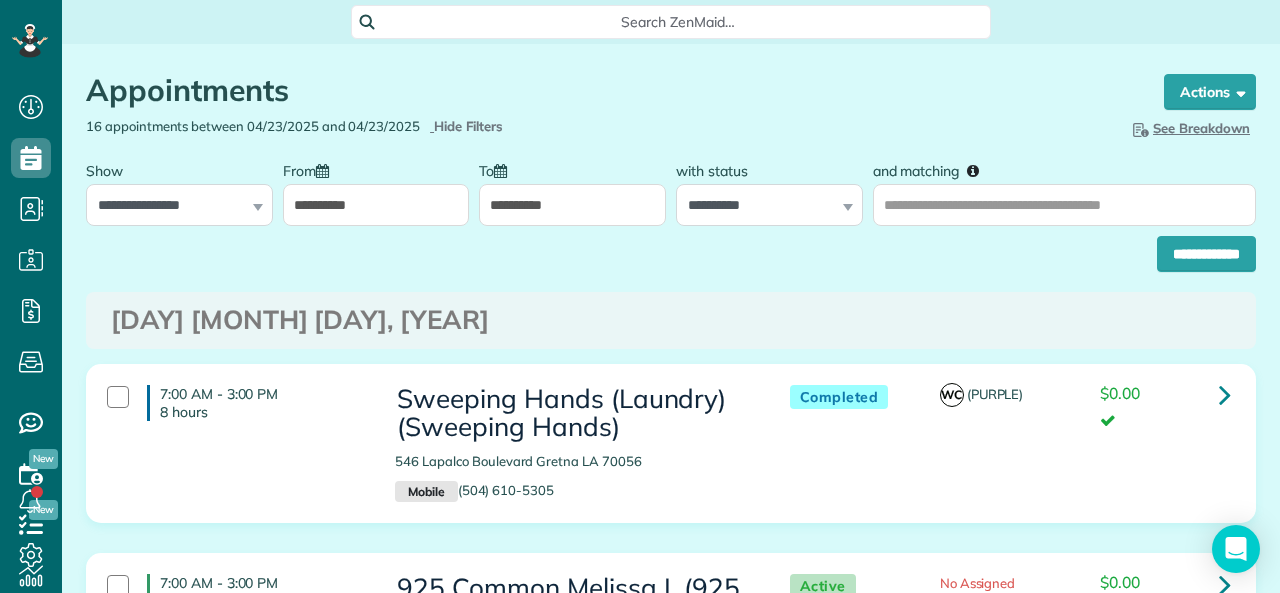 click on "**********" at bounding box center [671, 249] 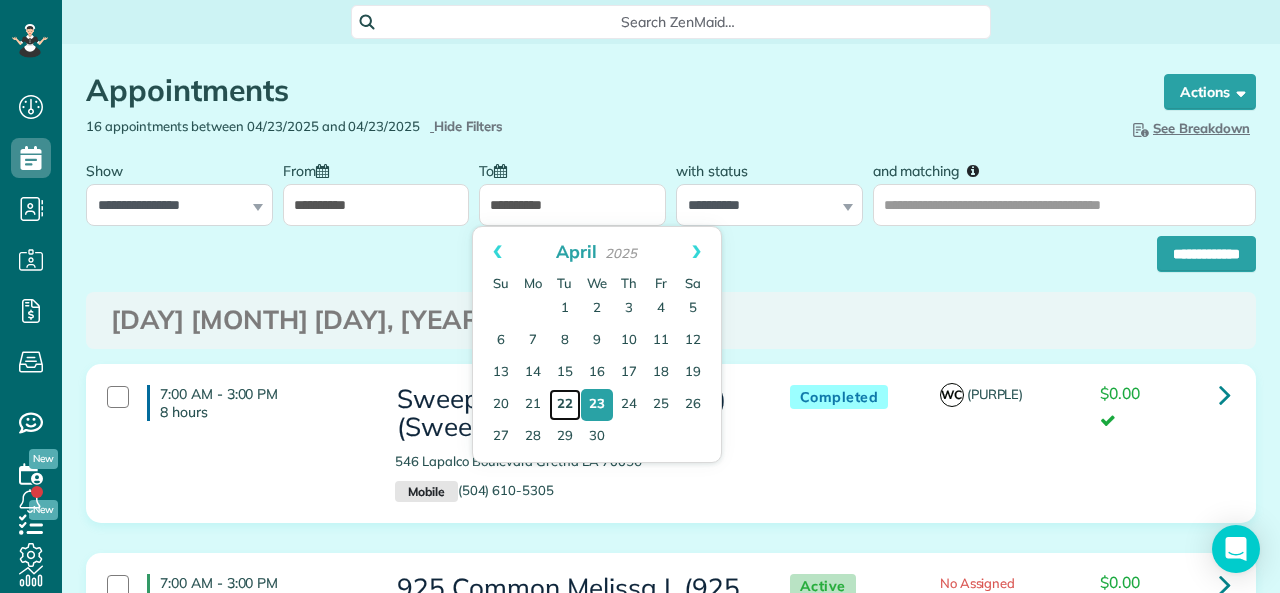 click on "22" at bounding box center (565, 405) 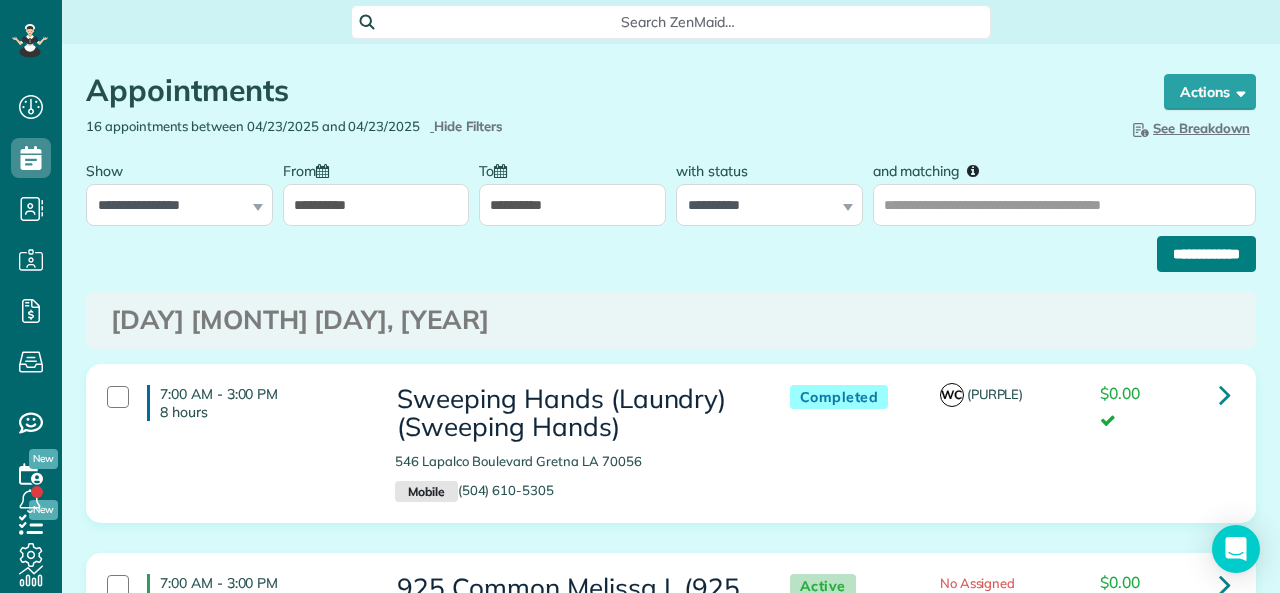 click on "**********" at bounding box center (1206, 254) 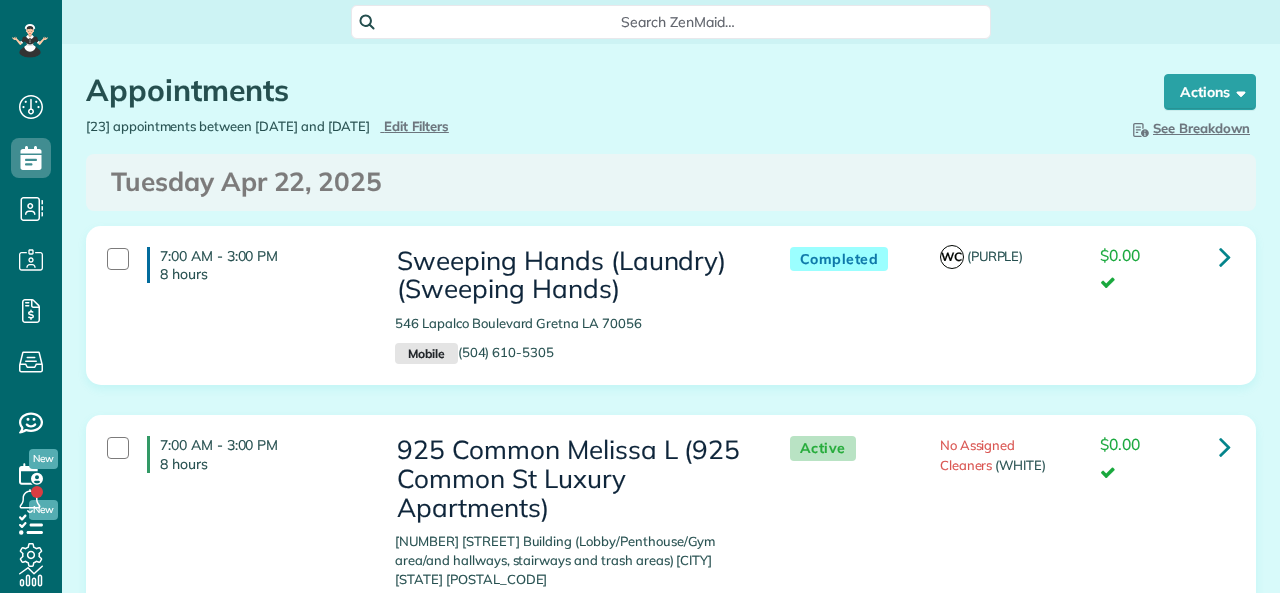 scroll, scrollTop: 0, scrollLeft: 0, axis: both 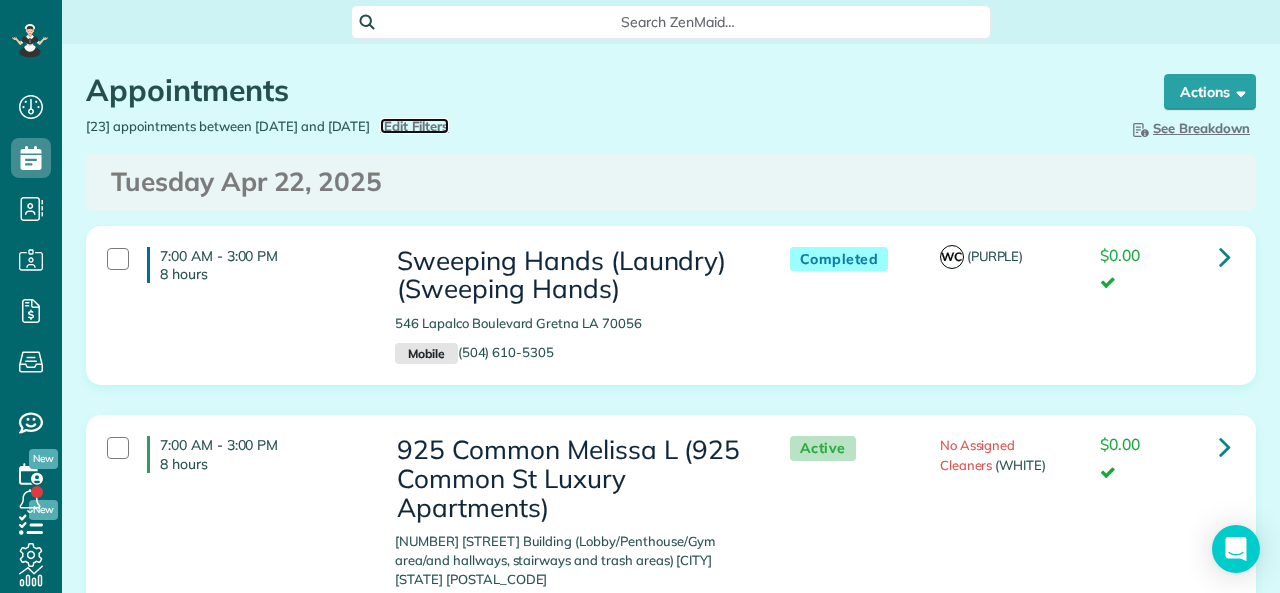 click on "Edit Filters" at bounding box center (416, 126) 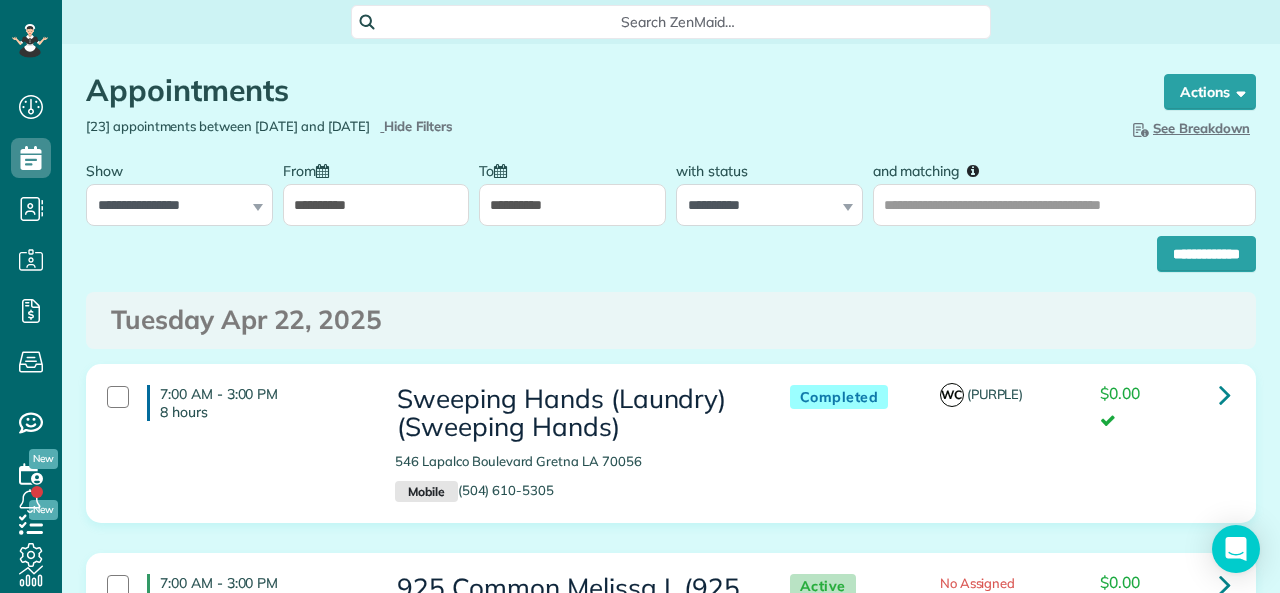 click on "**********" at bounding box center [376, 205] 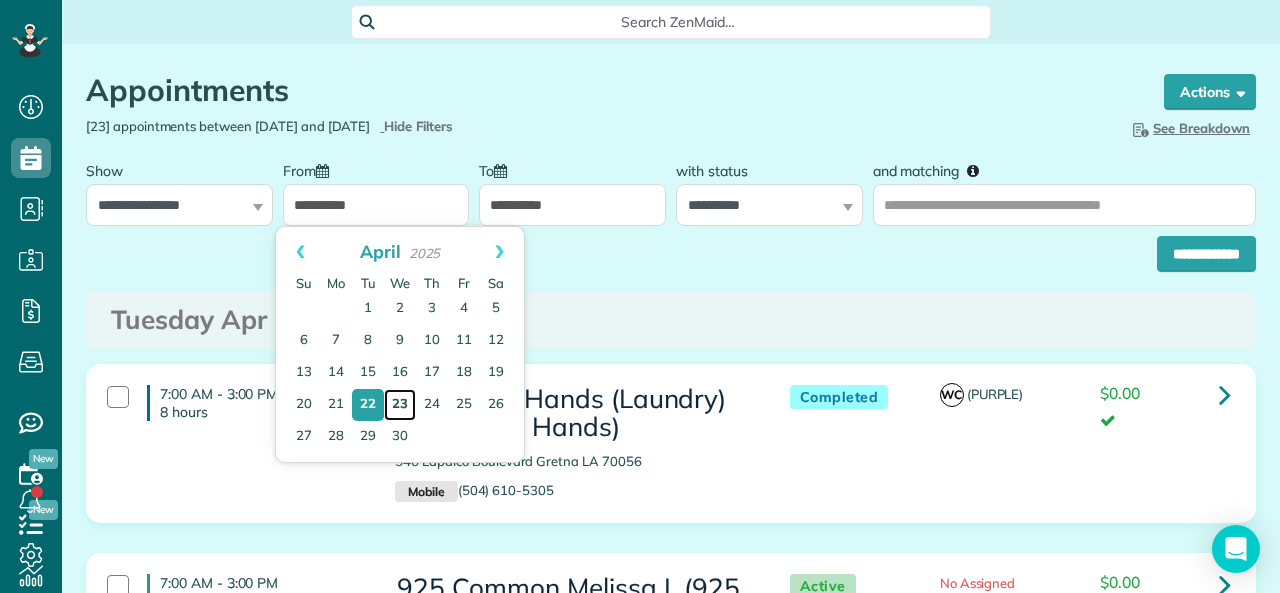 click on "23" at bounding box center [400, 405] 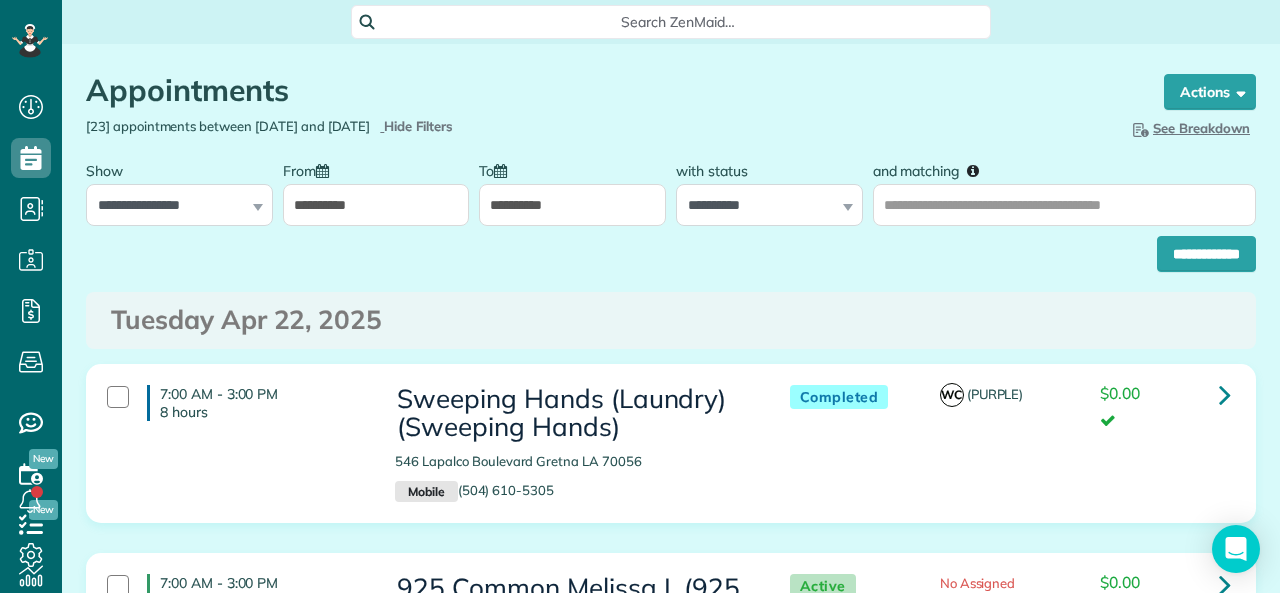 click on "**********" at bounding box center [572, 205] 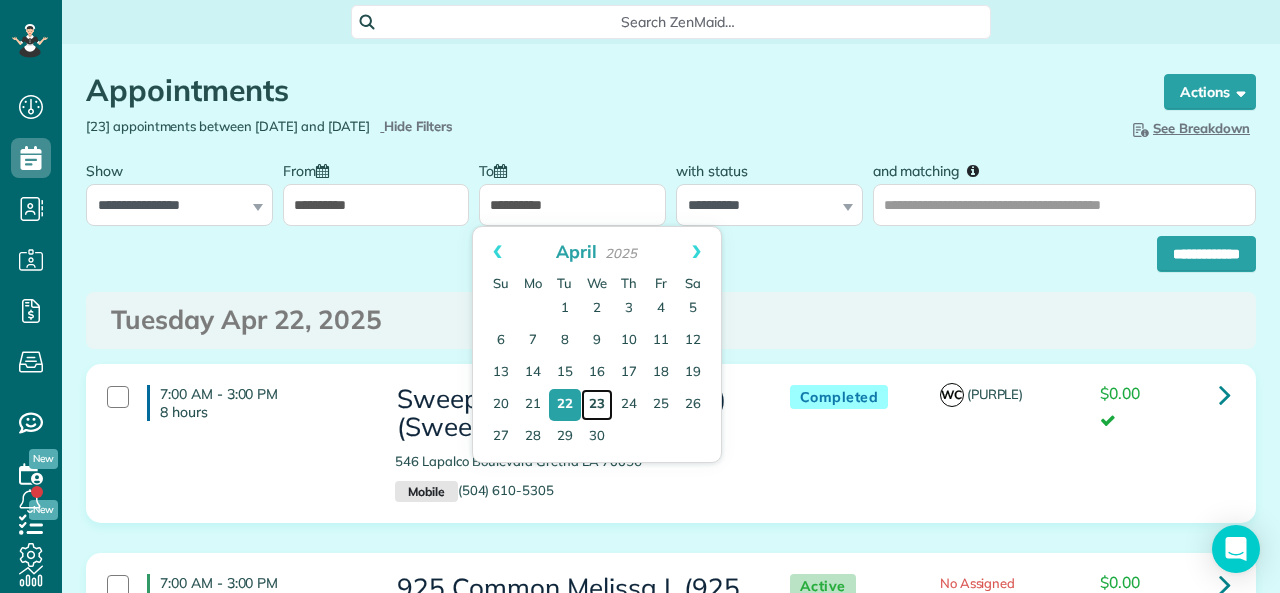 click on "23" at bounding box center [597, 405] 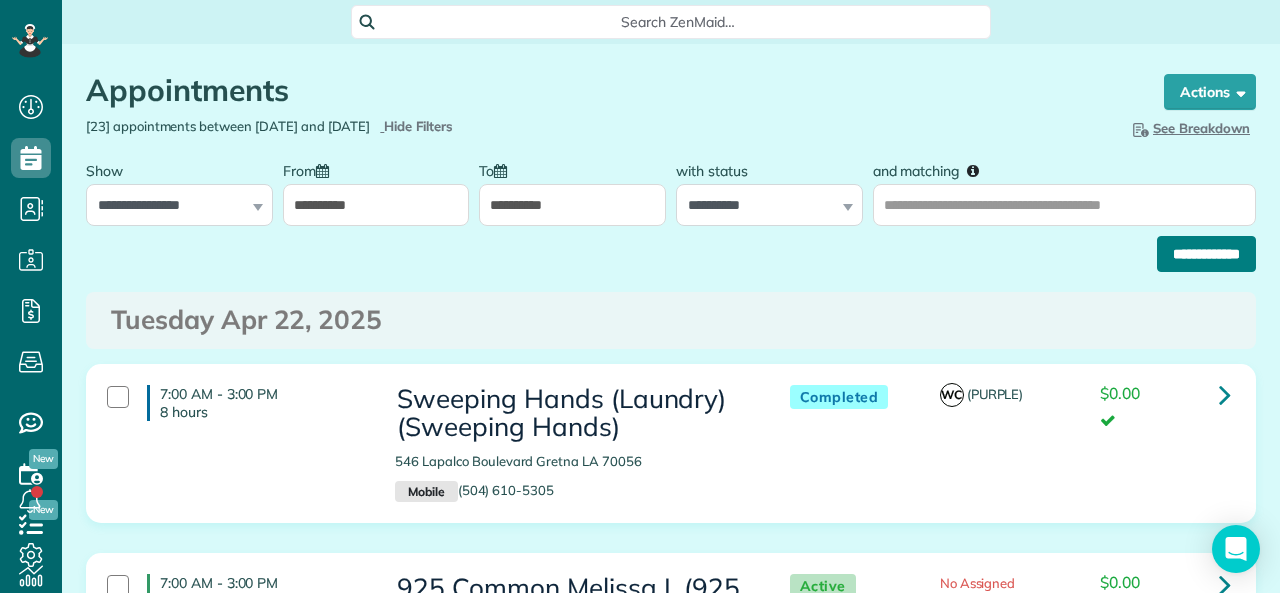 click on "**********" at bounding box center (1206, 254) 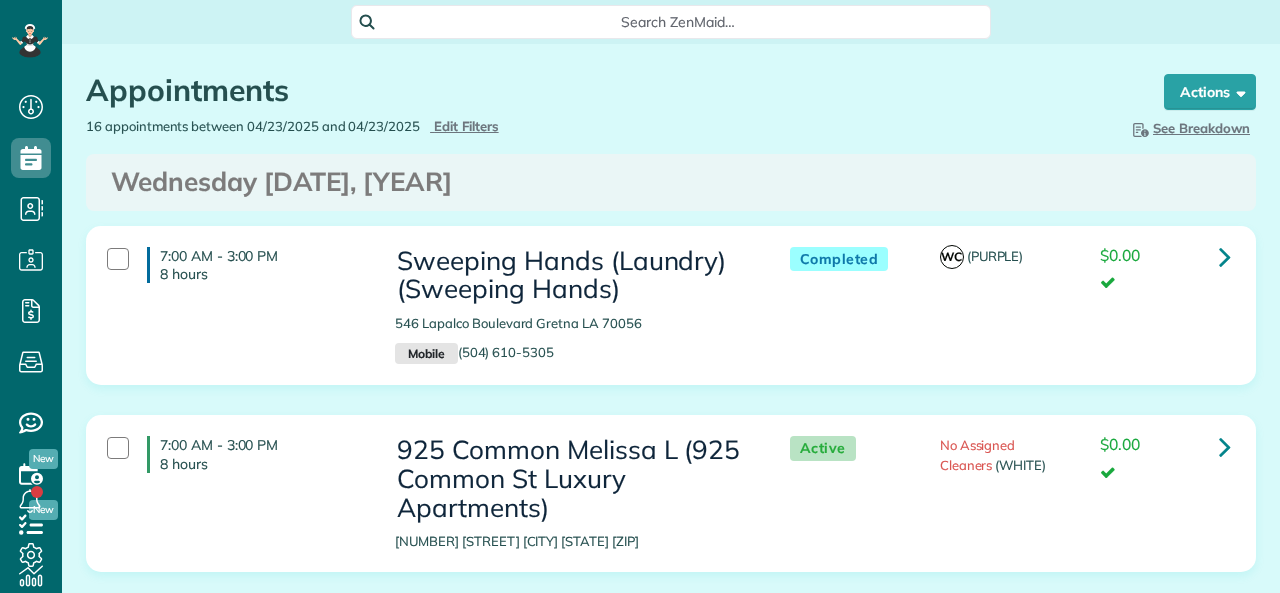 scroll, scrollTop: 0, scrollLeft: 0, axis: both 